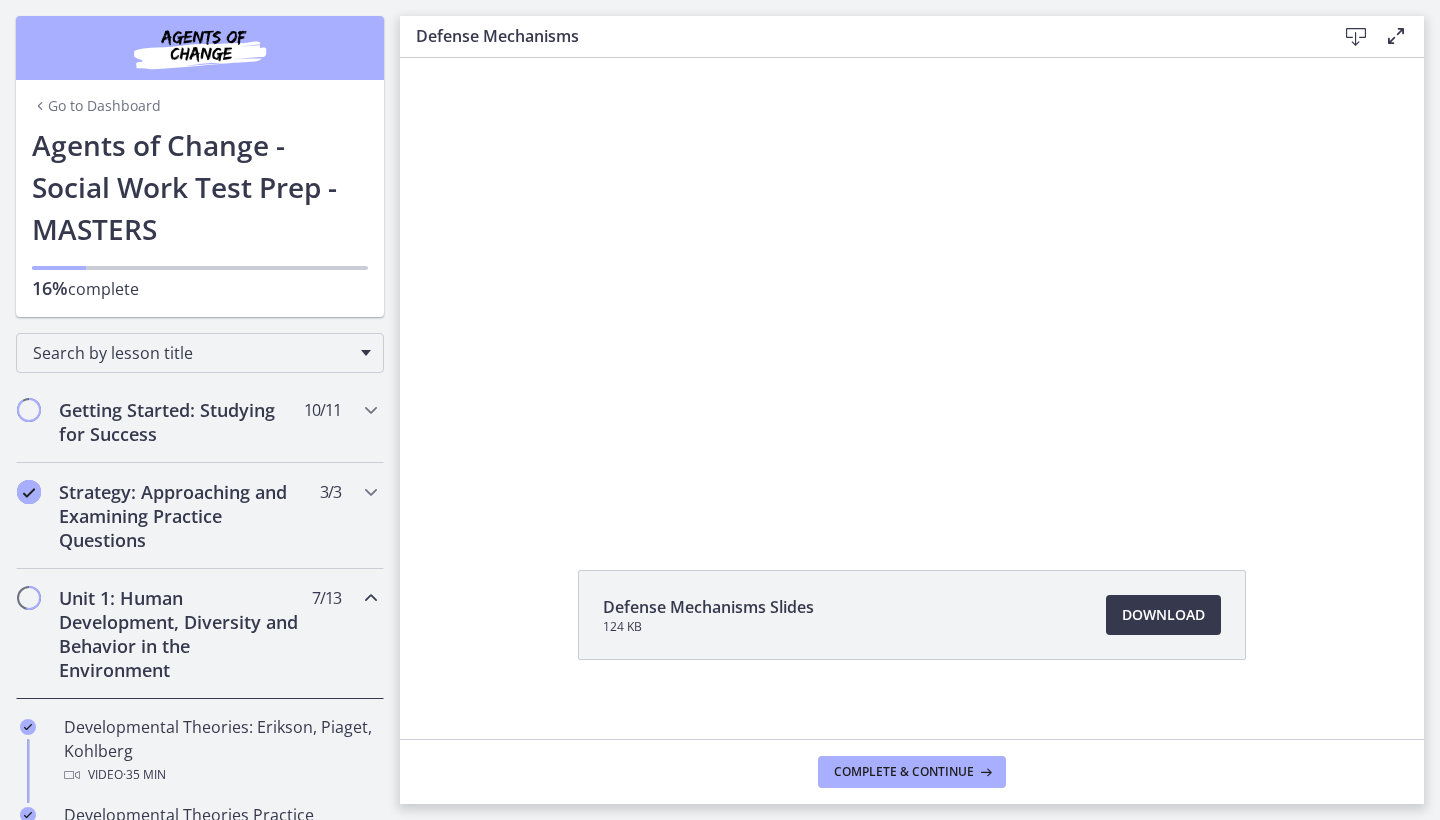 scroll, scrollTop: 0, scrollLeft: 0, axis: both 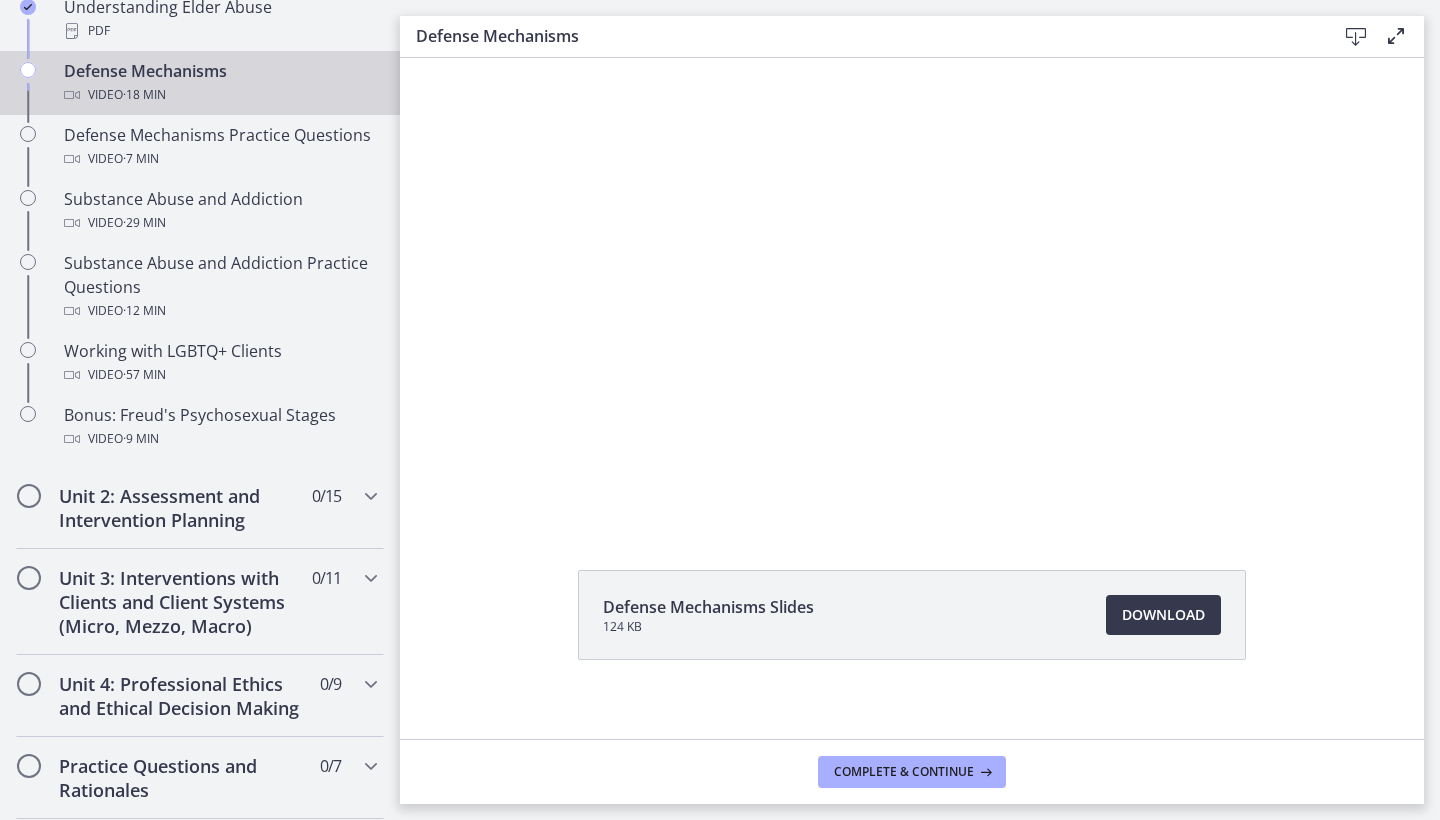 type 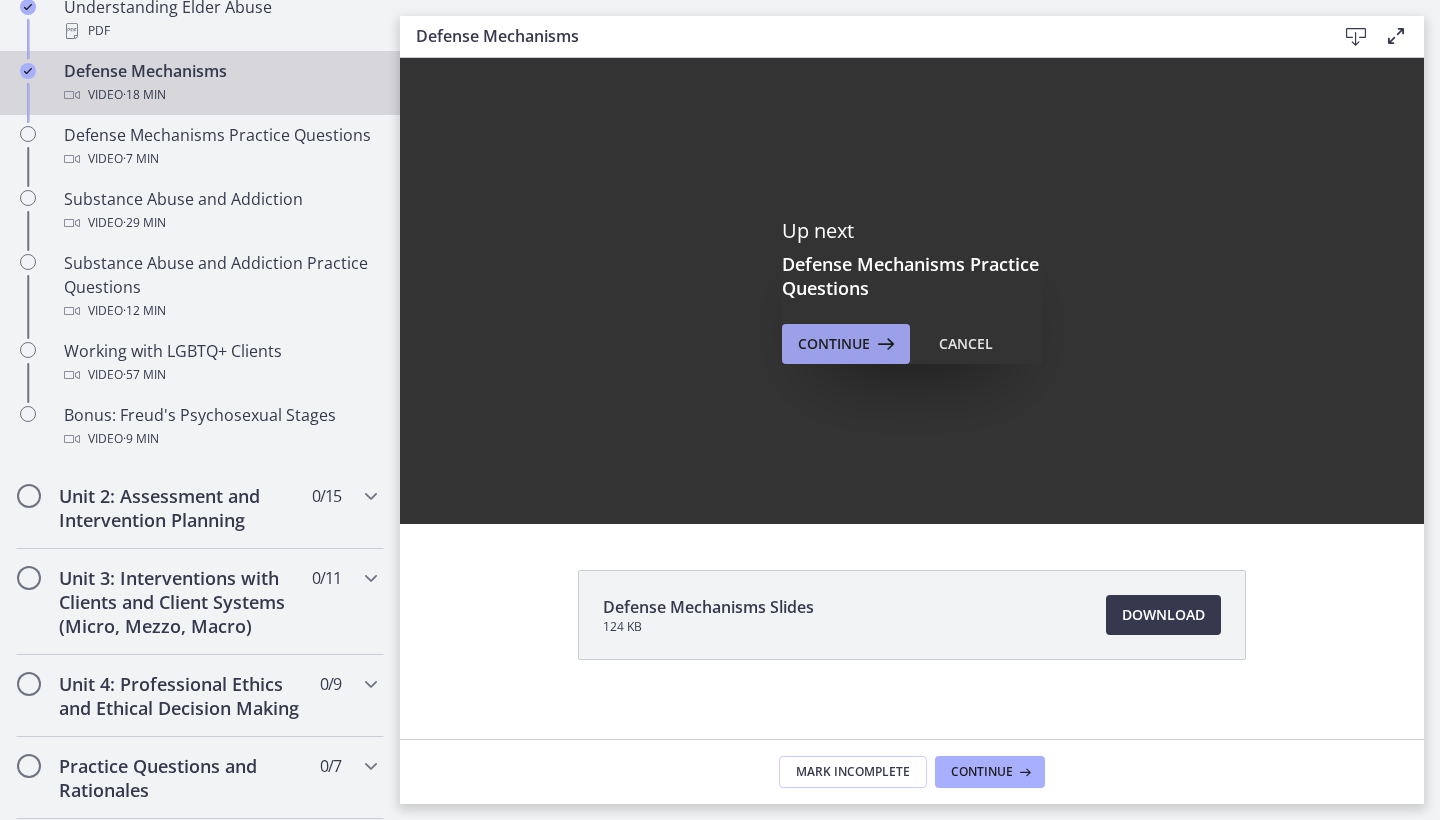 click on "Continue" at bounding box center [834, 344] 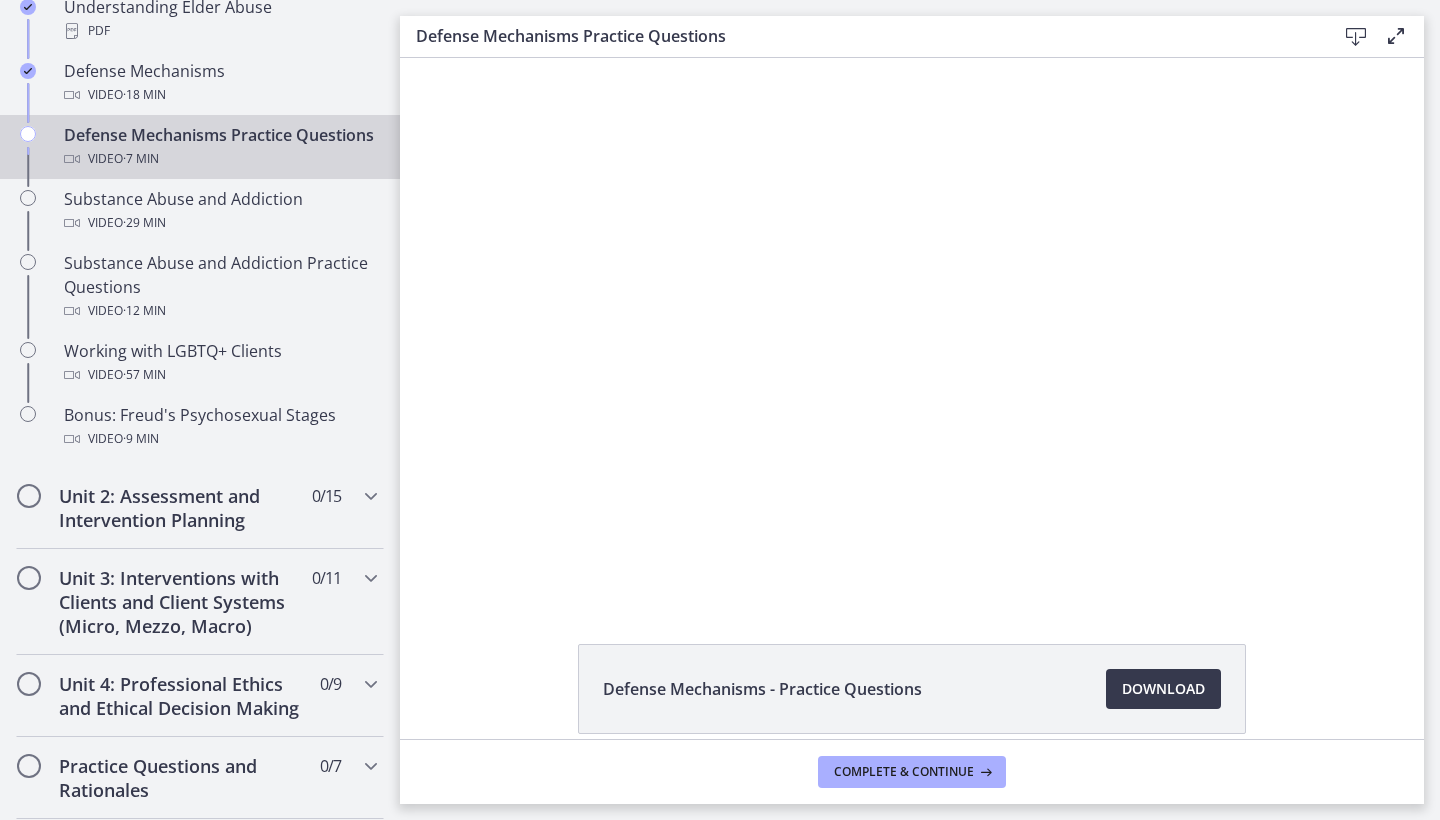 scroll, scrollTop: 0, scrollLeft: 0, axis: both 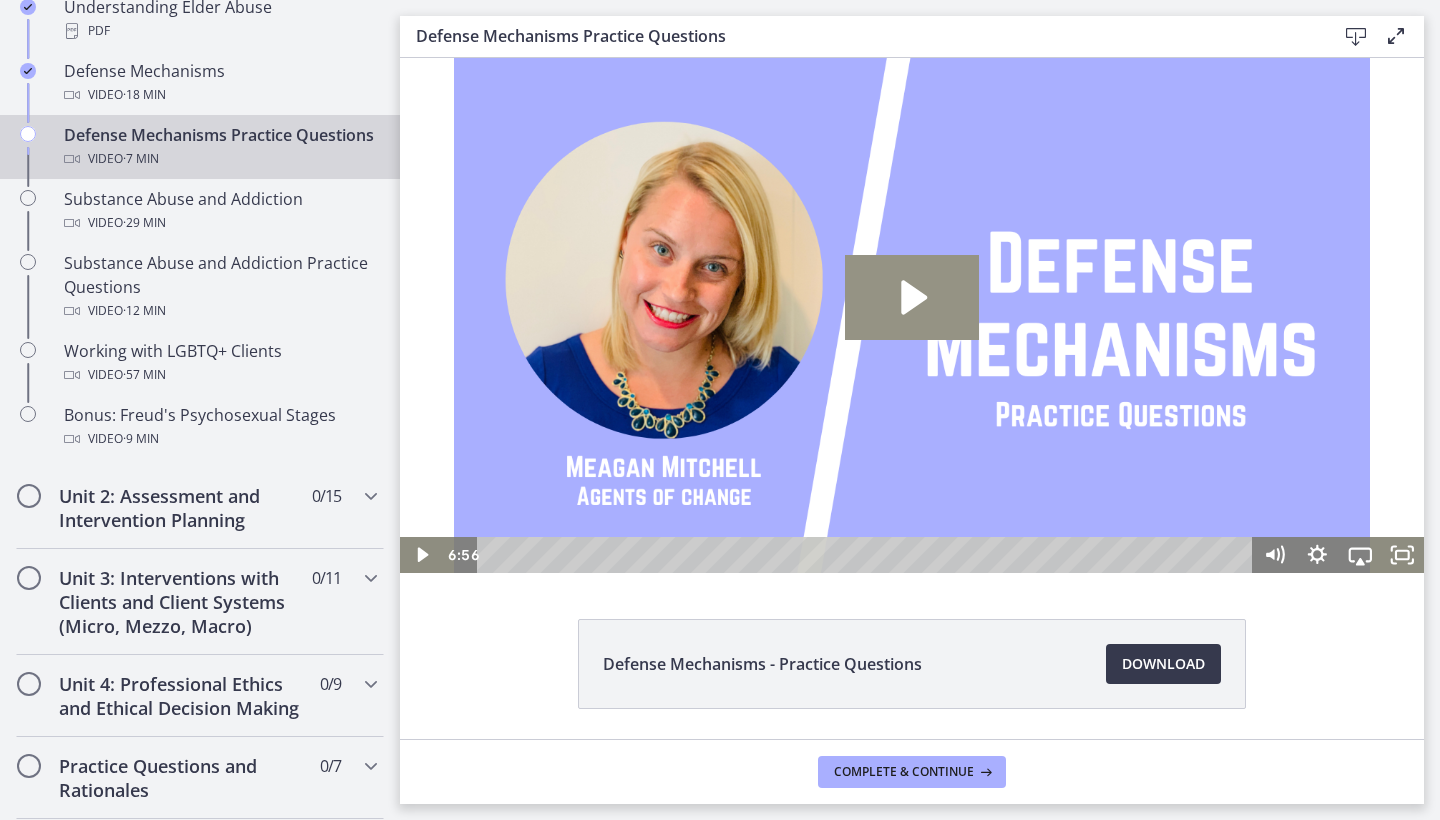click 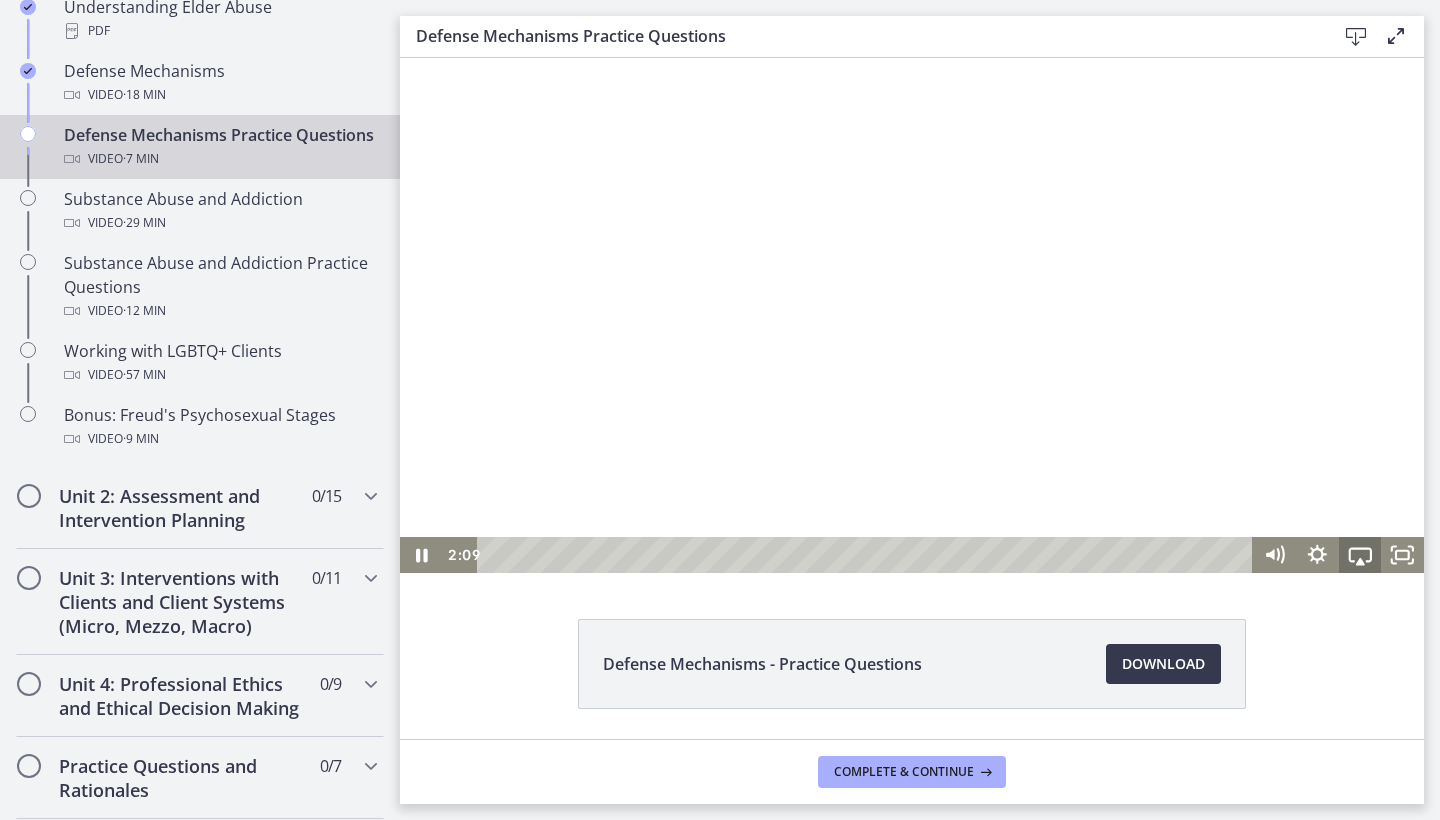 click on "Defense Mechanisms - Practice Questions
Download
Opens in a new window" at bounding box center (912, 712) 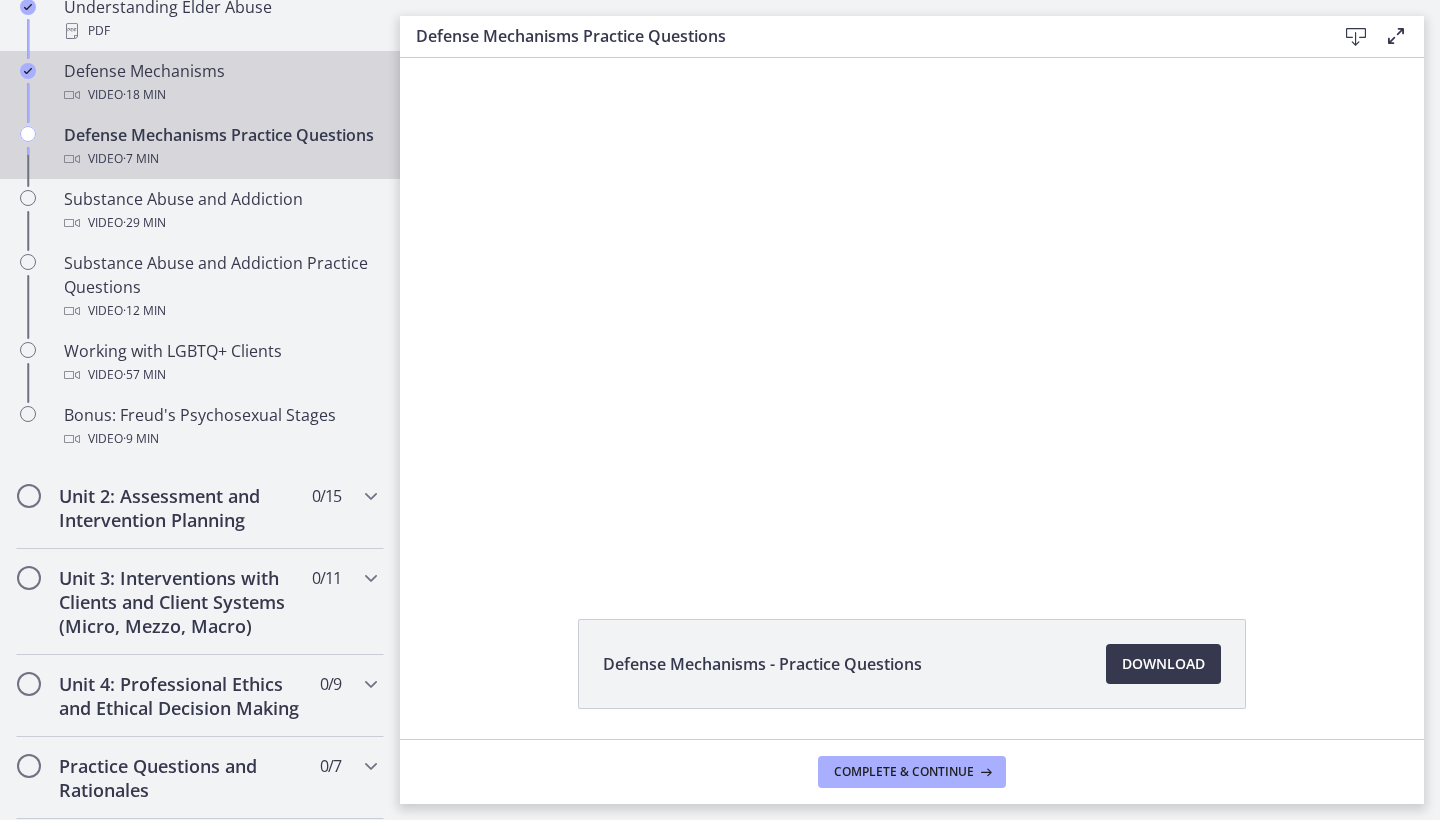 click on "Defense Mechanisms
Video
·  18 min" at bounding box center (220, 83) 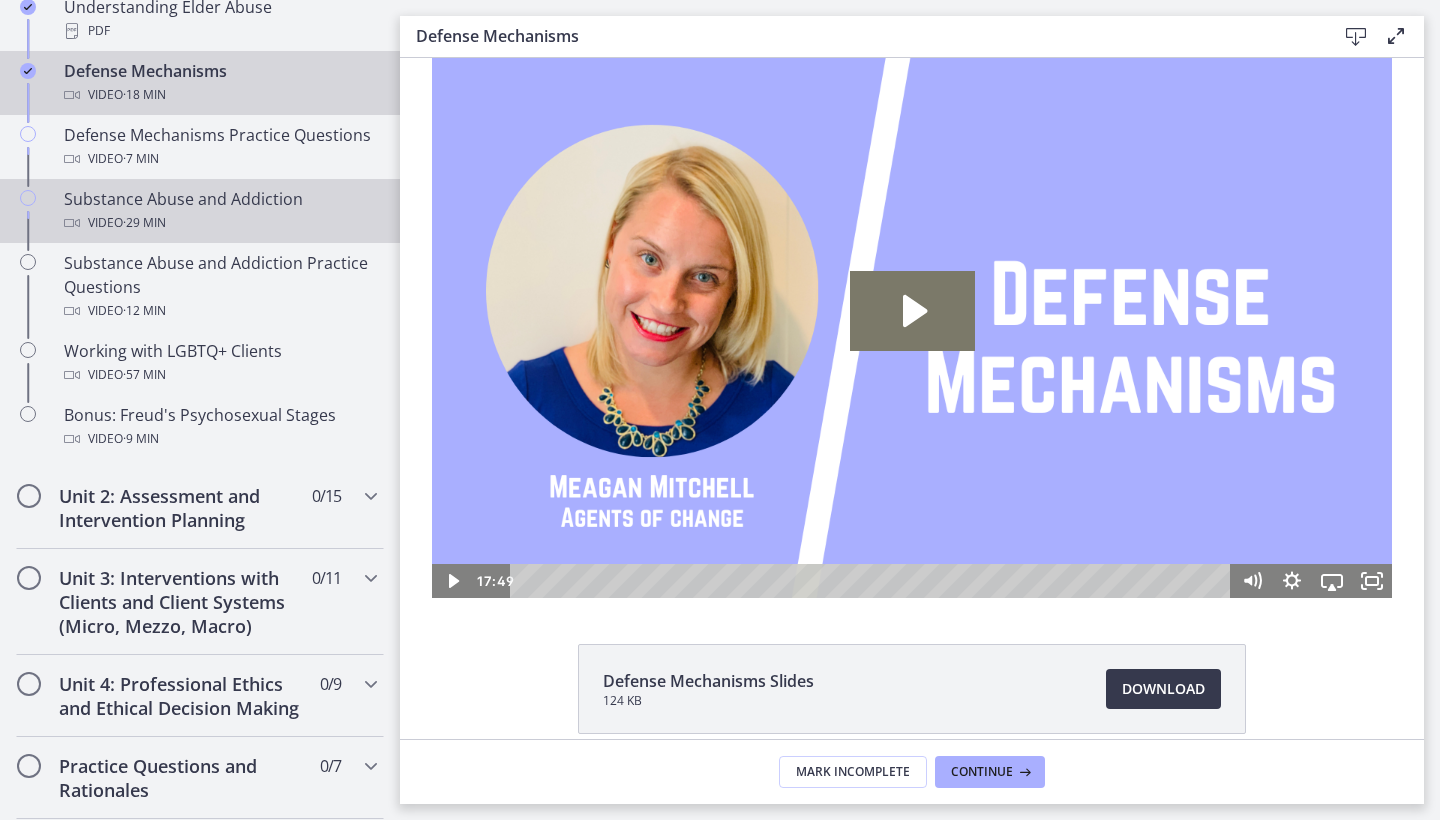 scroll, scrollTop: 0, scrollLeft: 0, axis: both 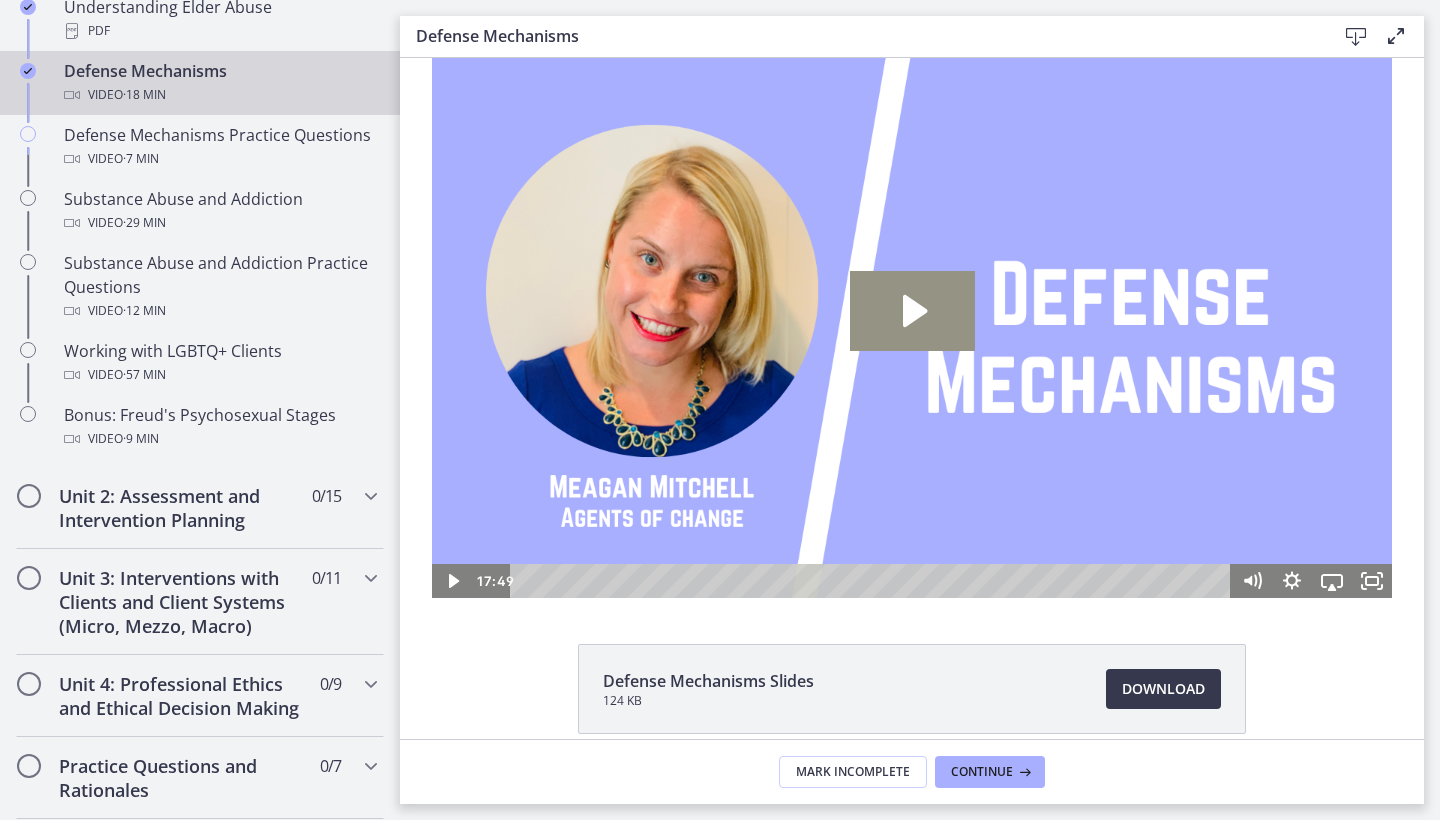 click 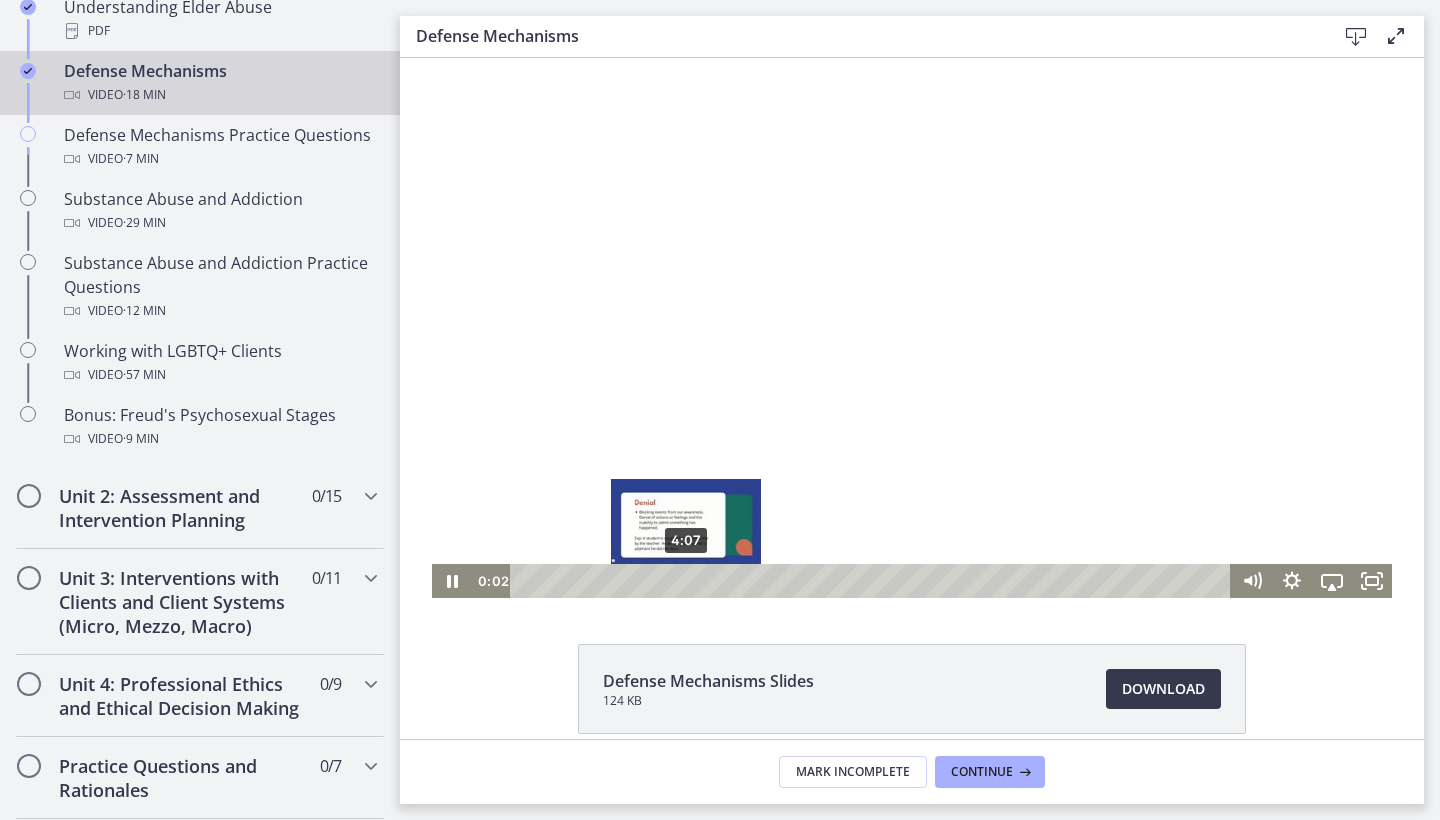 click on "4:07" at bounding box center (873, 581) 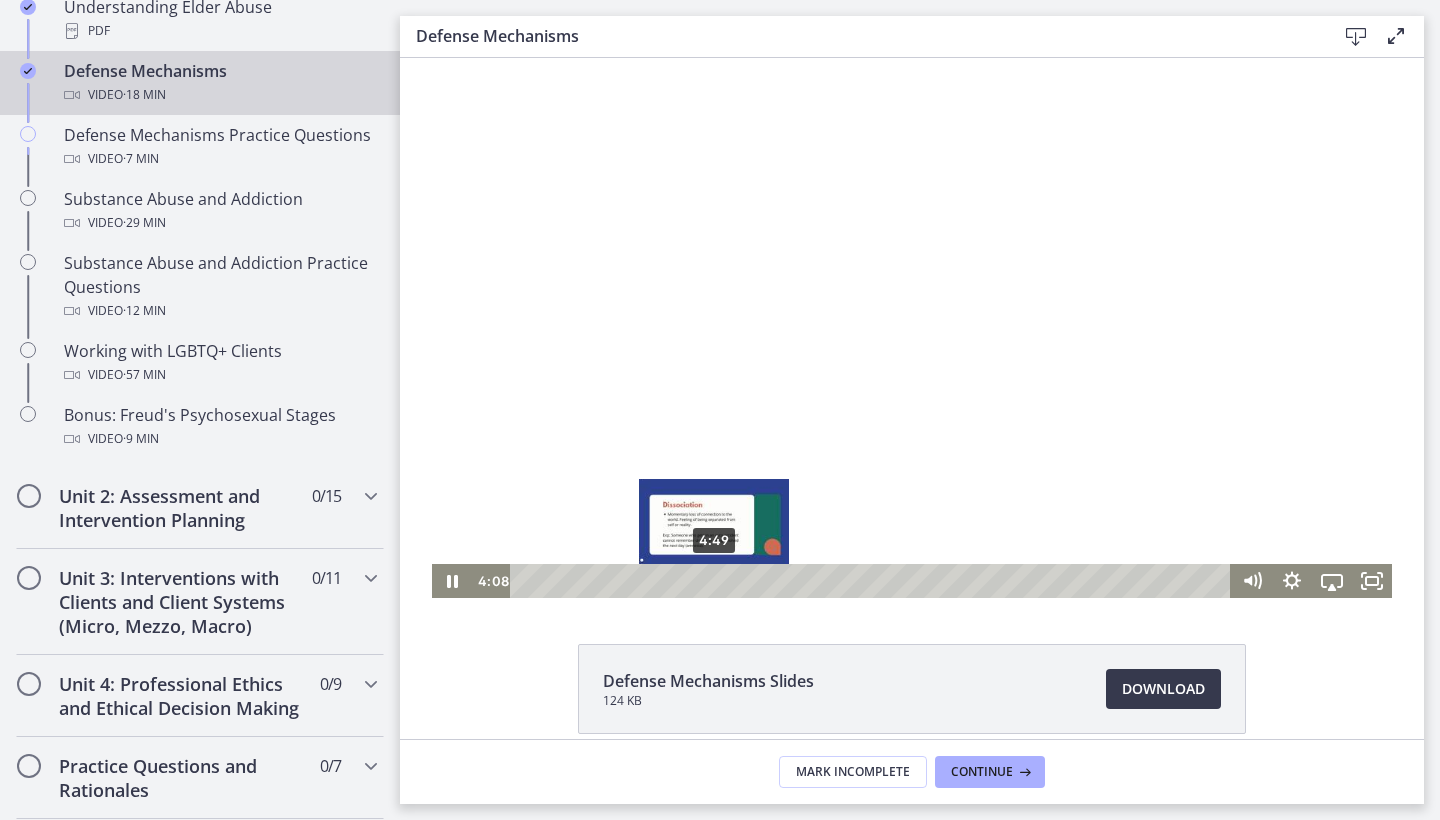 click on "4:49" at bounding box center (873, 581) 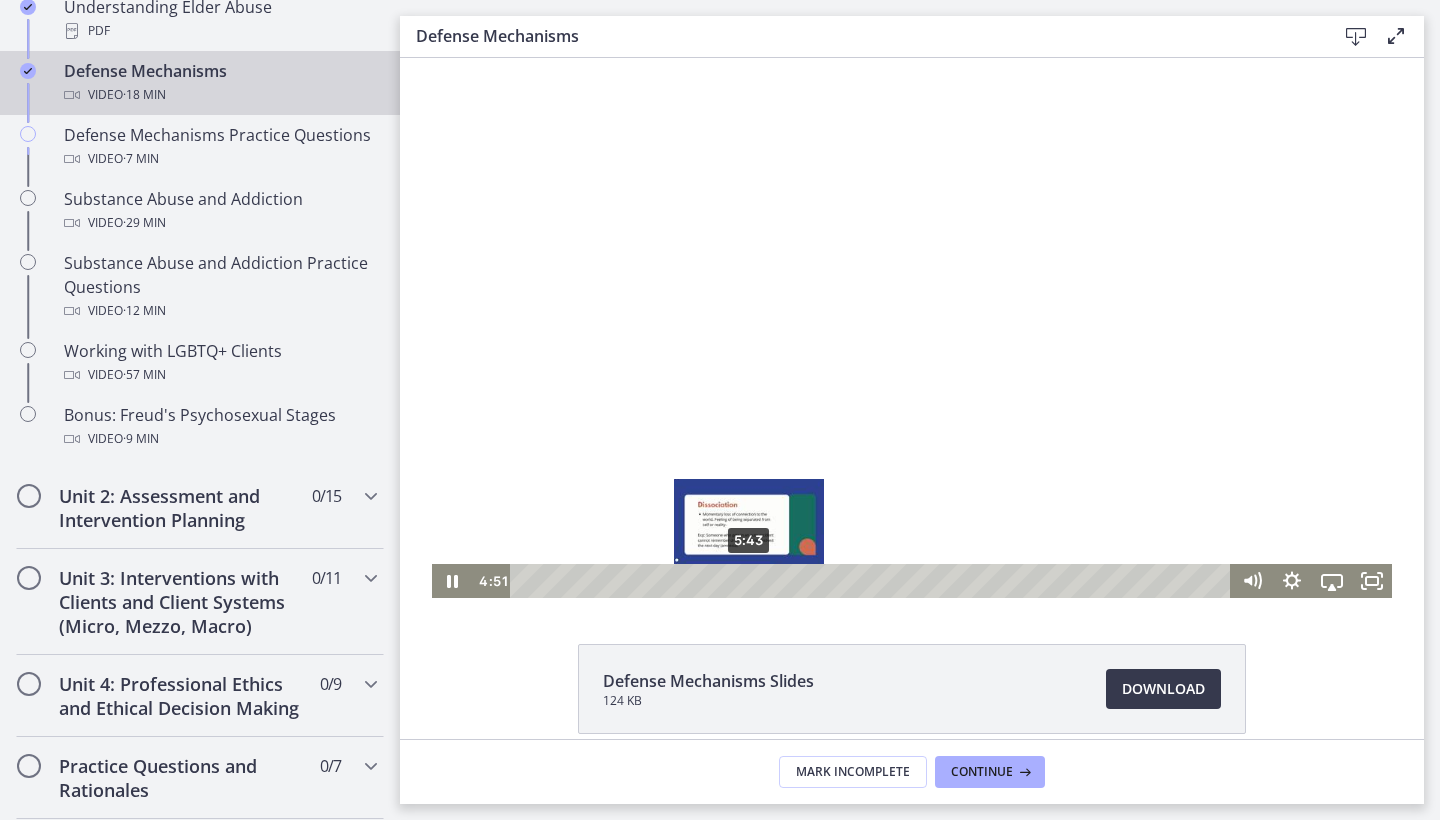 click on "5:43" at bounding box center (873, 581) 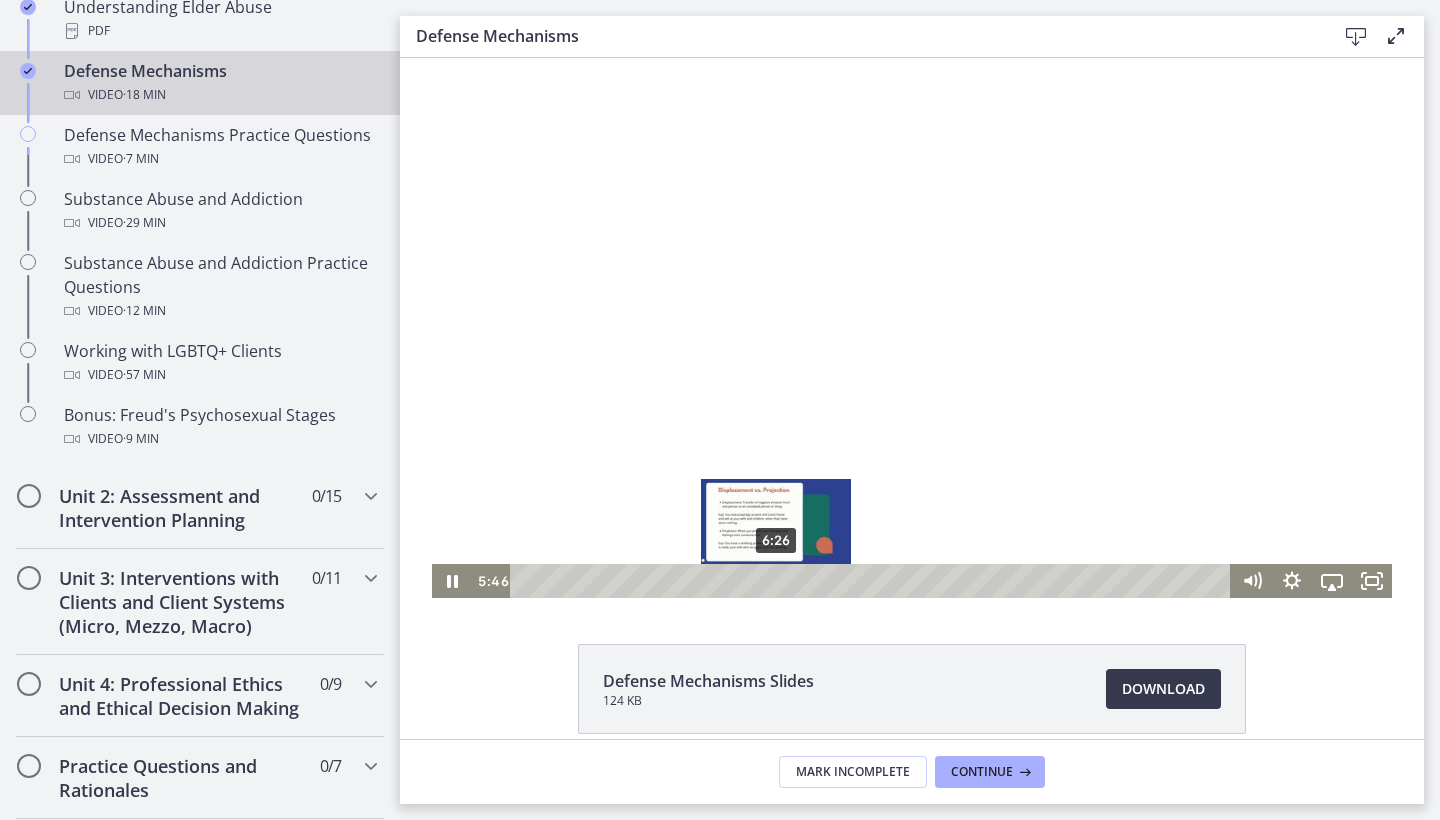 click on "6:26" at bounding box center [873, 581] 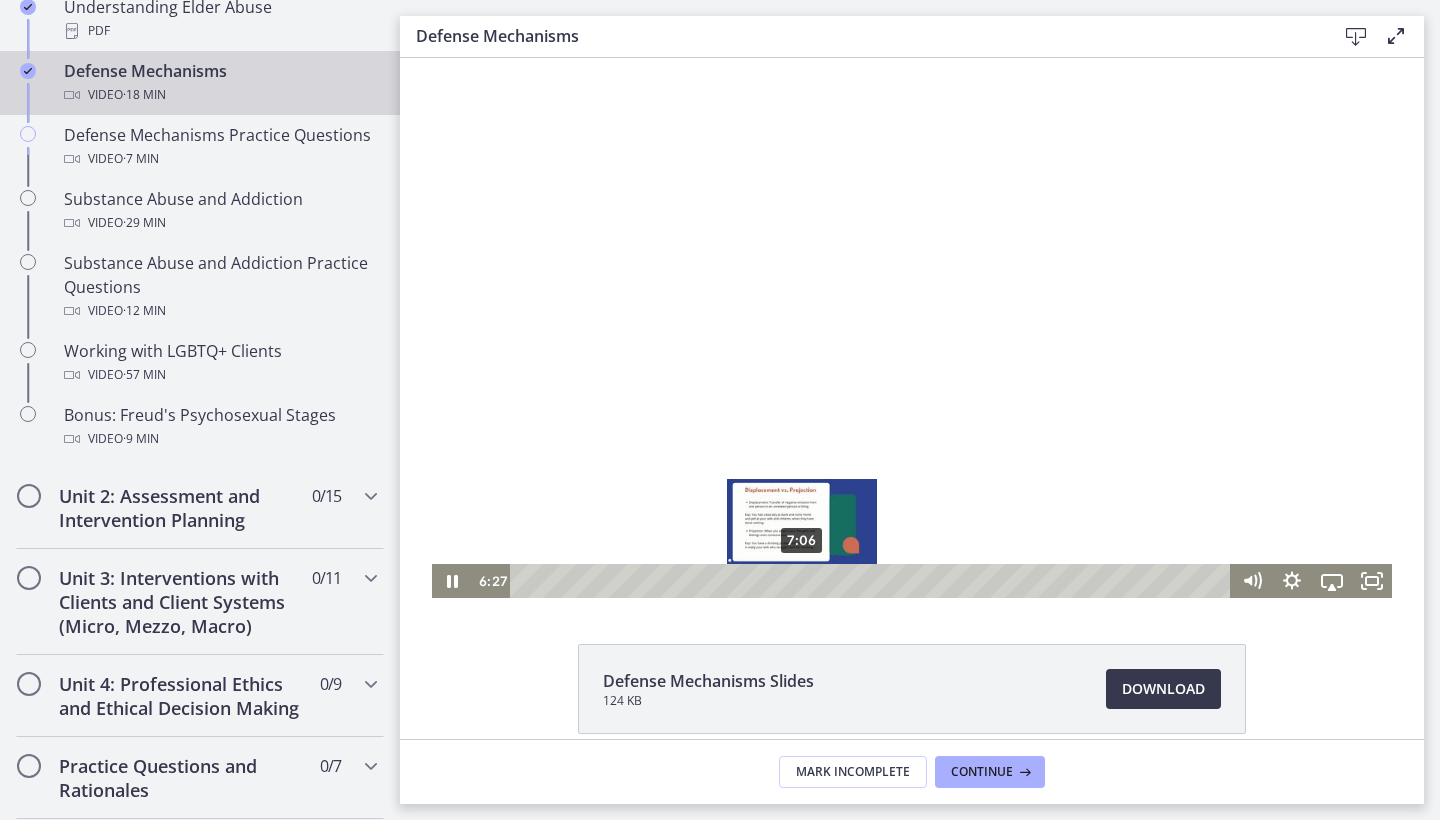 click on "7:06" at bounding box center [873, 581] 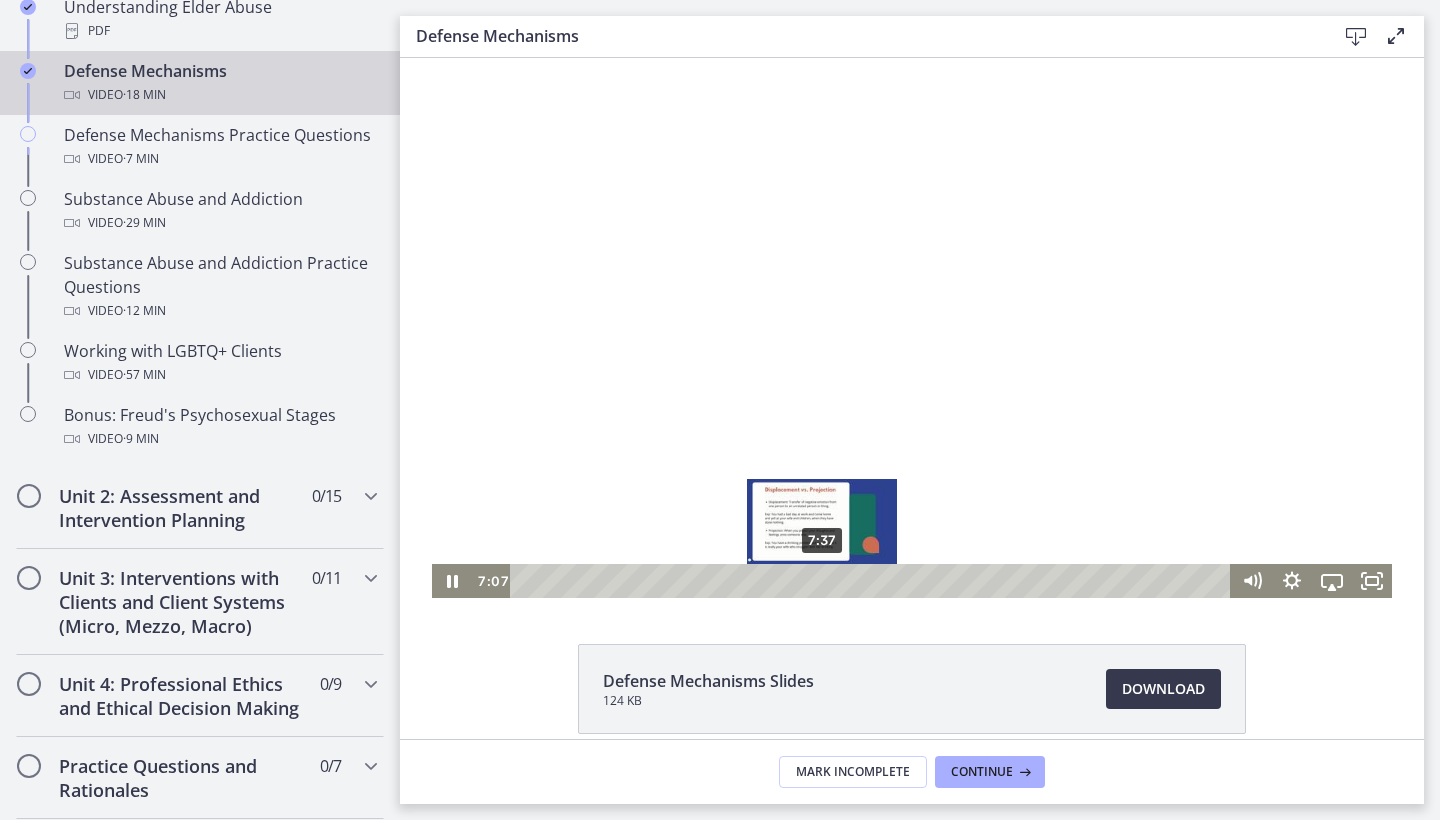 click on "7:37" at bounding box center [873, 581] 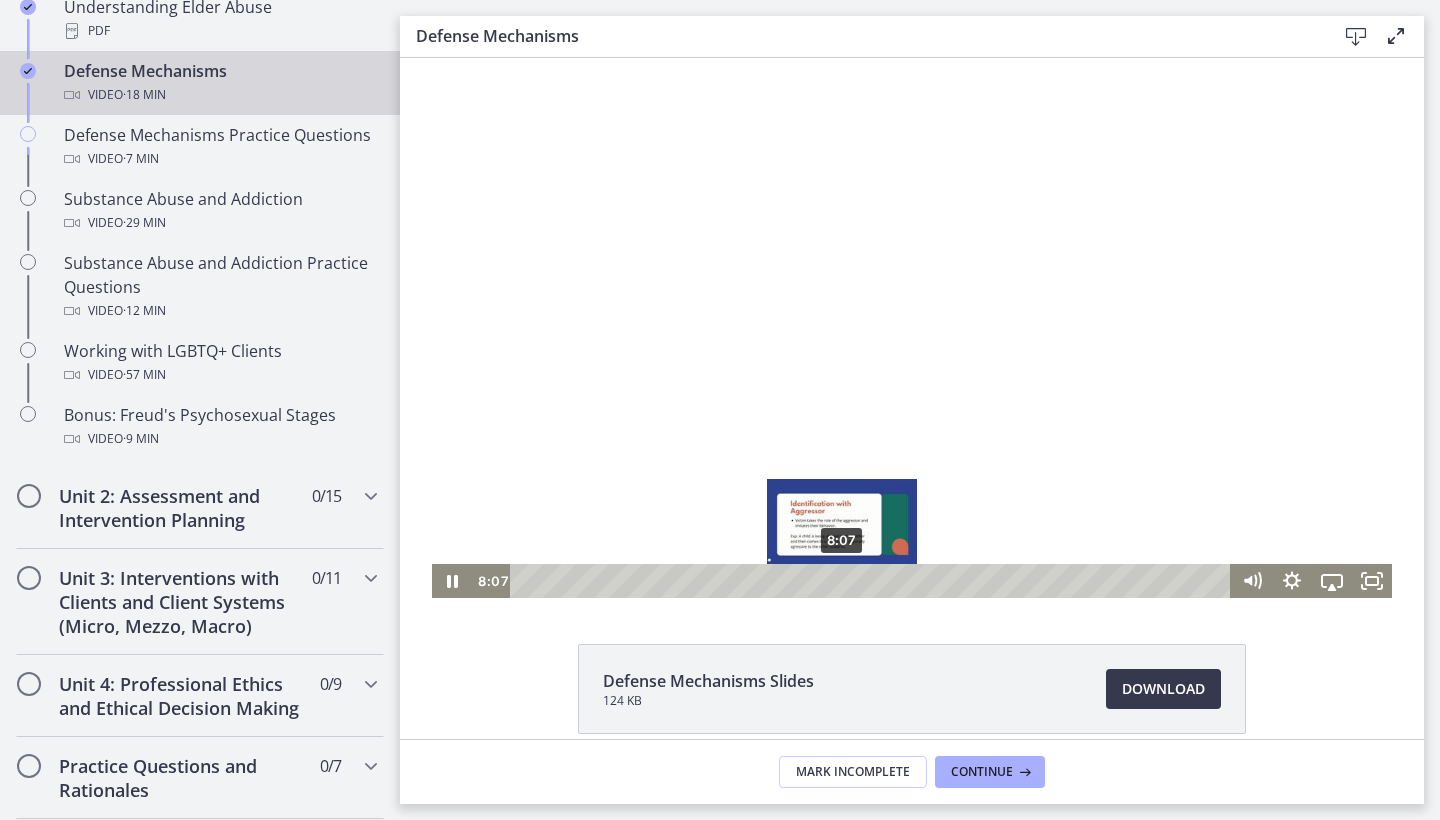 click on "8:07" at bounding box center [873, 581] 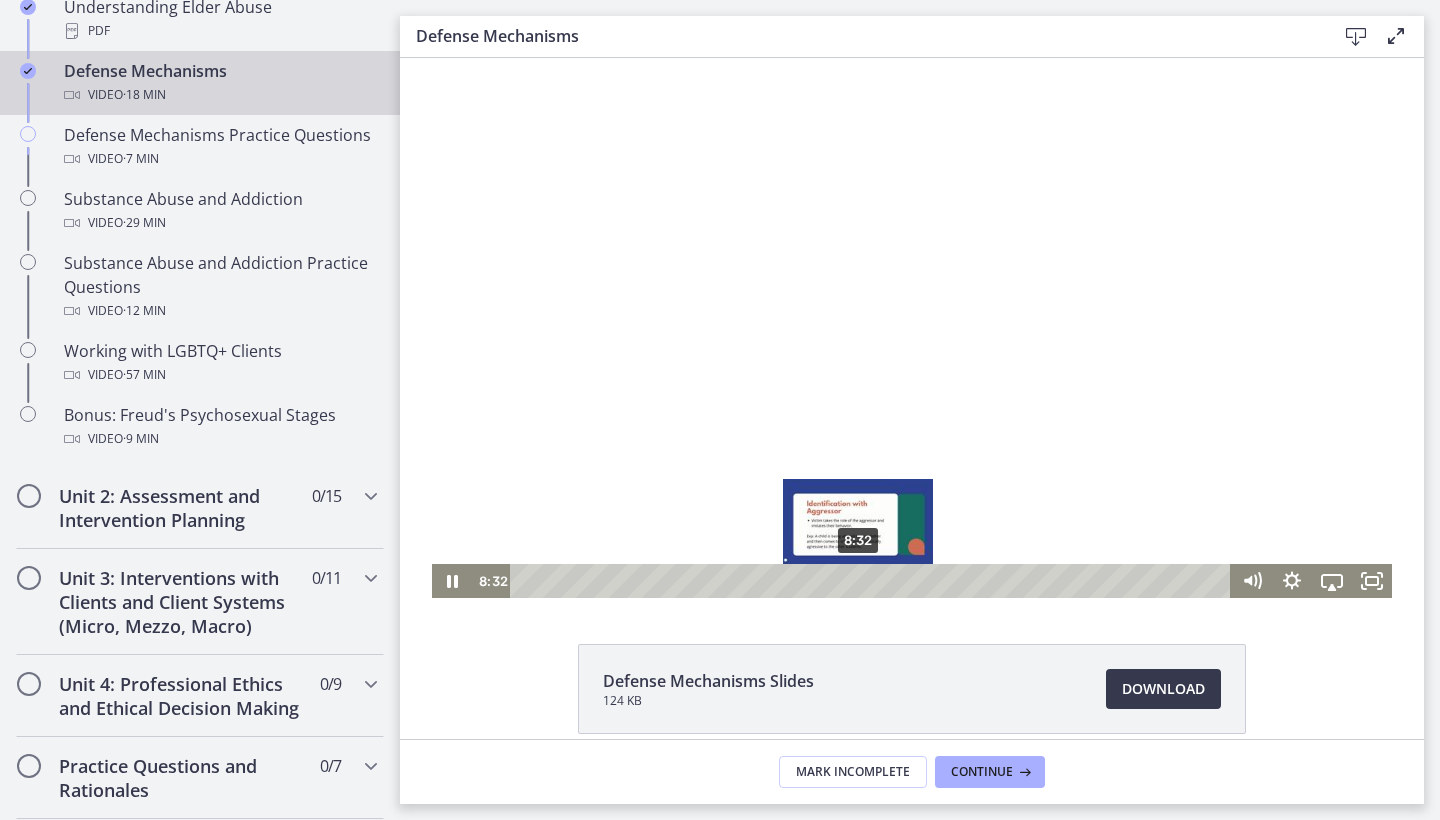 click on "8:32" at bounding box center (873, 581) 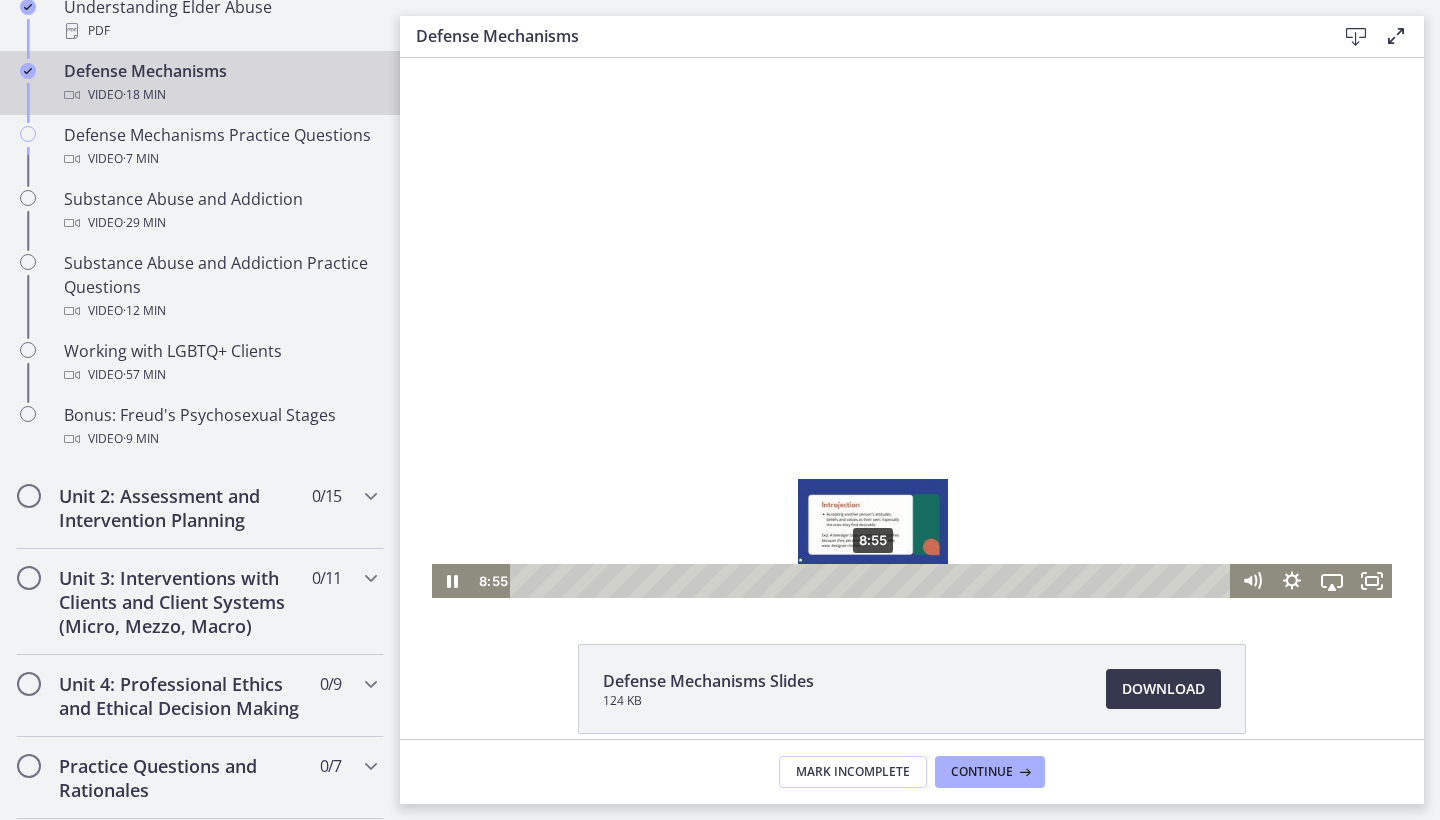 click on "8:55" at bounding box center (873, 581) 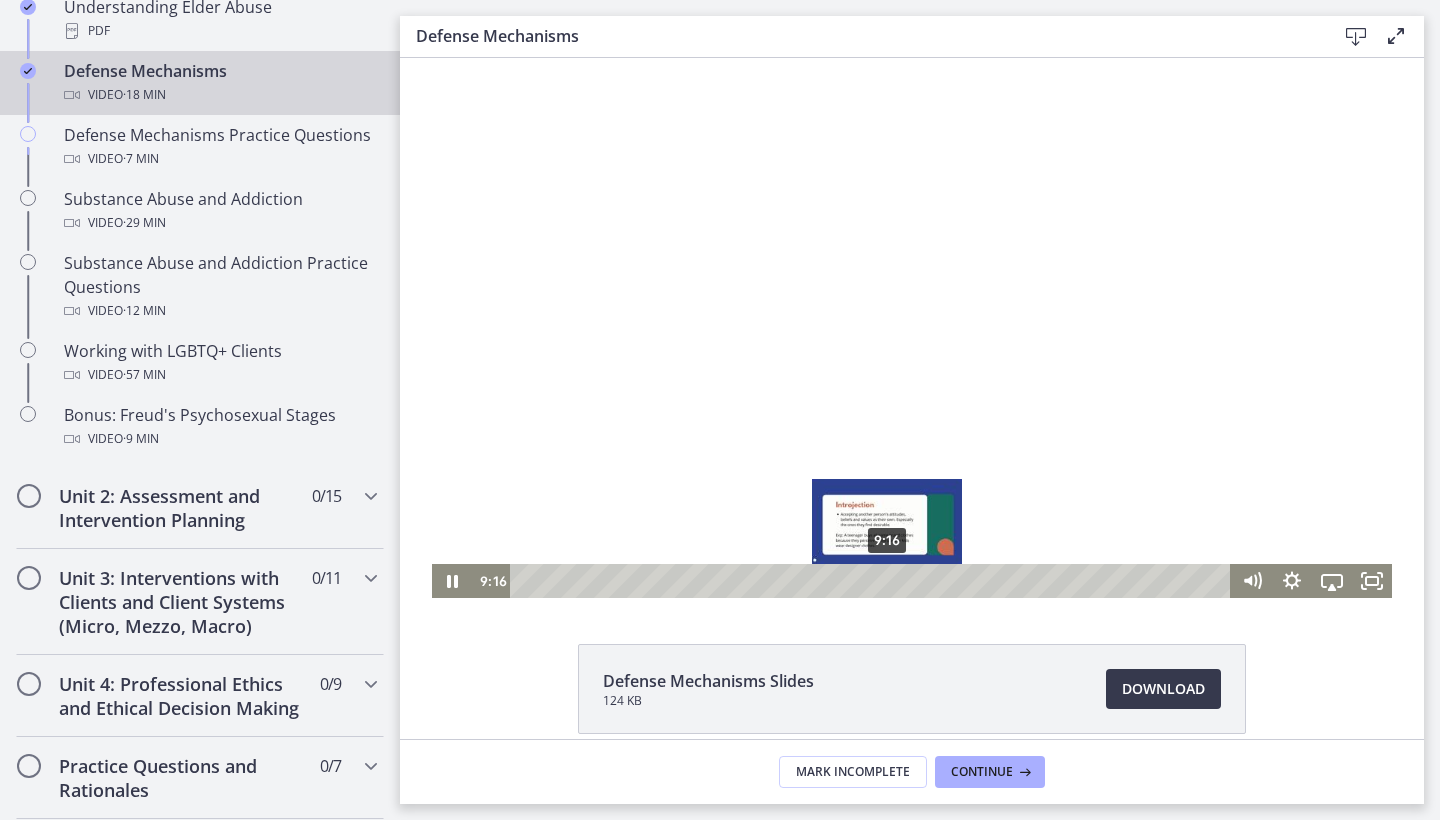 click on "9:16" at bounding box center [873, 581] 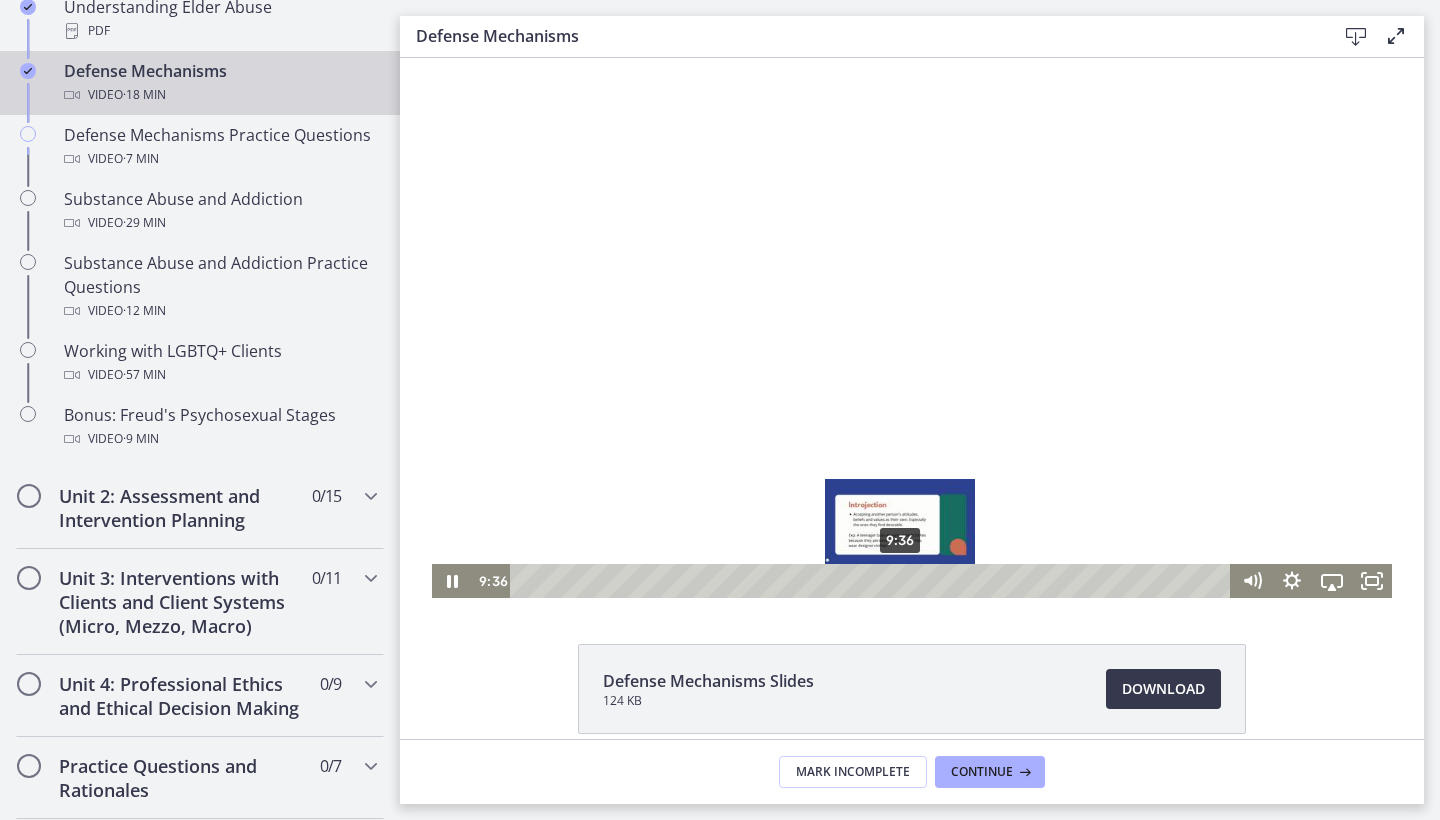 click on "9:36" at bounding box center [873, 581] 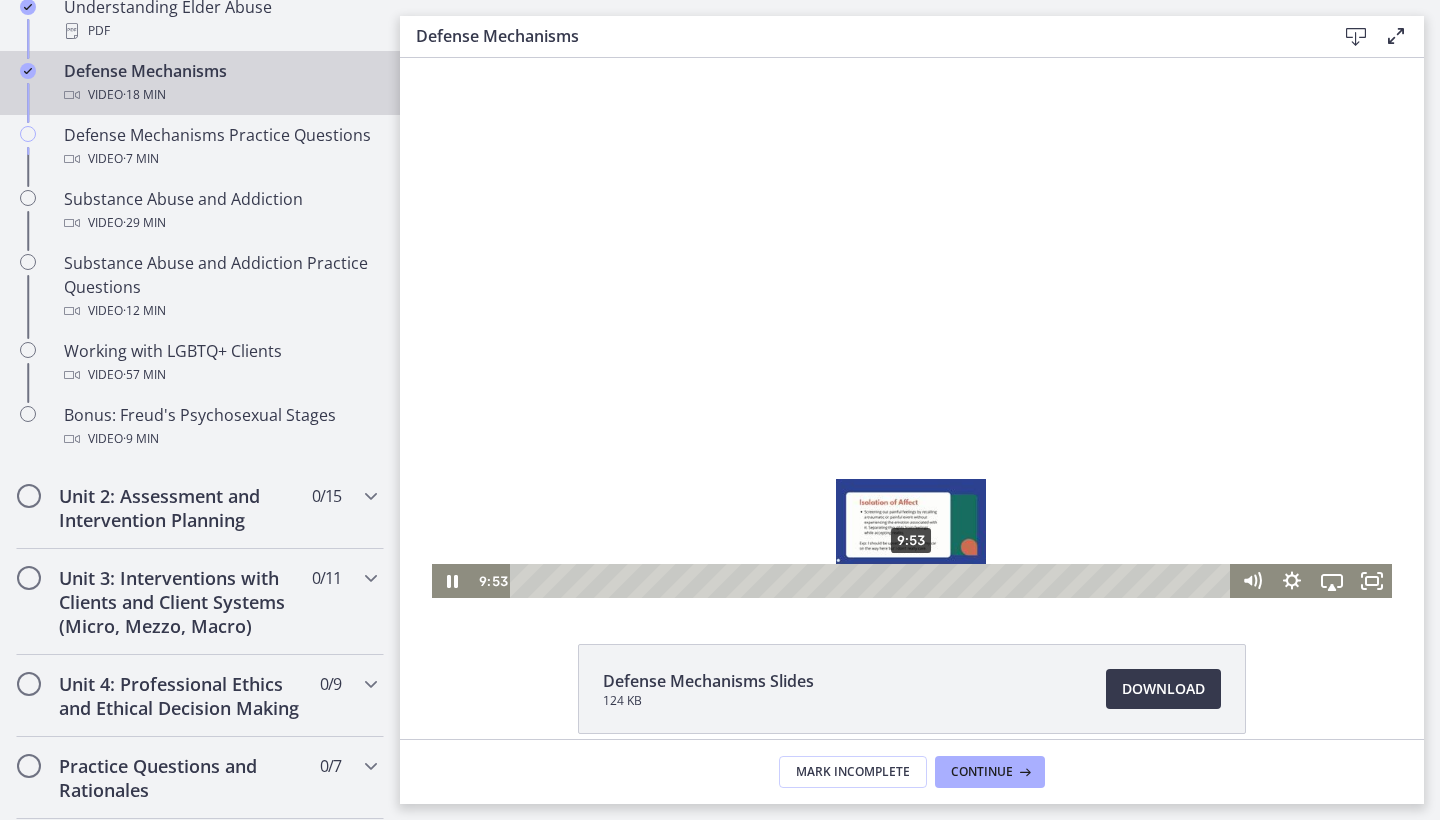 click on "9:53" at bounding box center (873, 581) 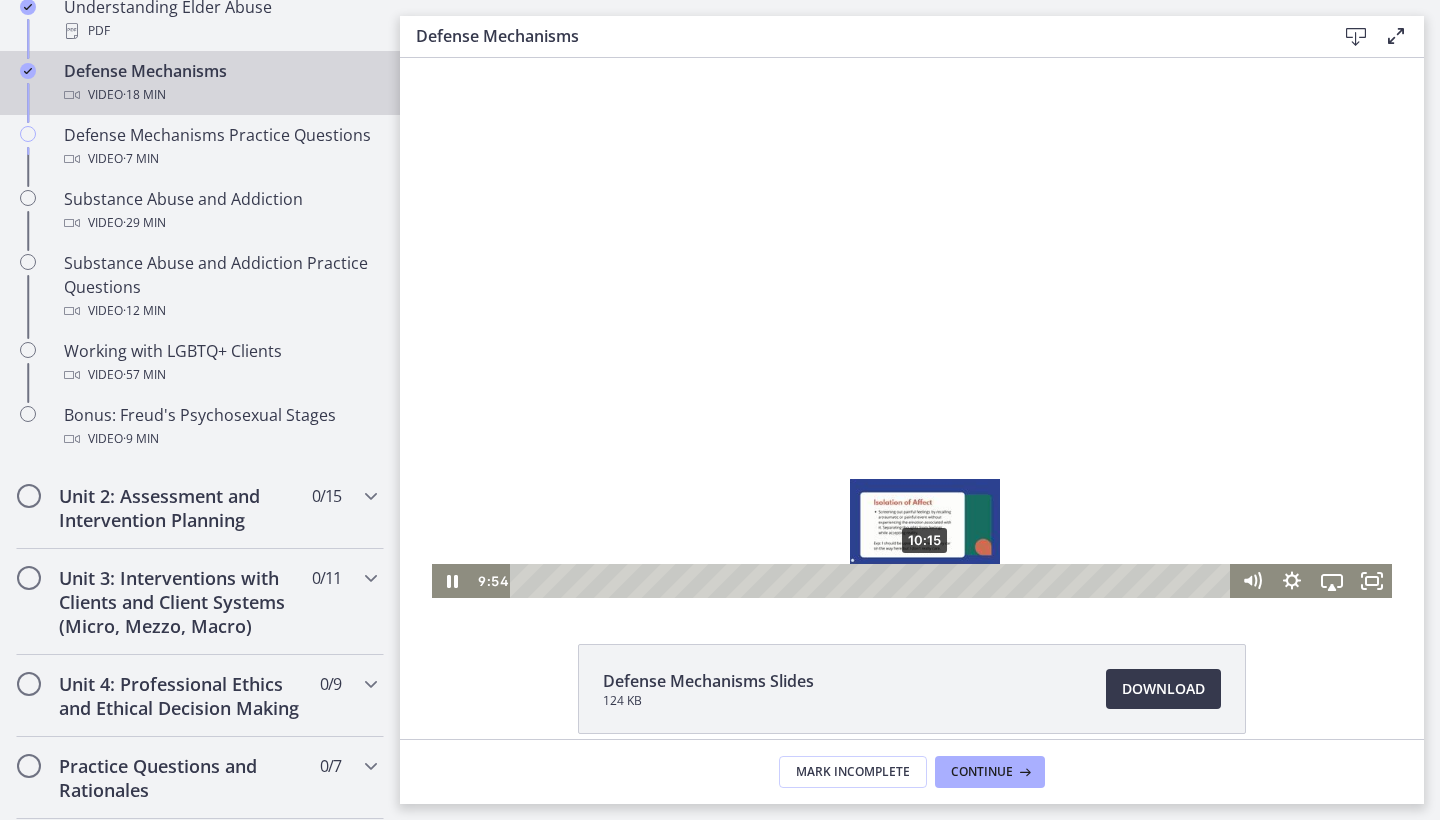 click on "10:15" at bounding box center [873, 581] 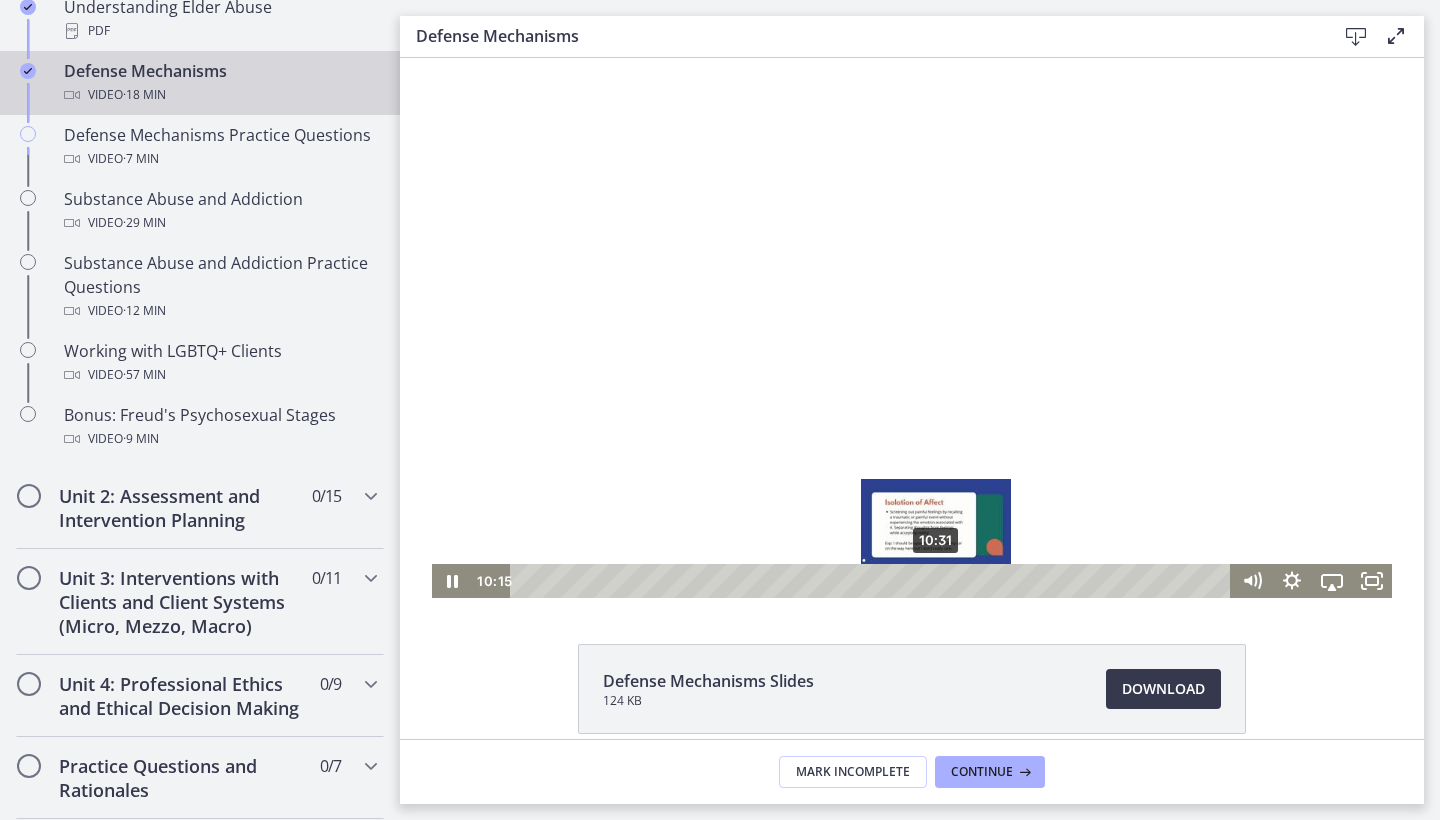 click on "10:31" at bounding box center (873, 581) 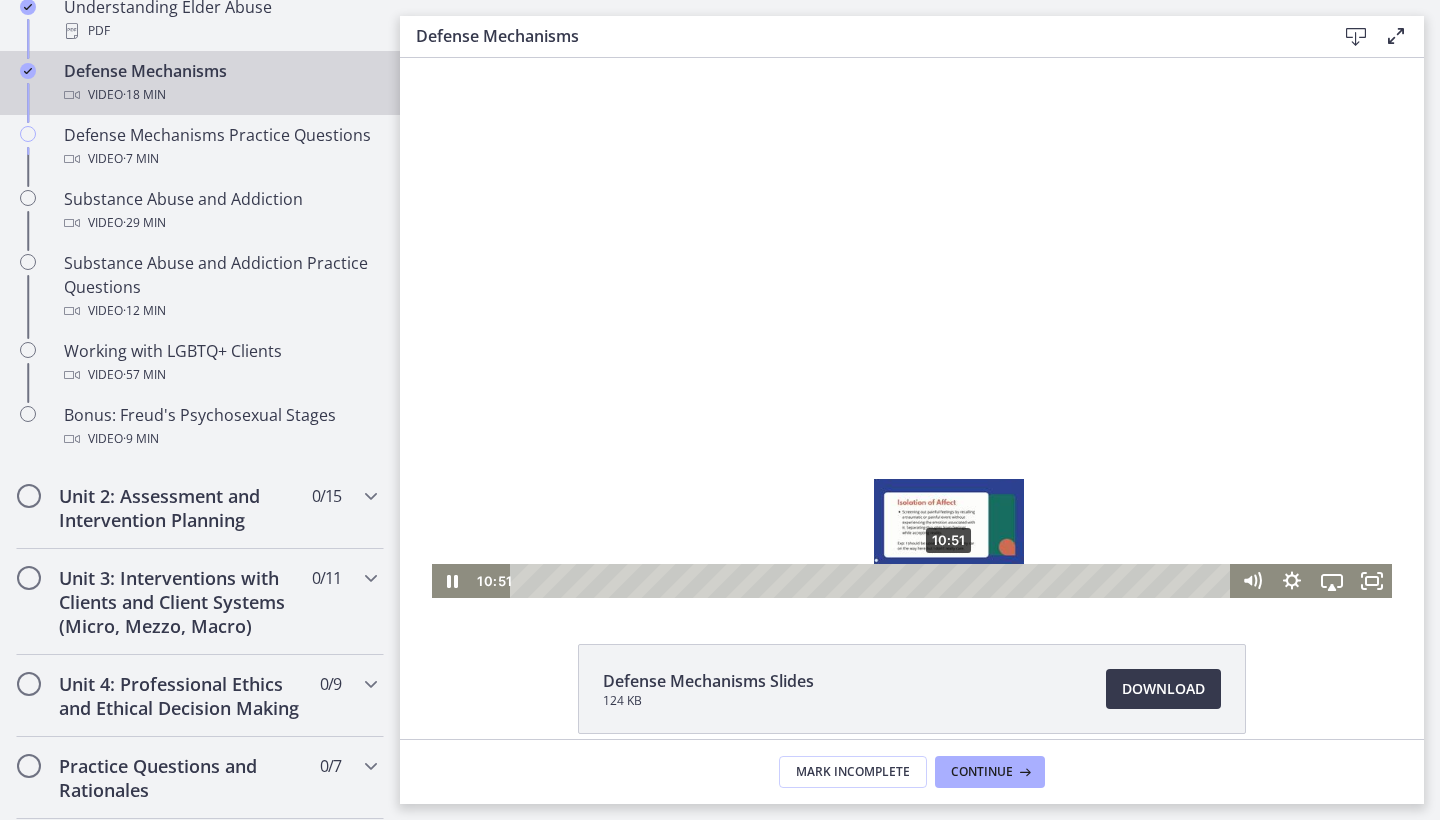 click on "10:51" at bounding box center [873, 581] 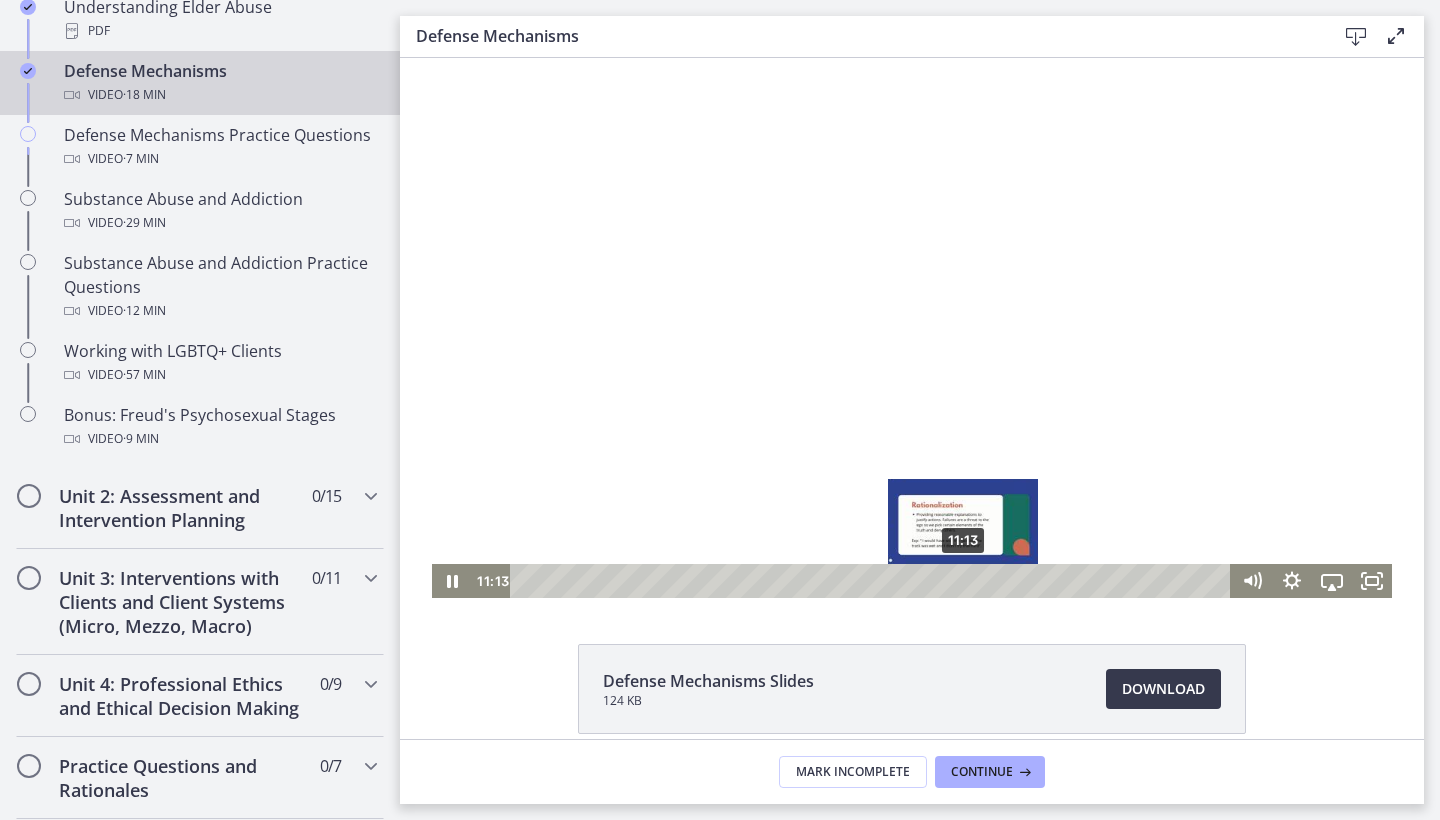 click on "11:13" at bounding box center [873, 581] 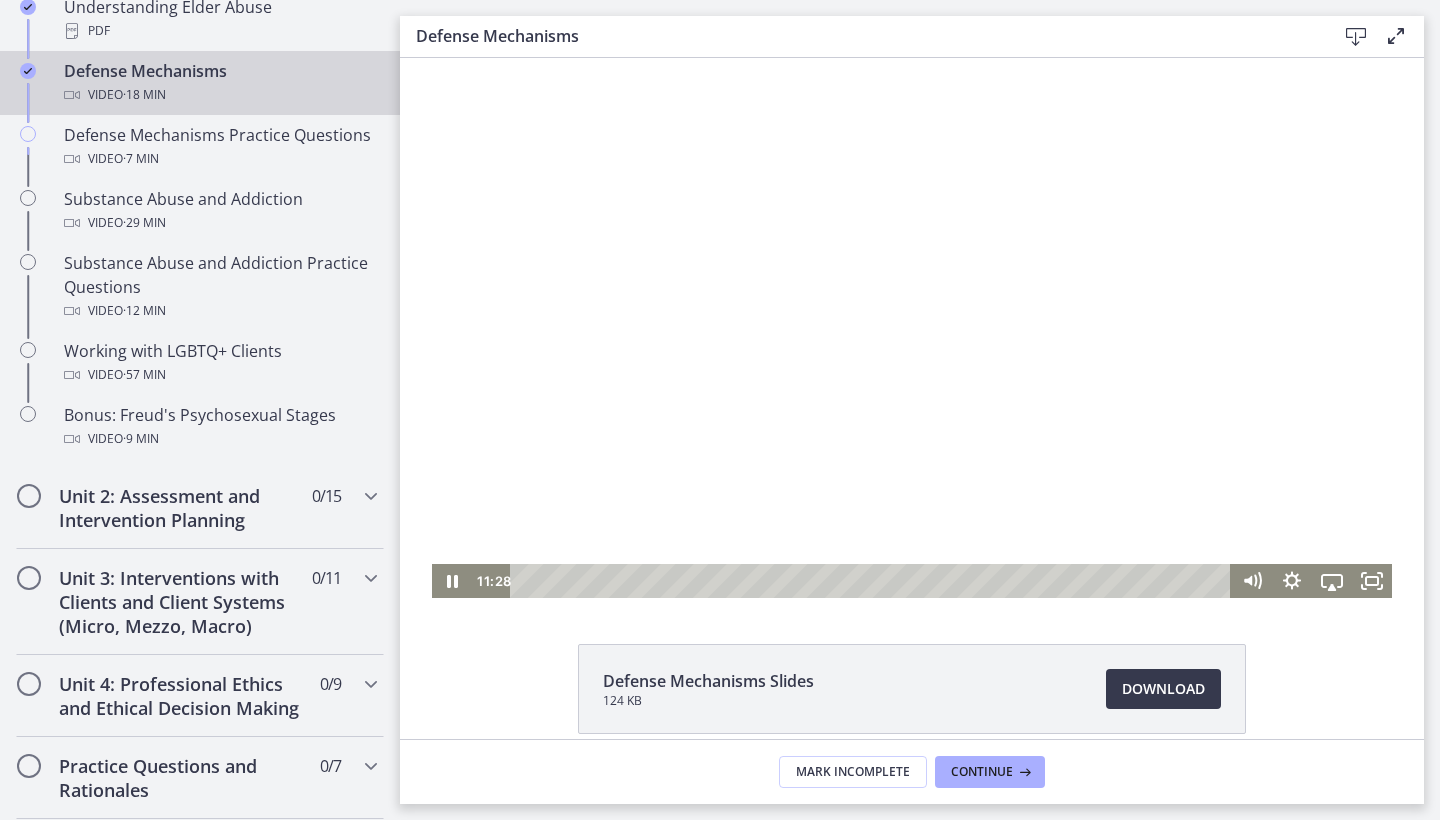 click at bounding box center [912, 328] 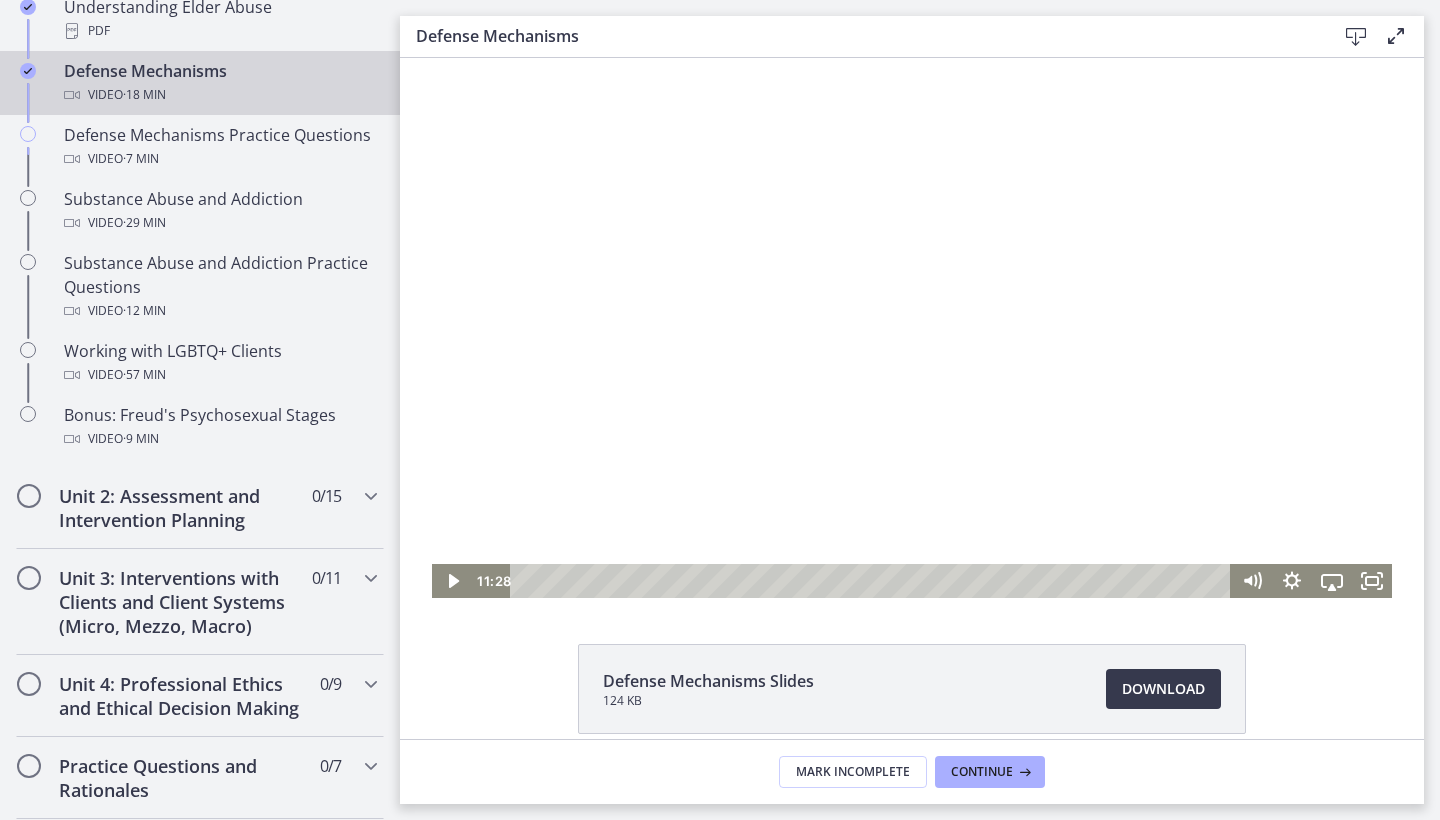 click at bounding box center (912, 328) 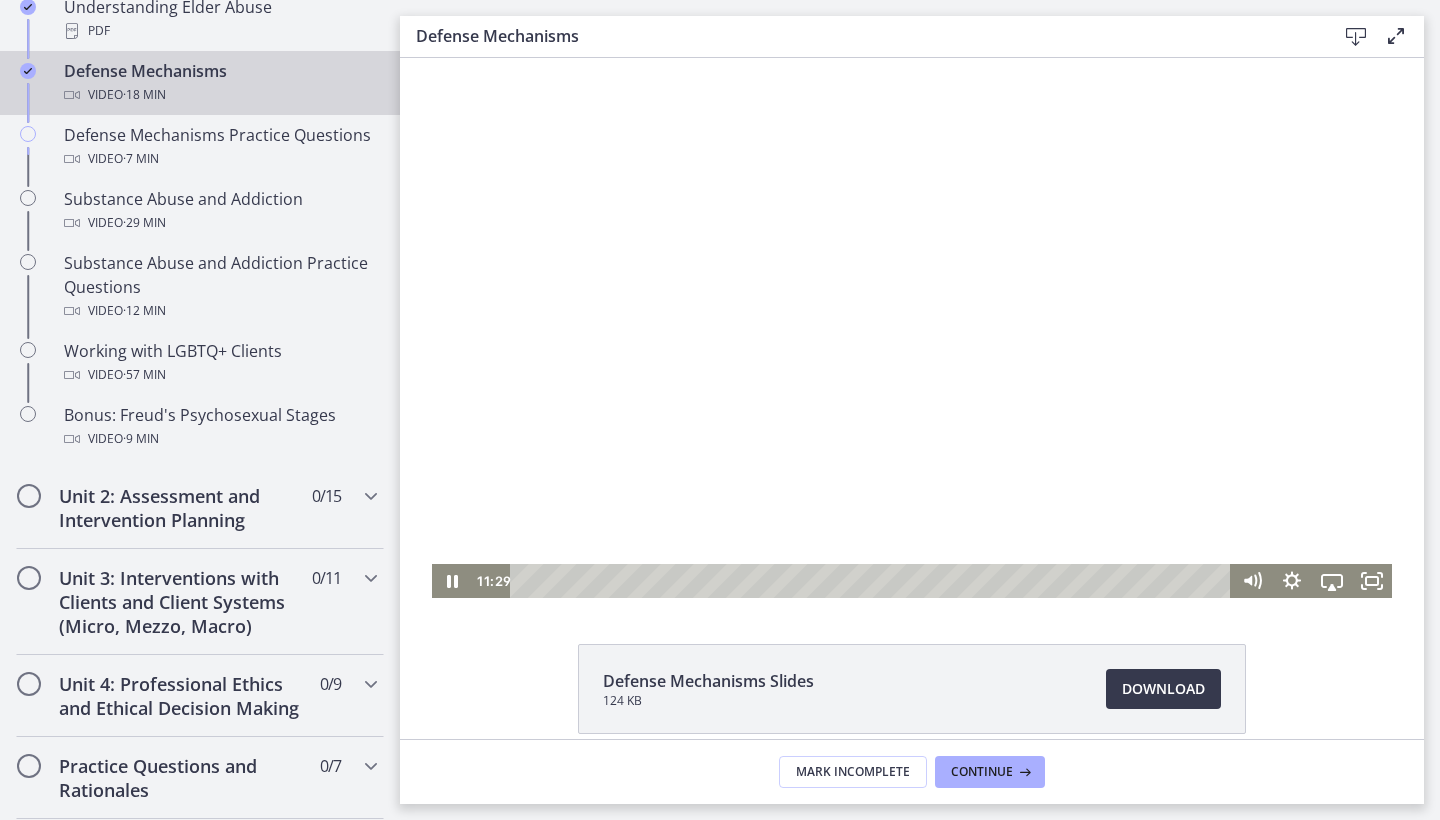 type 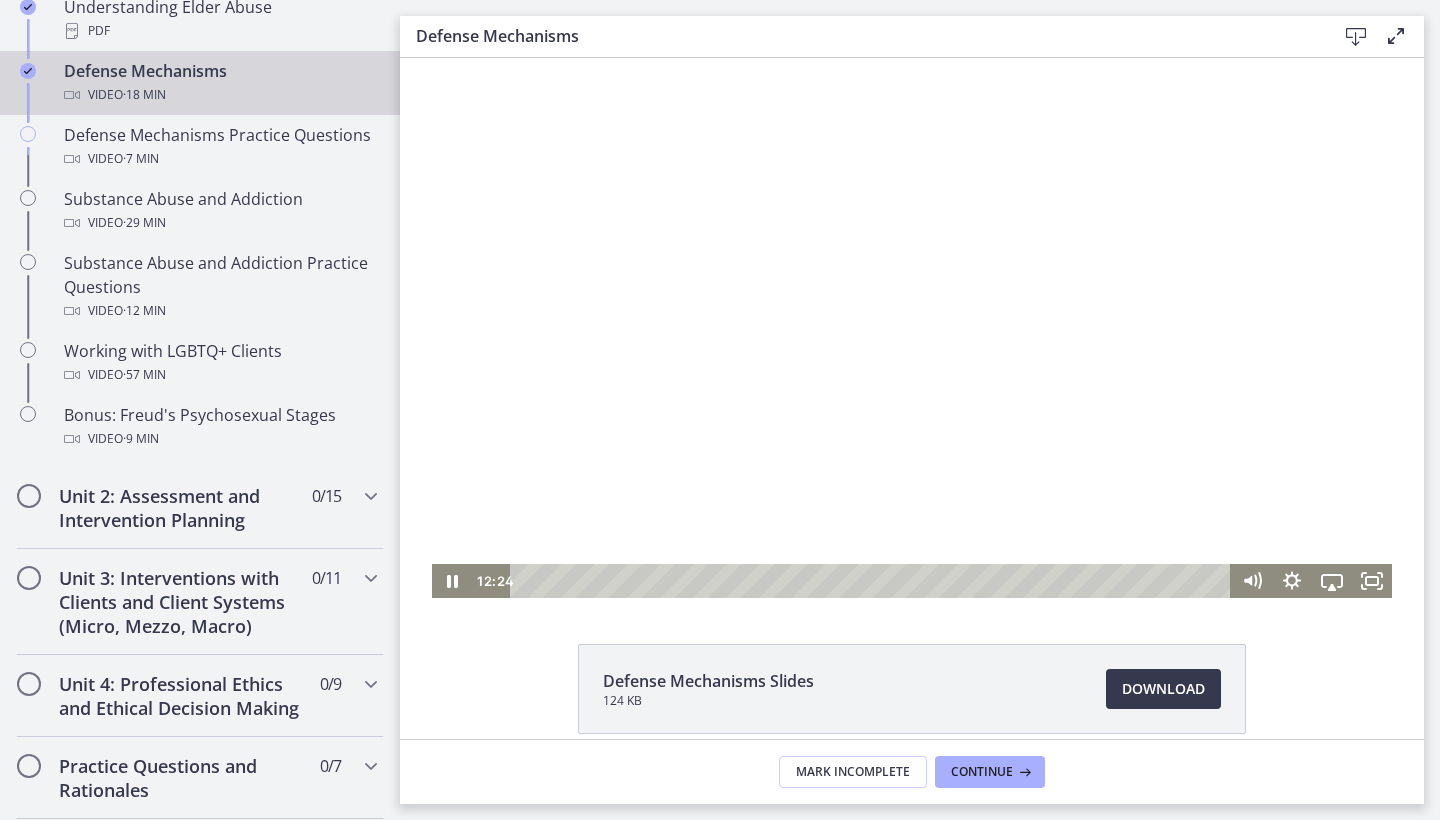 click at bounding box center [912, 328] 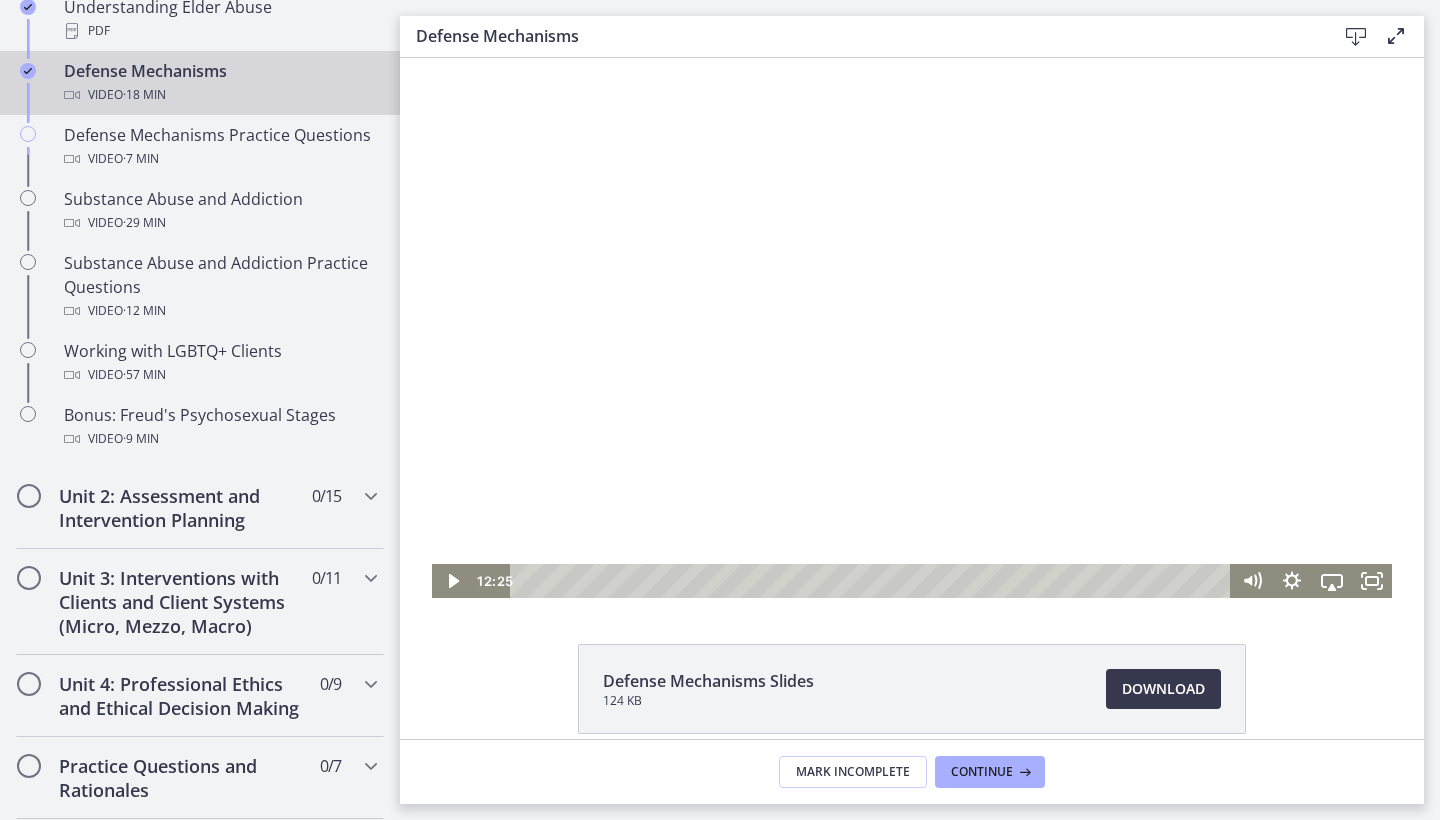 click at bounding box center [912, 328] 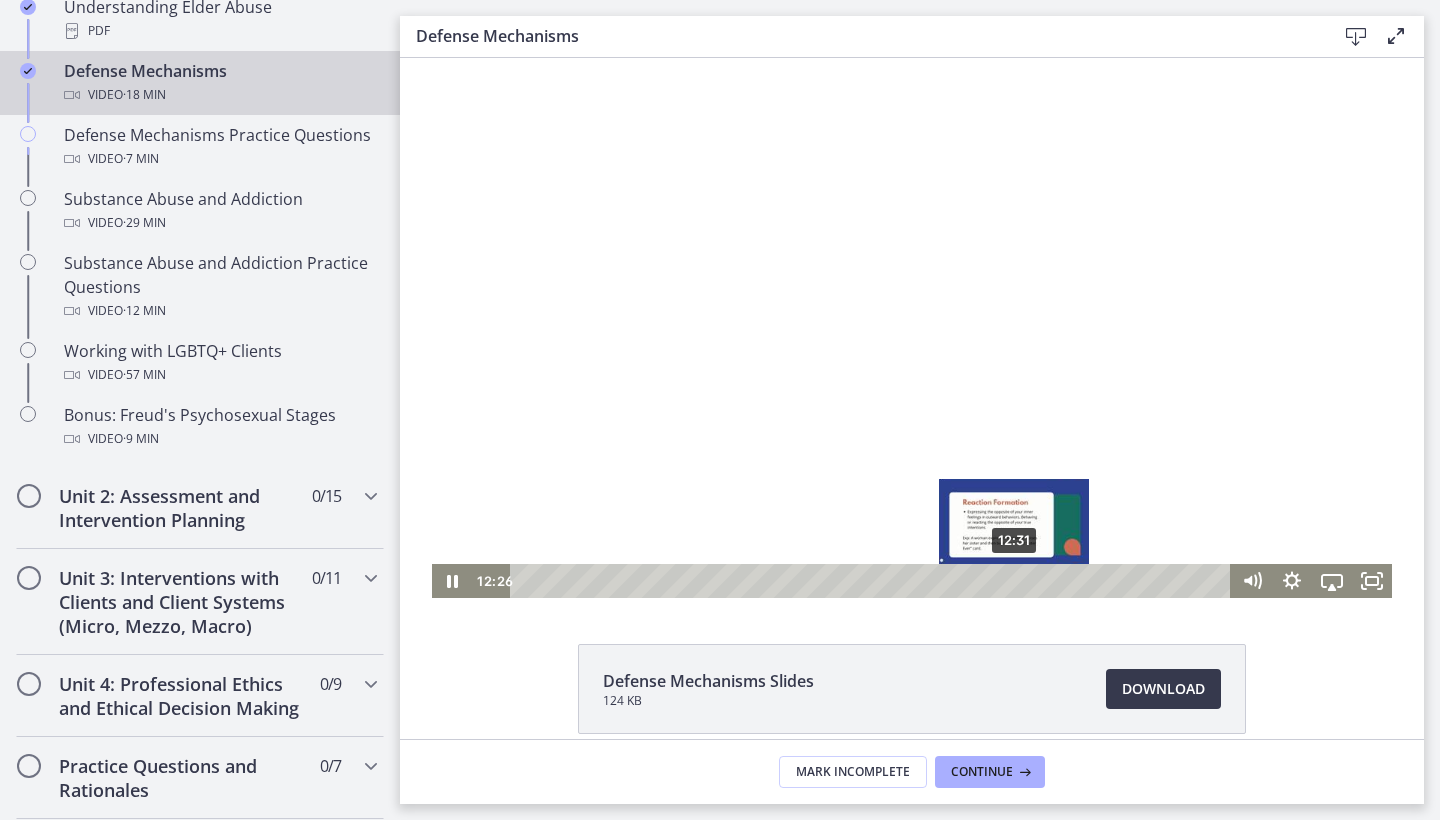 click at bounding box center (1010, 580) 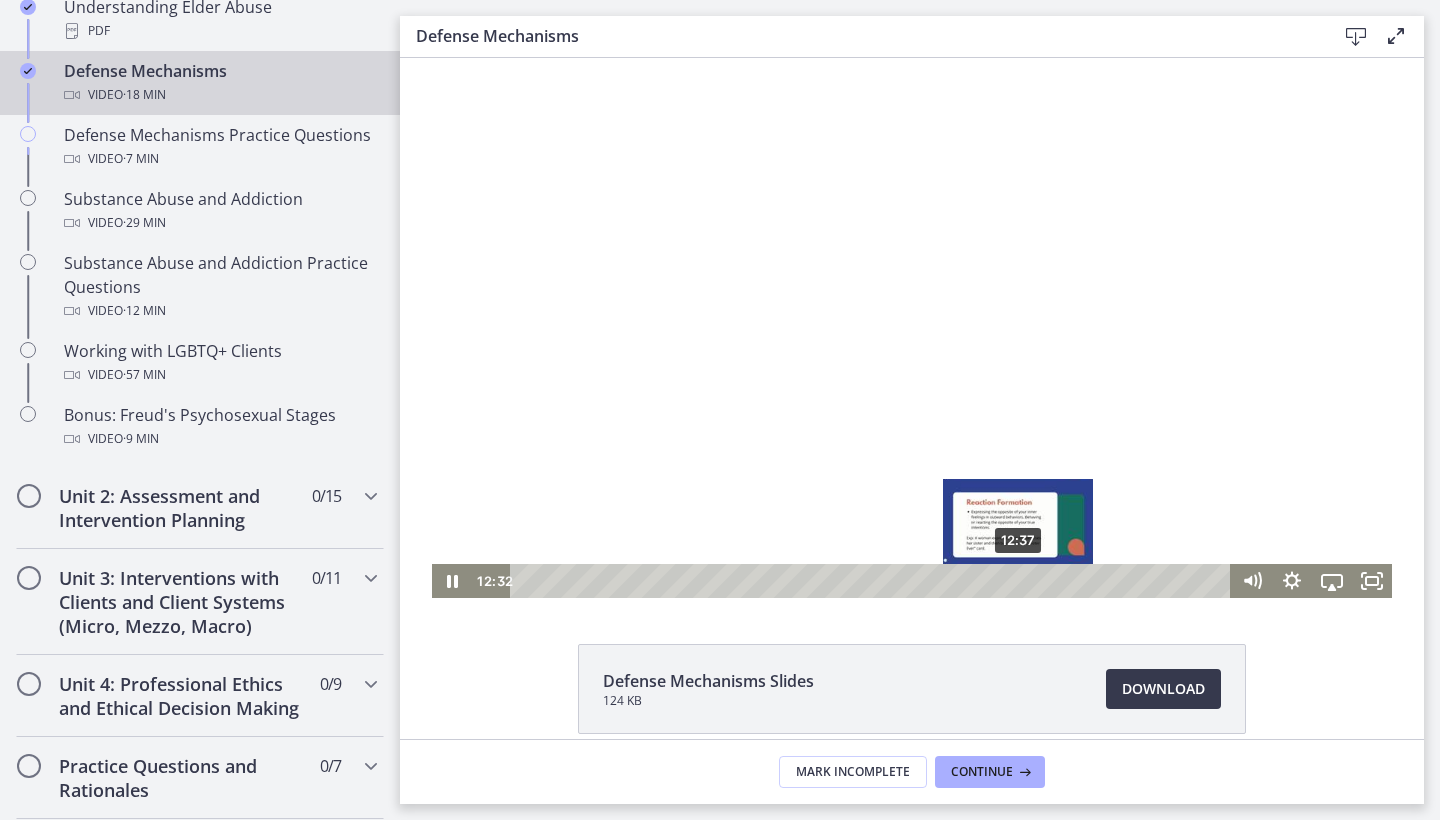 click at bounding box center [1013, 580] 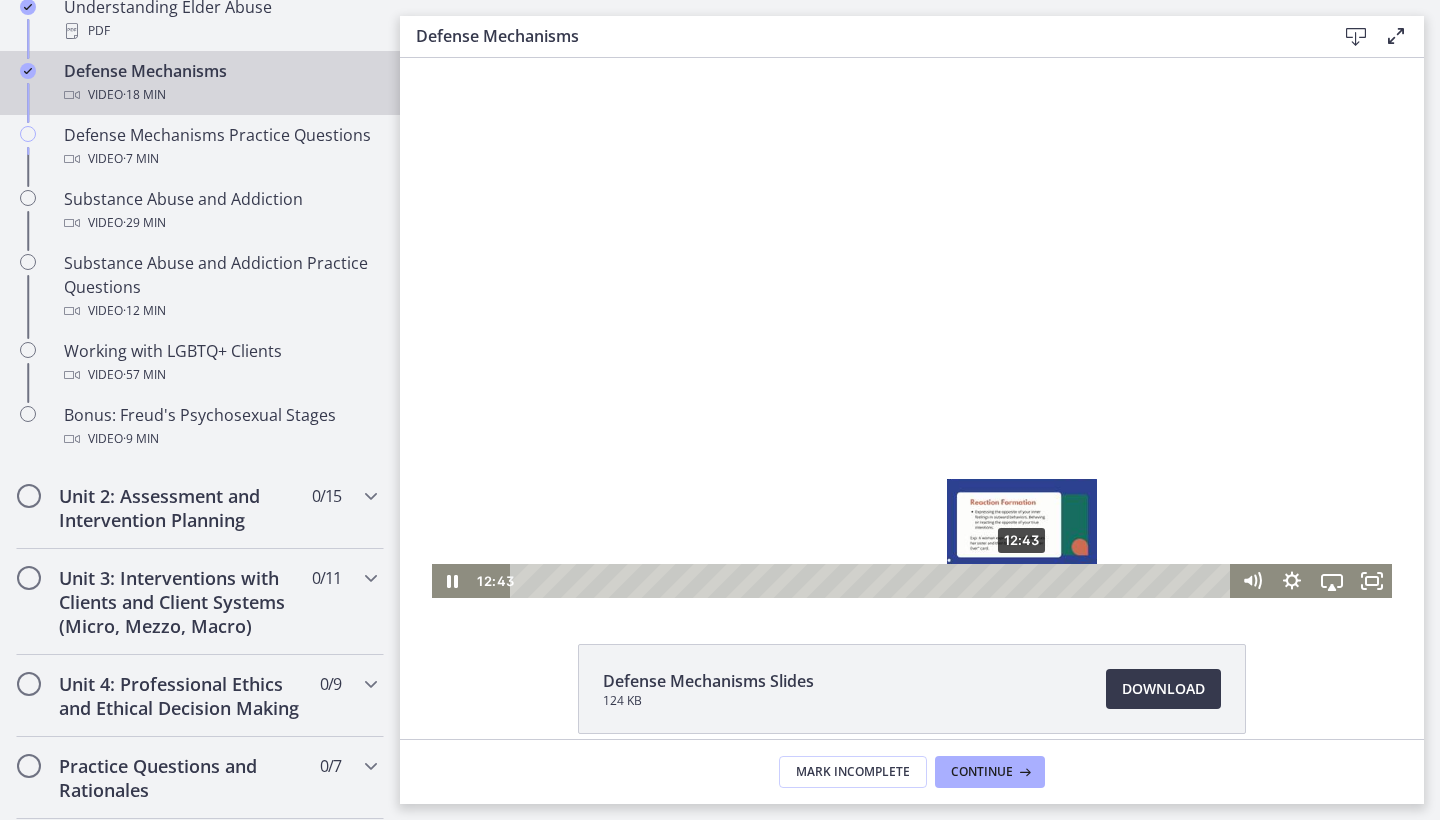 click at bounding box center [1021, 580] 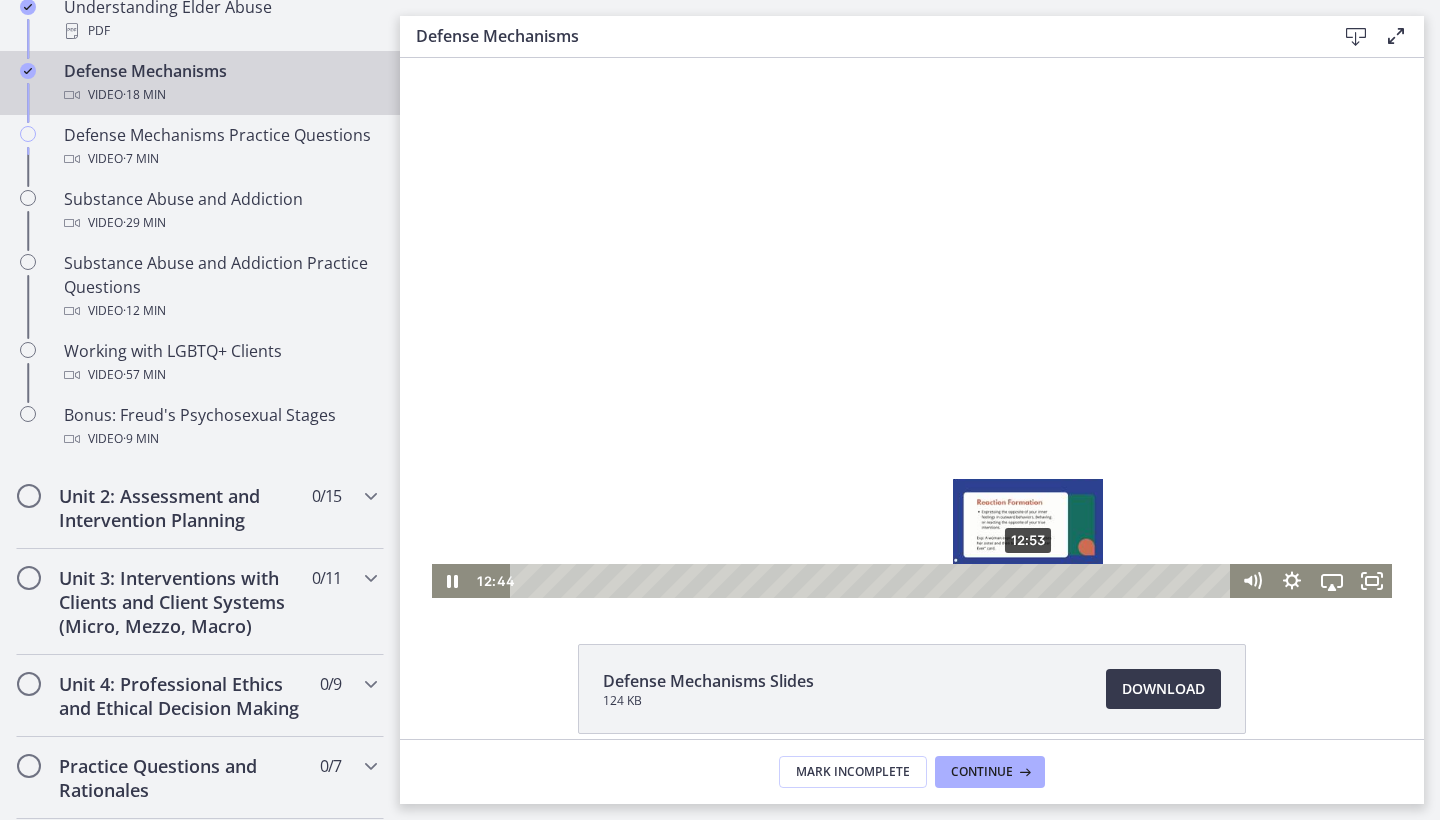 click on "12:53" at bounding box center [873, 581] 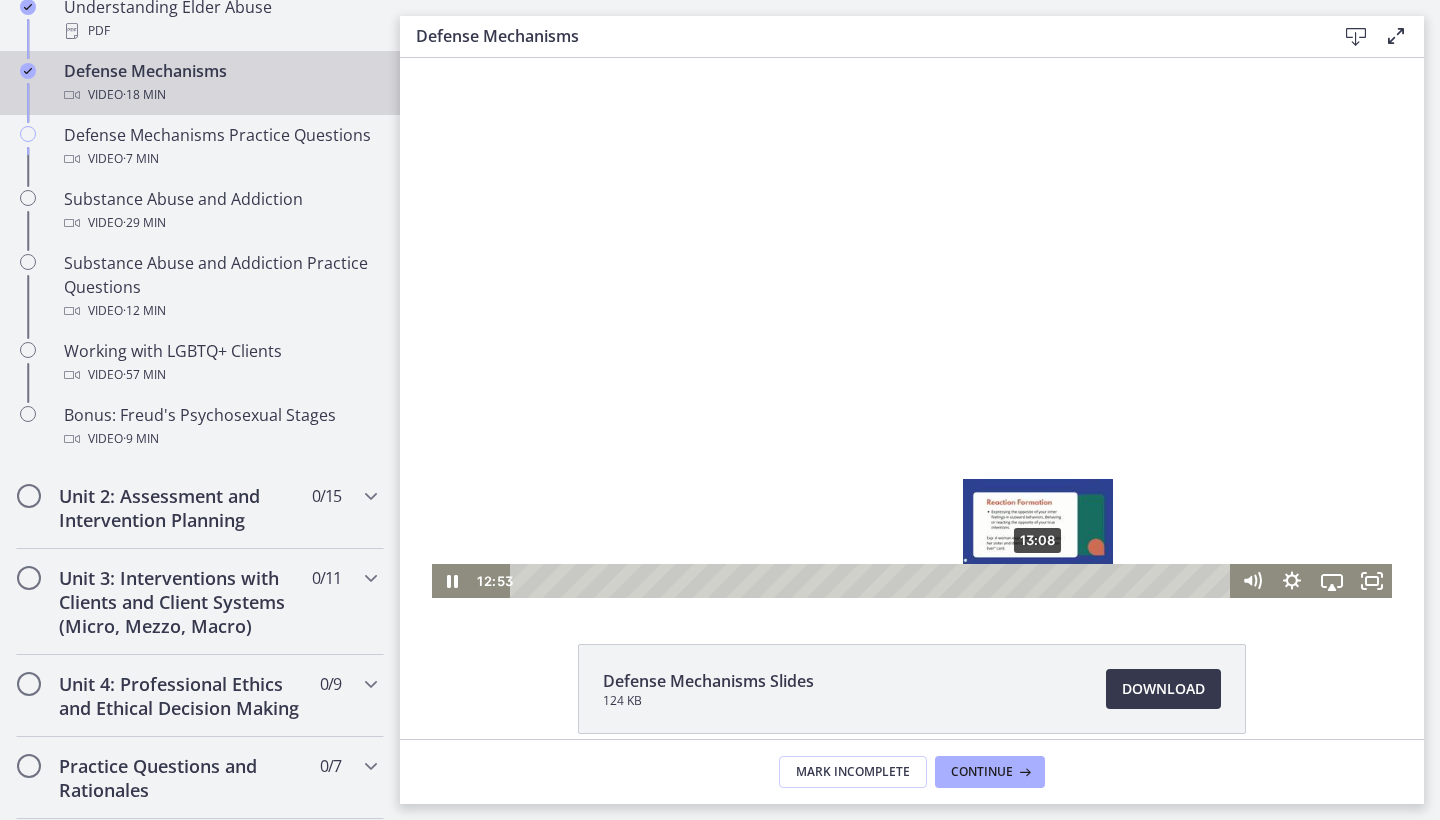 click on "13:08" at bounding box center (873, 581) 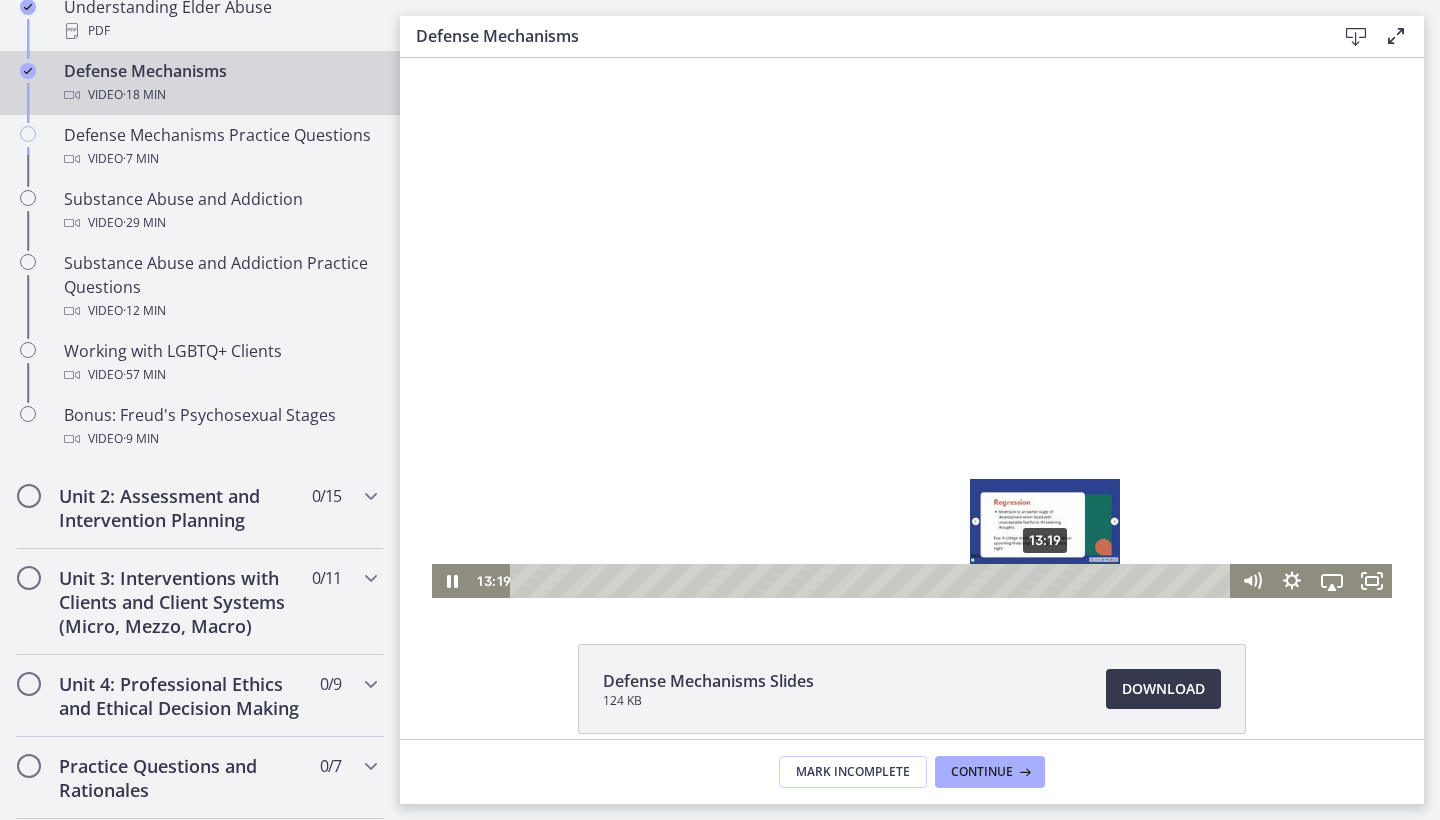 click on "13:19" at bounding box center [873, 581] 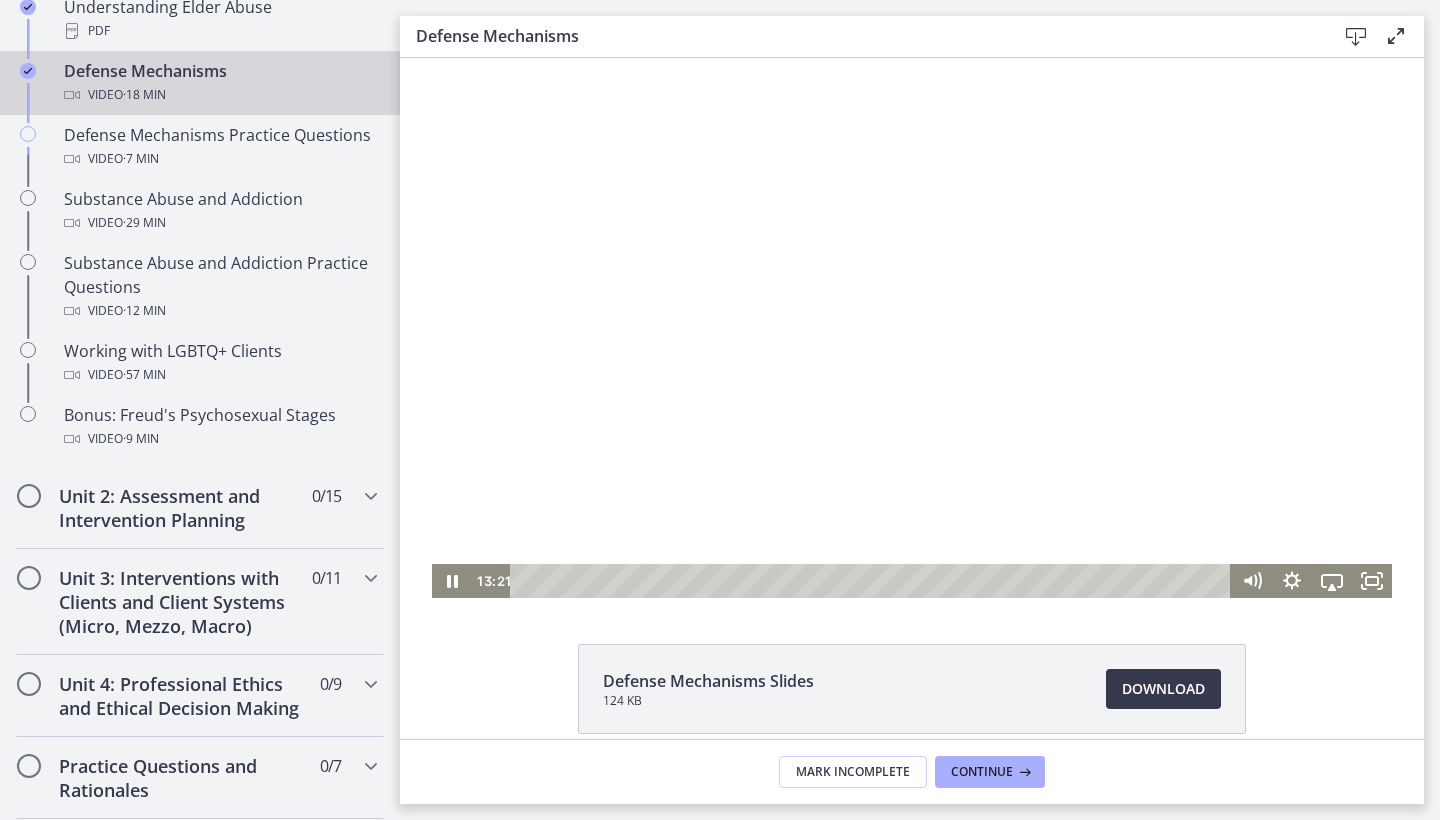 click at bounding box center [912, 328] 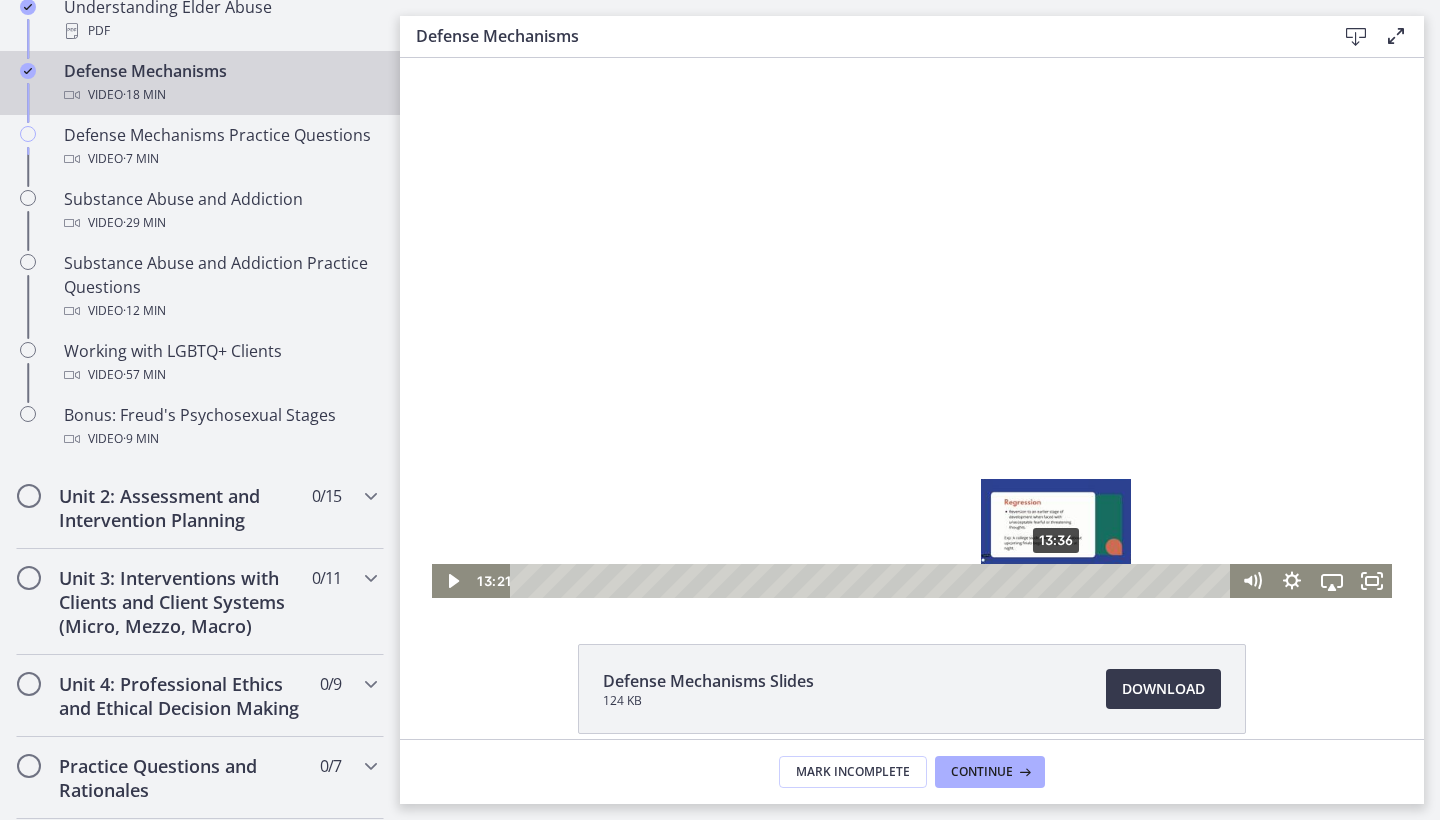 click on "13:36" at bounding box center [873, 581] 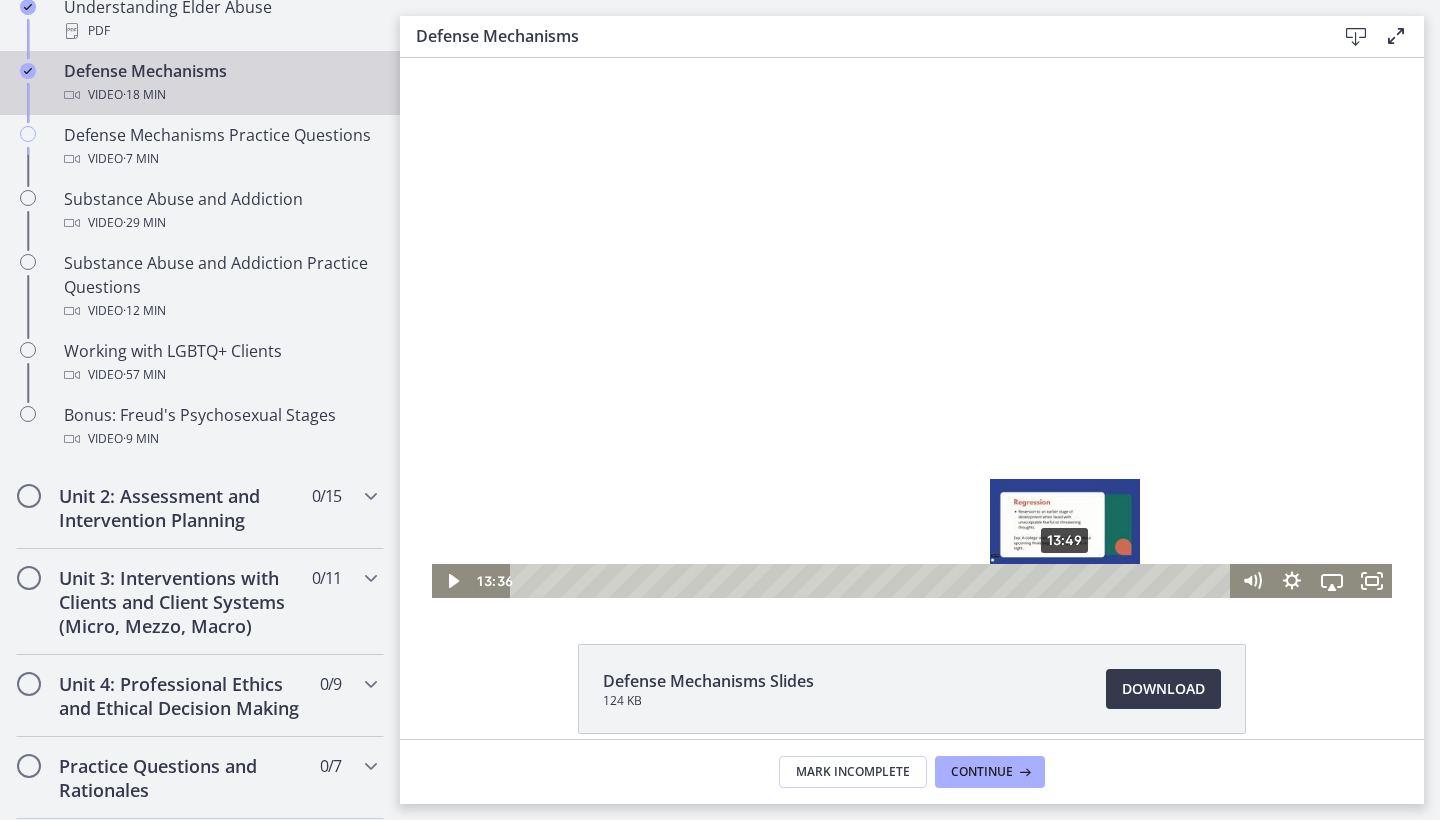 click on "13:49" at bounding box center (873, 581) 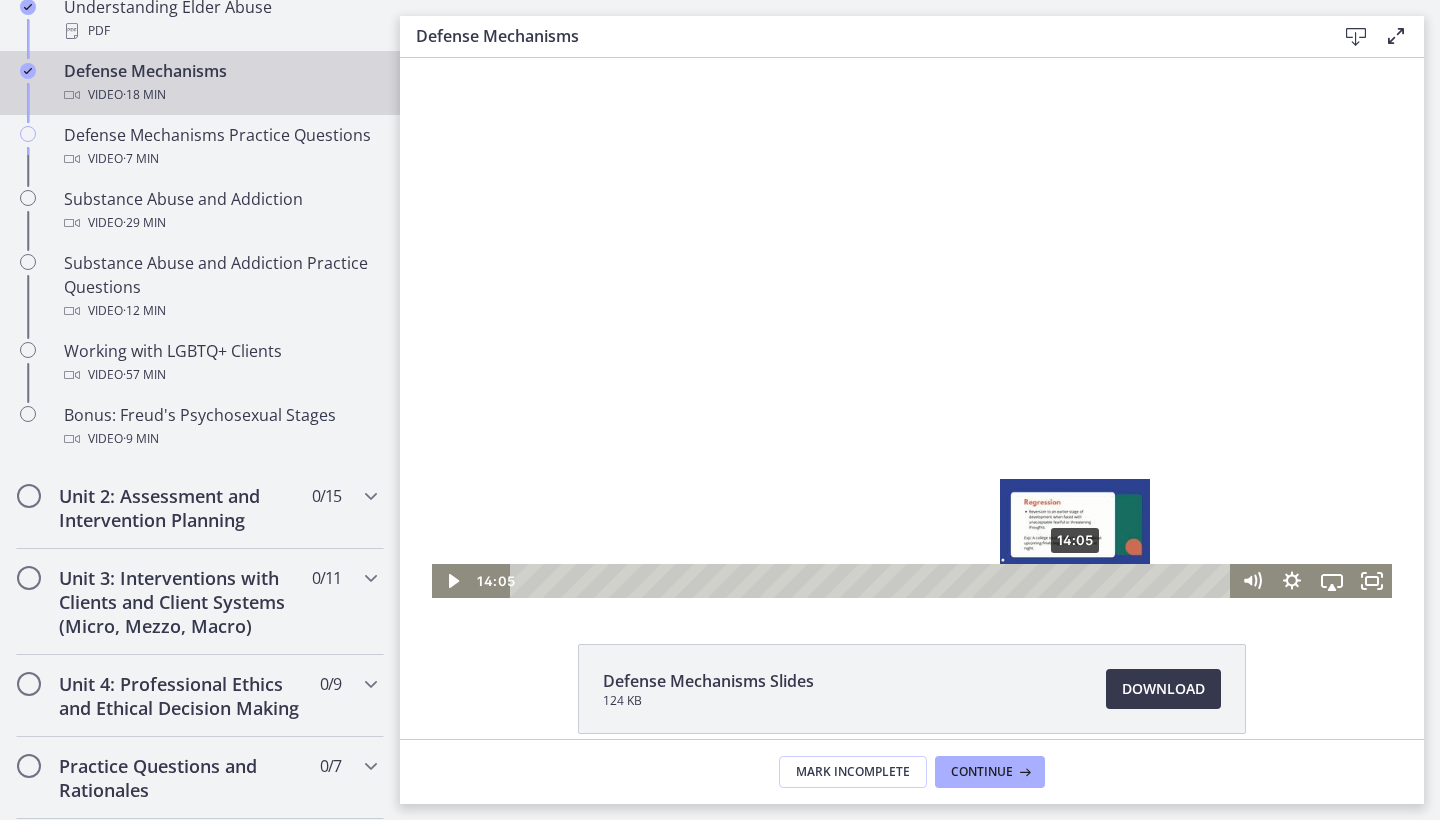 click on "14:05" at bounding box center (873, 581) 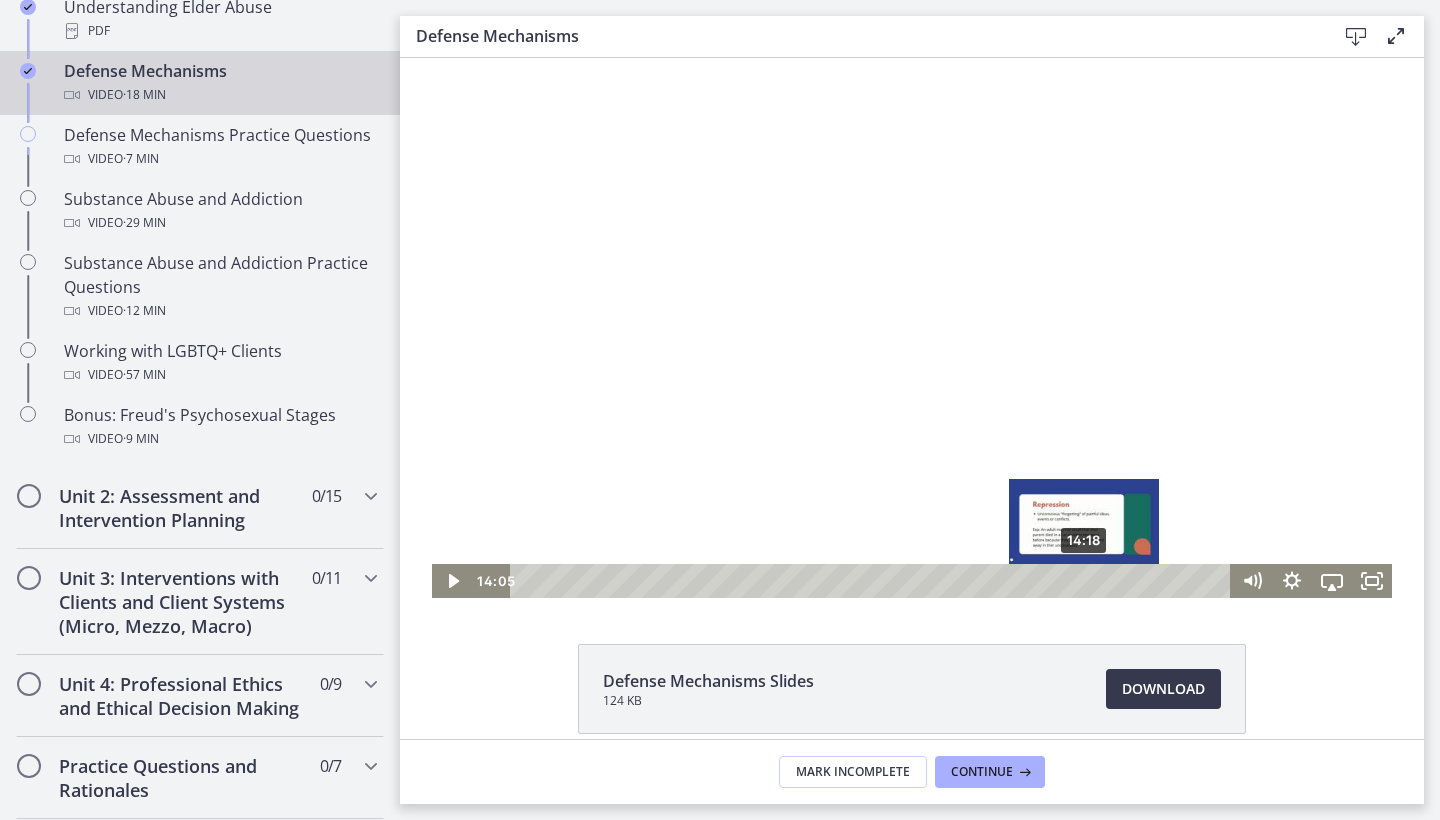 click on "14:18" at bounding box center [873, 581] 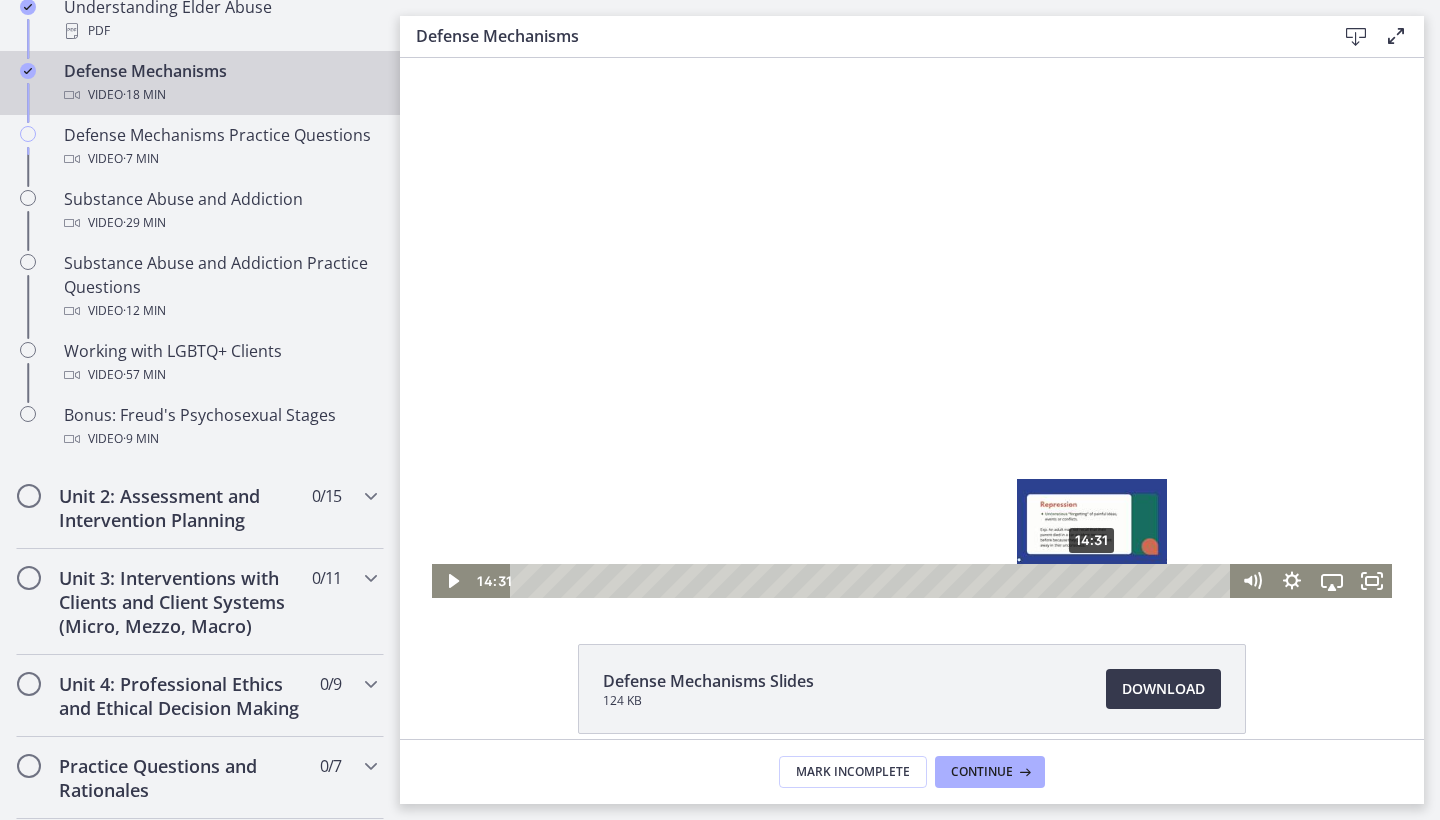 click on "14:31" at bounding box center [873, 581] 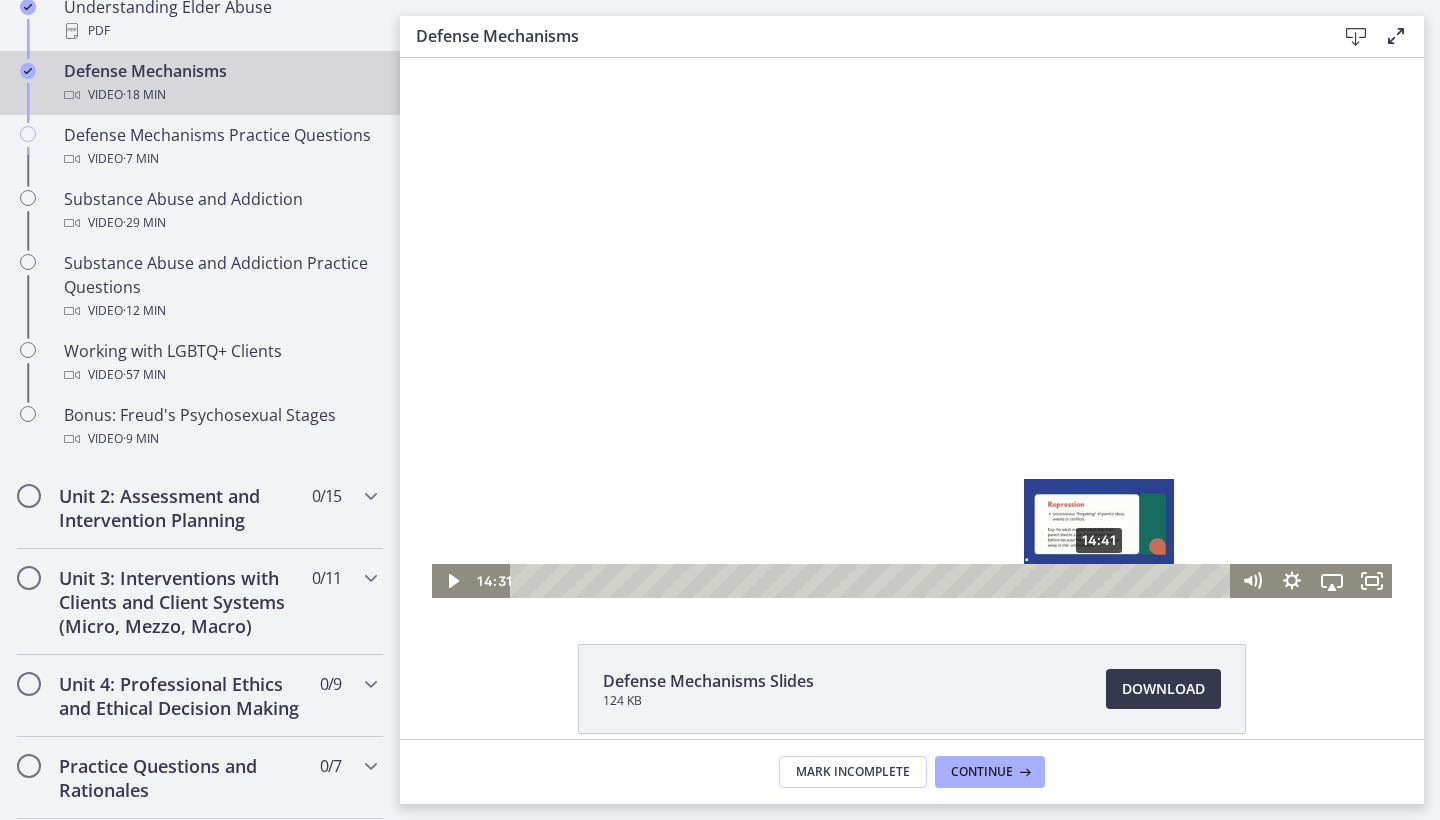 click on "14:41" at bounding box center [873, 581] 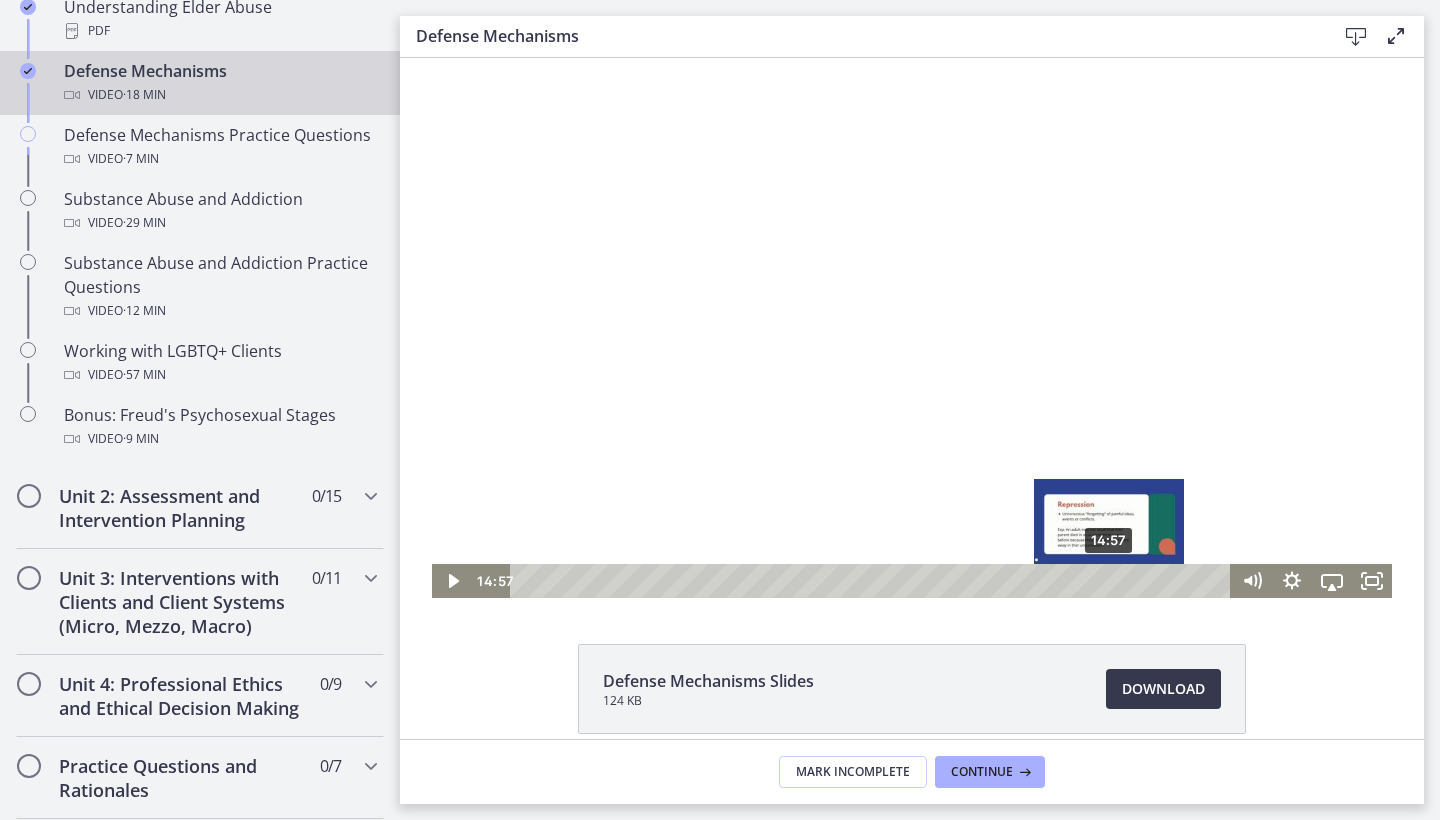 click on "14:57" at bounding box center [873, 581] 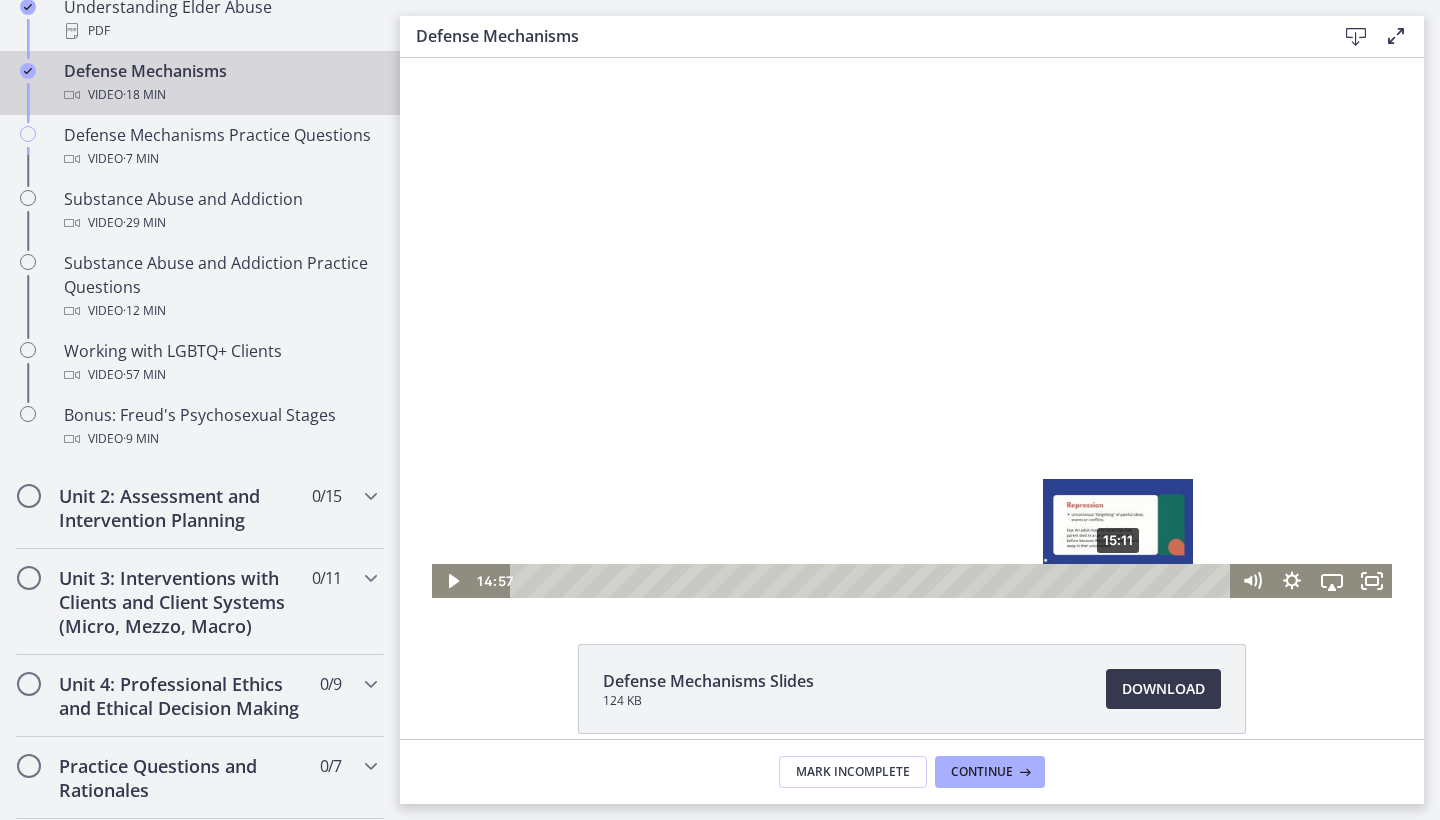 click on "15:11" at bounding box center (873, 581) 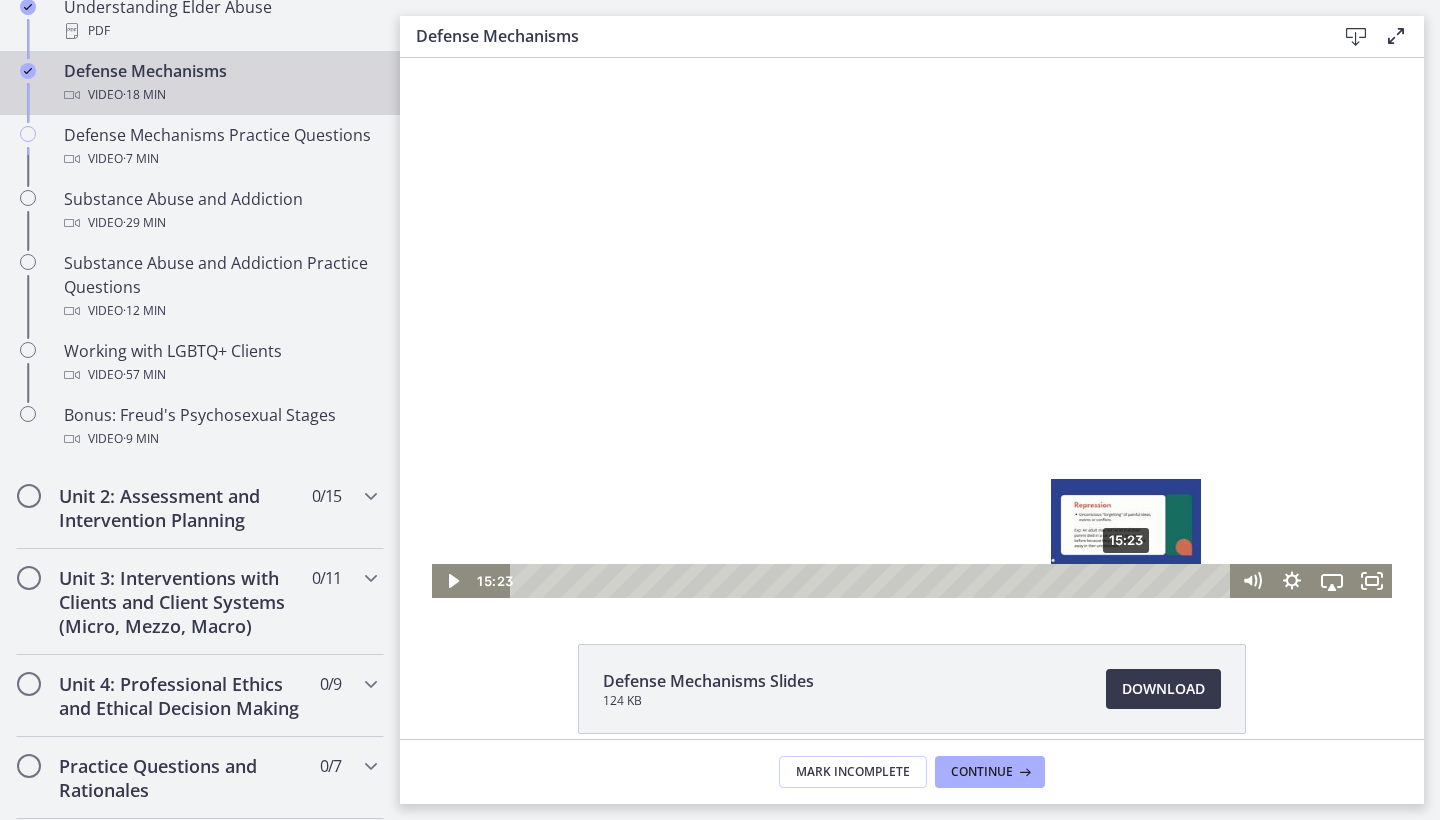 click on "15:23" at bounding box center [873, 581] 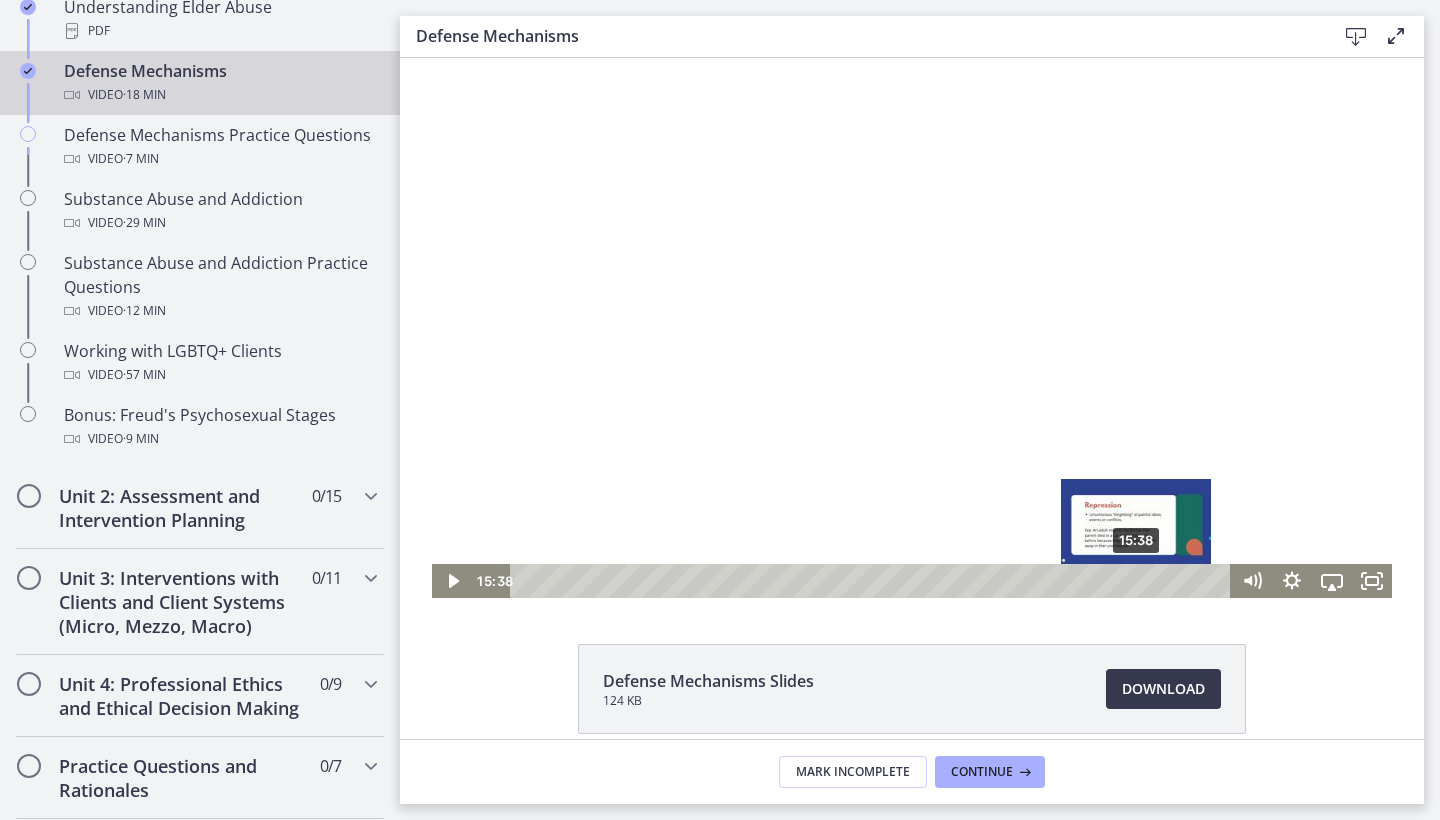 click on "15:38" at bounding box center [873, 581] 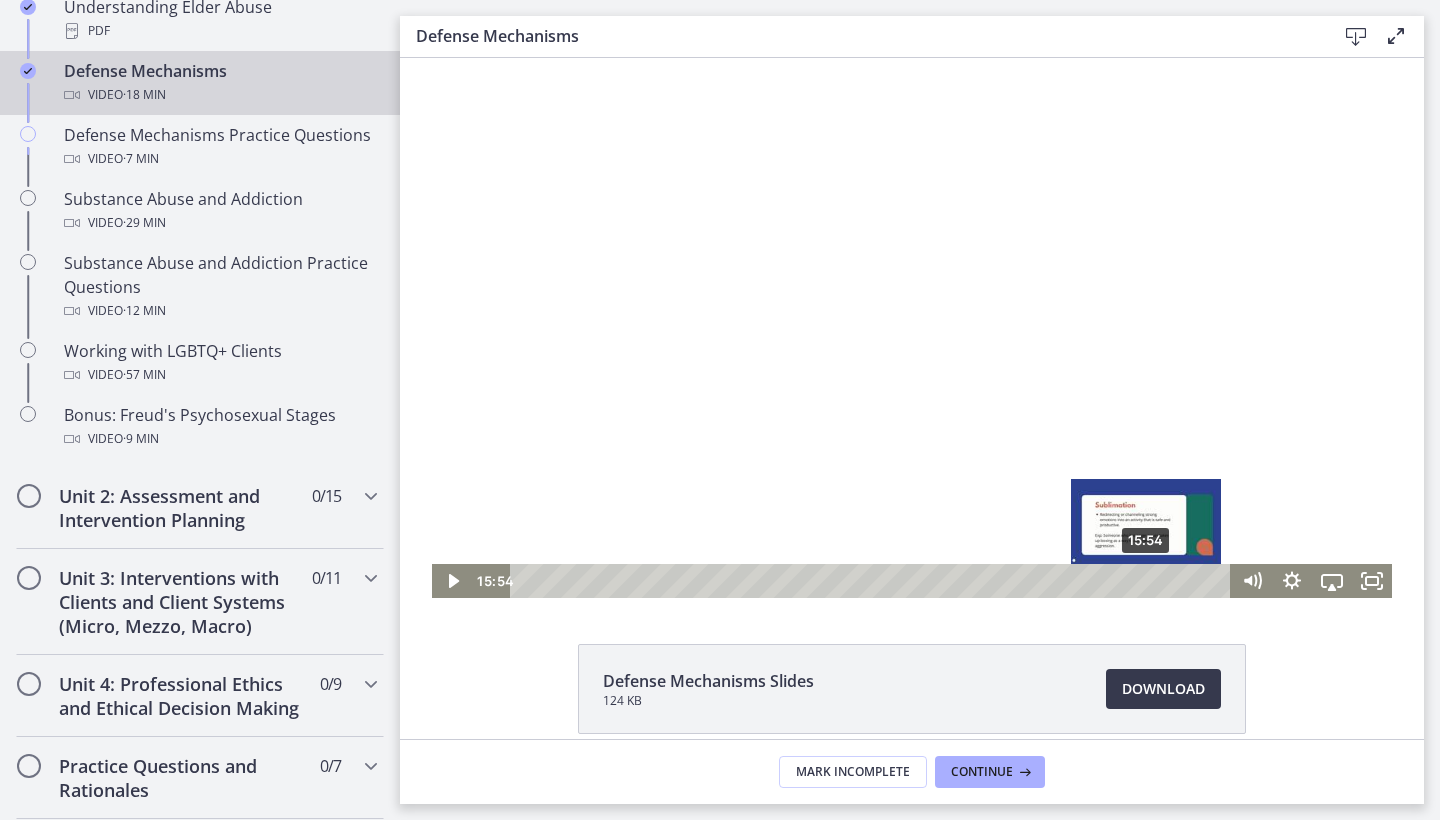 click on "15:54" at bounding box center (873, 581) 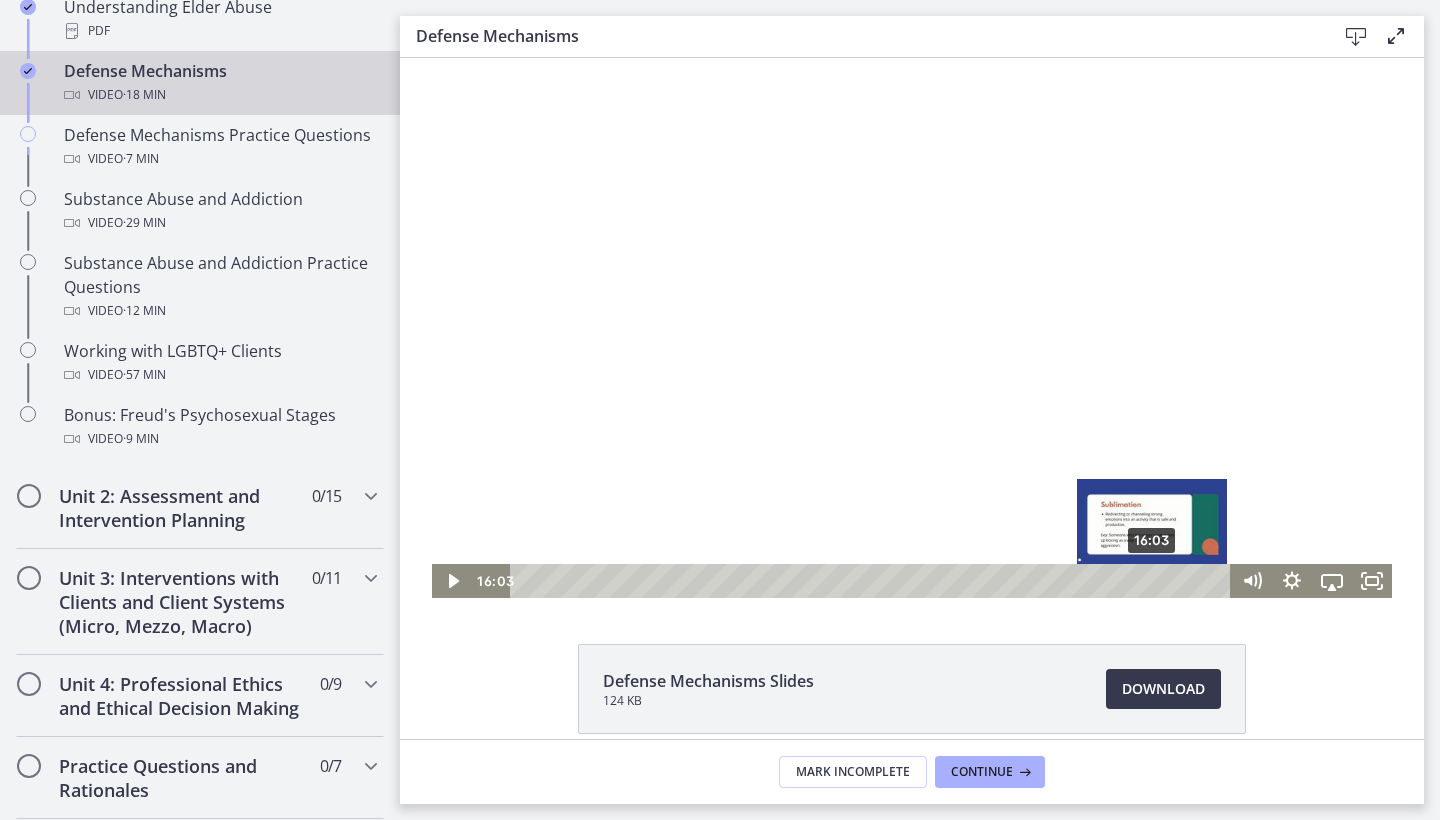 click on "16:03" at bounding box center [873, 581] 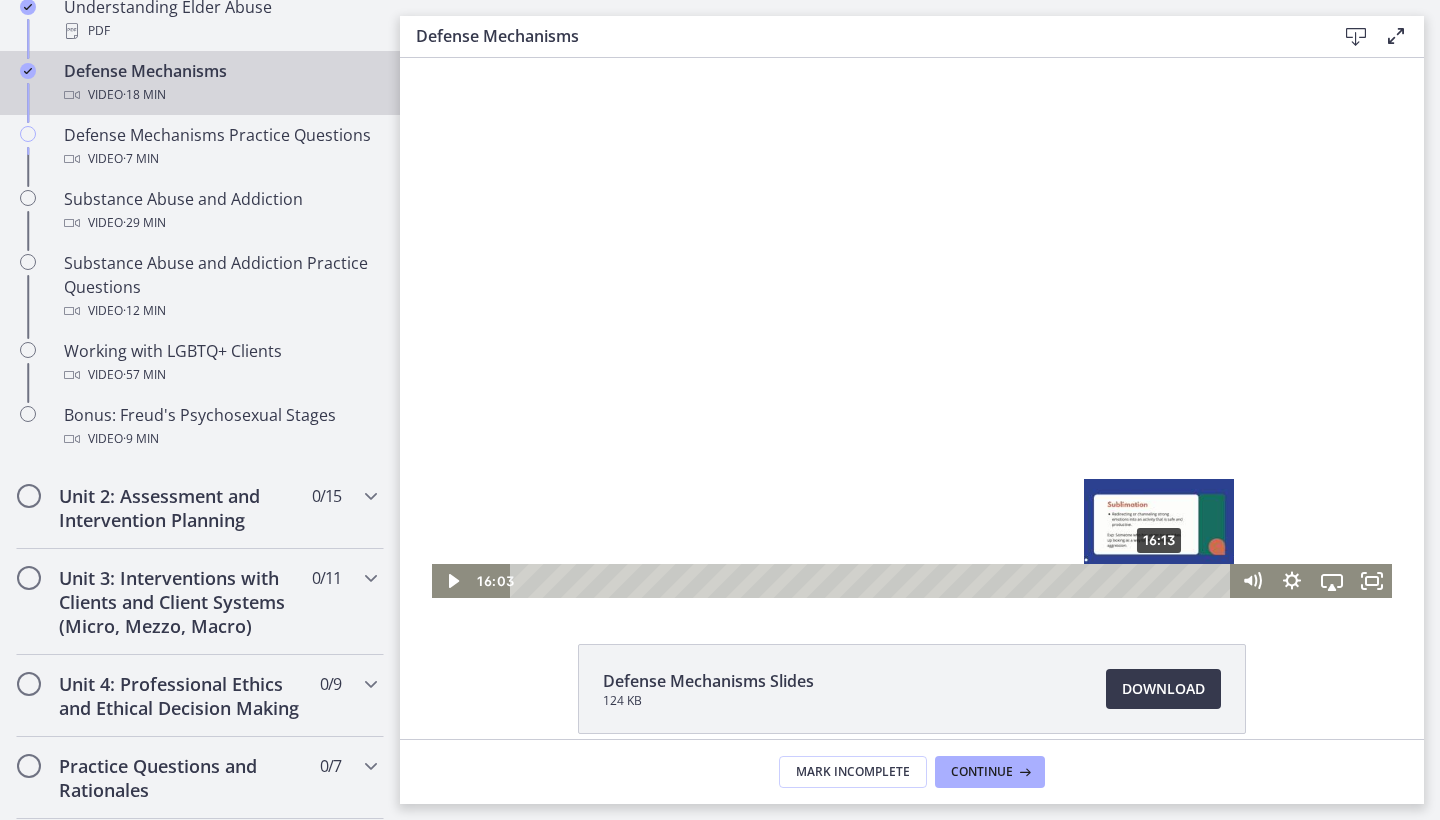 click on "16:13" at bounding box center [873, 581] 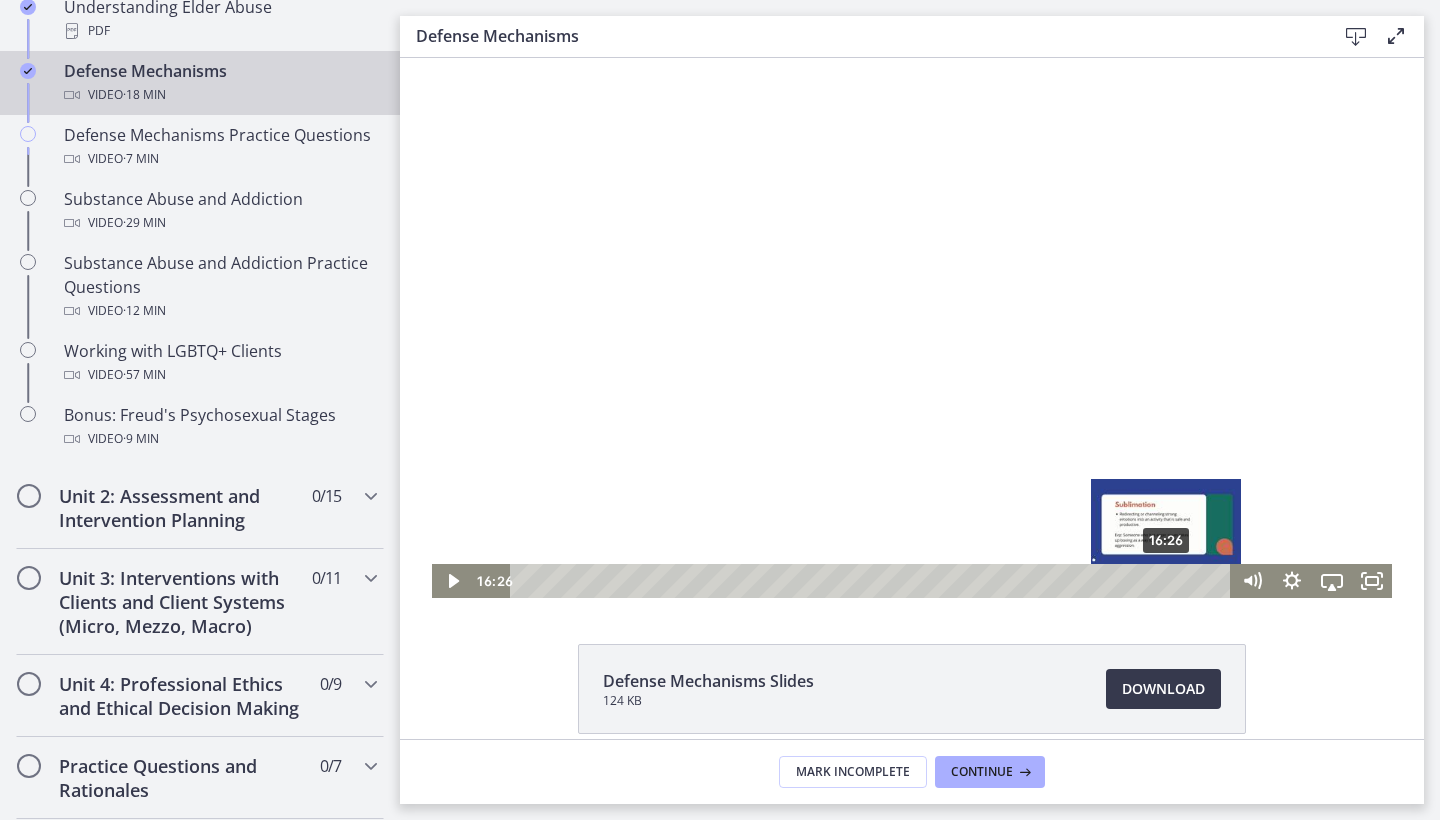 click on "16:26" at bounding box center [873, 581] 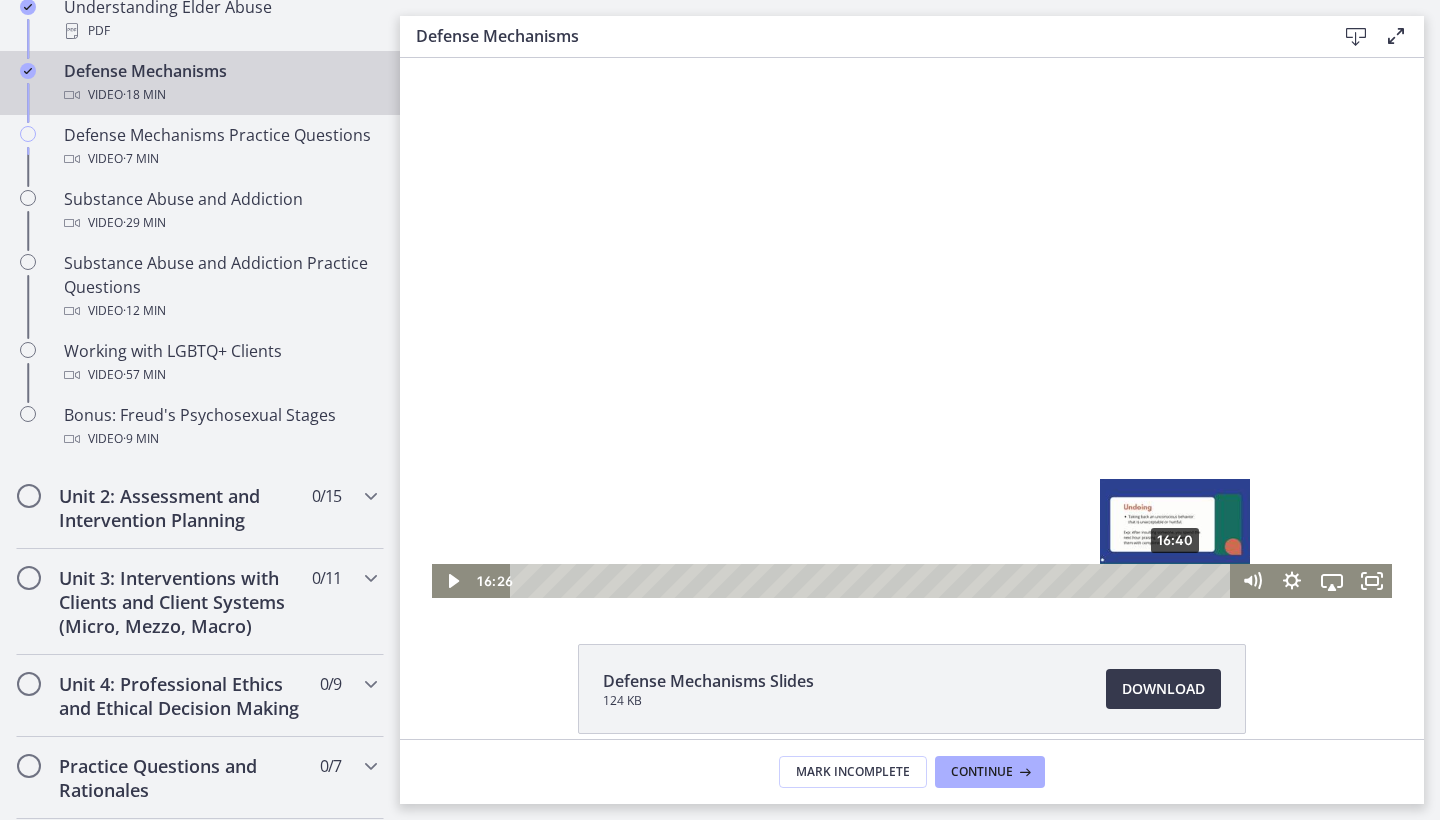 click on "16:40" at bounding box center [873, 581] 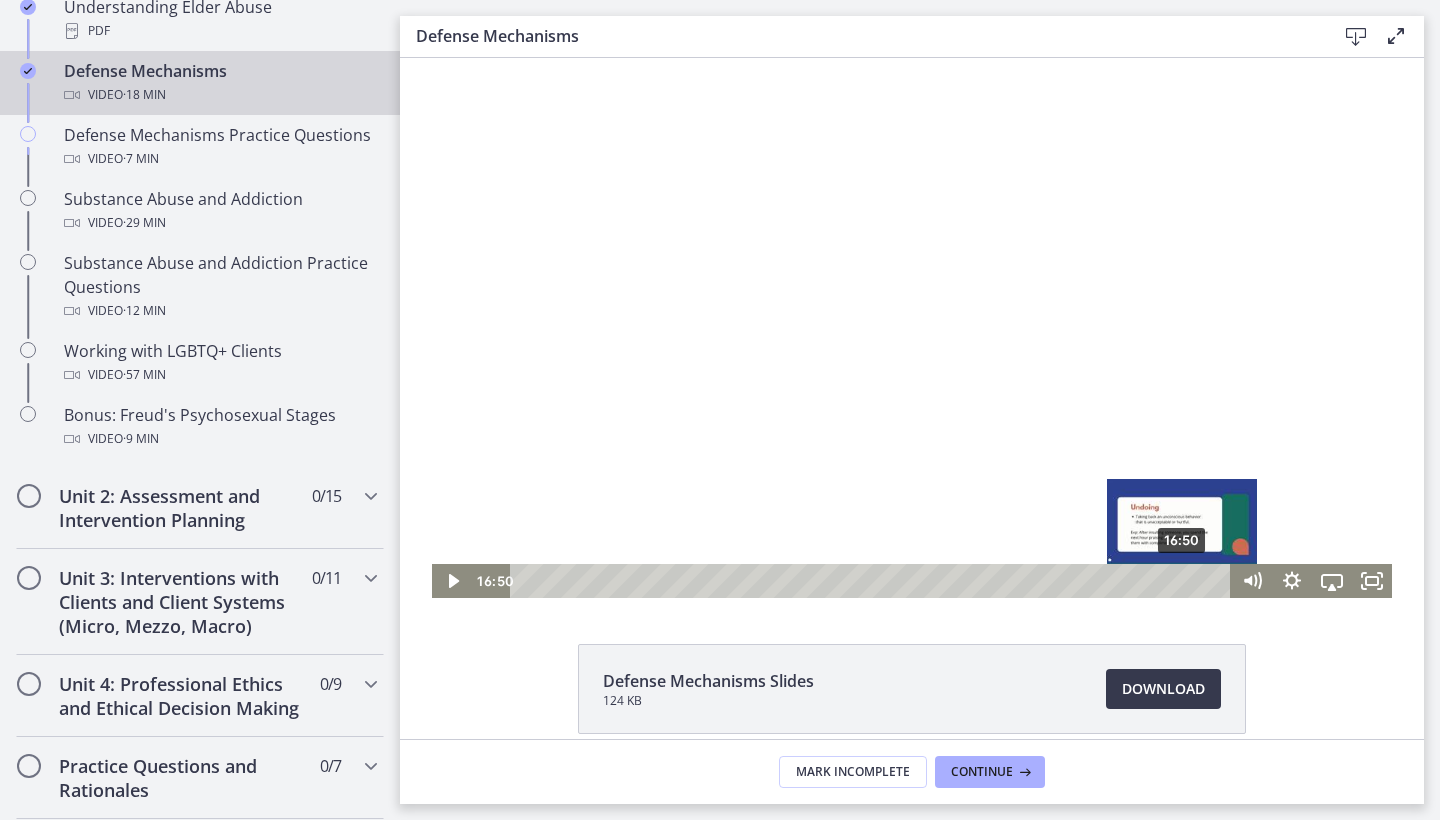 click on "16:50" at bounding box center [873, 581] 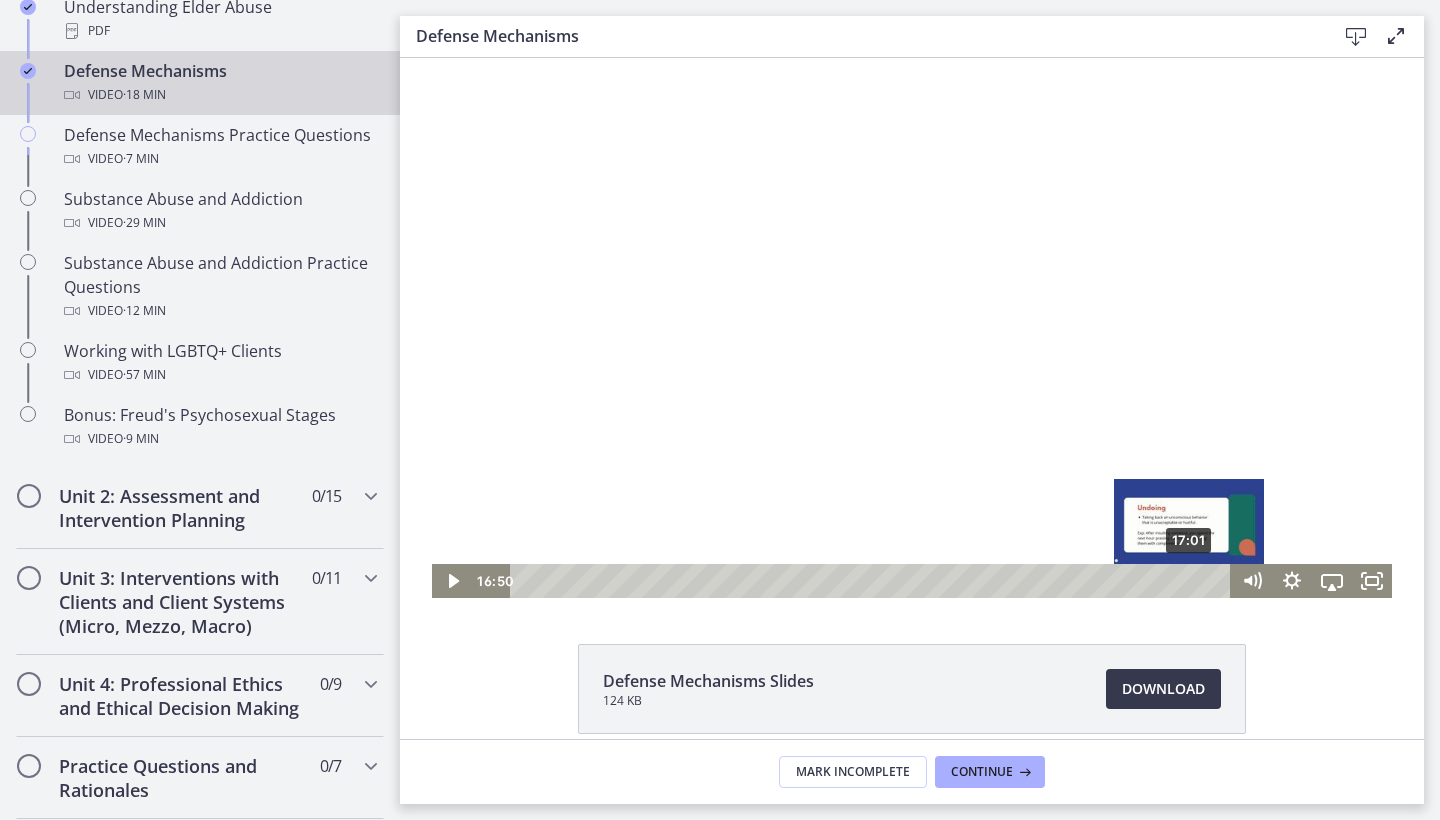 click on "17:01" at bounding box center (873, 581) 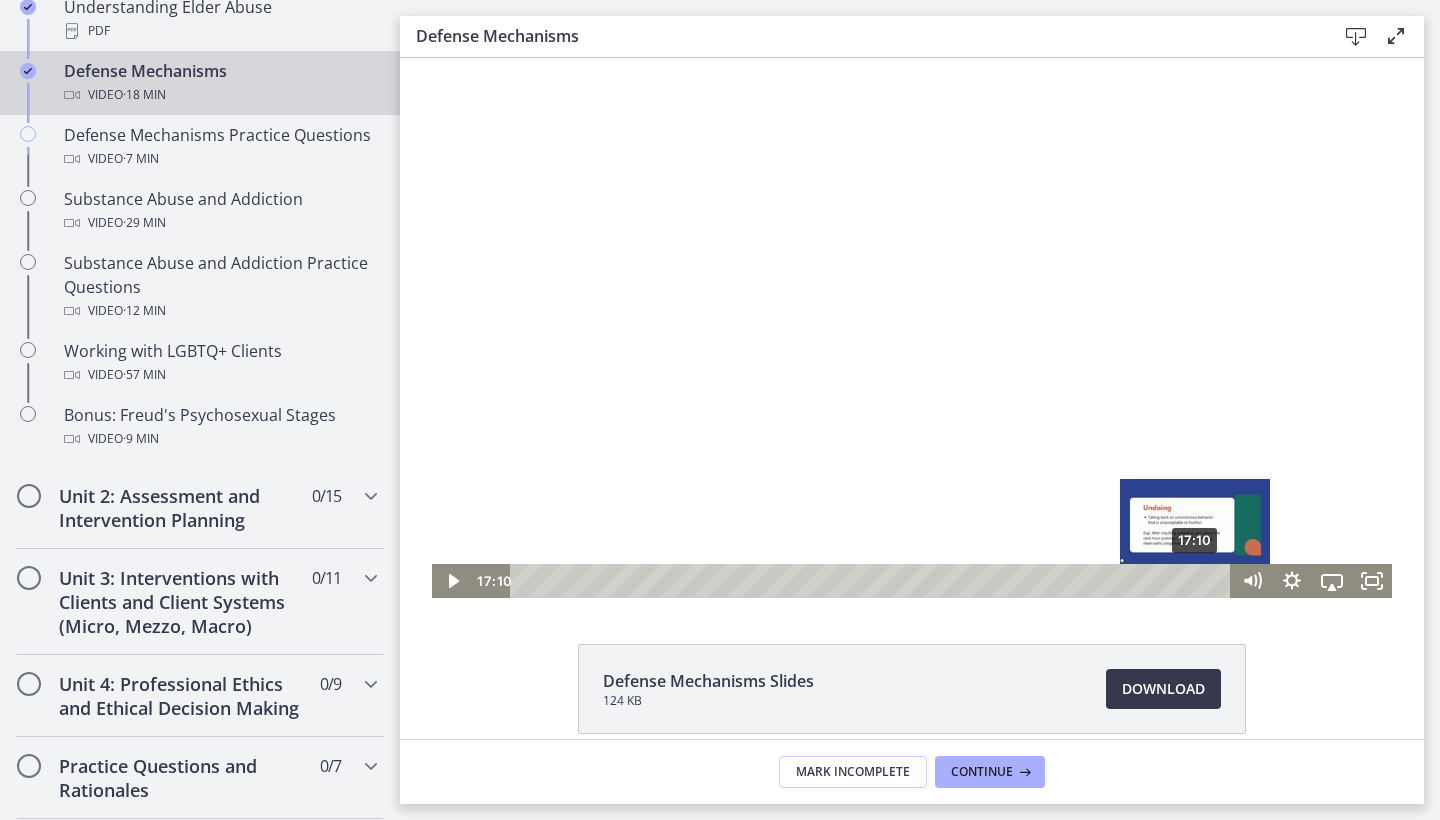 click on "17:10" at bounding box center (873, 581) 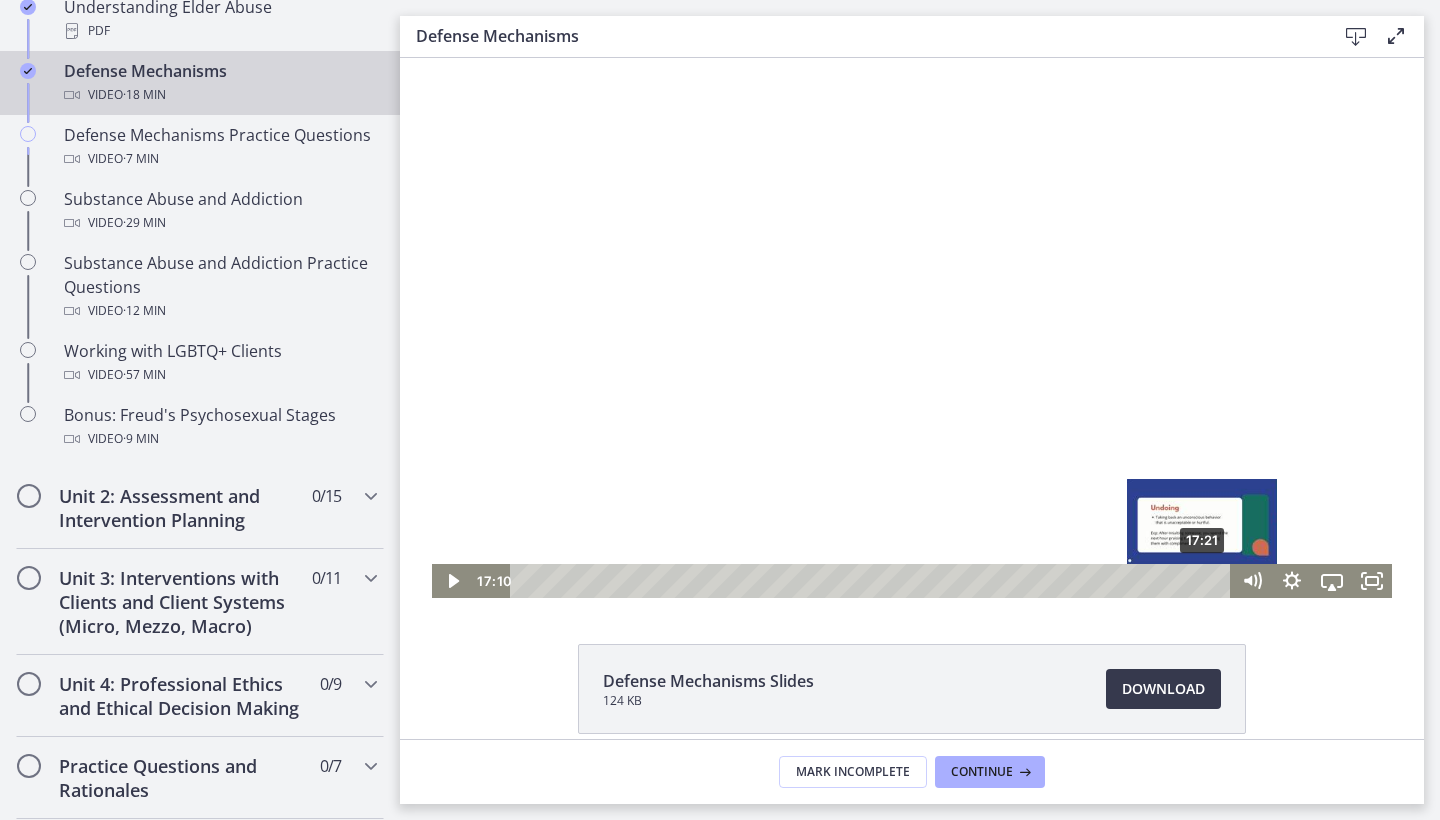 click on "17:21" at bounding box center [873, 581] 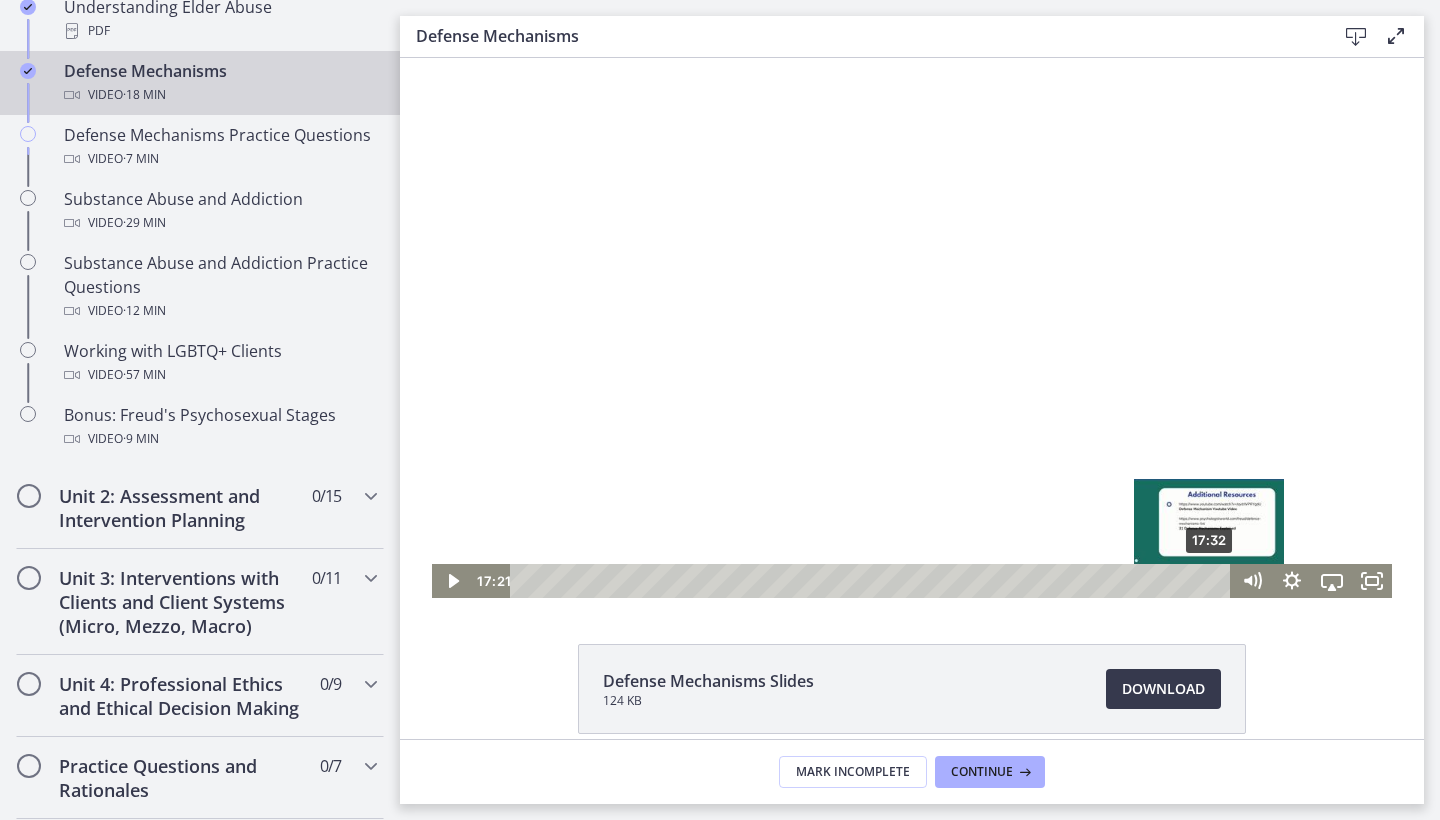click on "17:32" at bounding box center [873, 581] 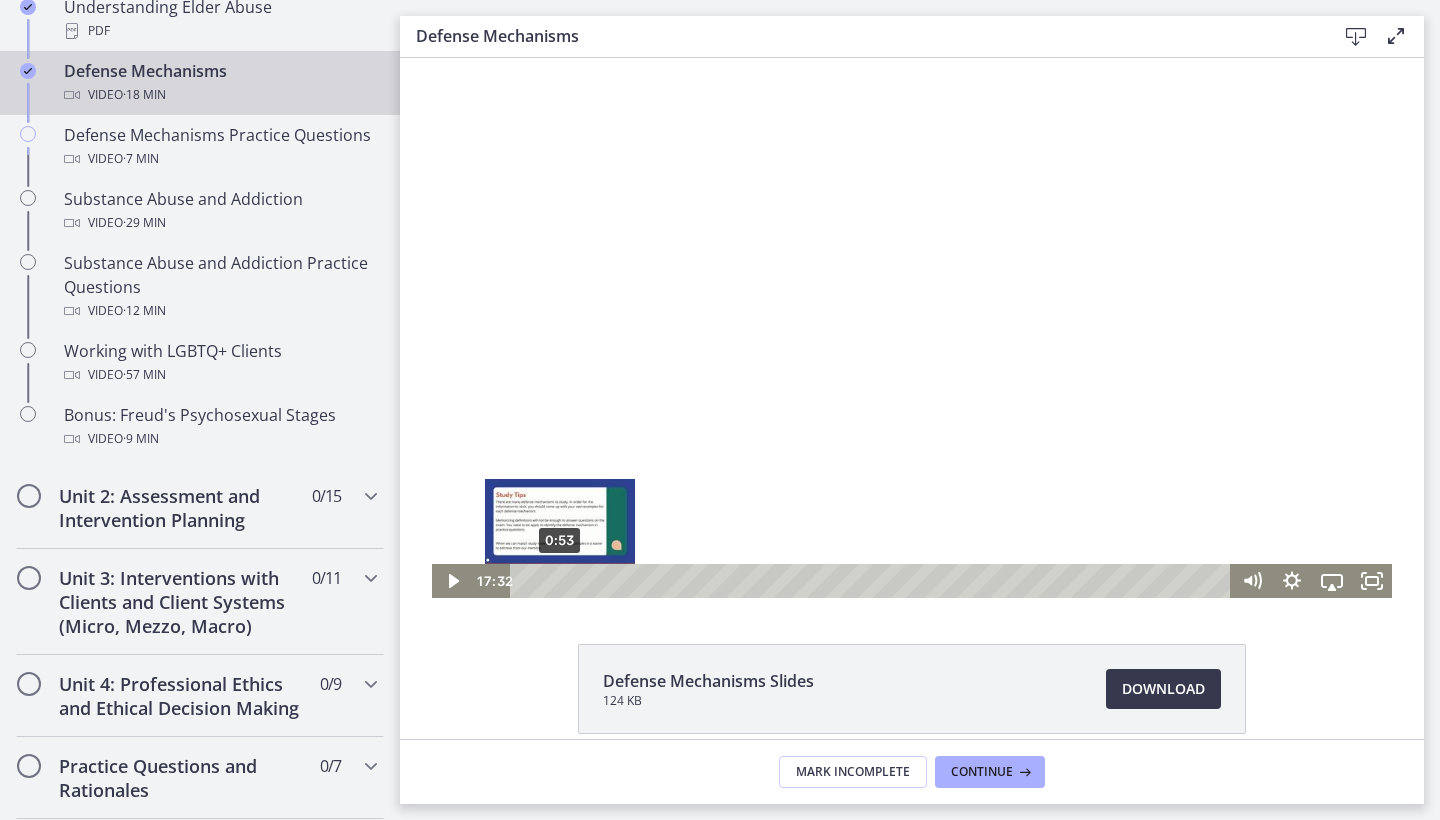 click on "0:53" at bounding box center [873, 581] 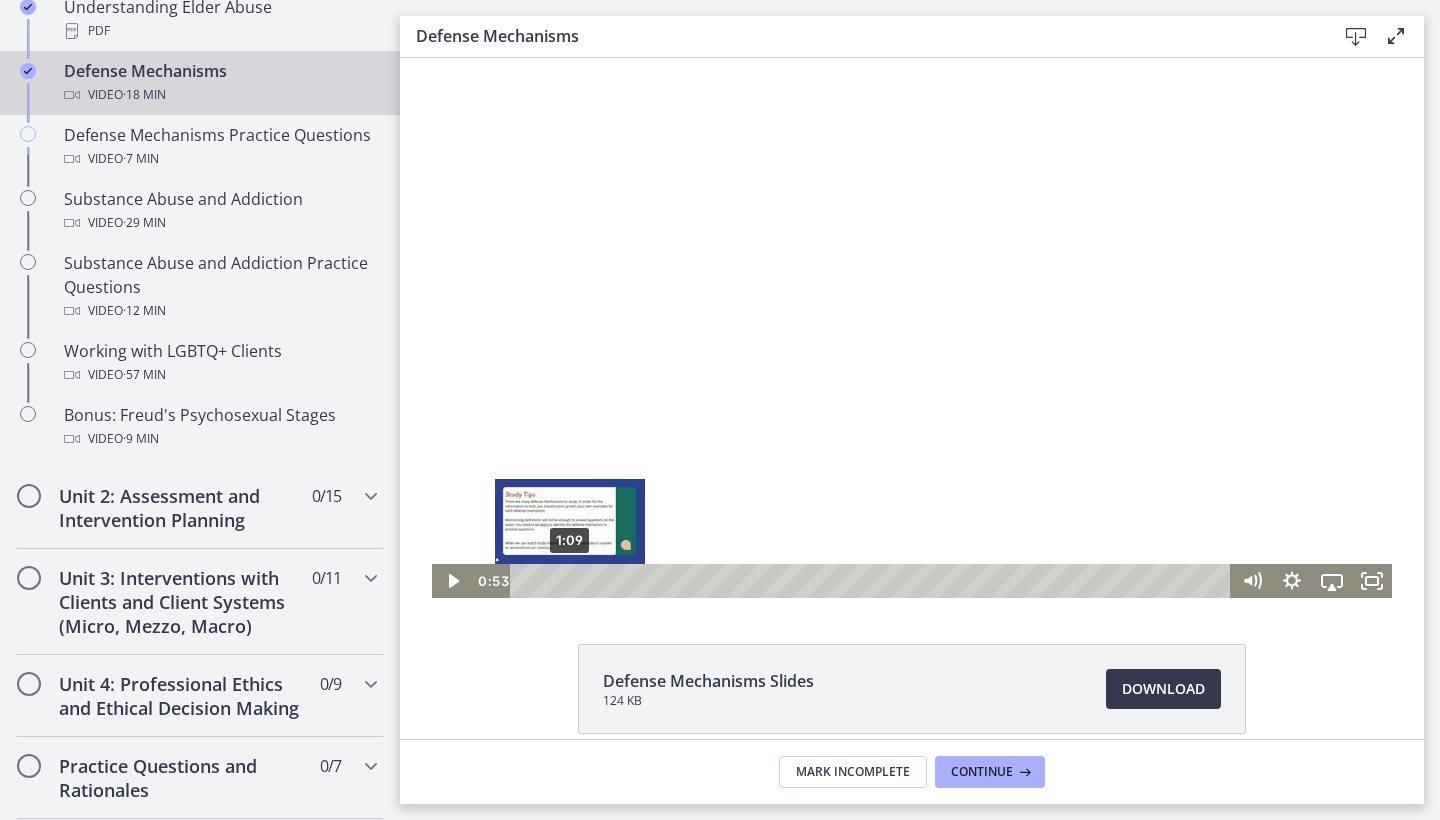click on "1:09" at bounding box center (873, 581) 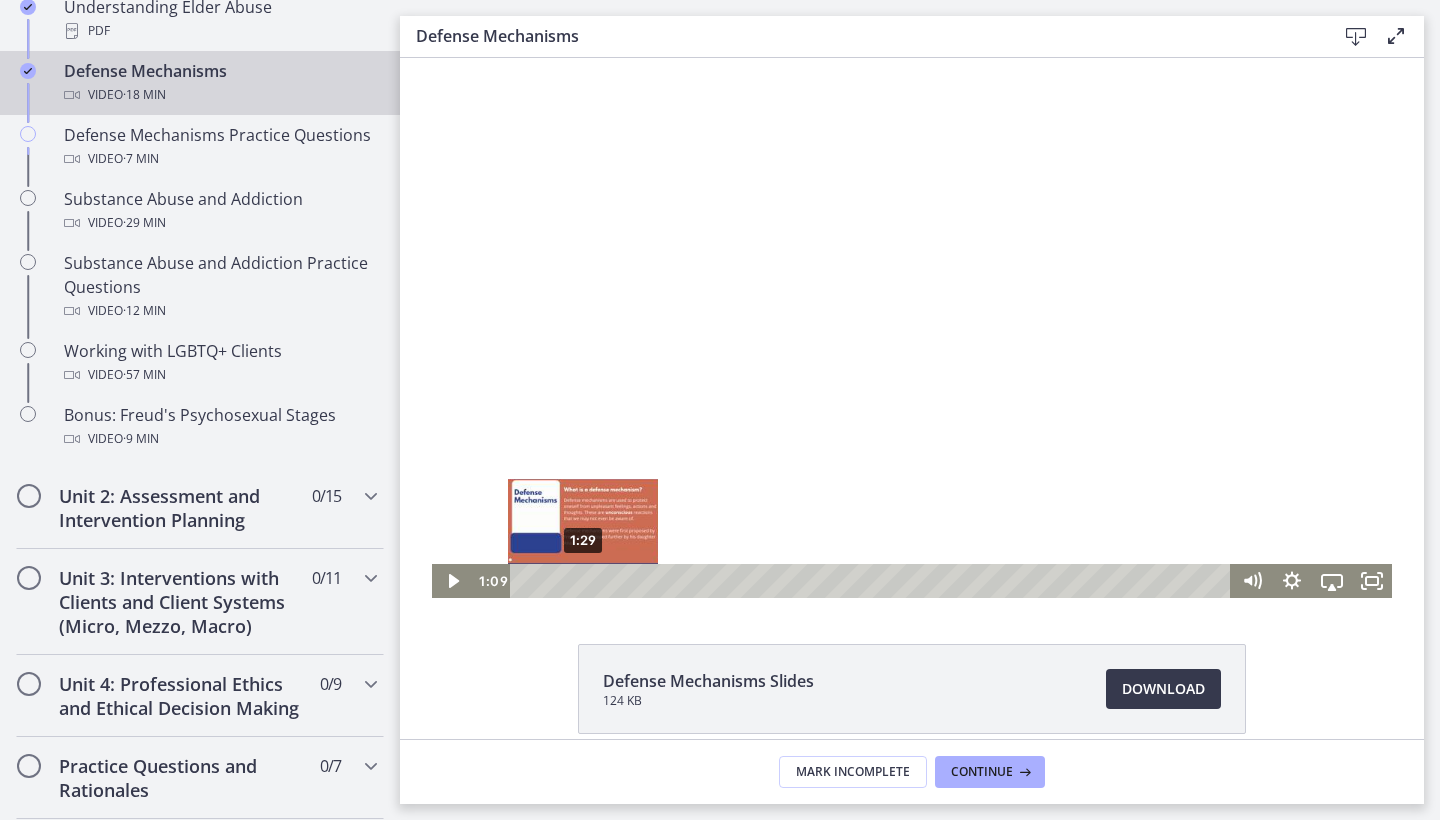 click on "1:29" at bounding box center [873, 581] 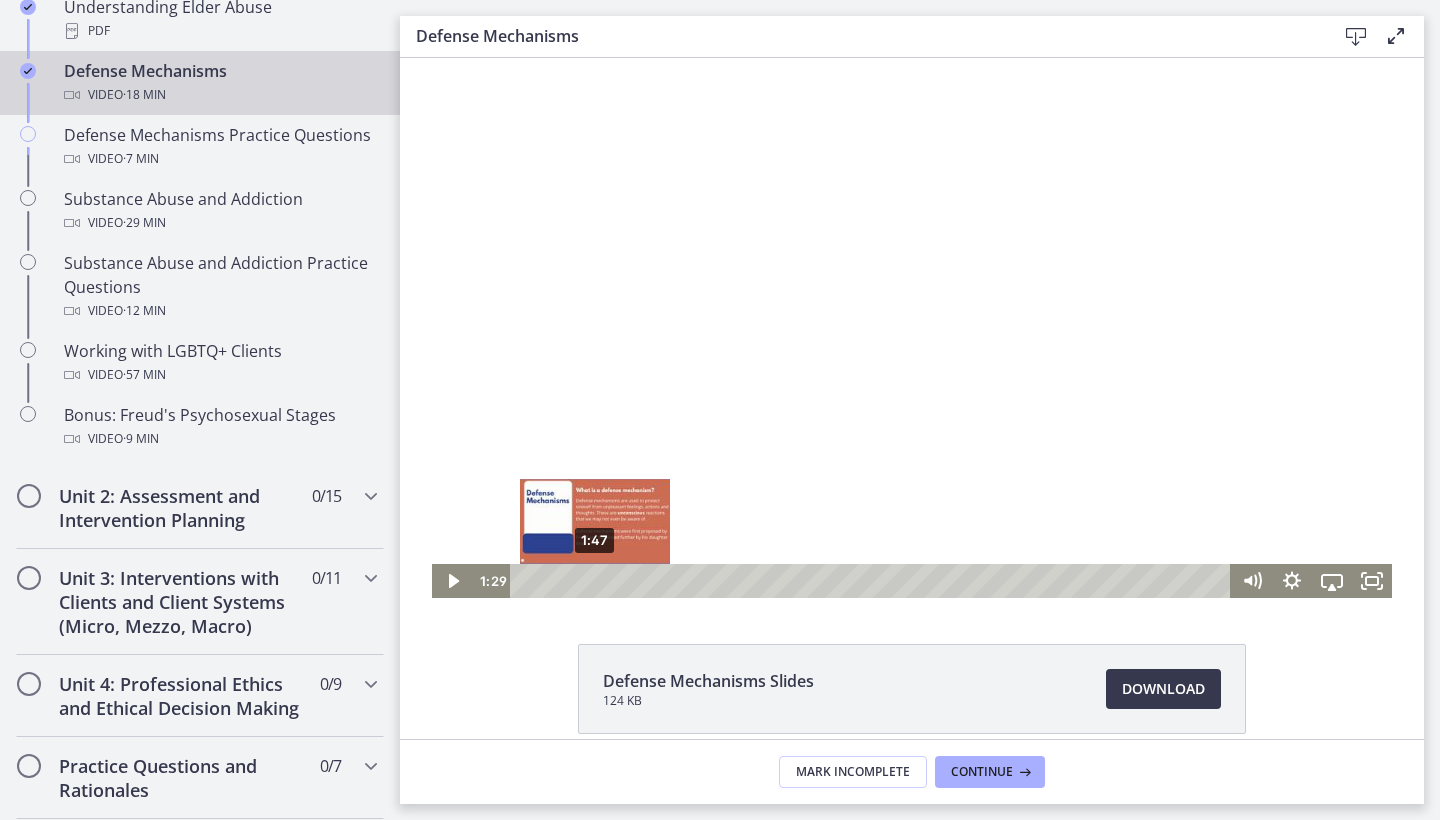 click on "1:47" at bounding box center (873, 581) 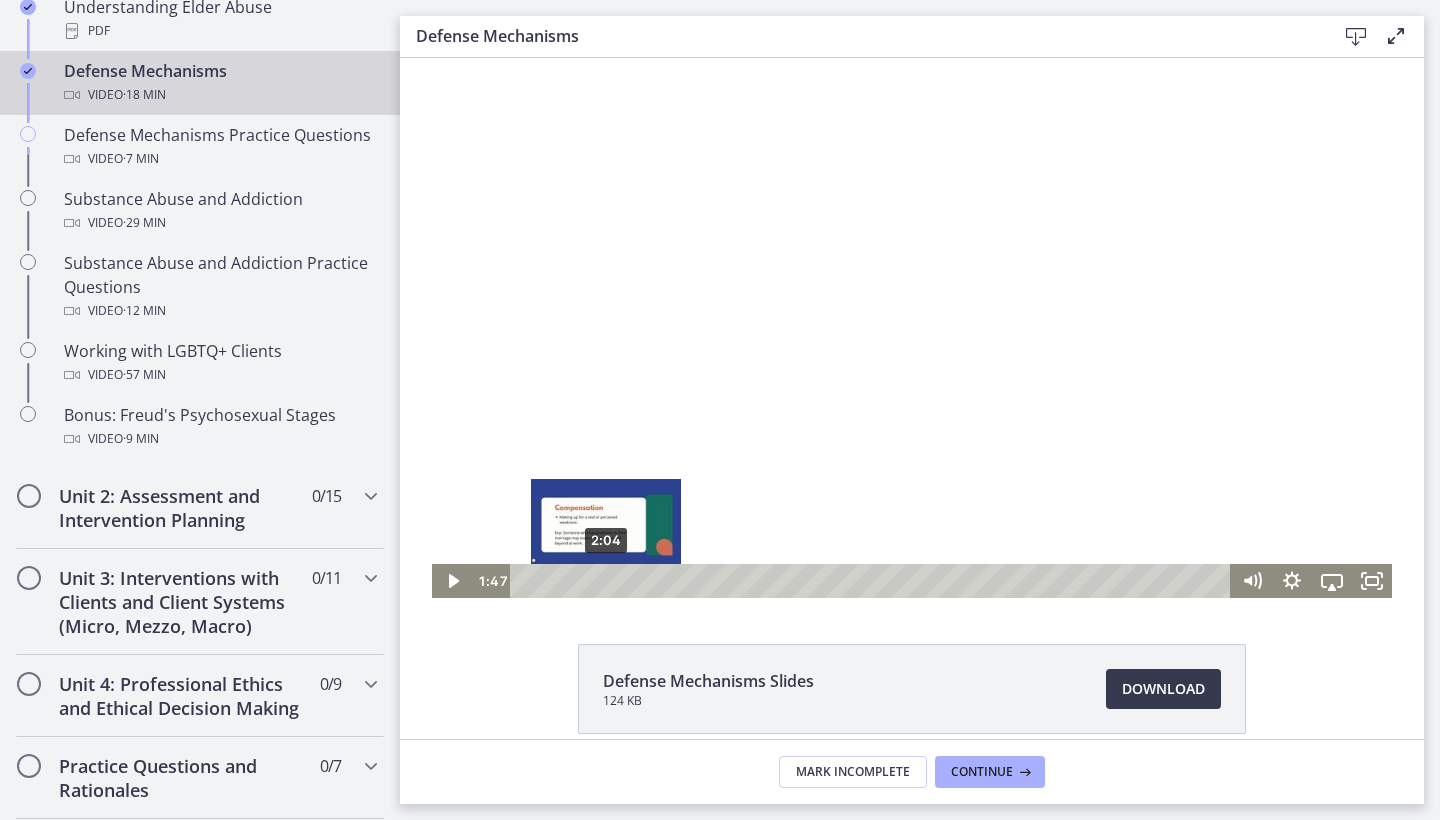 click on "2:04" at bounding box center [873, 581] 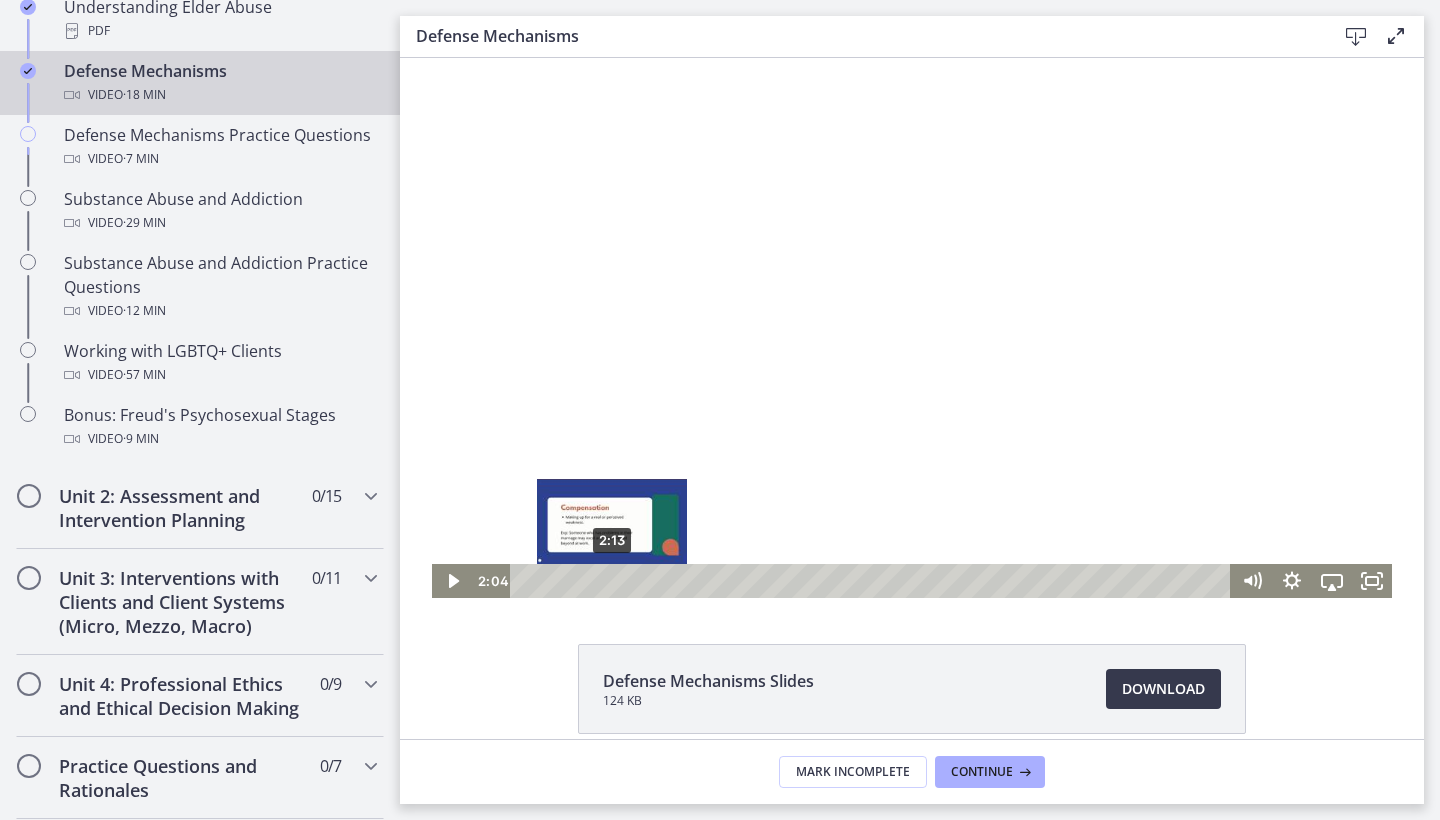 click on "2:13" at bounding box center (873, 581) 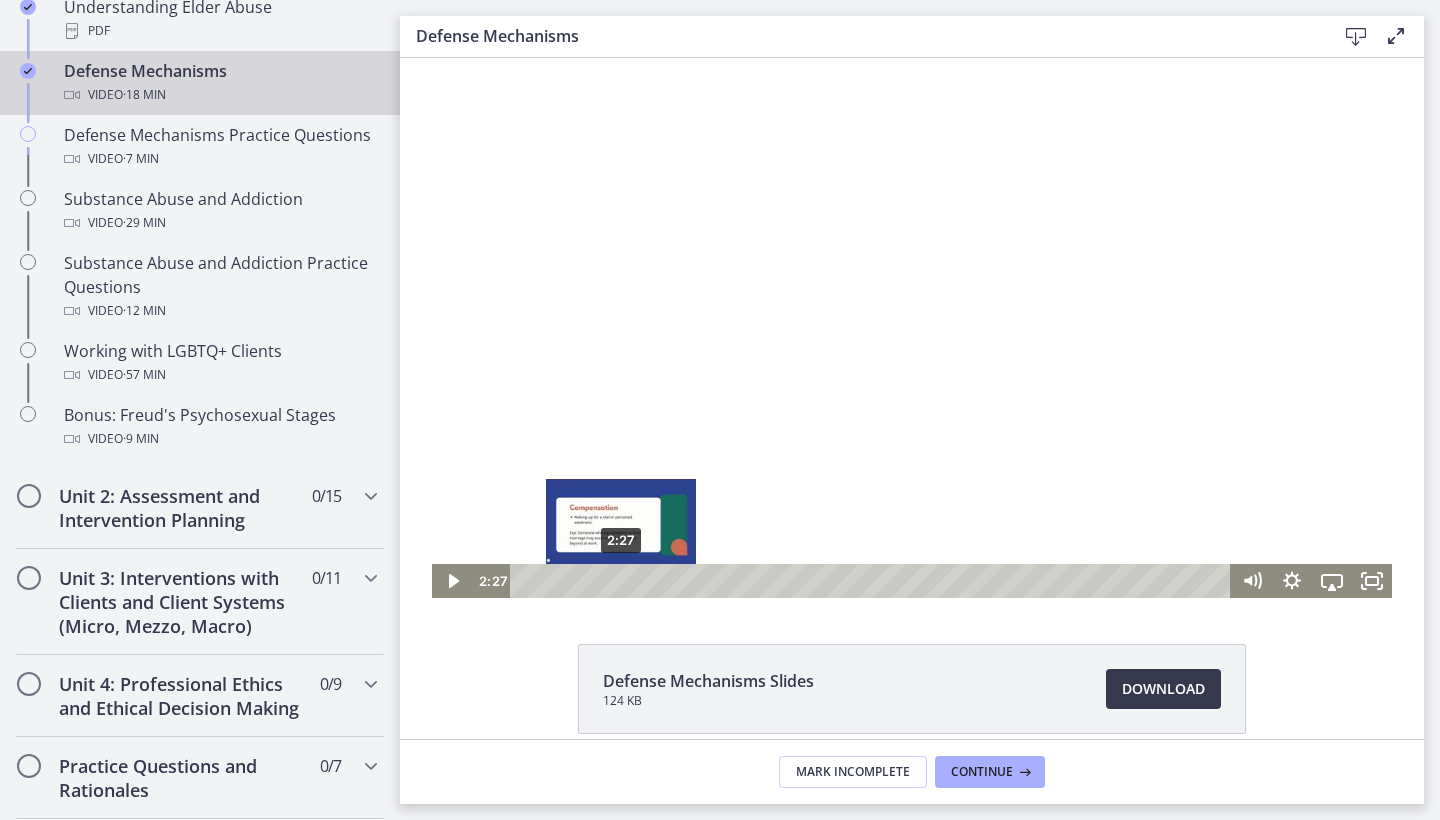 click on "2:27" at bounding box center (873, 581) 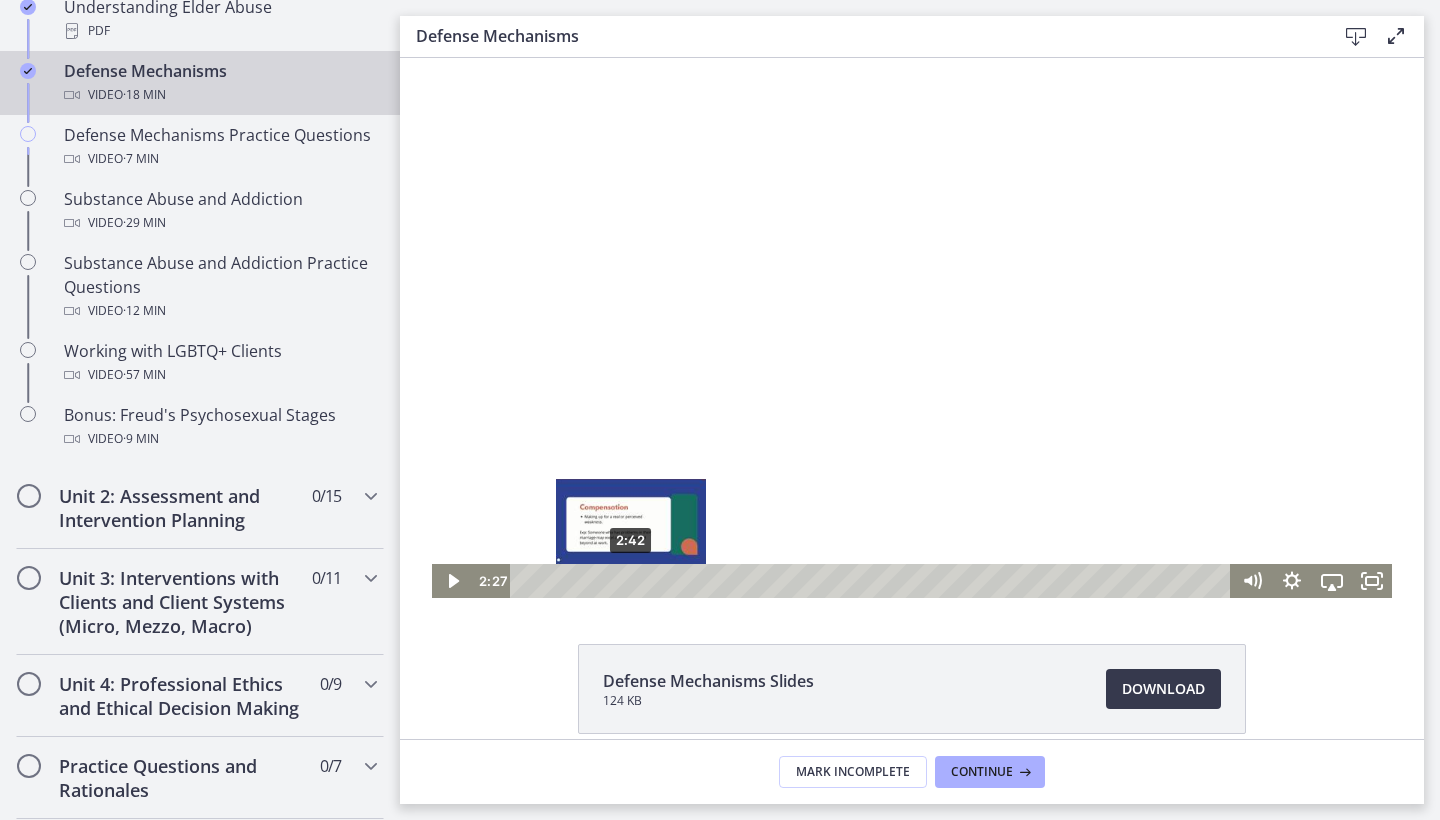 click on "2:42" at bounding box center [873, 581] 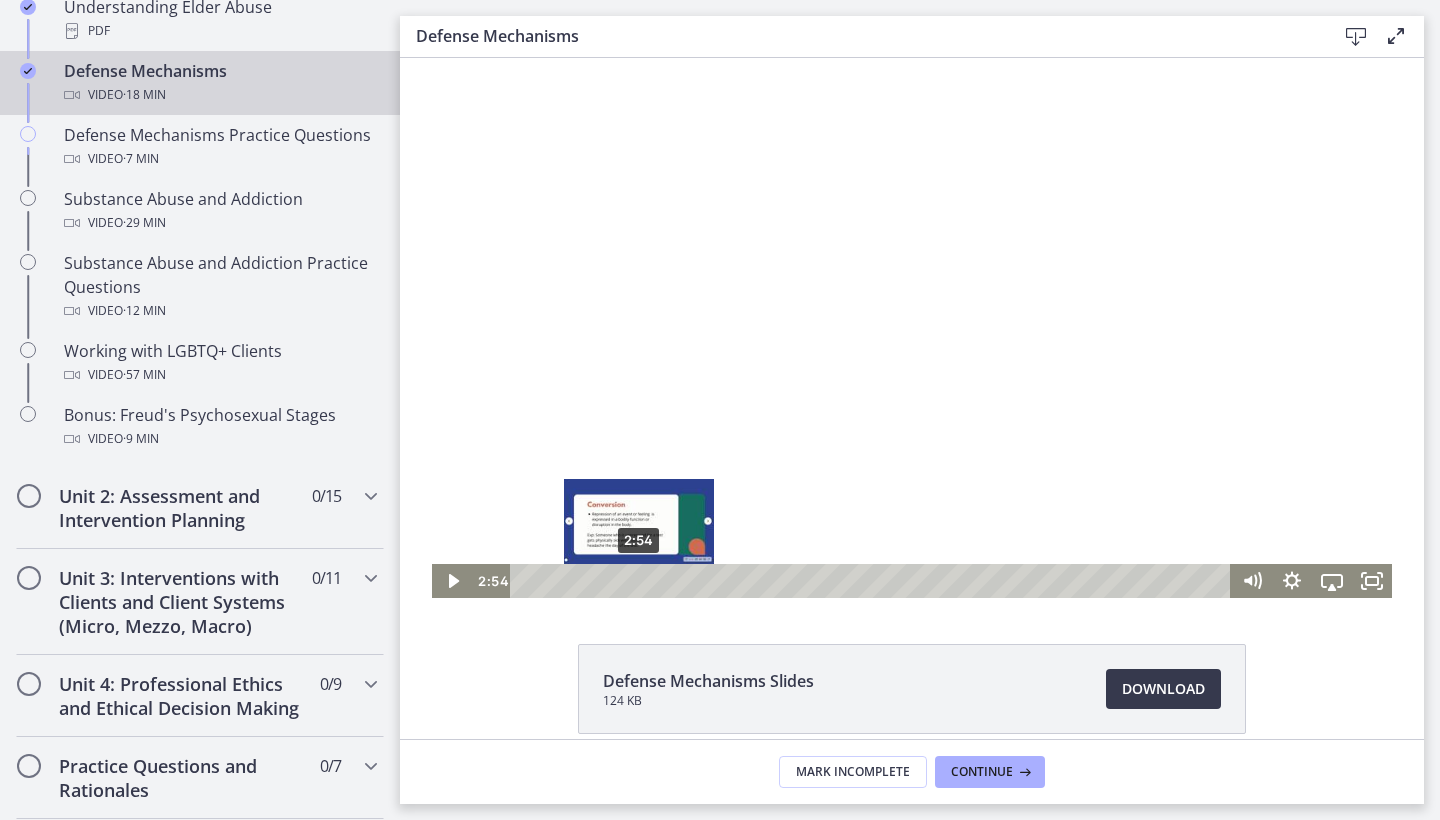 click on "2:54" at bounding box center (873, 581) 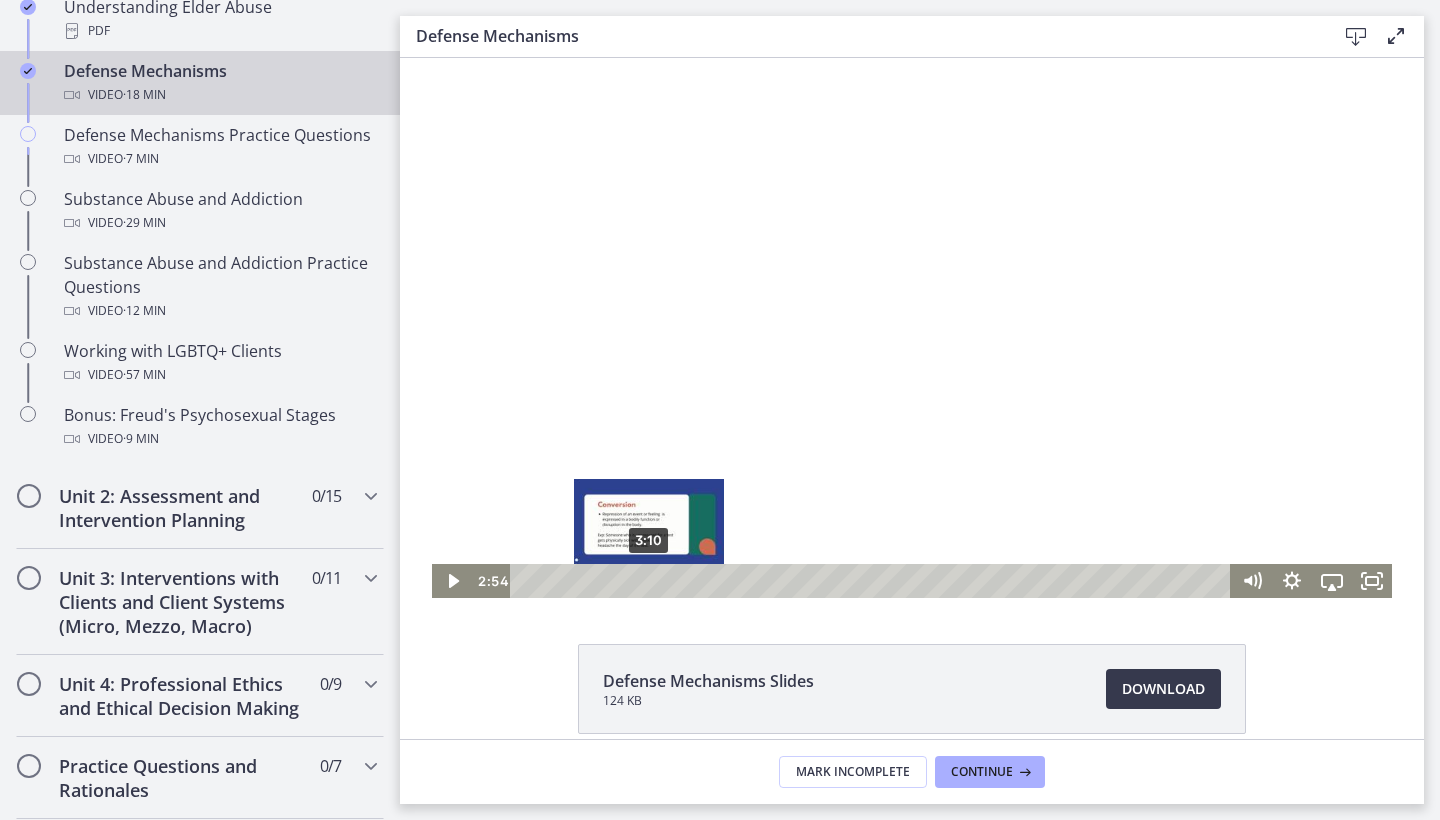 click on "3:10" at bounding box center (873, 581) 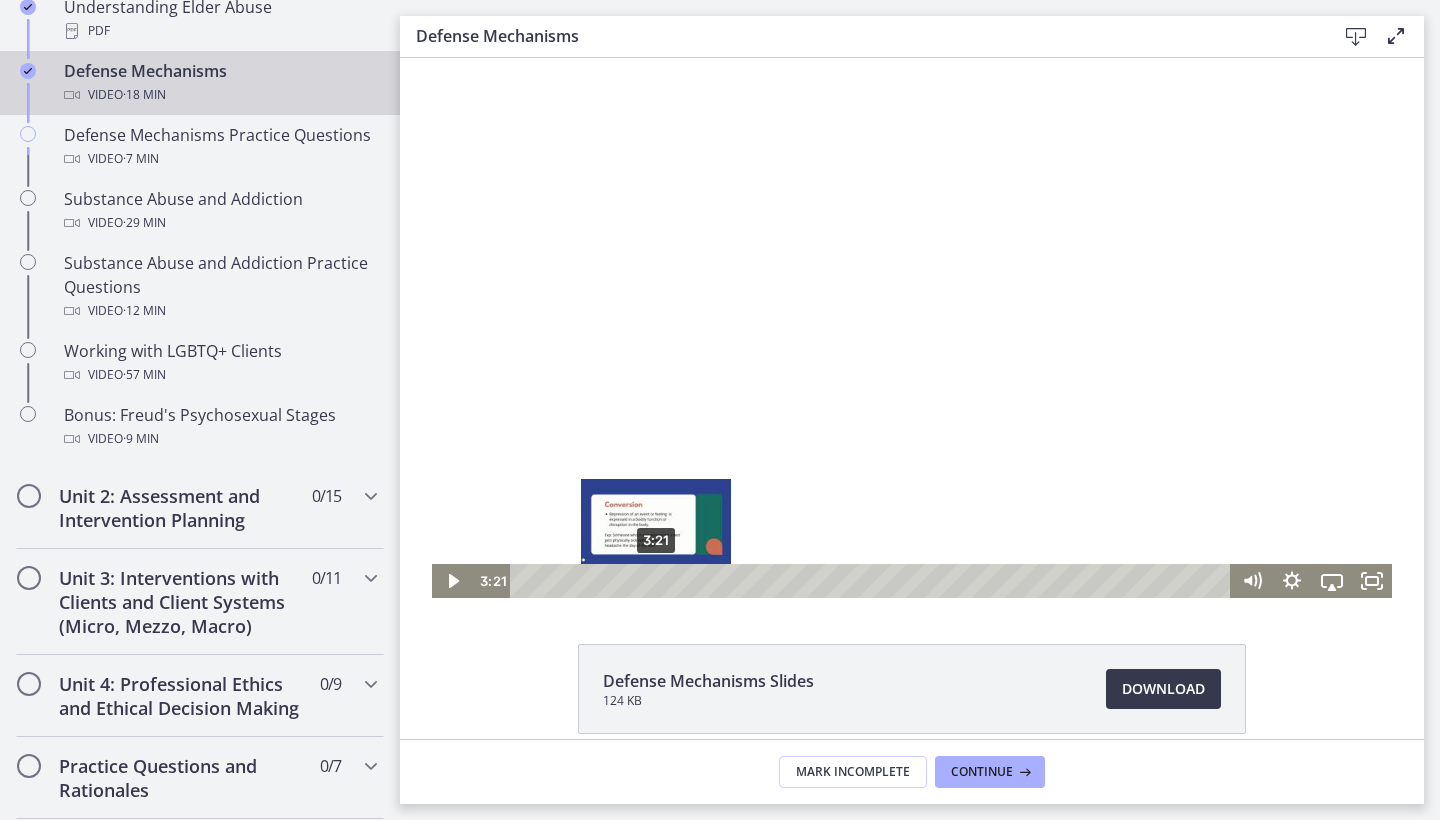 click on "3:21" at bounding box center (873, 581) 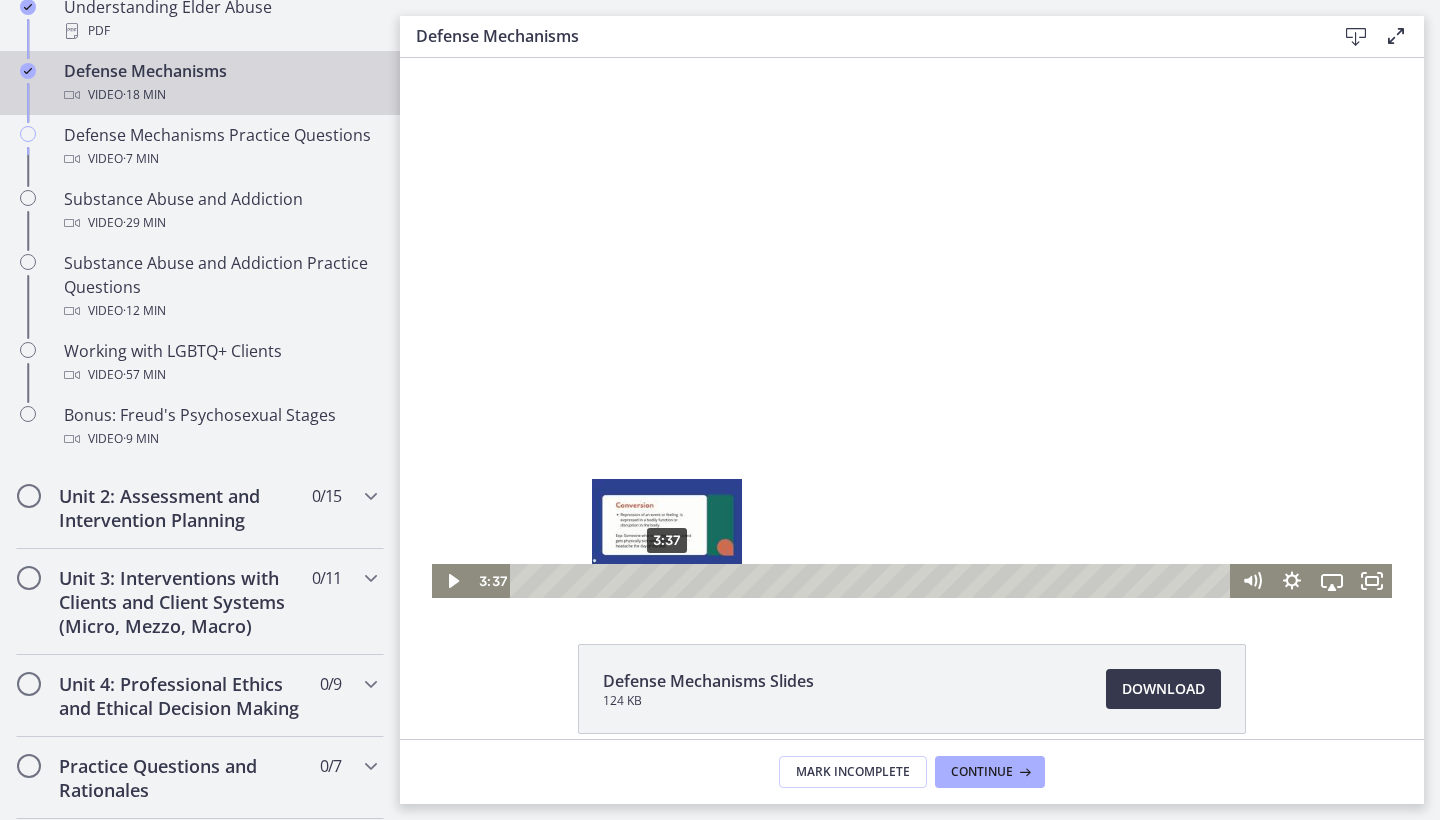 click on "3:37" at bounding box center (873, 581) 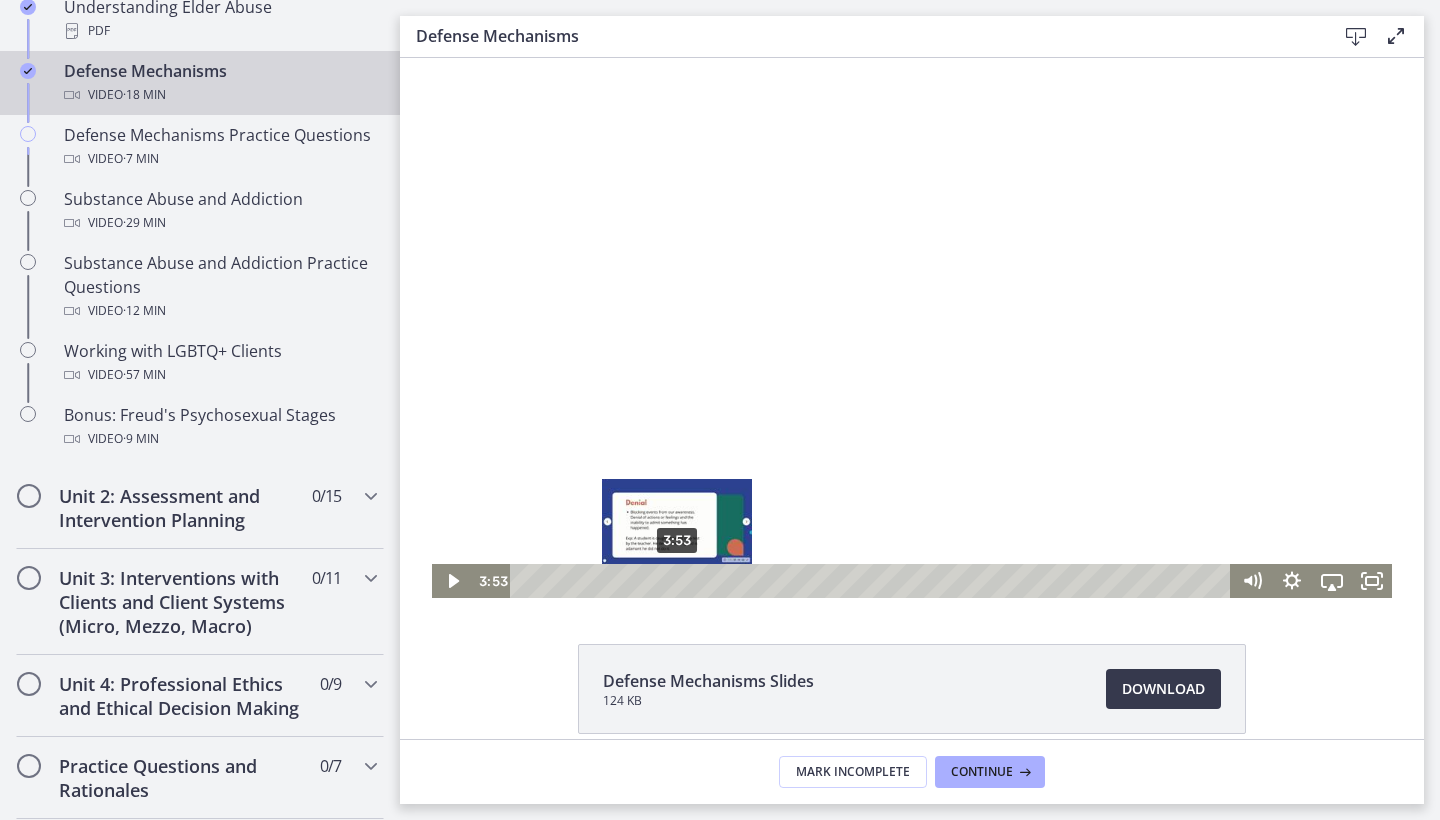 click on "3:53" at bounding box center (873, 581) 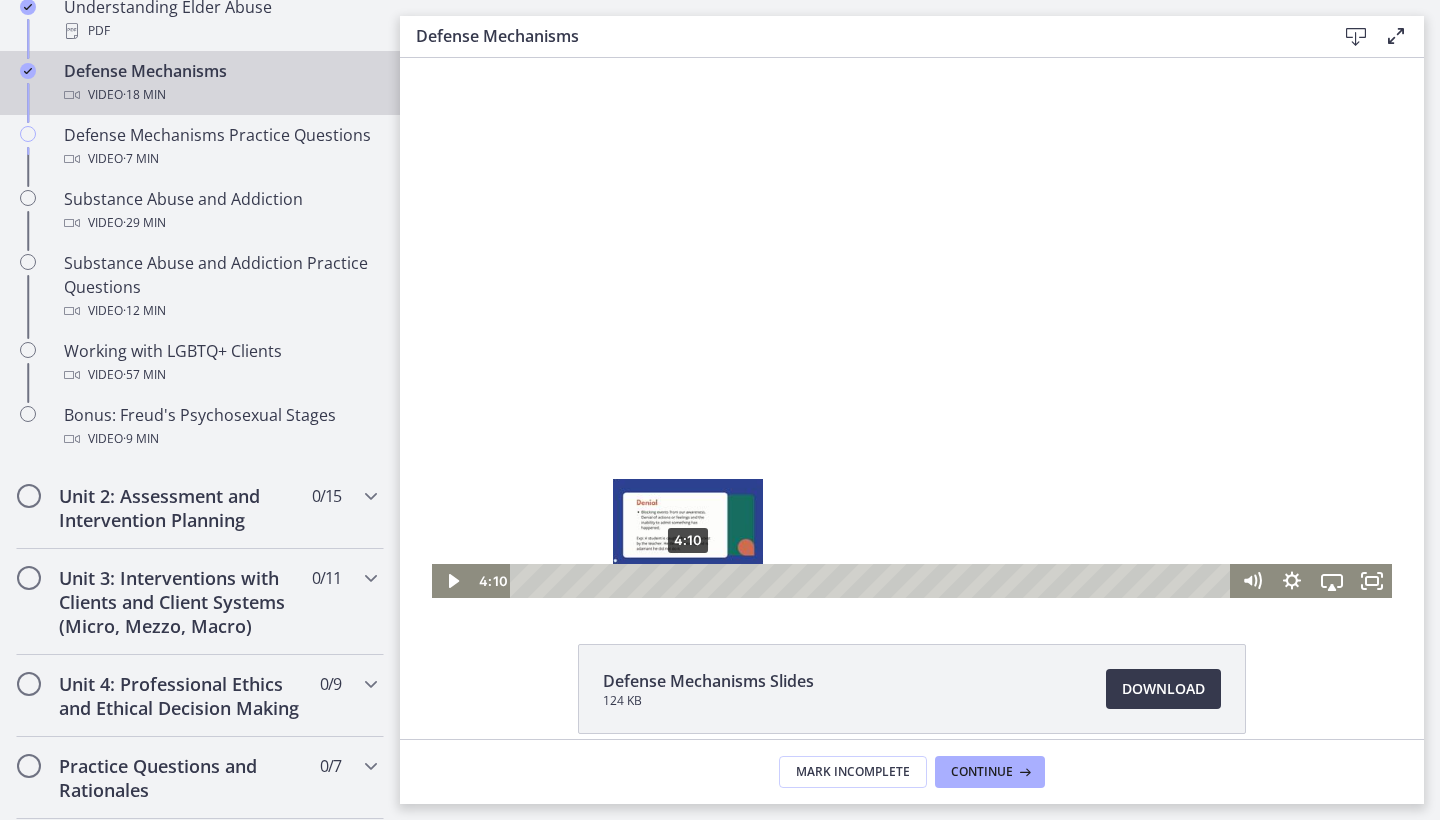 click on "4:10" at bounding box center (873, 581) 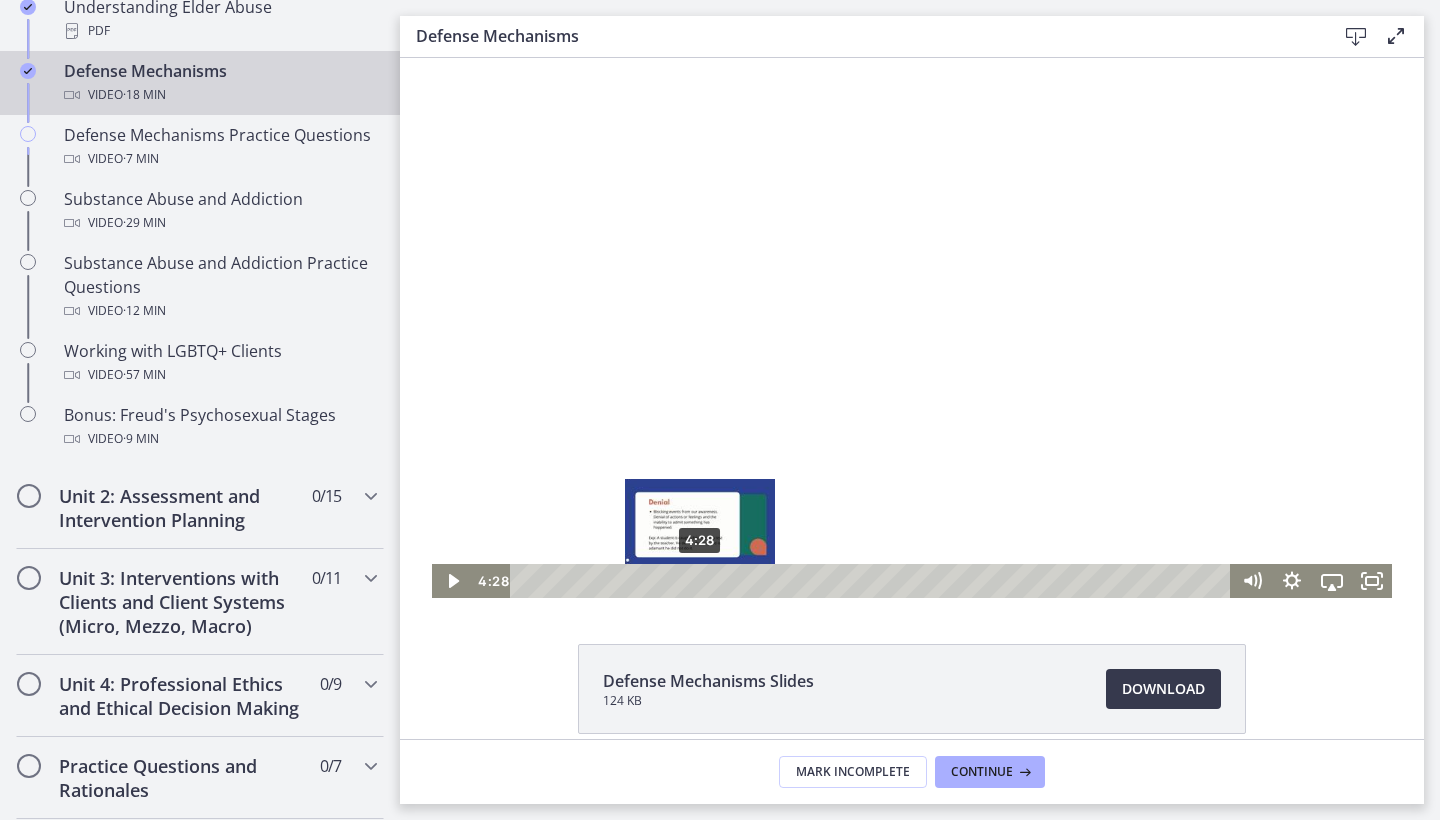 click on "4:28" at bounding box center [873, 581] 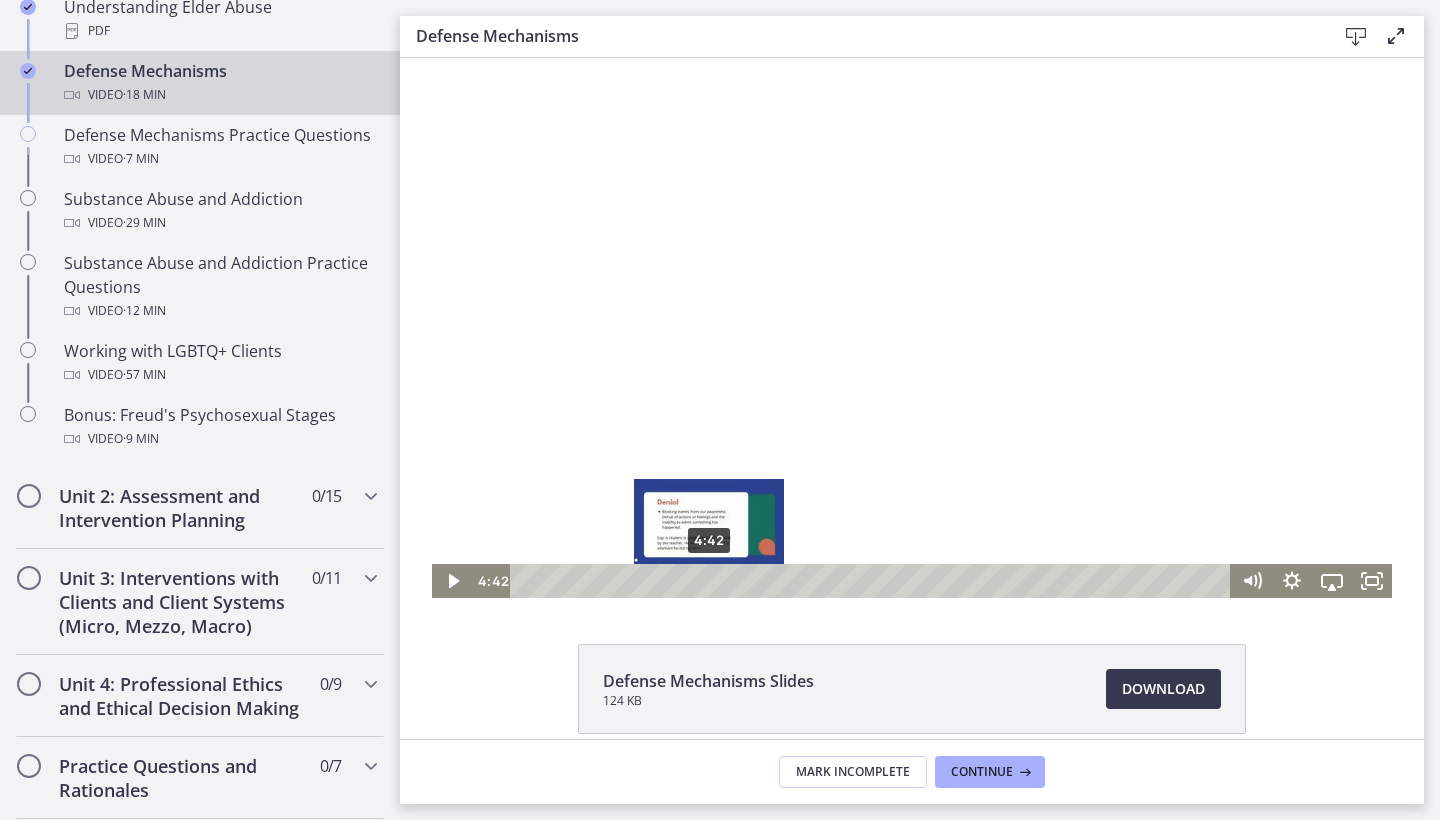 click on "4:42" at bounding box center [873, 581] 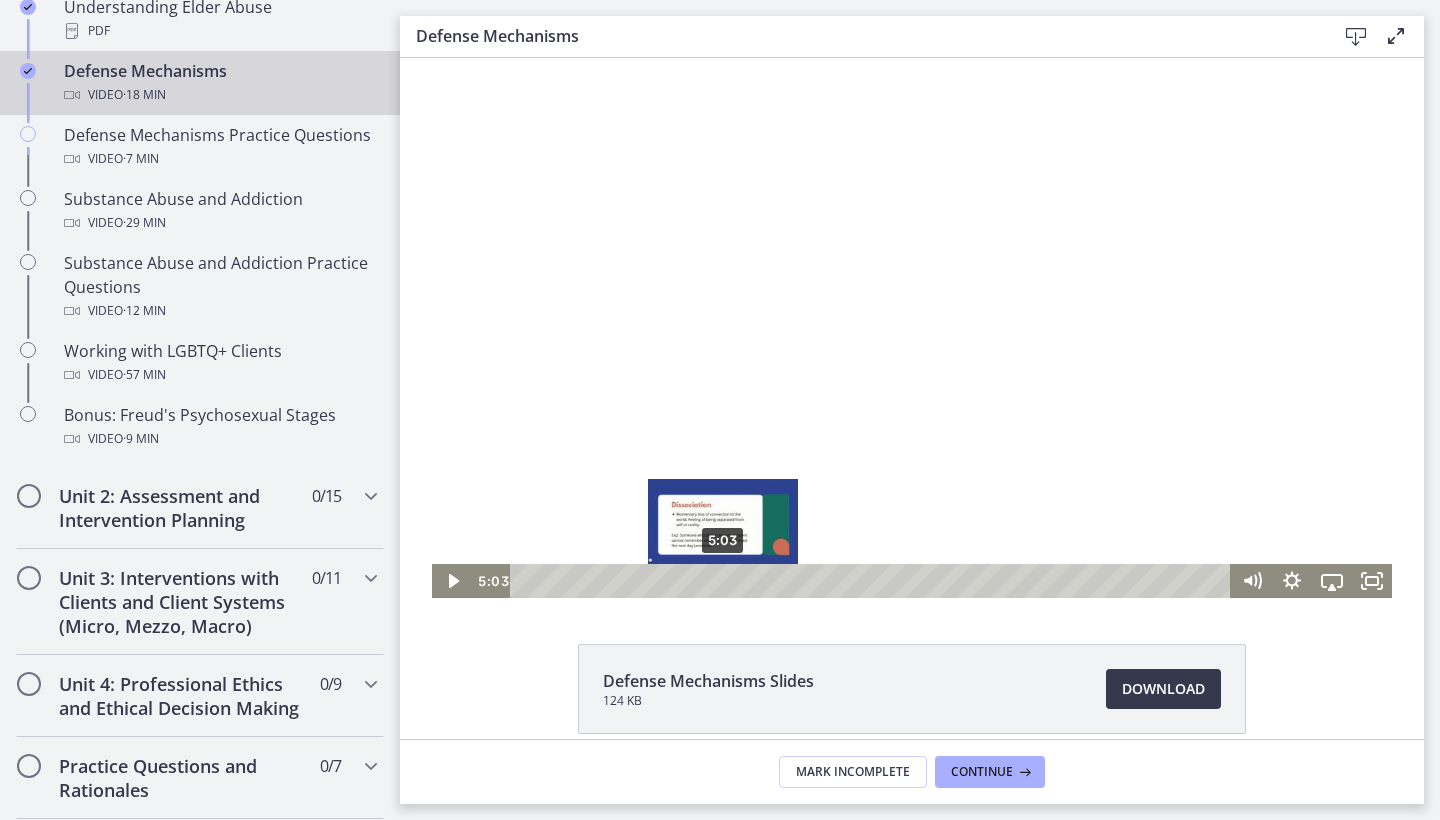 click on "5:03" at bounding box center (873, 581) 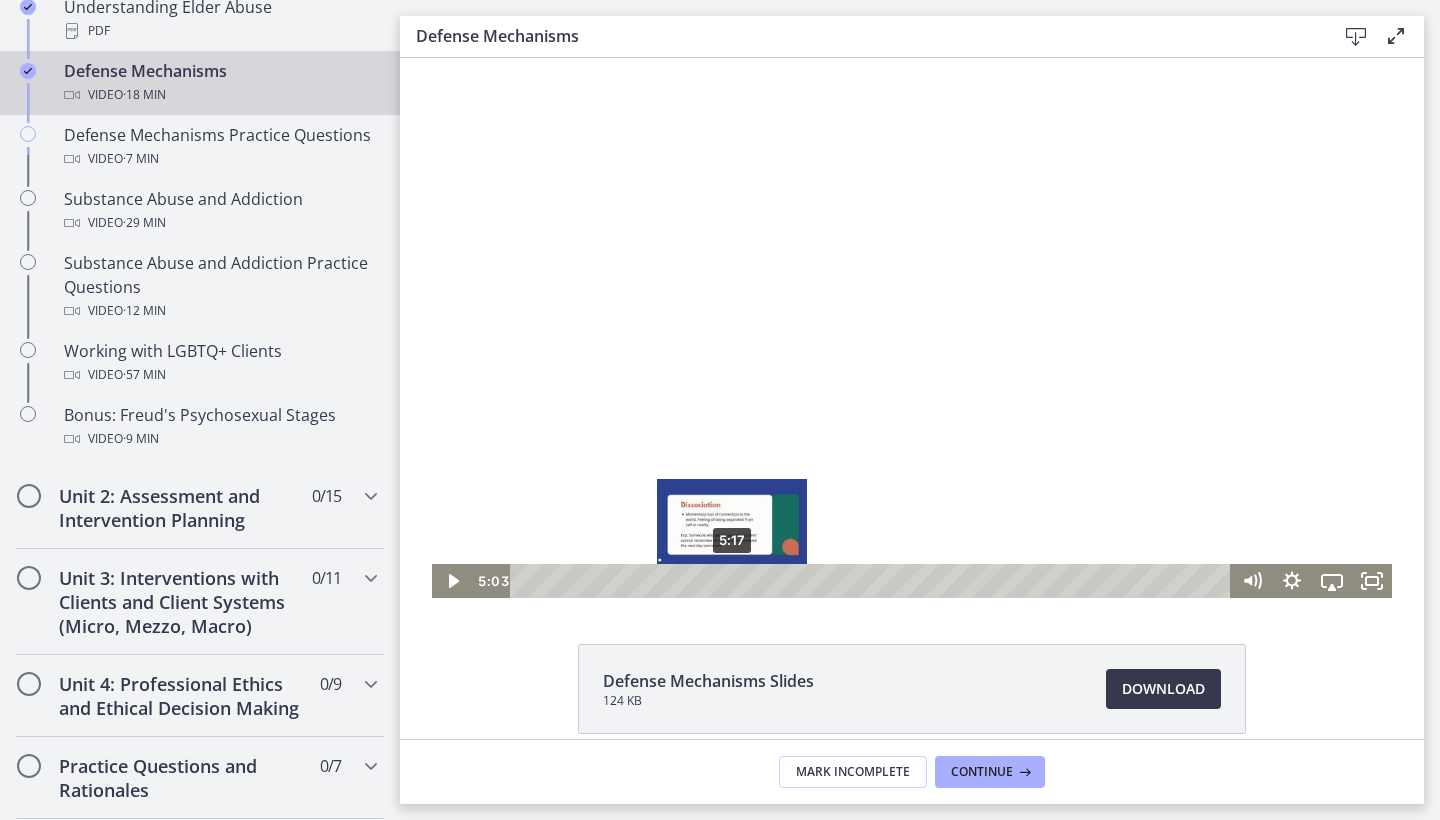 click on "5:17" at bounding box center [873, 581] 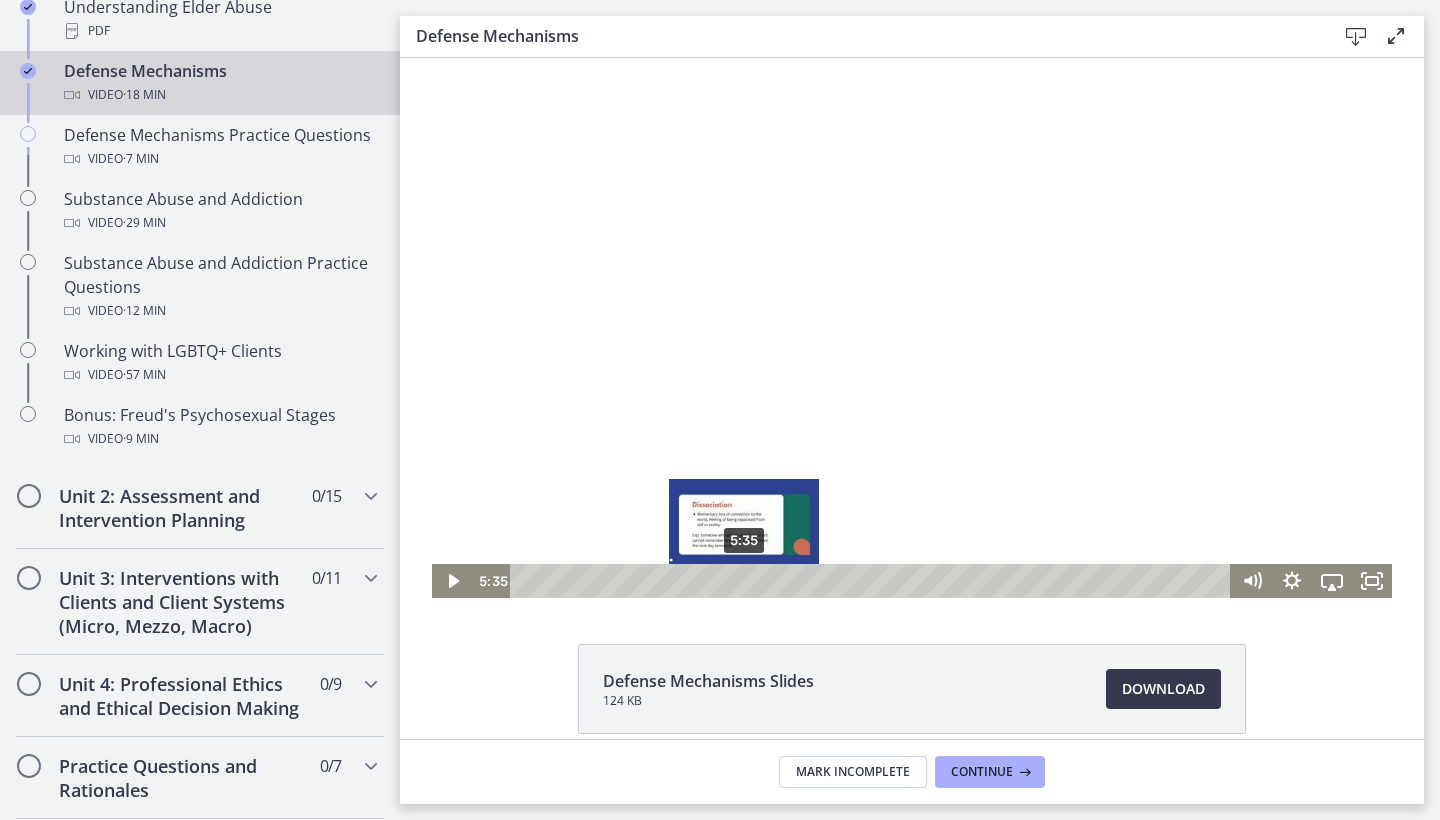 click on "5:35" at bounding box center (873, 581) 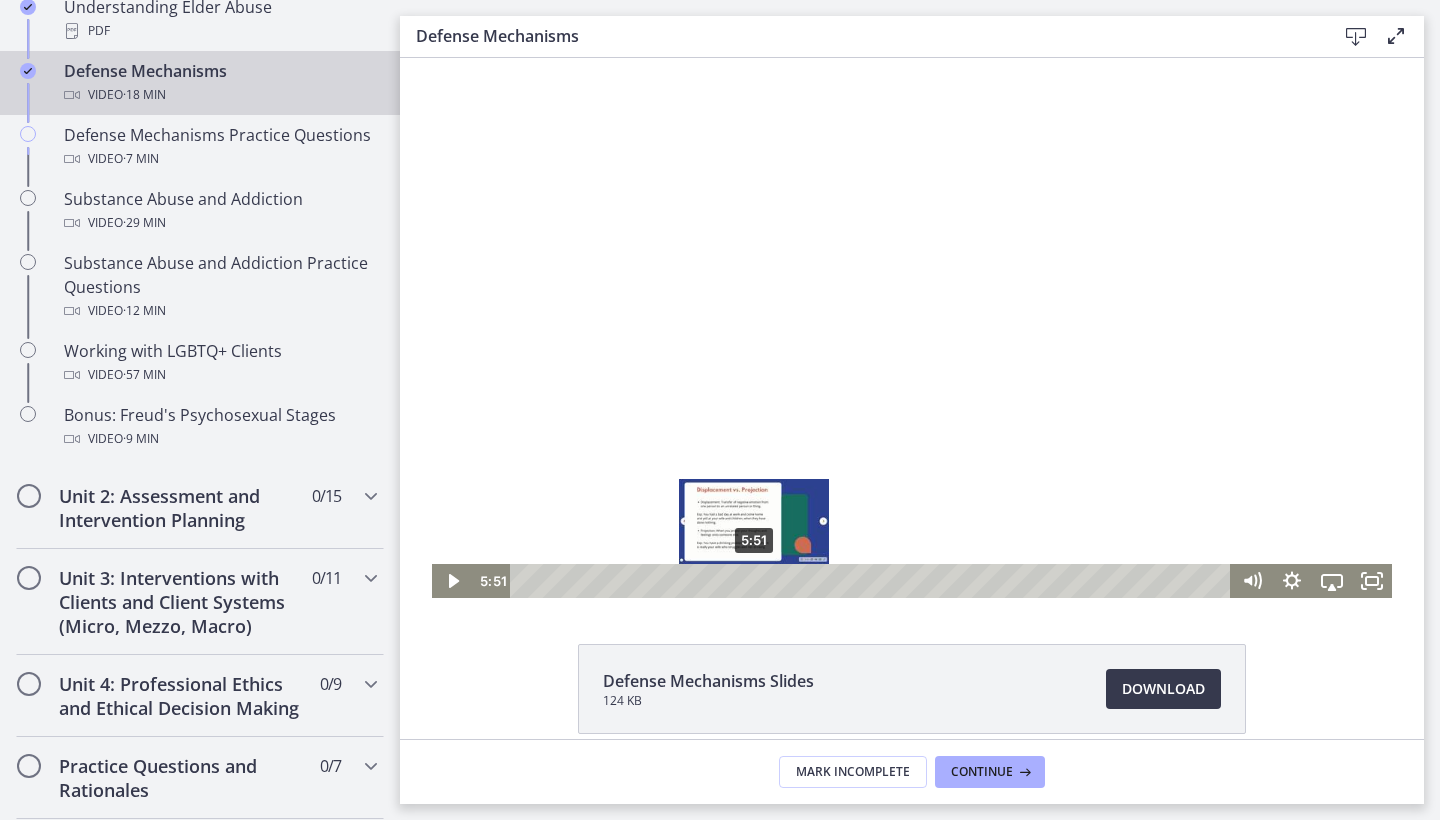 click on "5:51" at bounding box center (873, 581) 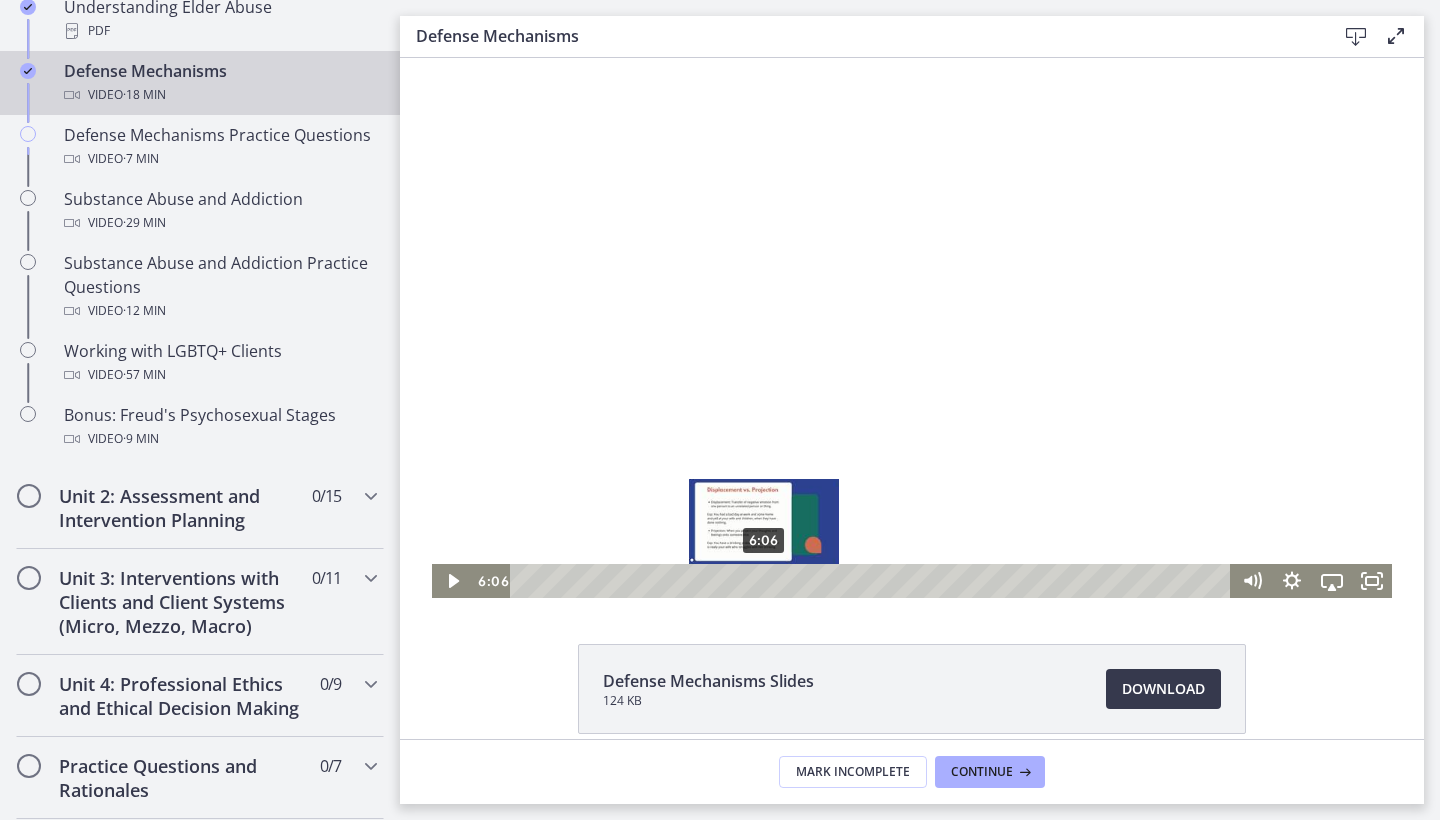 click on "6:06" at bounding box center [873, 581] 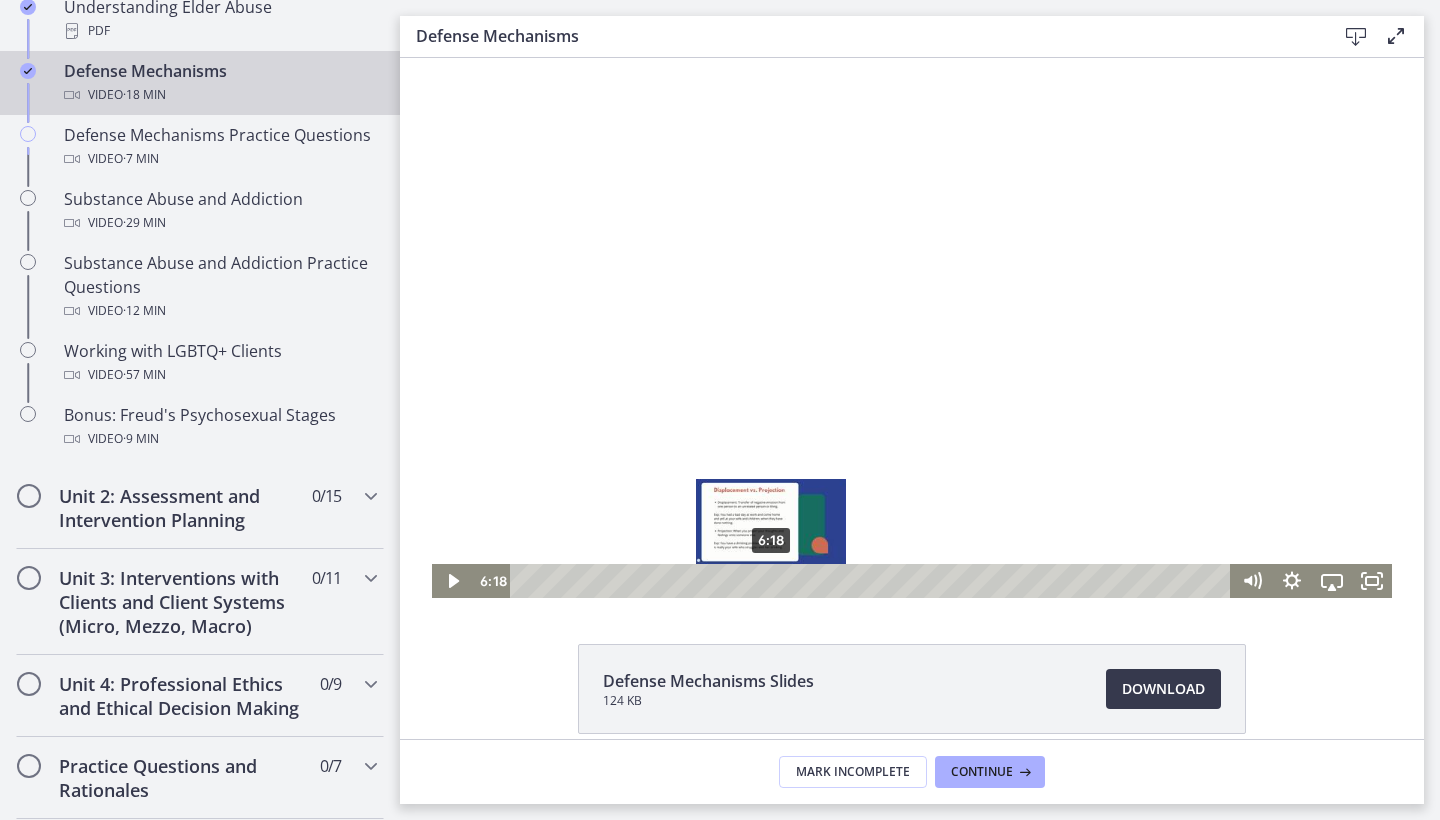 click on "6:18" at bounding box center [873, 581] 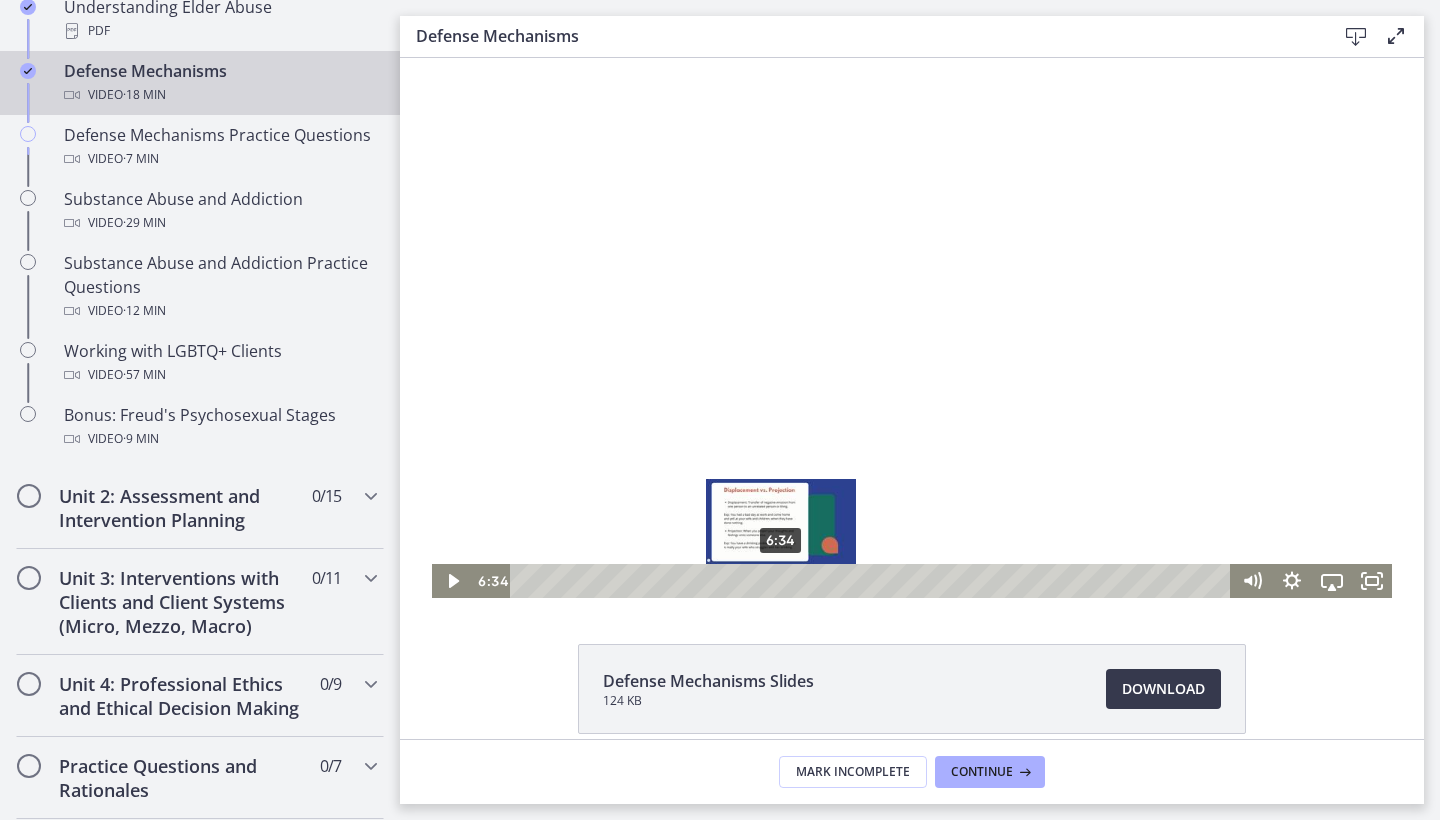click on "6:34" at bounding box center (873, 581) 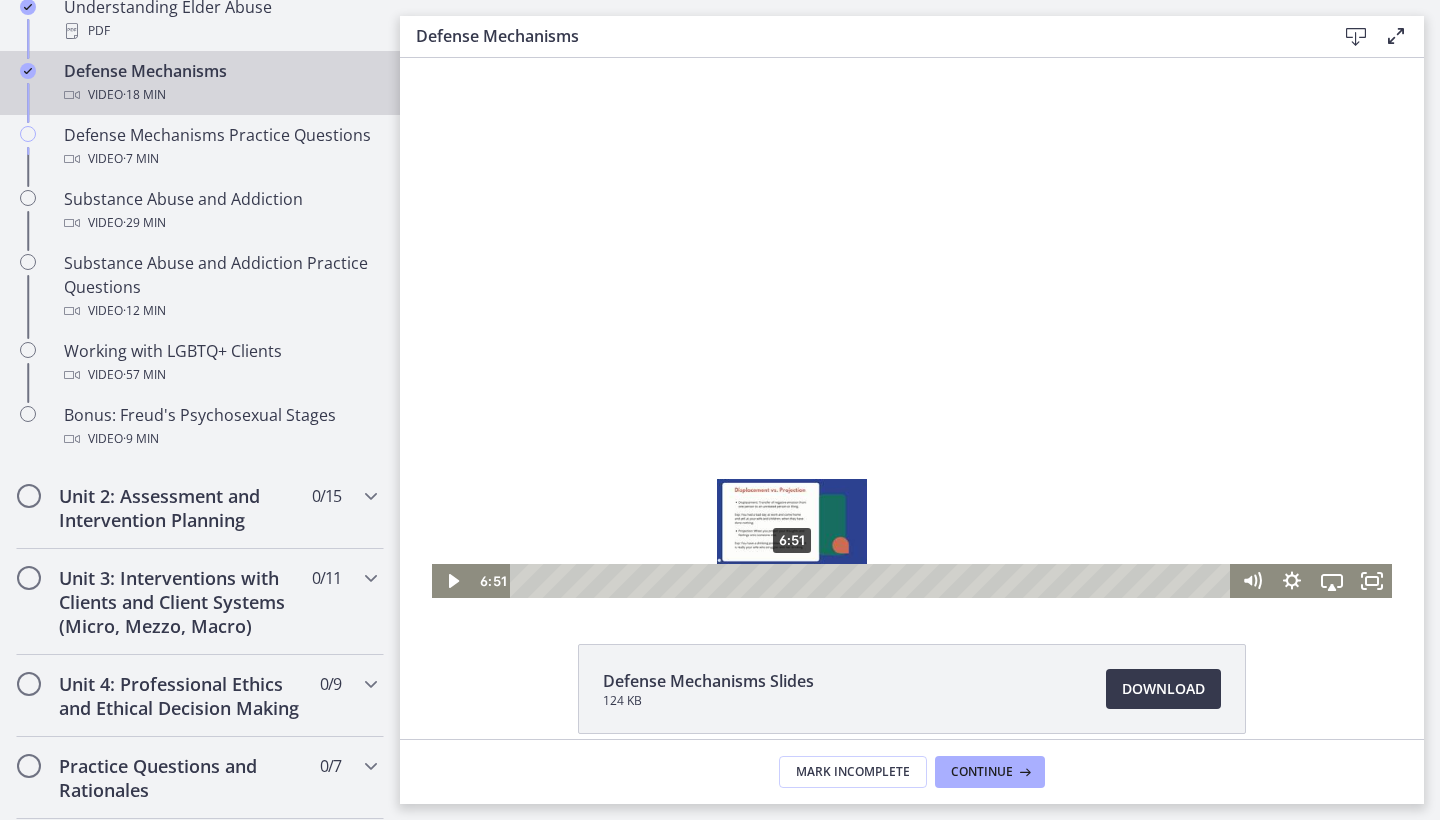 click on "6:51" at bounding box center [873, 581] 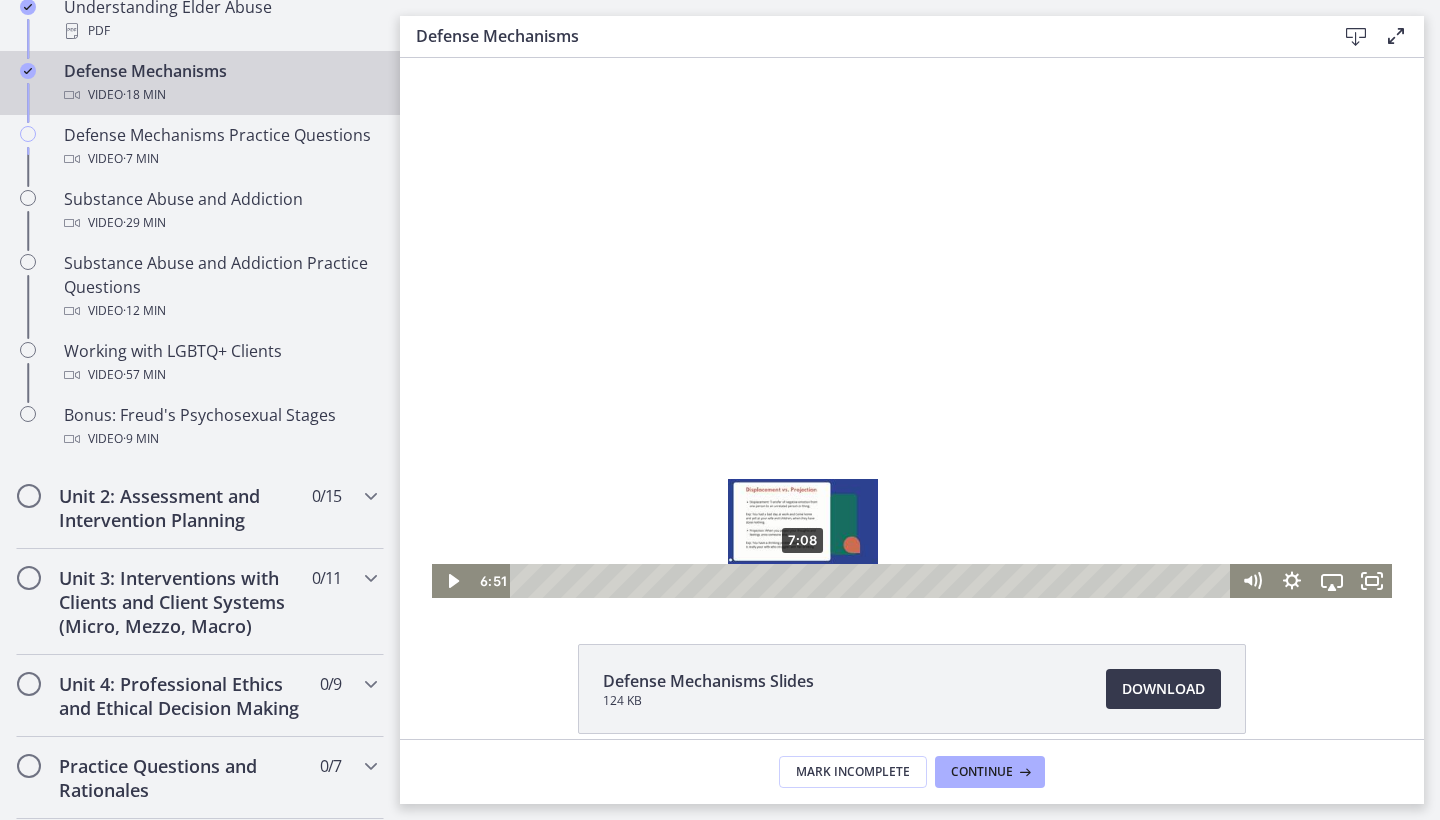click on "7:08" at bounding box center [873, 581] 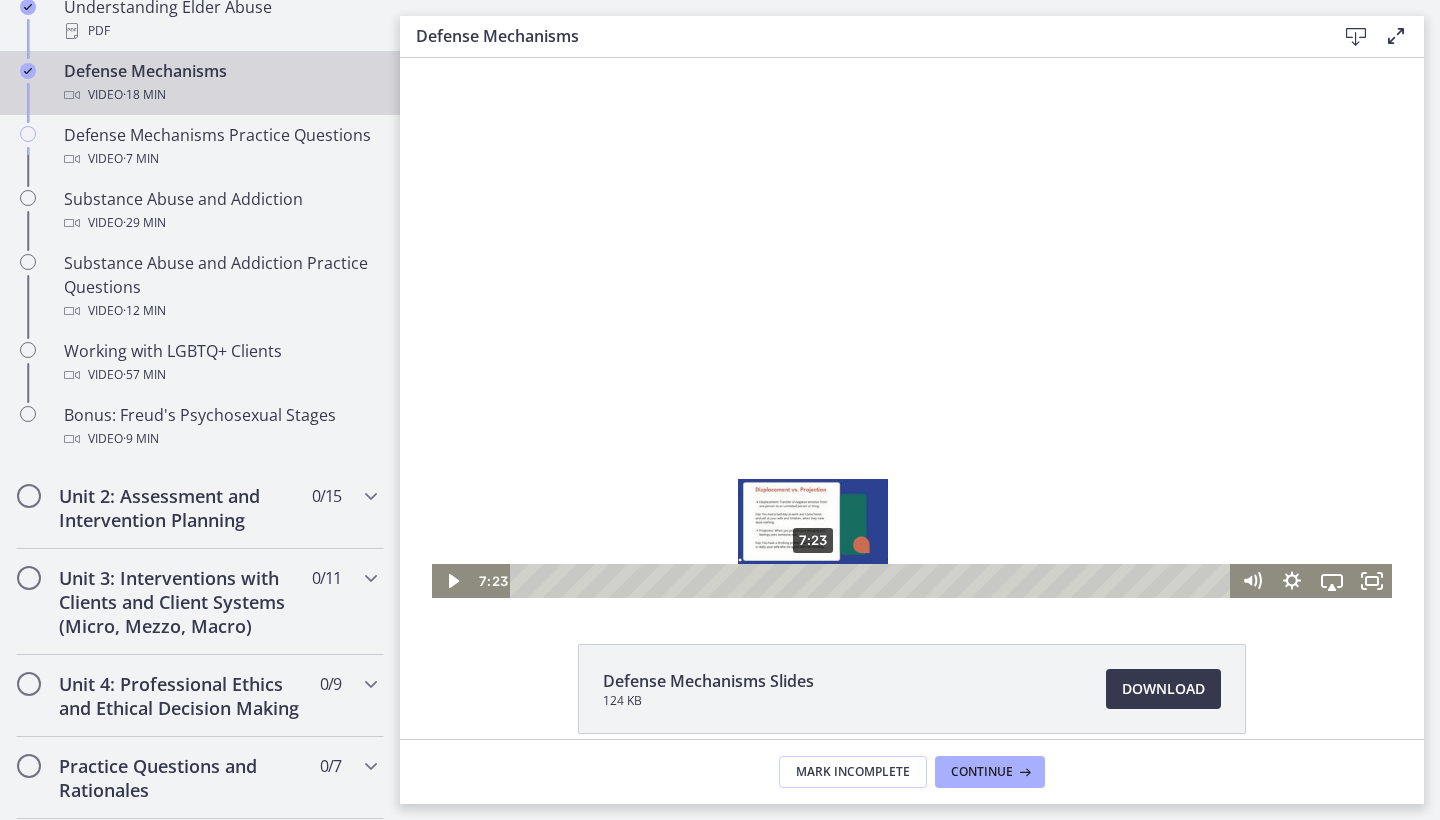 click on "7:23" at bounding box center [873, 581] 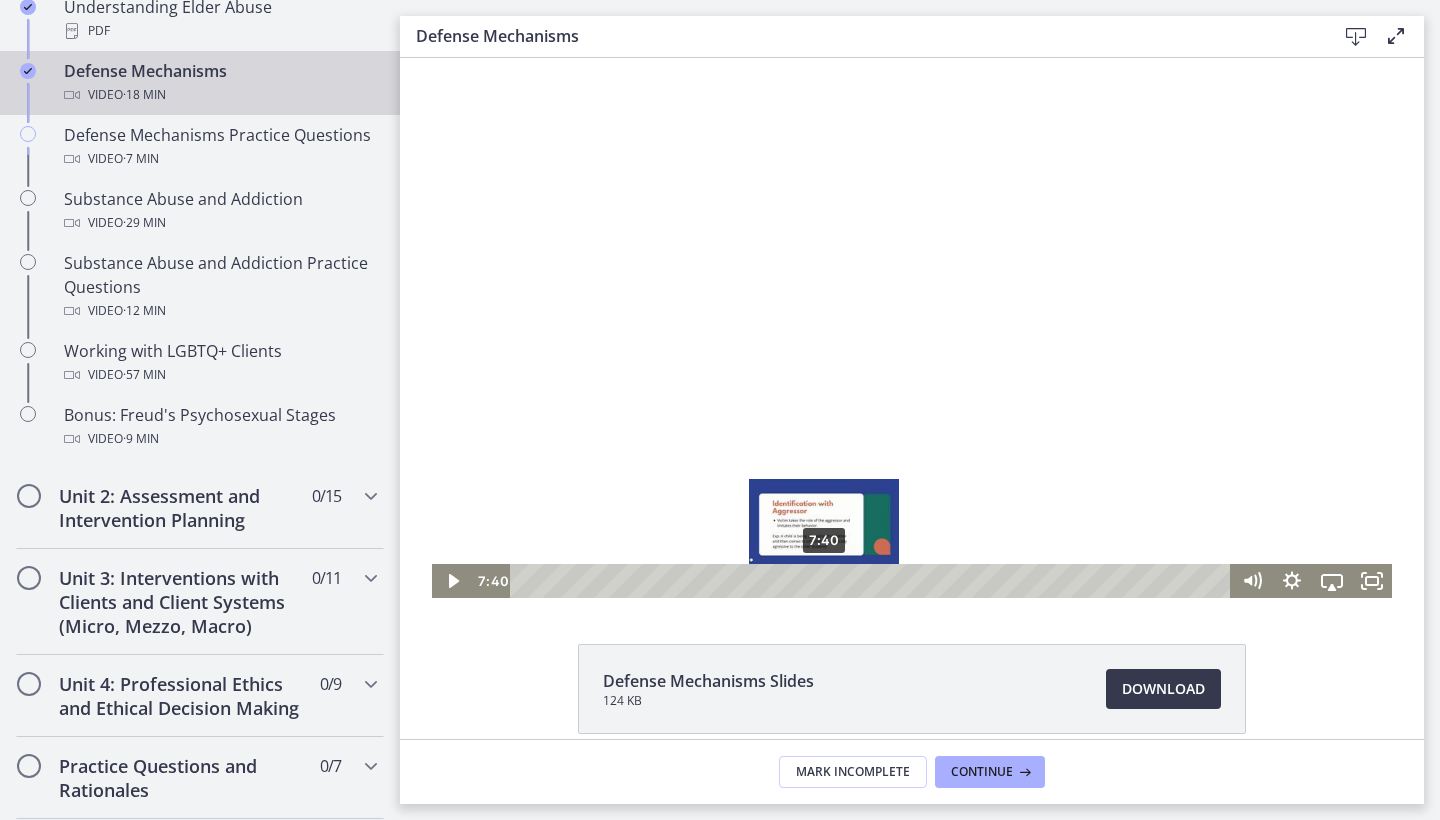 click on "7:40" at bounding box center (873, 581) 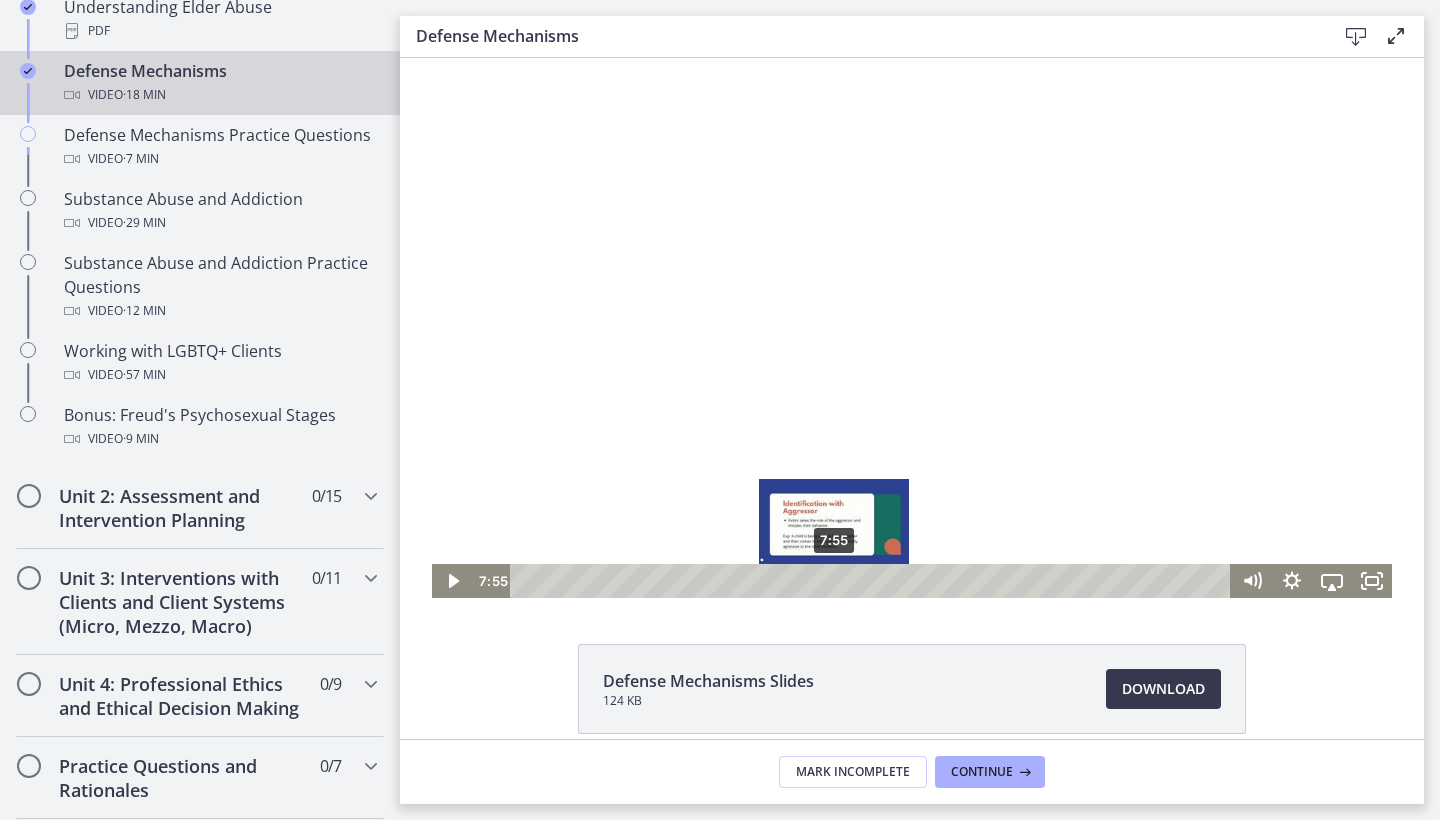 click on "7:55" at bounding box center (873, 581) 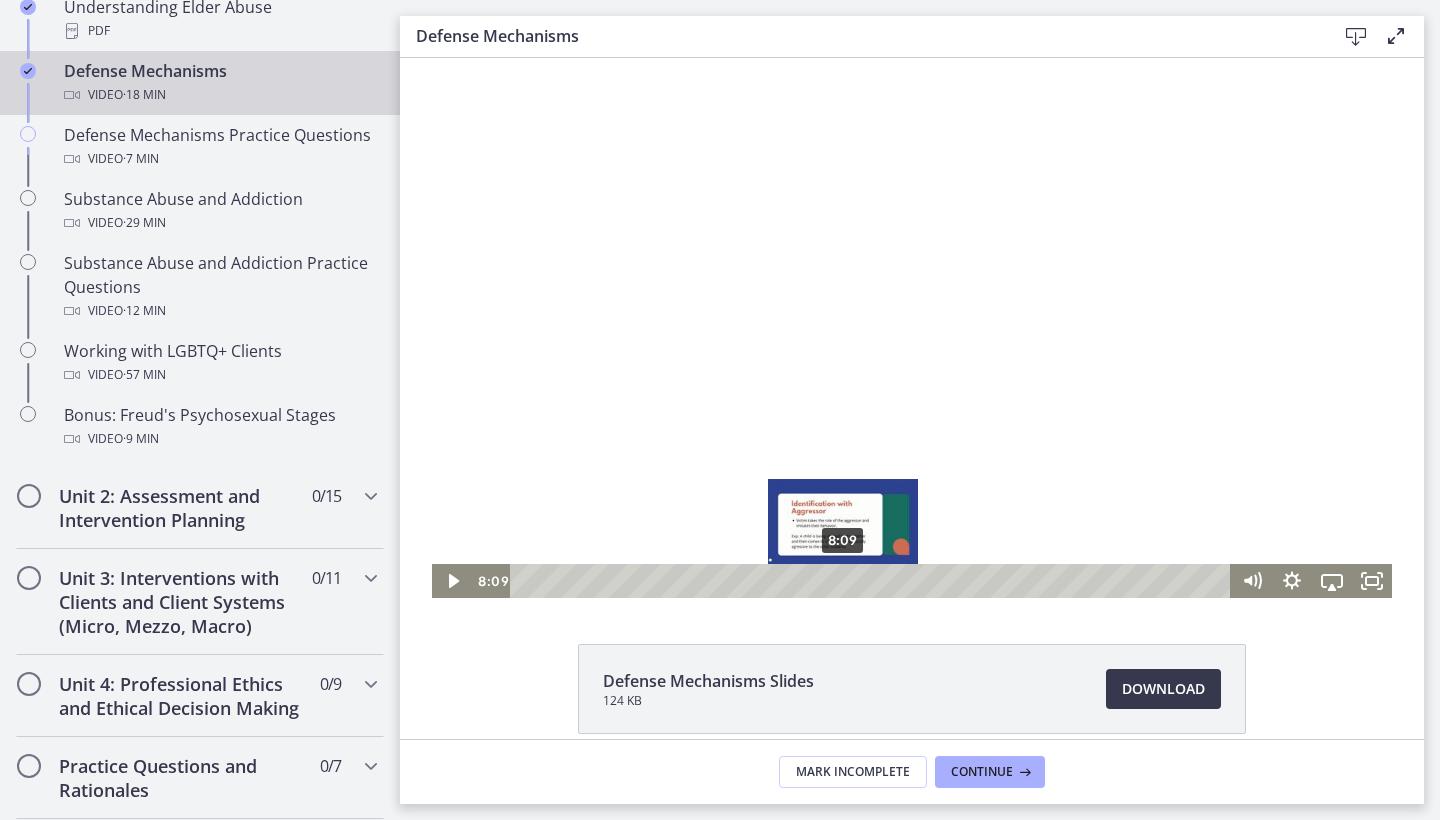 click on "8:09" at bounding box center (873, 581) 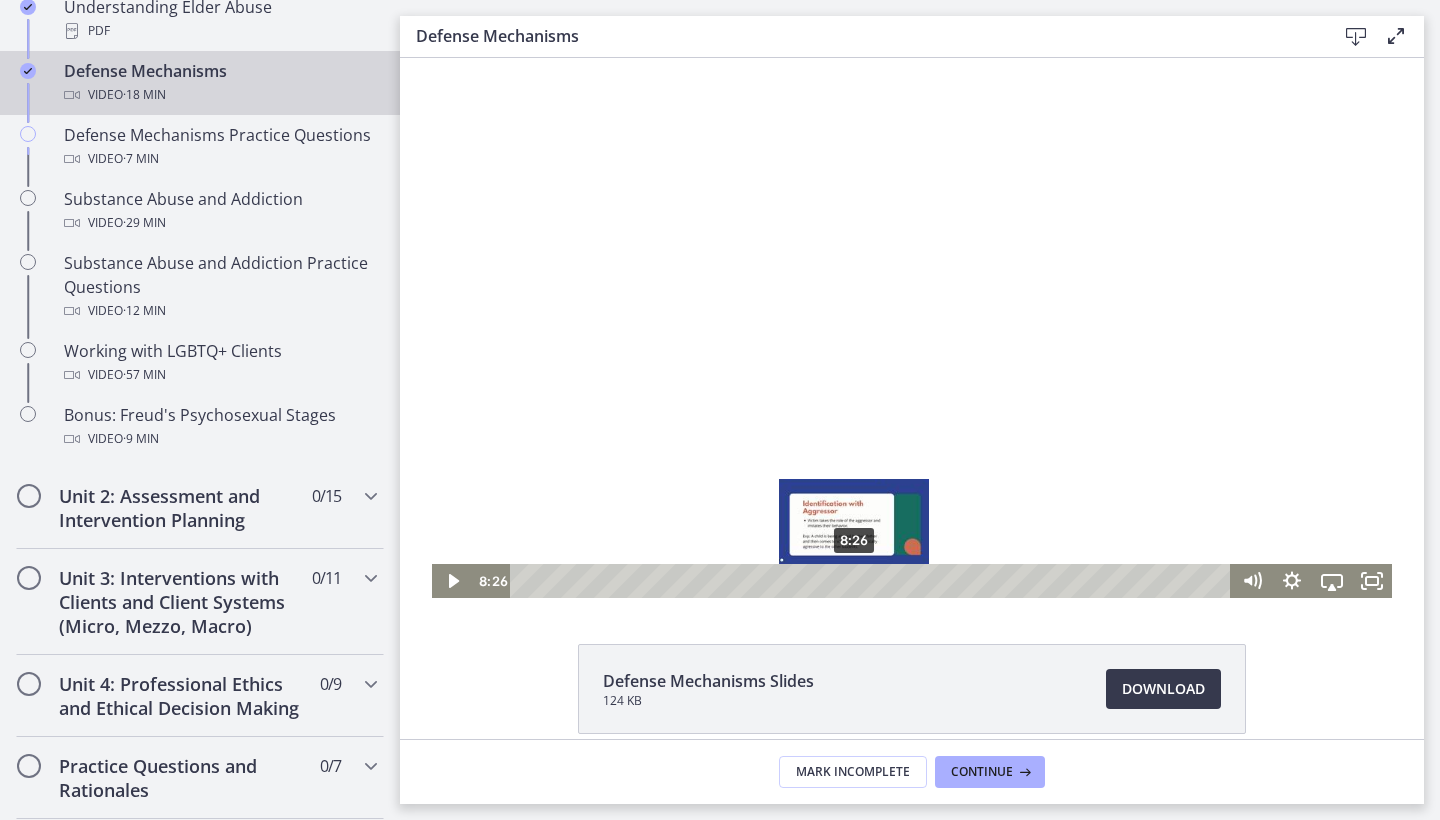 click on "8:26" at bounding box center (873, 581) 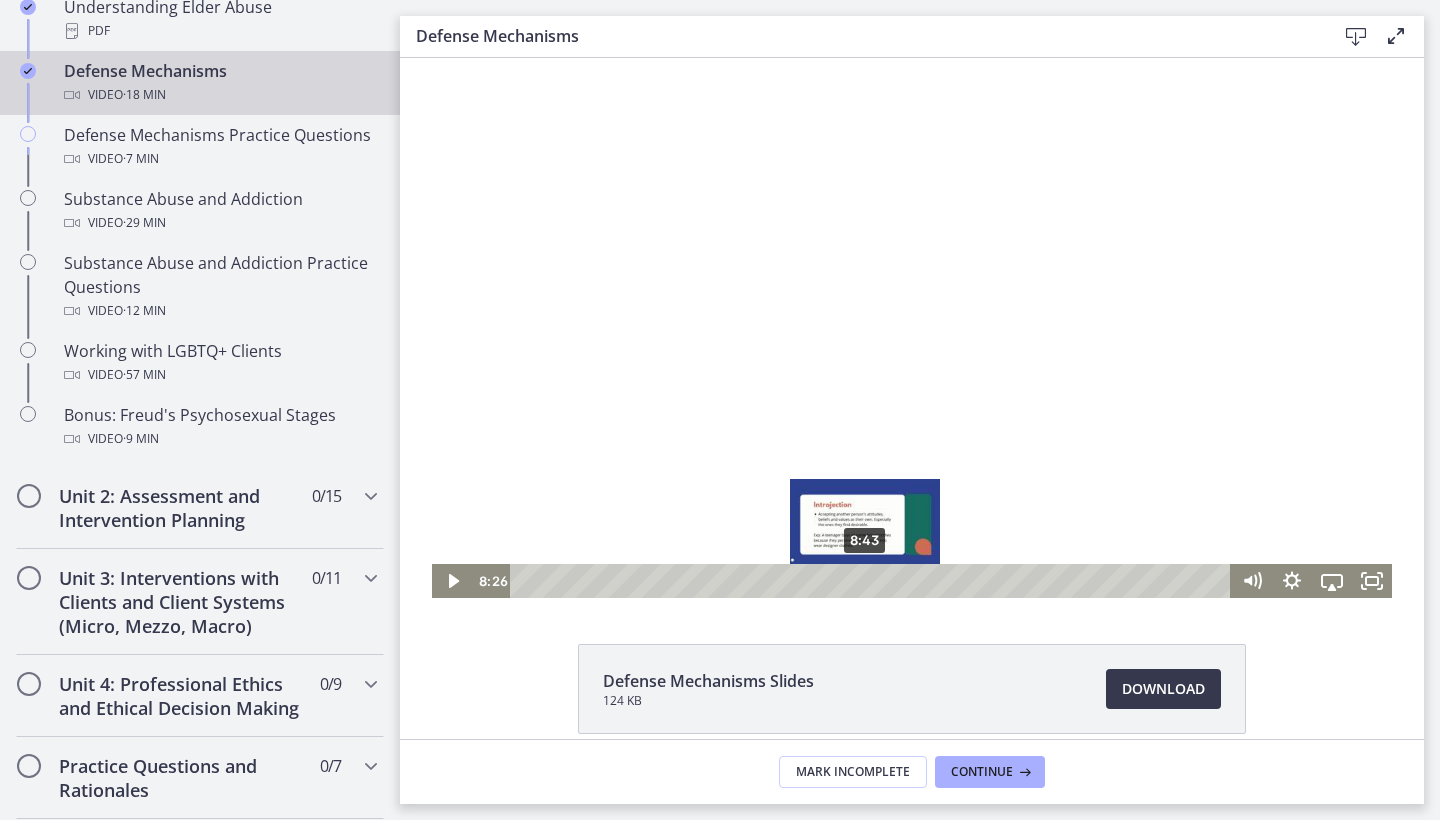 click on "8:43" at bounding box center [873, 581] 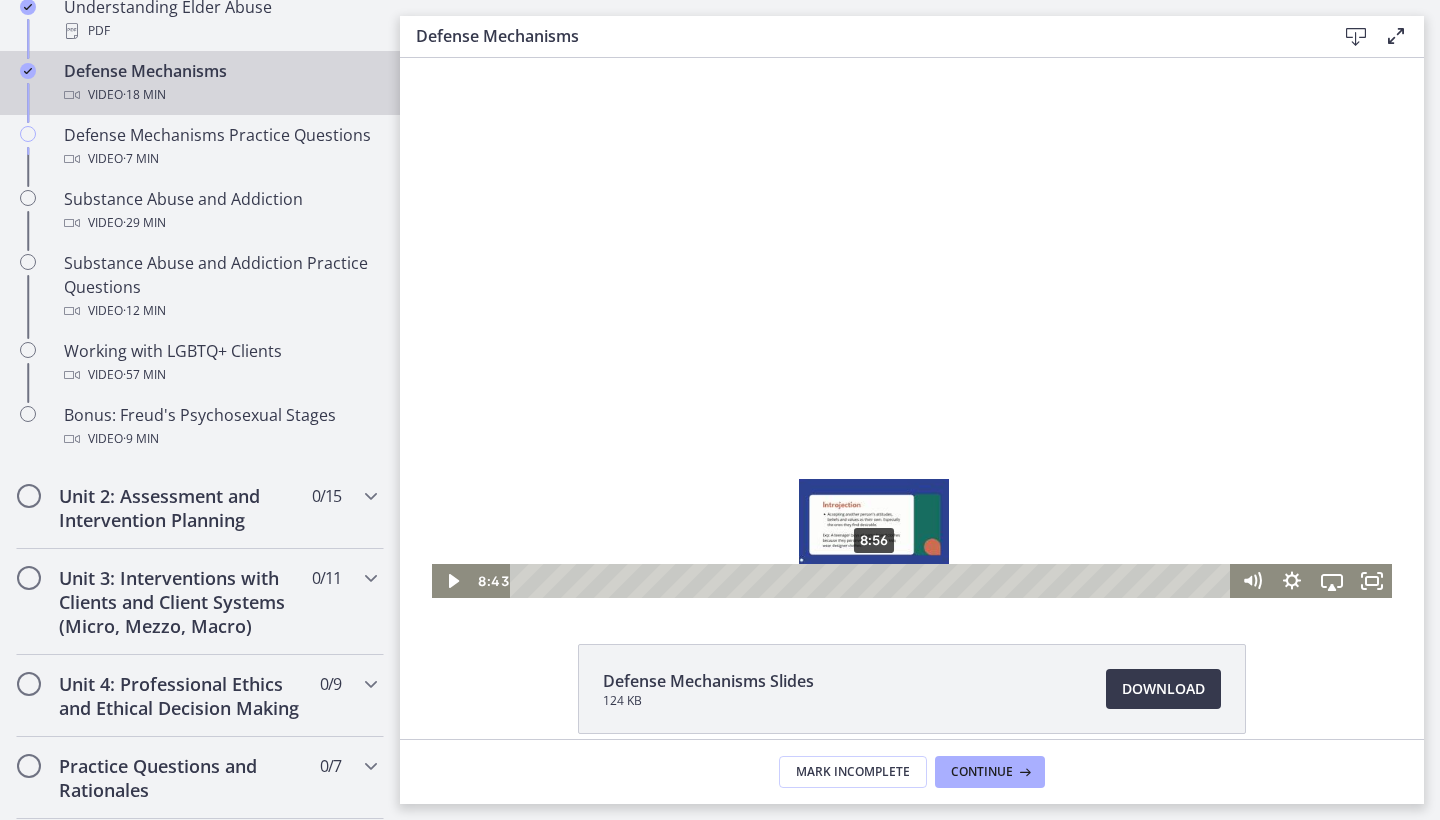 click on "8:56" at bounding box center (873, 581) 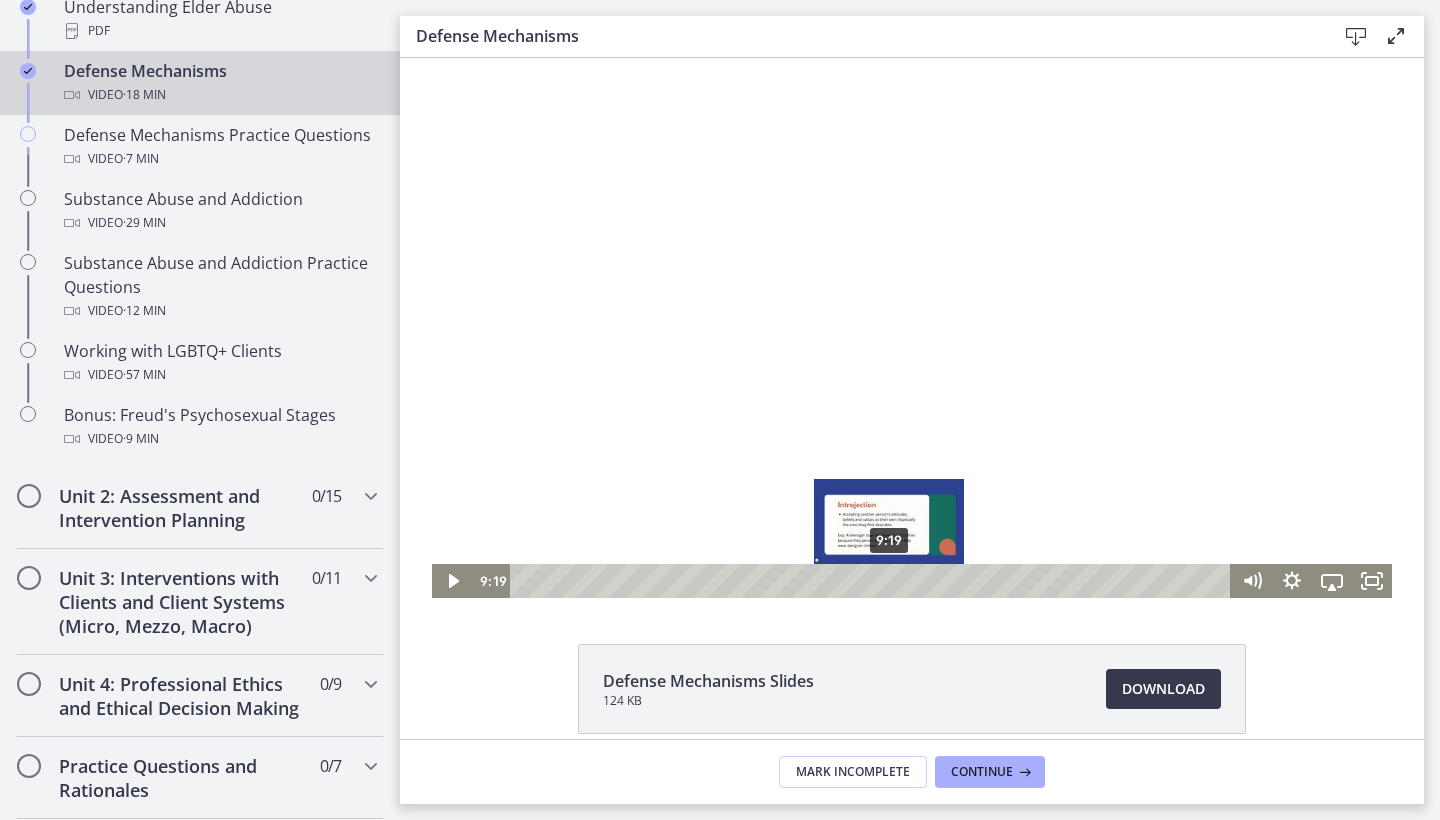 click on "9:19" at bounding box center [873, 581] 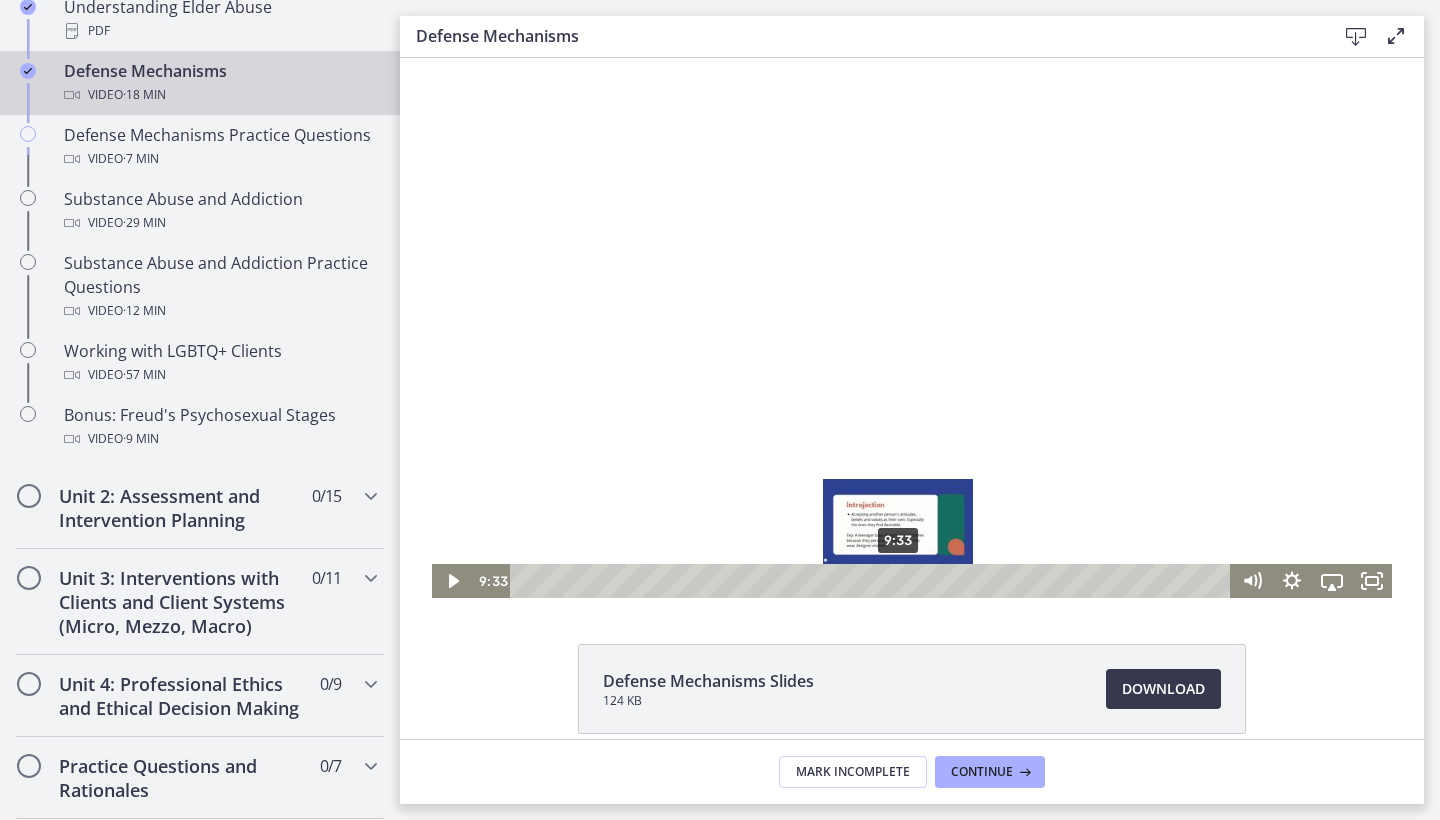 click on "9:33" at bounding box center [873, 581] 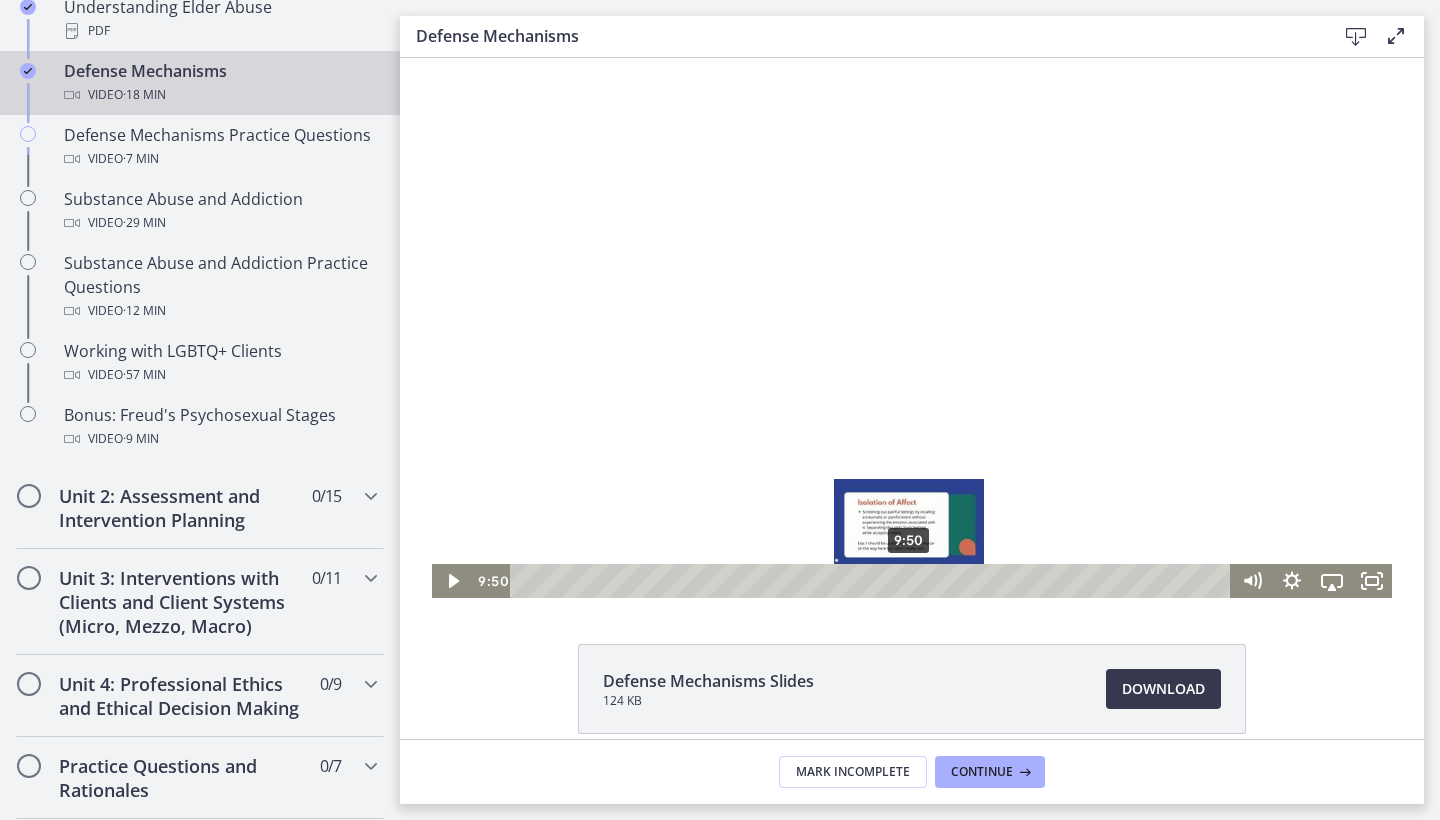 click on "9:50" at bounding box center (873, 581) 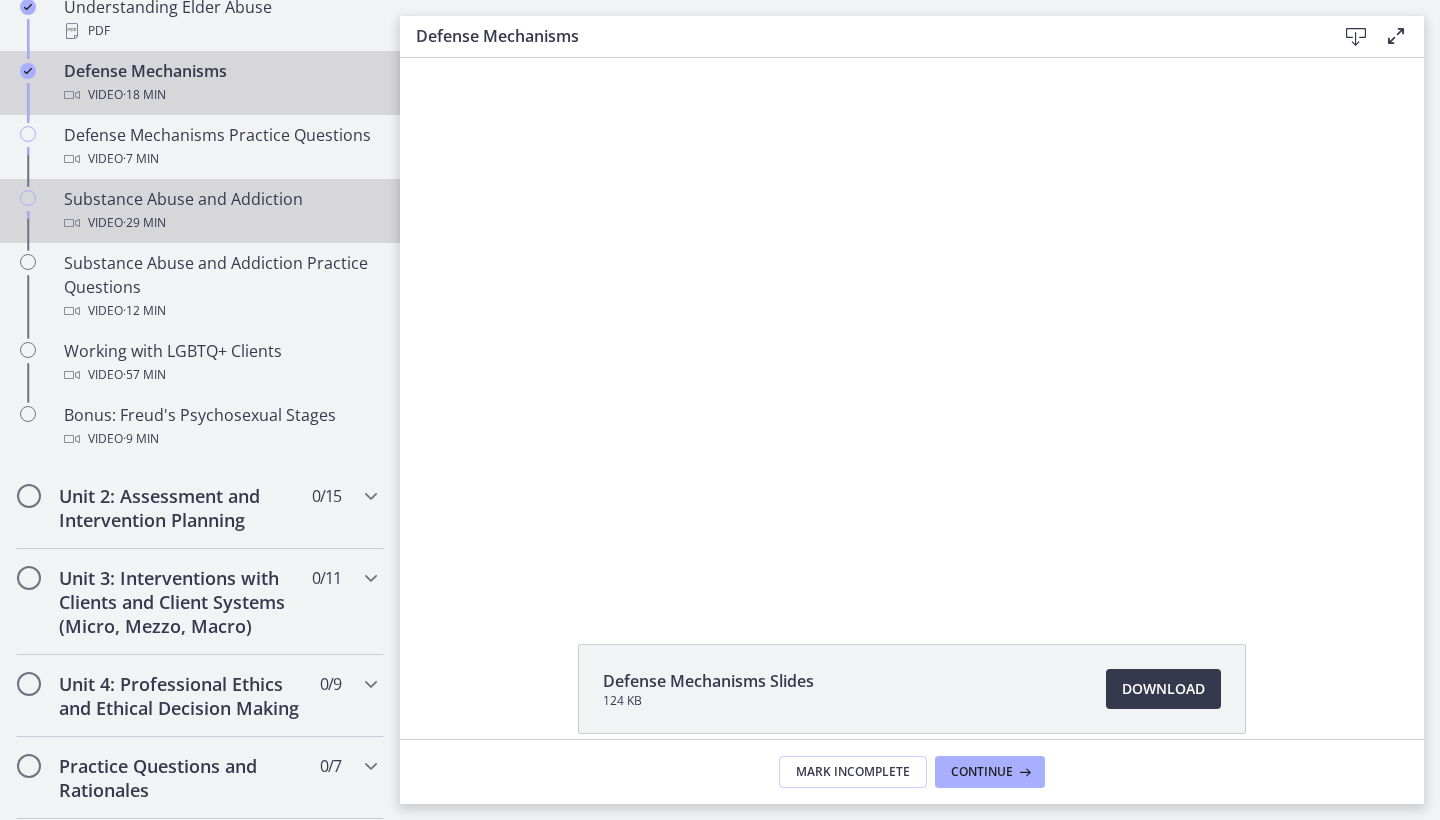 click on "Substance Abuse and Addiction
Video
·  29 min" at bounding box center [220, 211] 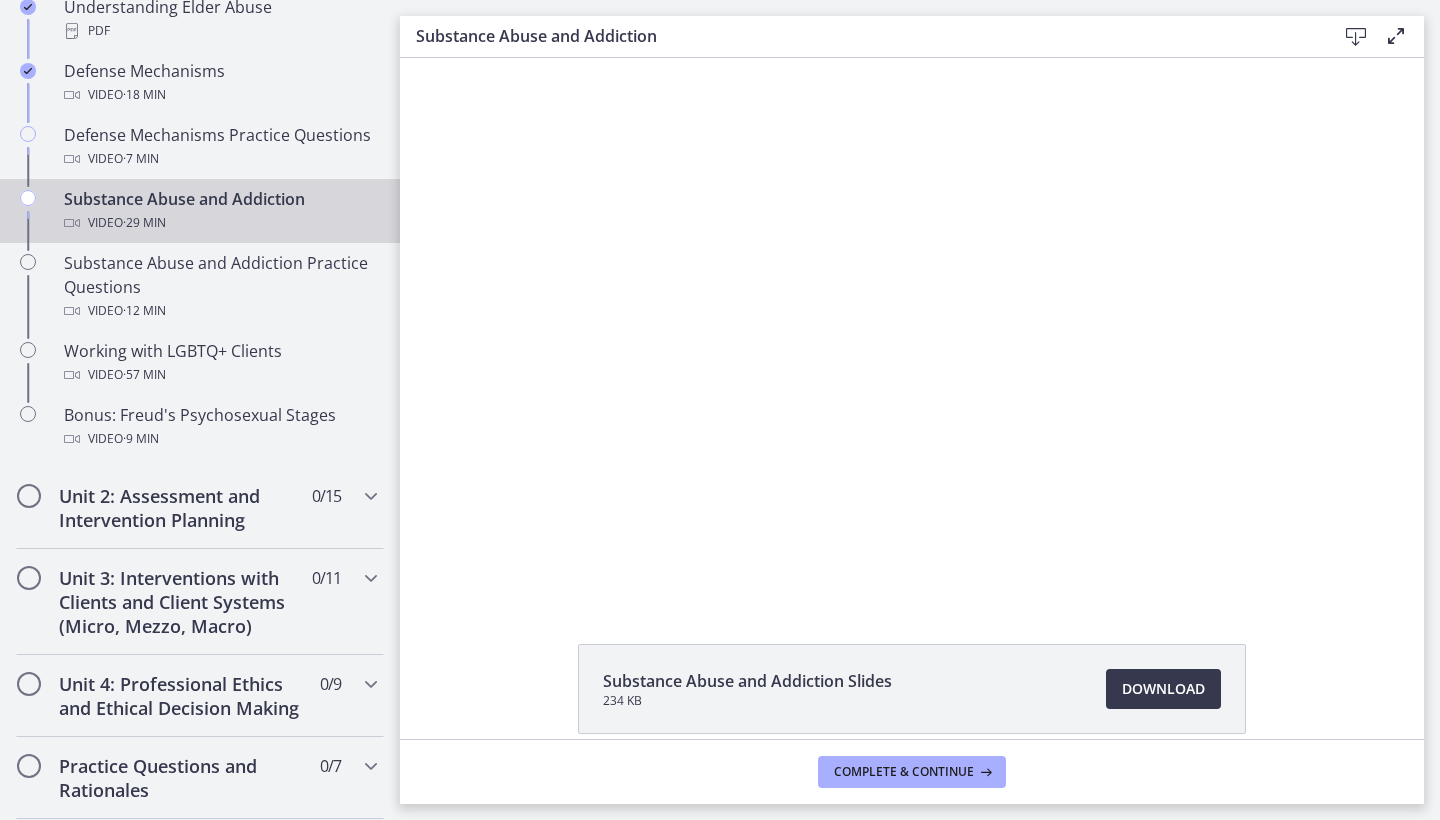 scroll, scrollTop: 0, scrollLeft: 0, axis: both 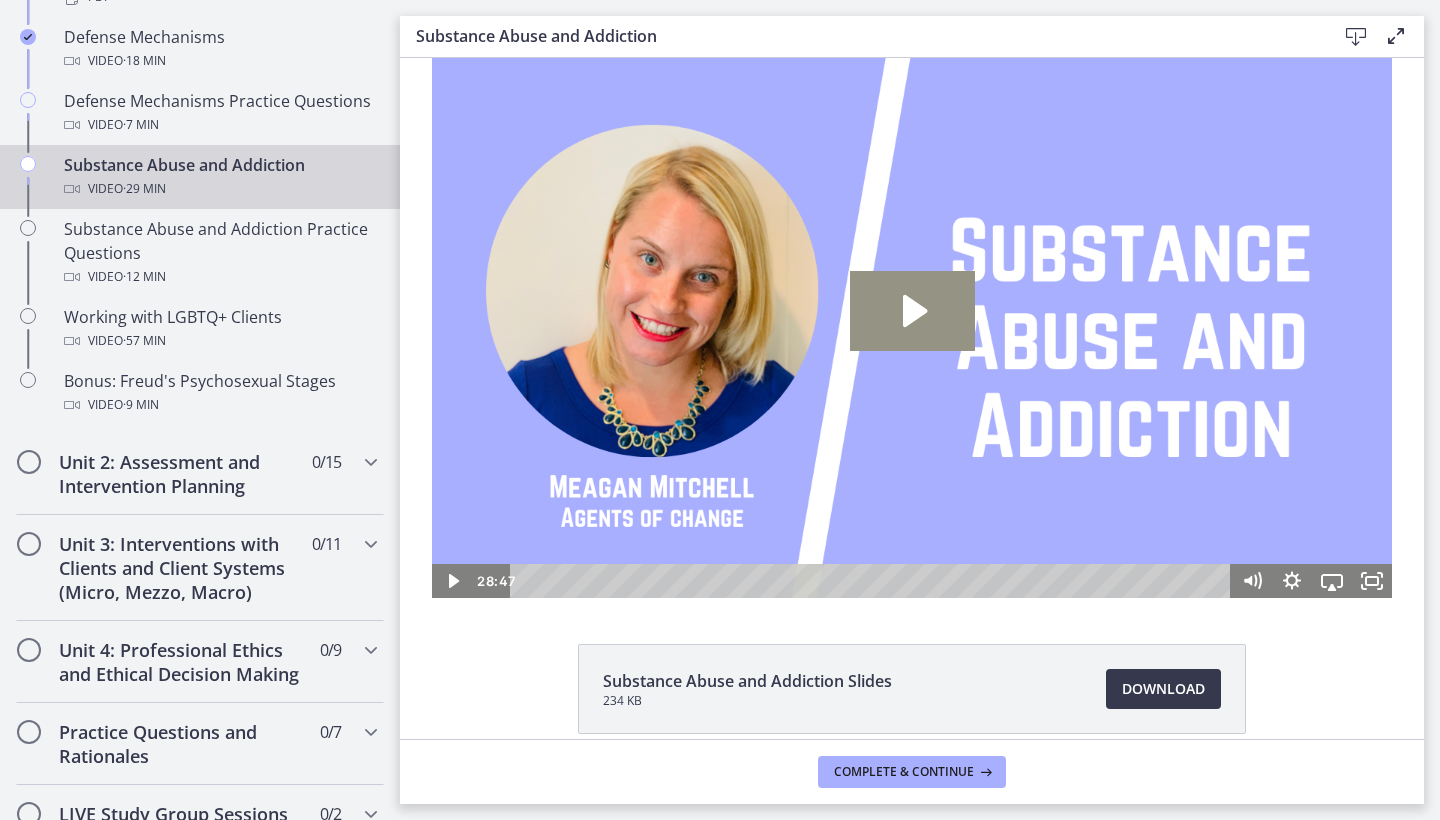 click 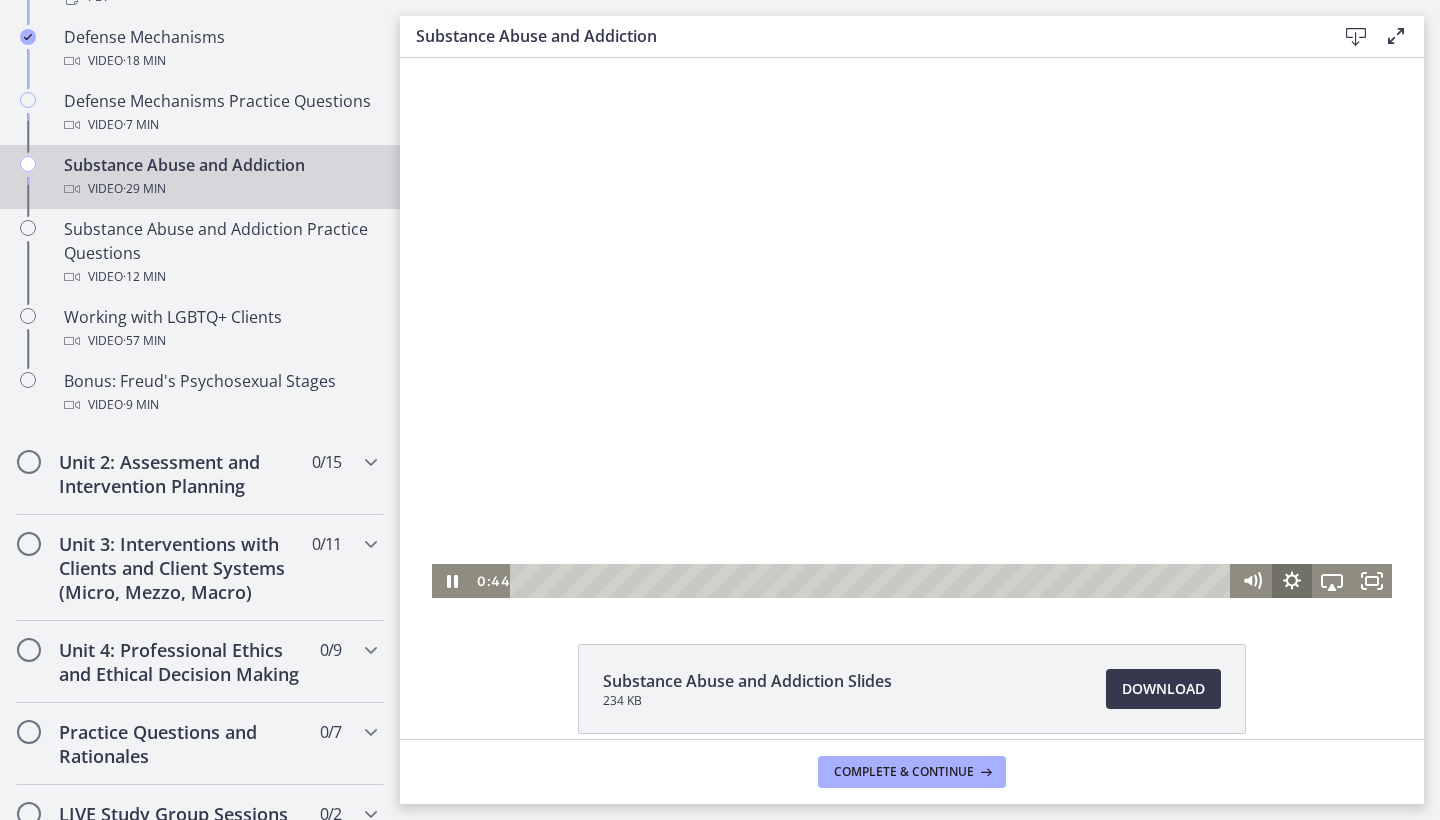 click 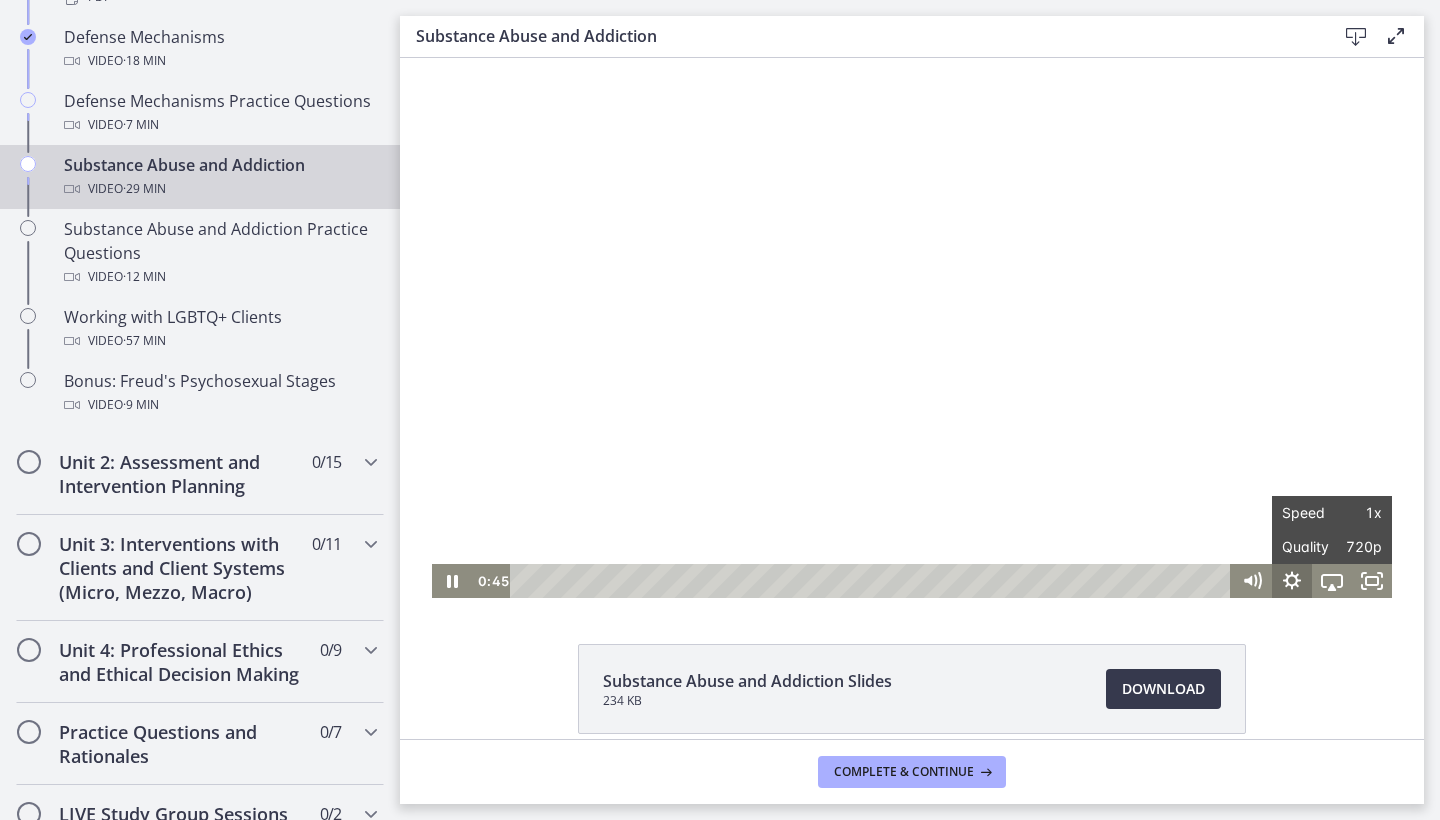 click 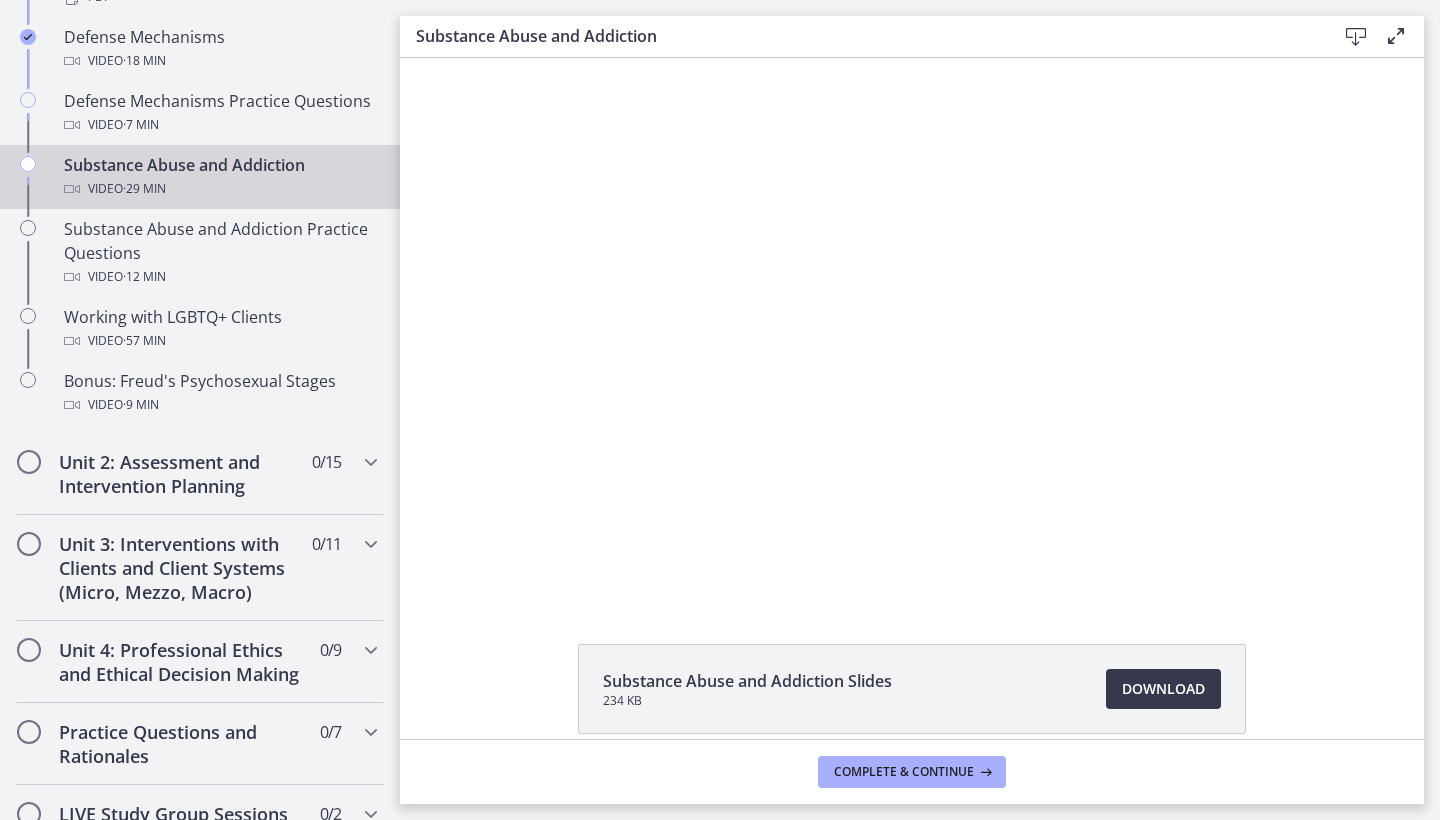 type 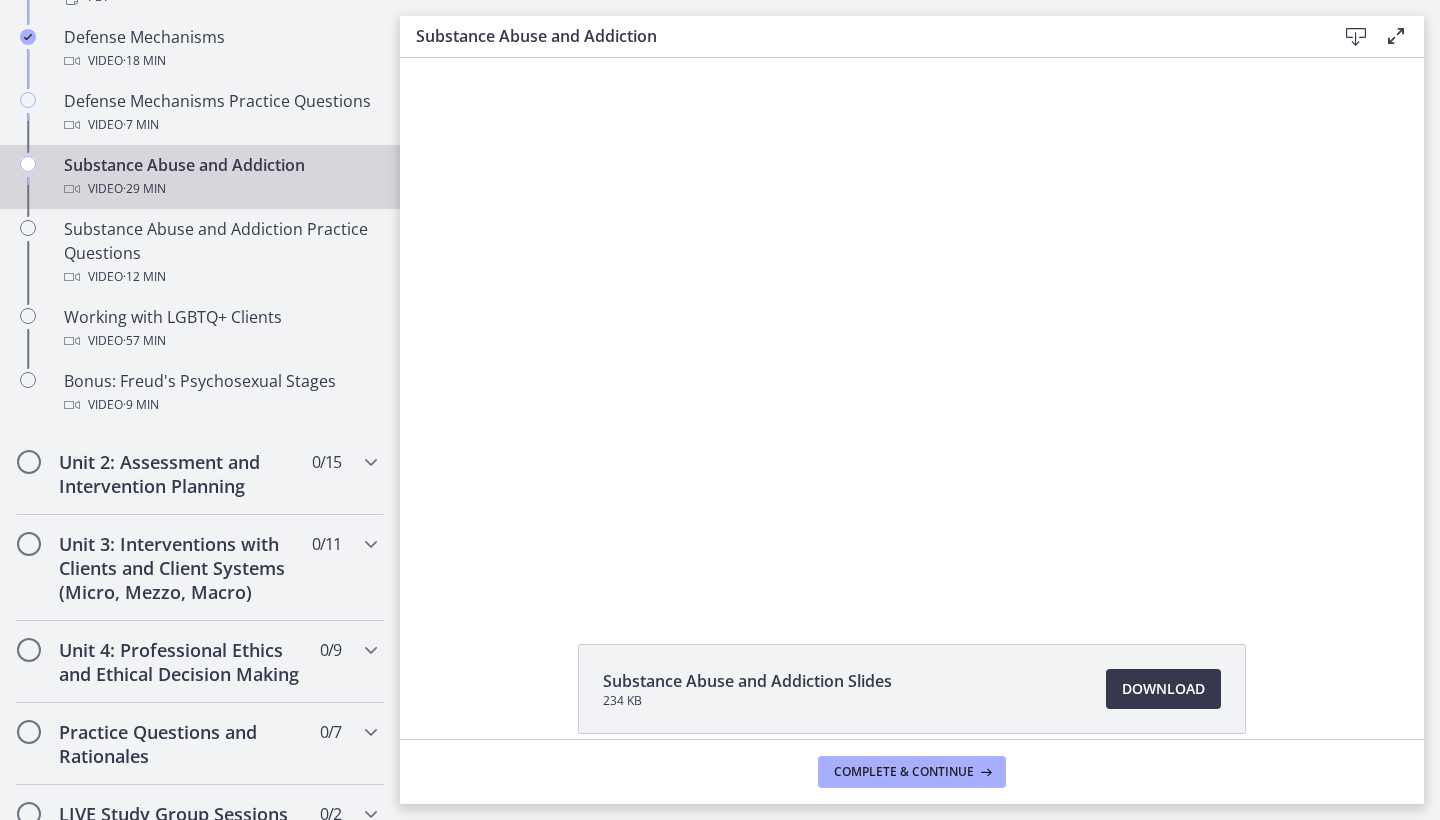 click at bounding box center [1292, 581] 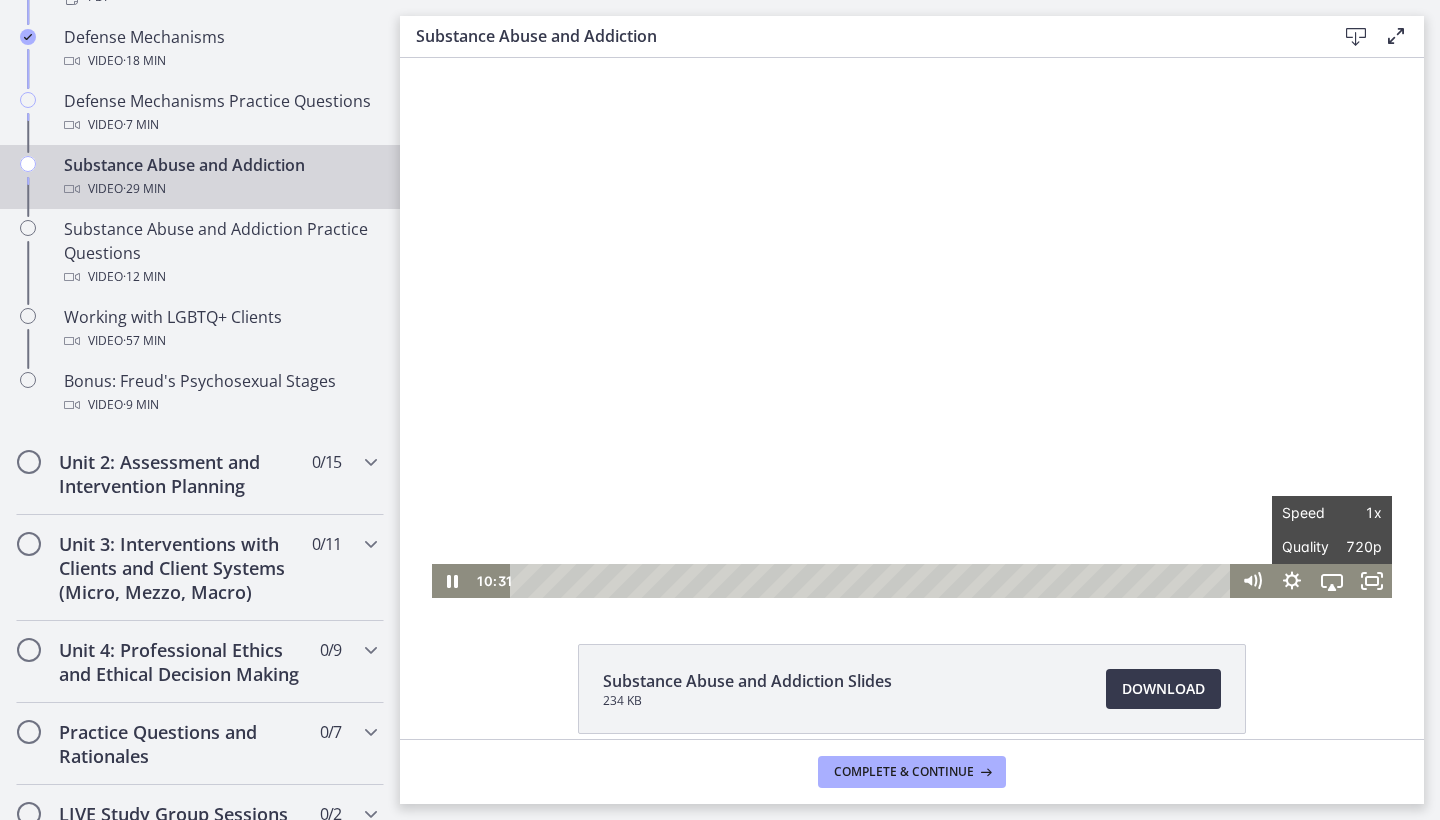 click at bounding box center (912, 328) 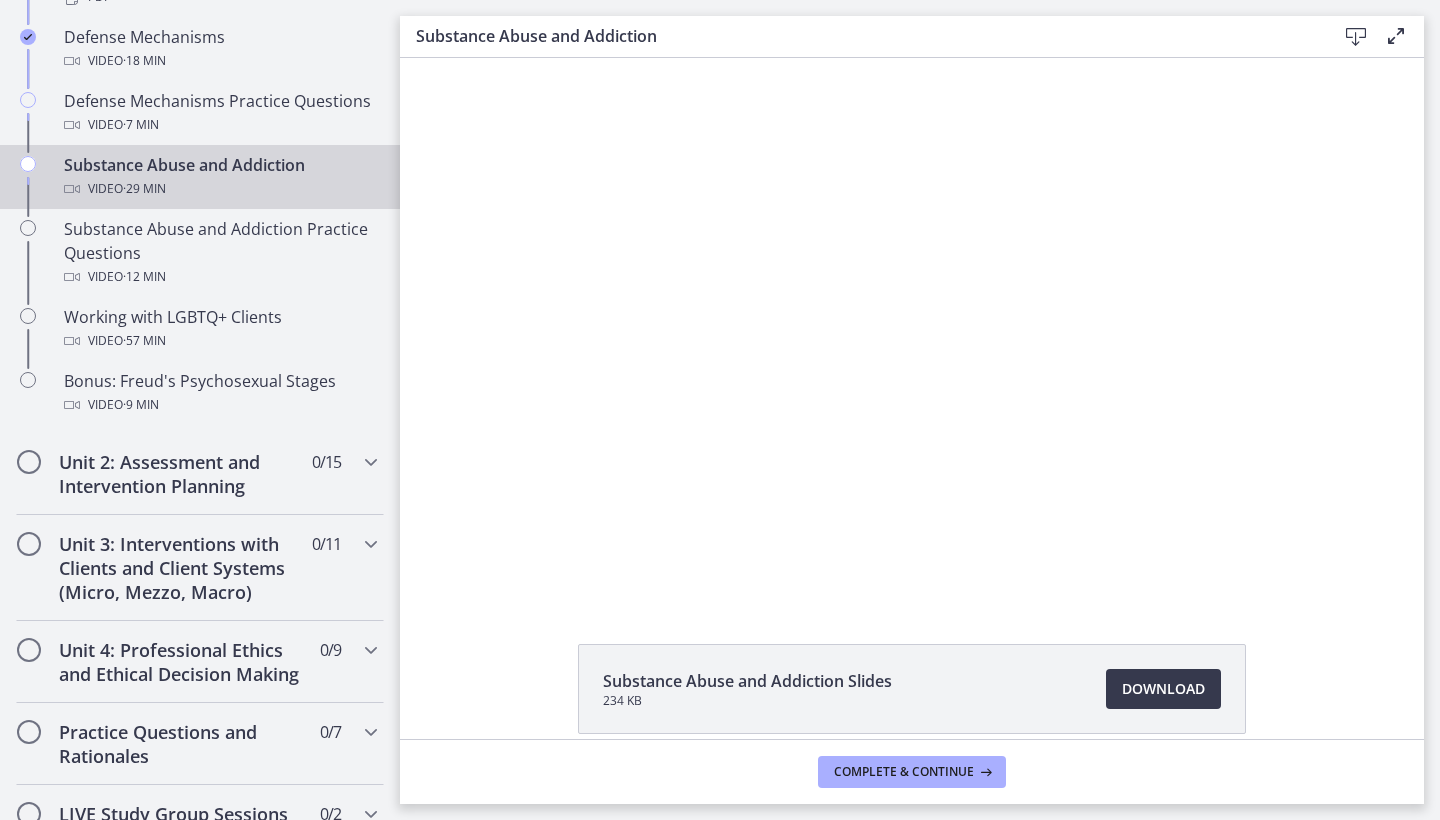 click at bounding box center [912, 328] 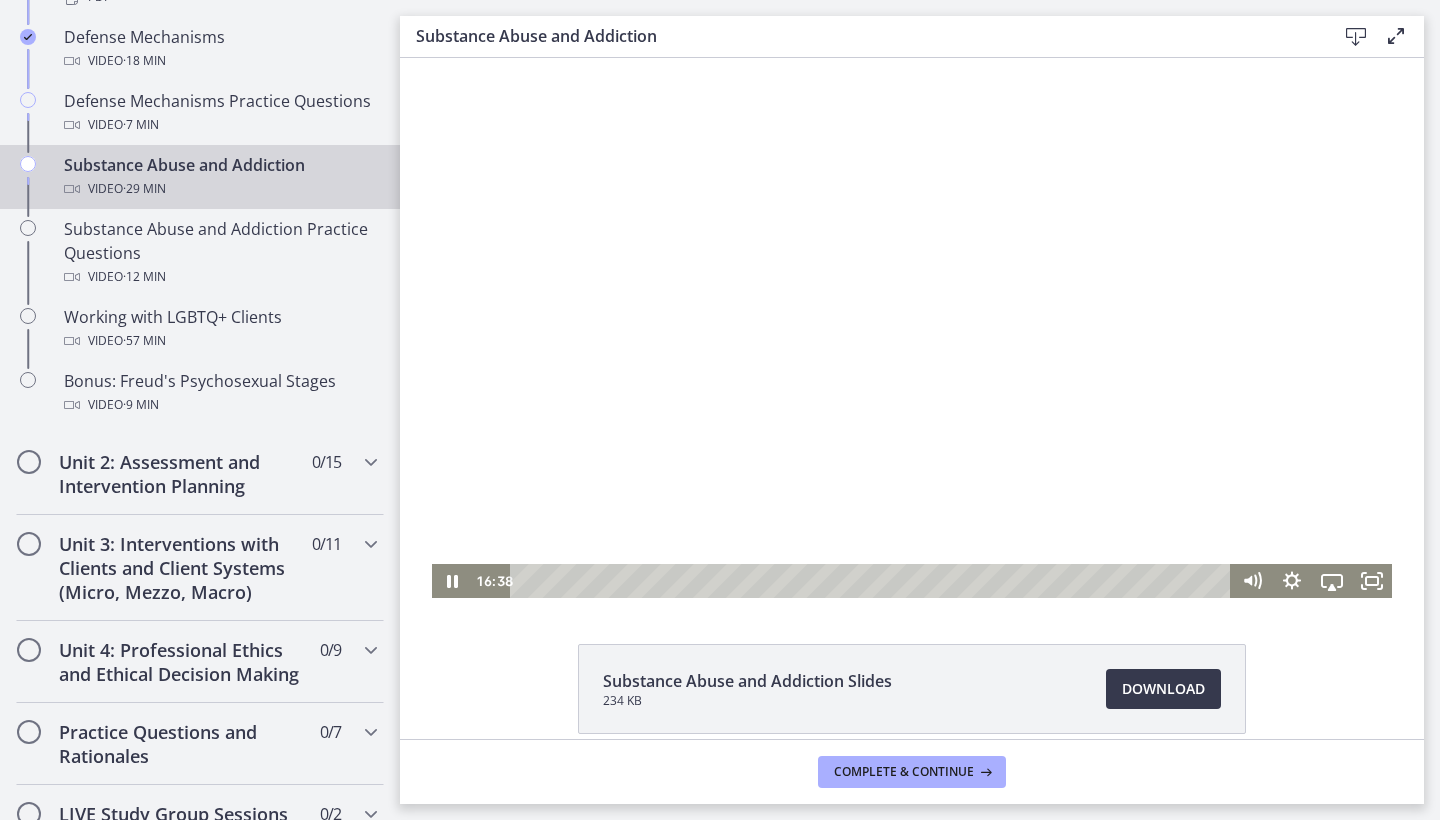 click at bounding box center [912, 328] 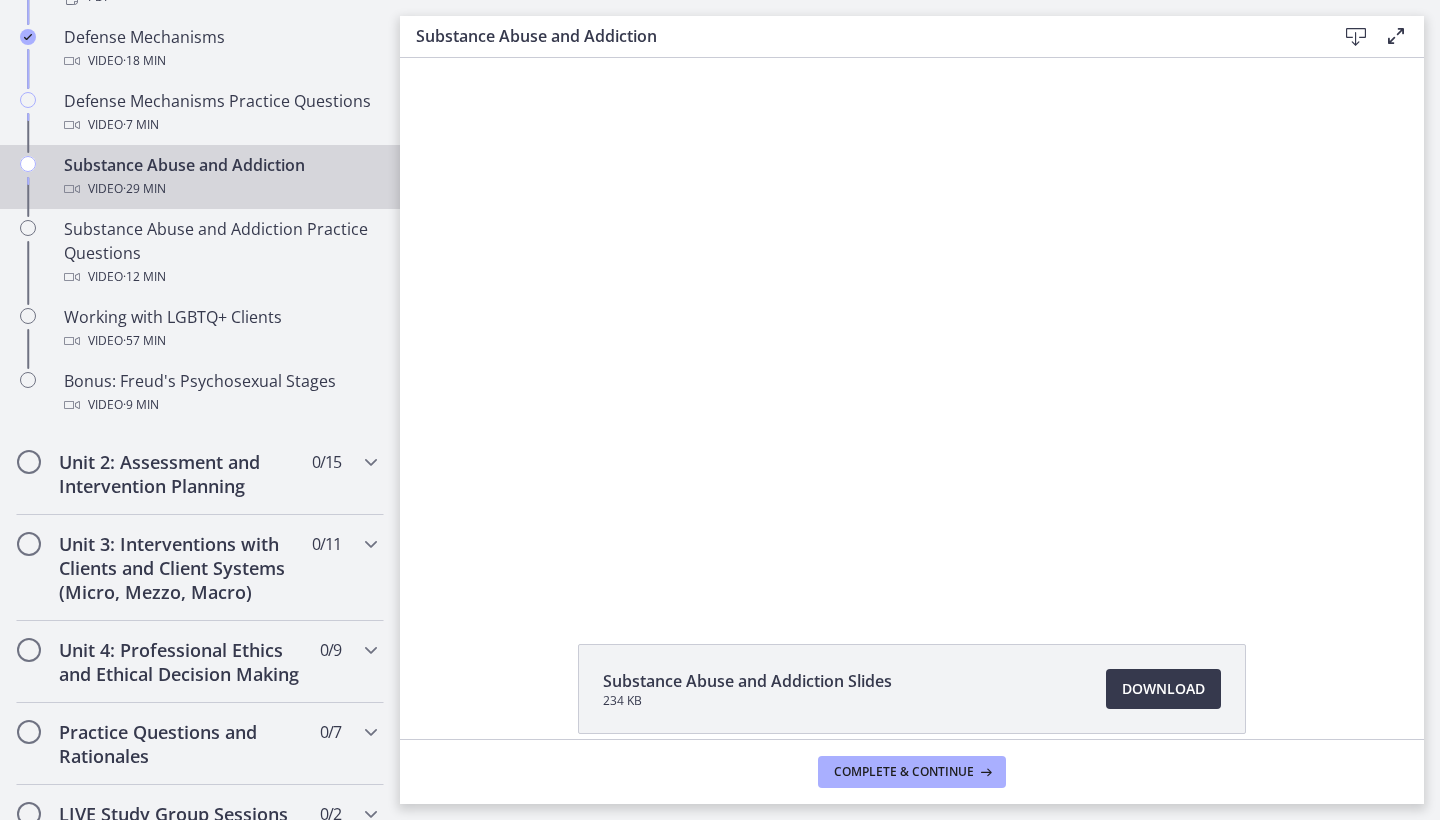 click at bounding box center (912, 328) 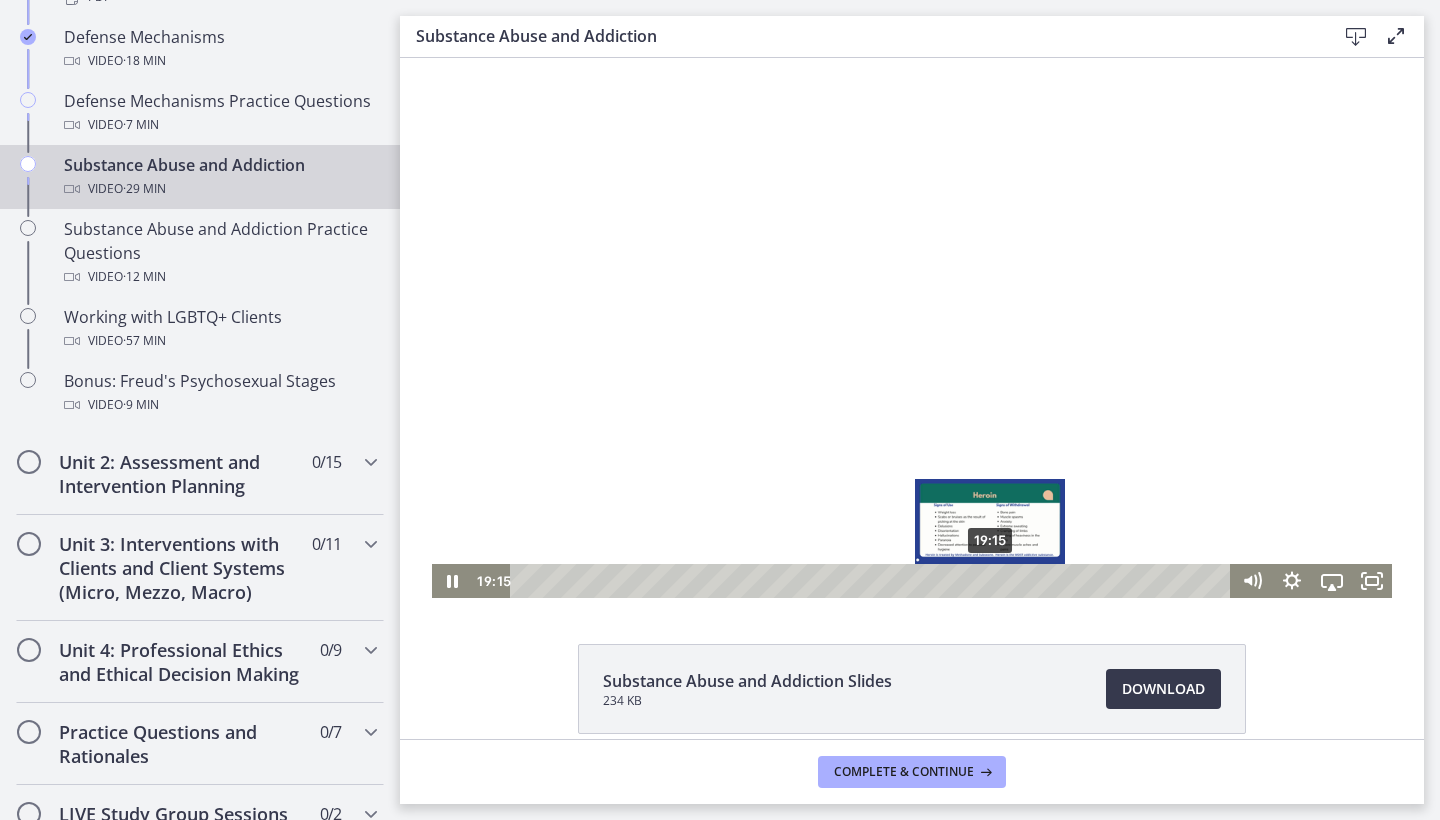 click on "19:15" at bounding box center [873, 581] 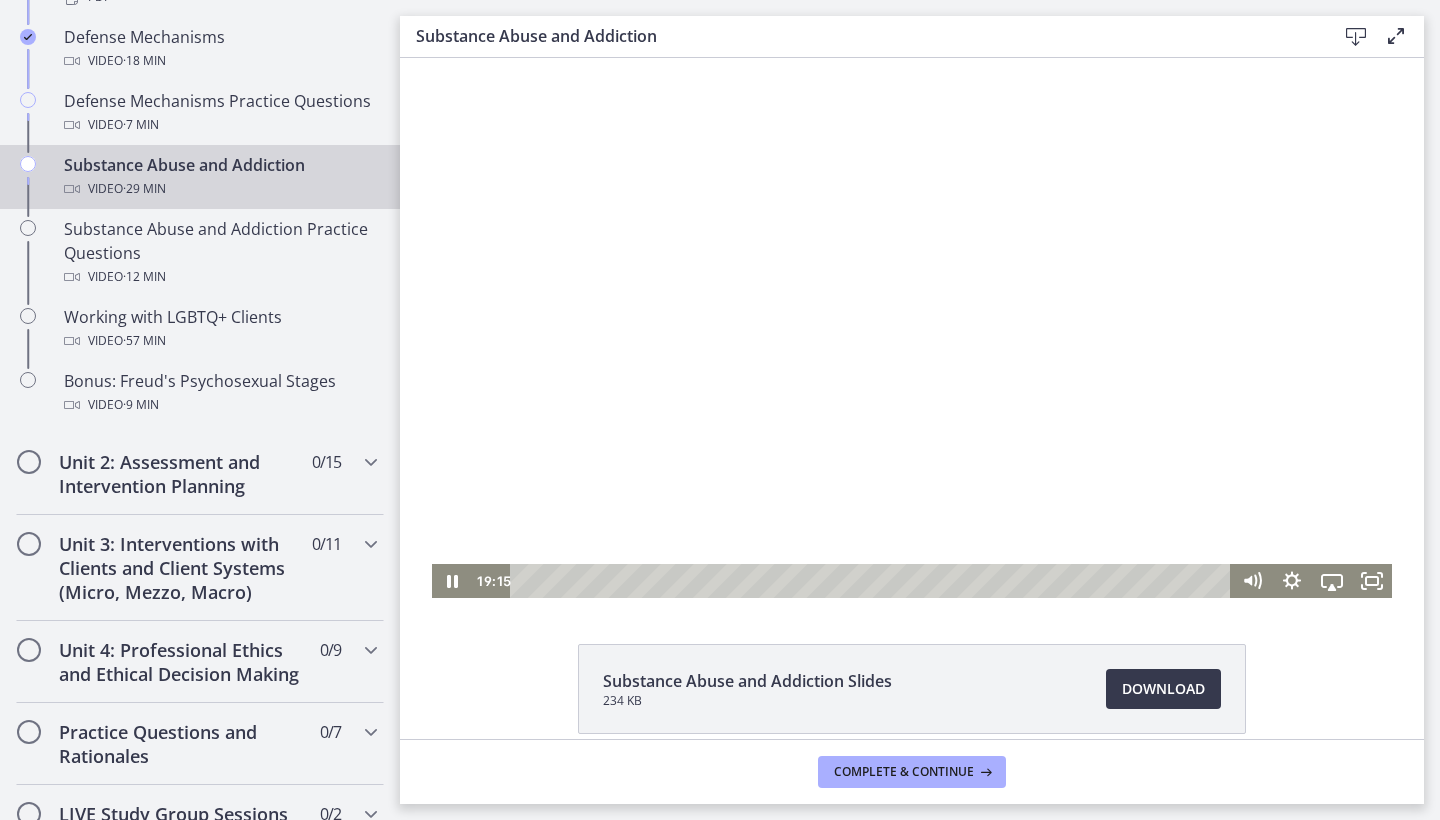 click at bounding box center (912, 328) 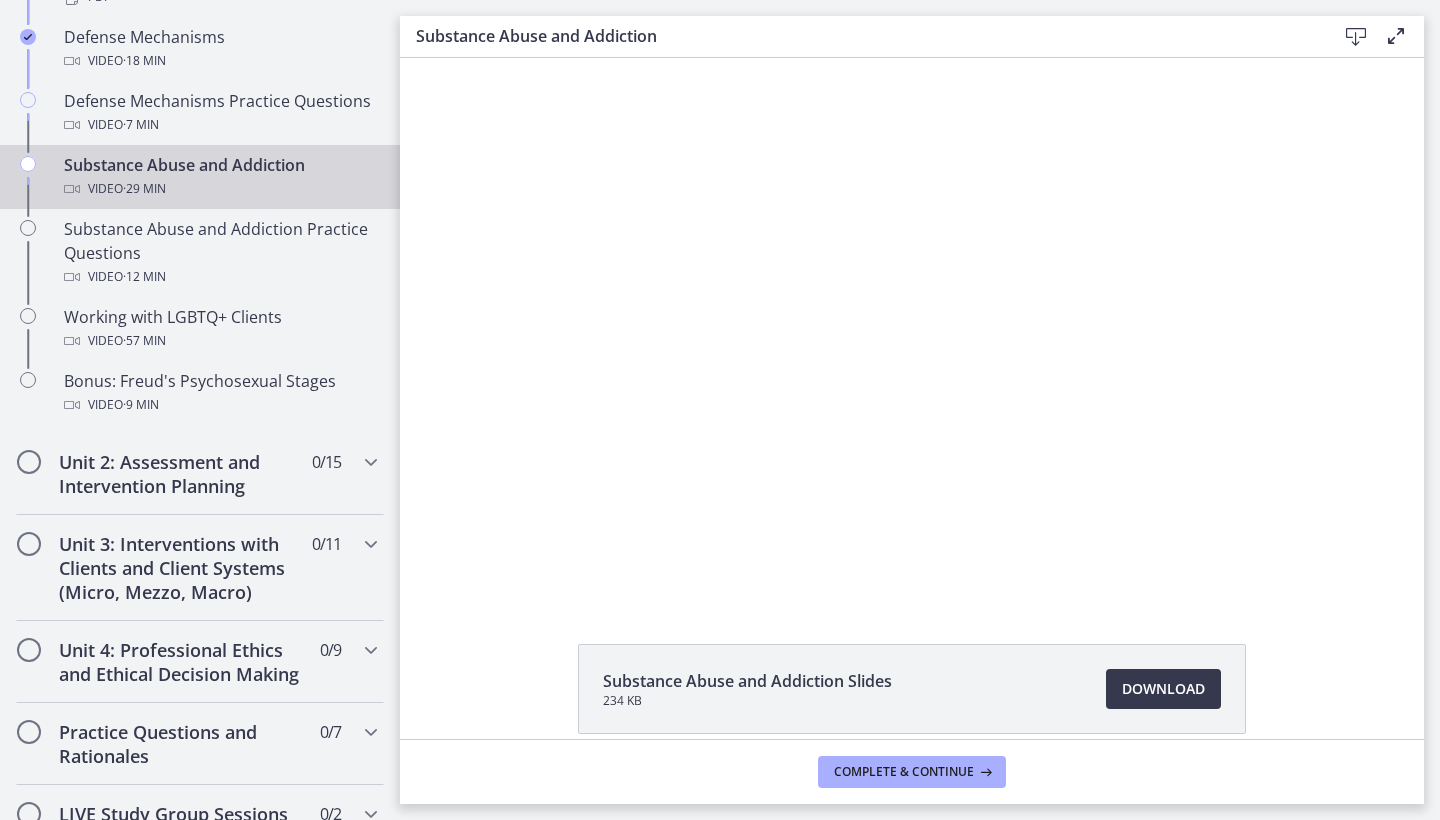 type 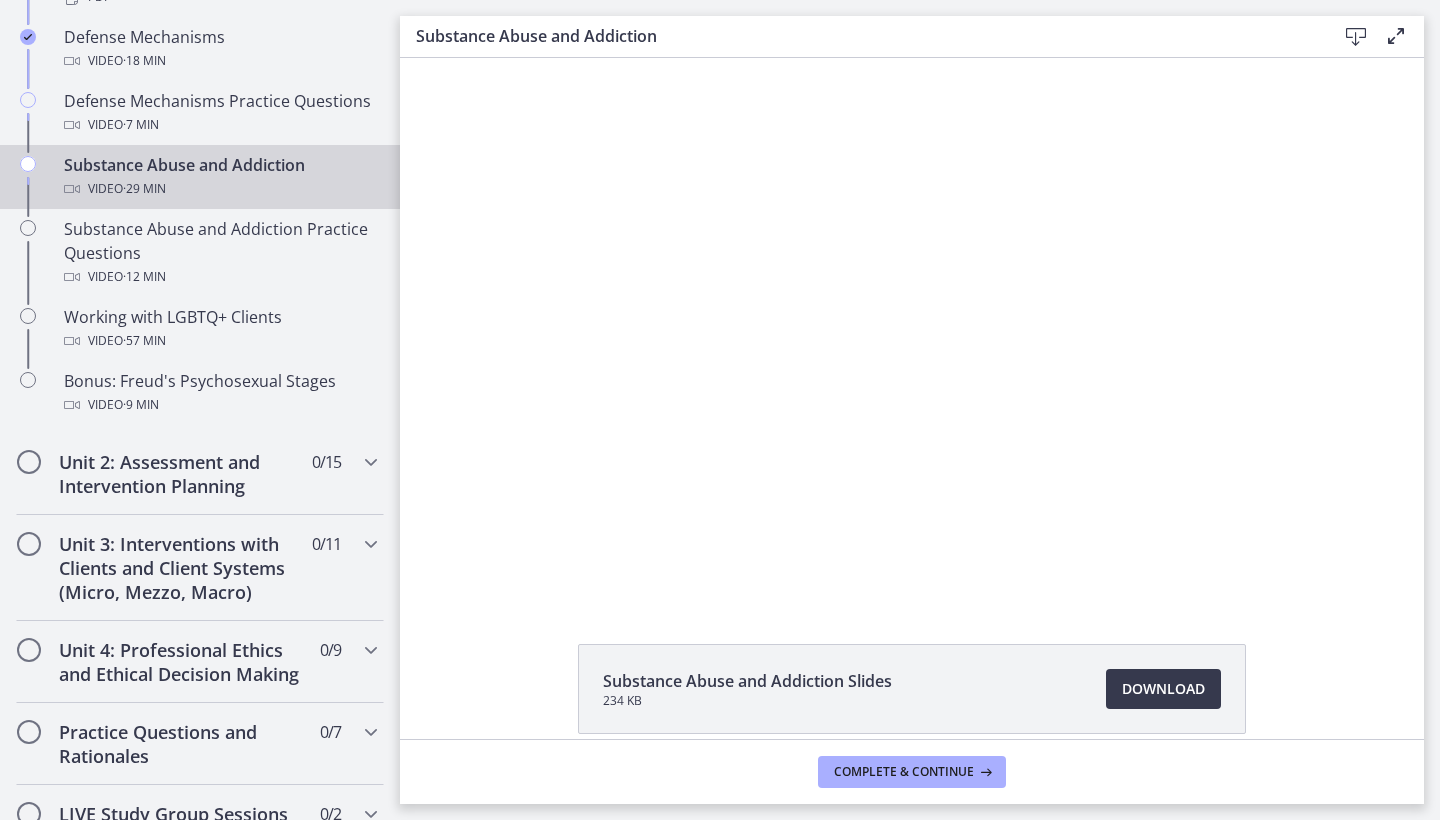 click at bounding box center (432, 58) 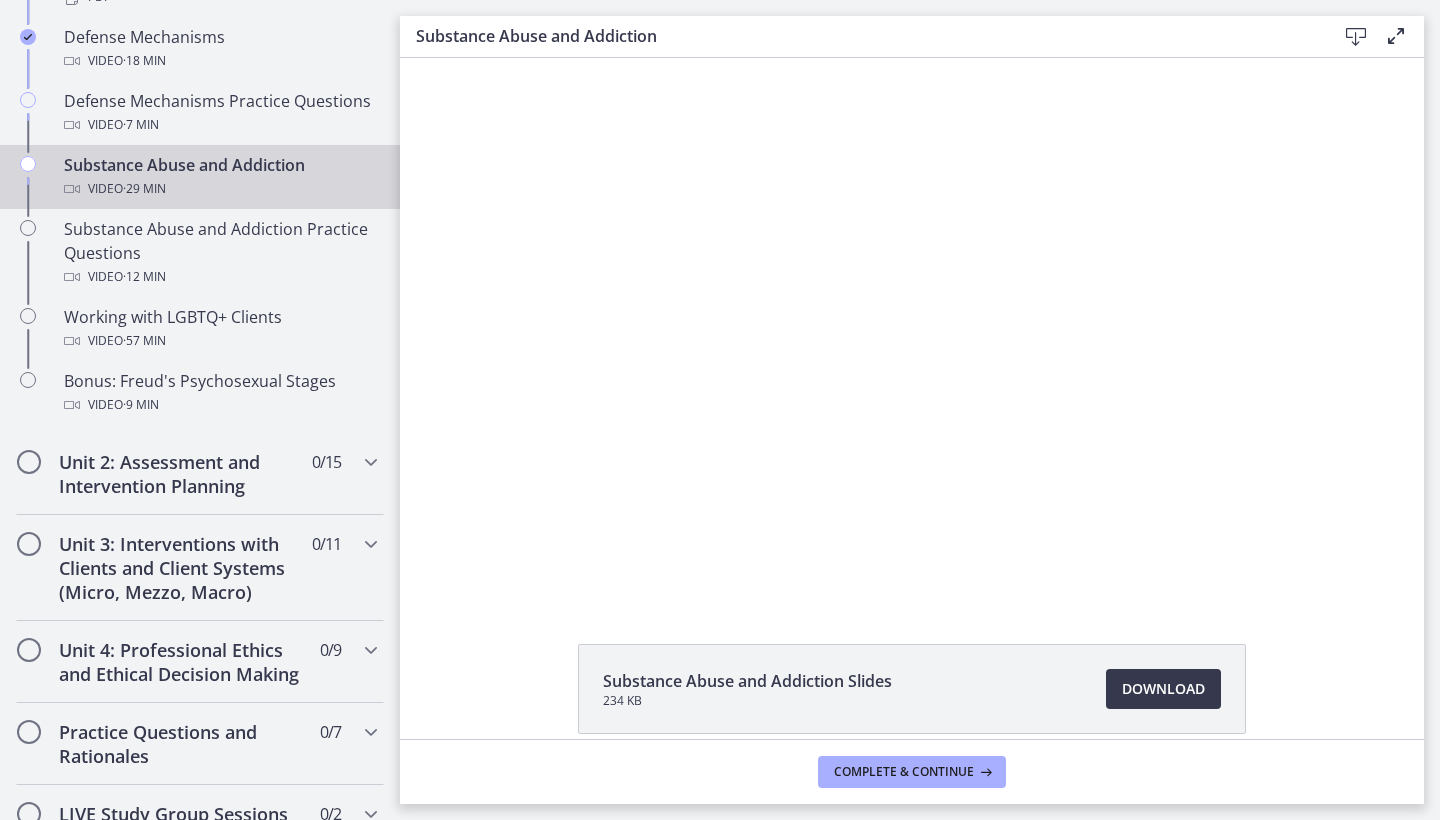 click at bounding box center (432, 58) 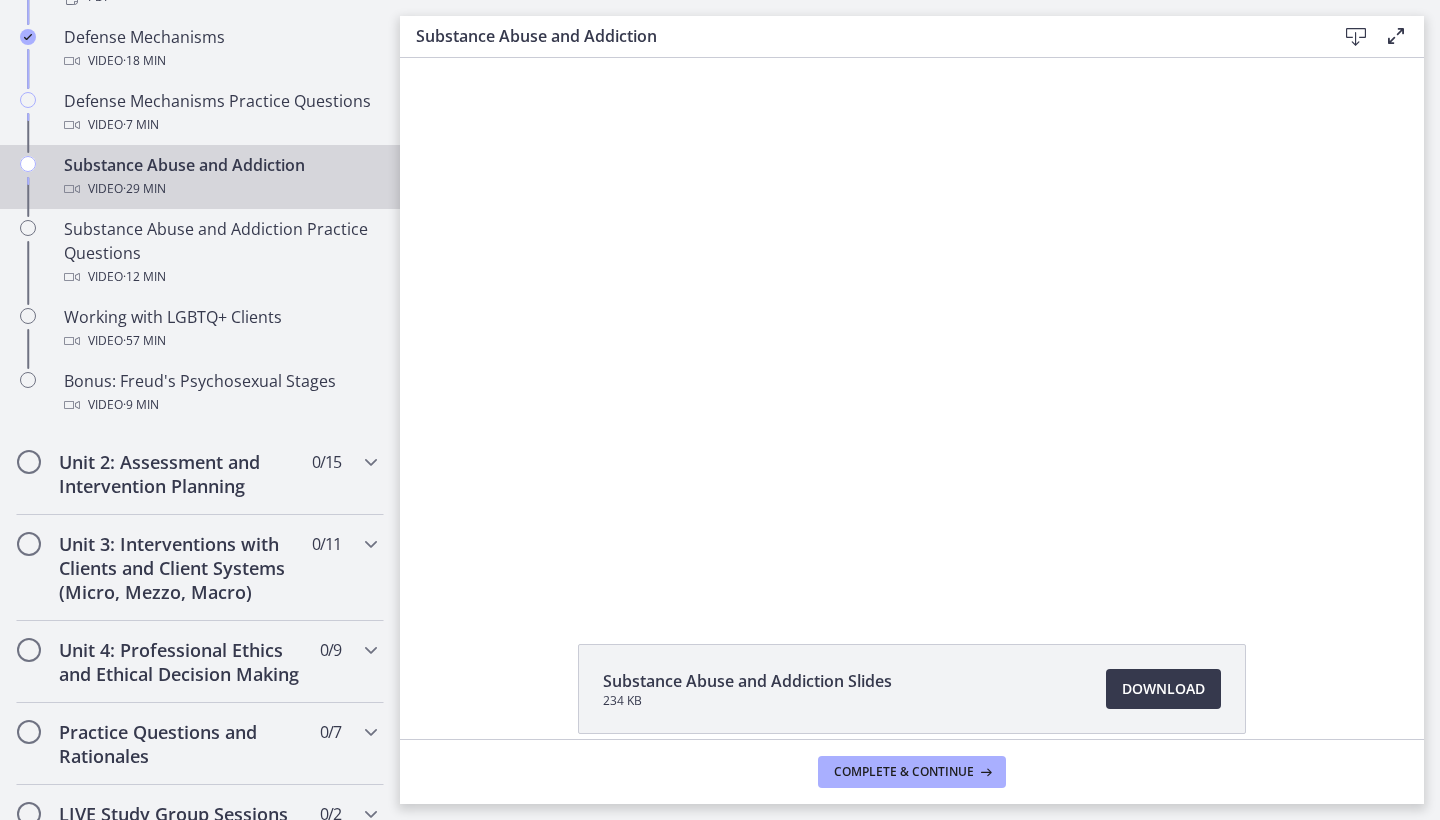 click at bounding box center [432, 58] 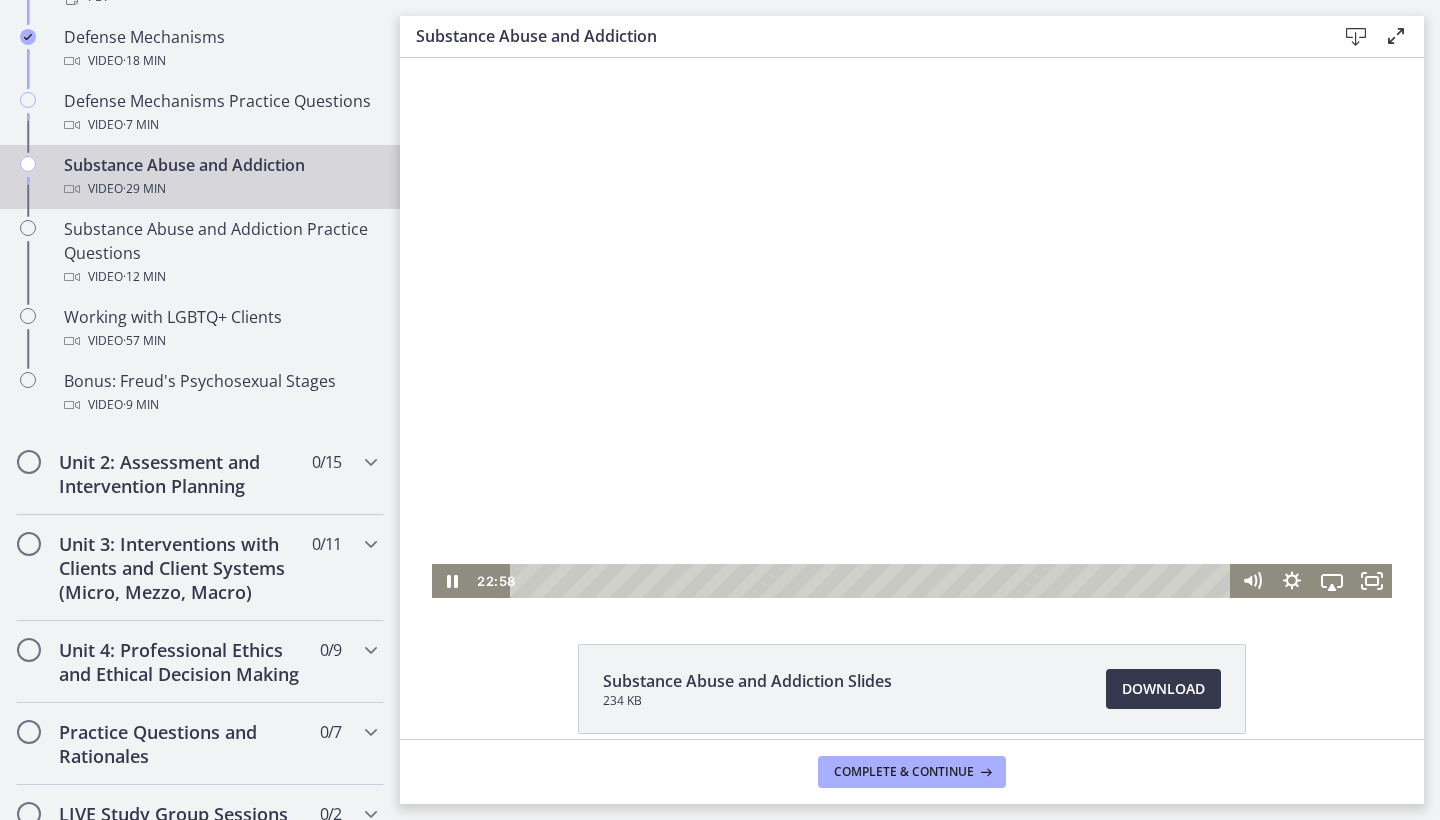 click at bounding box center [432, 58] 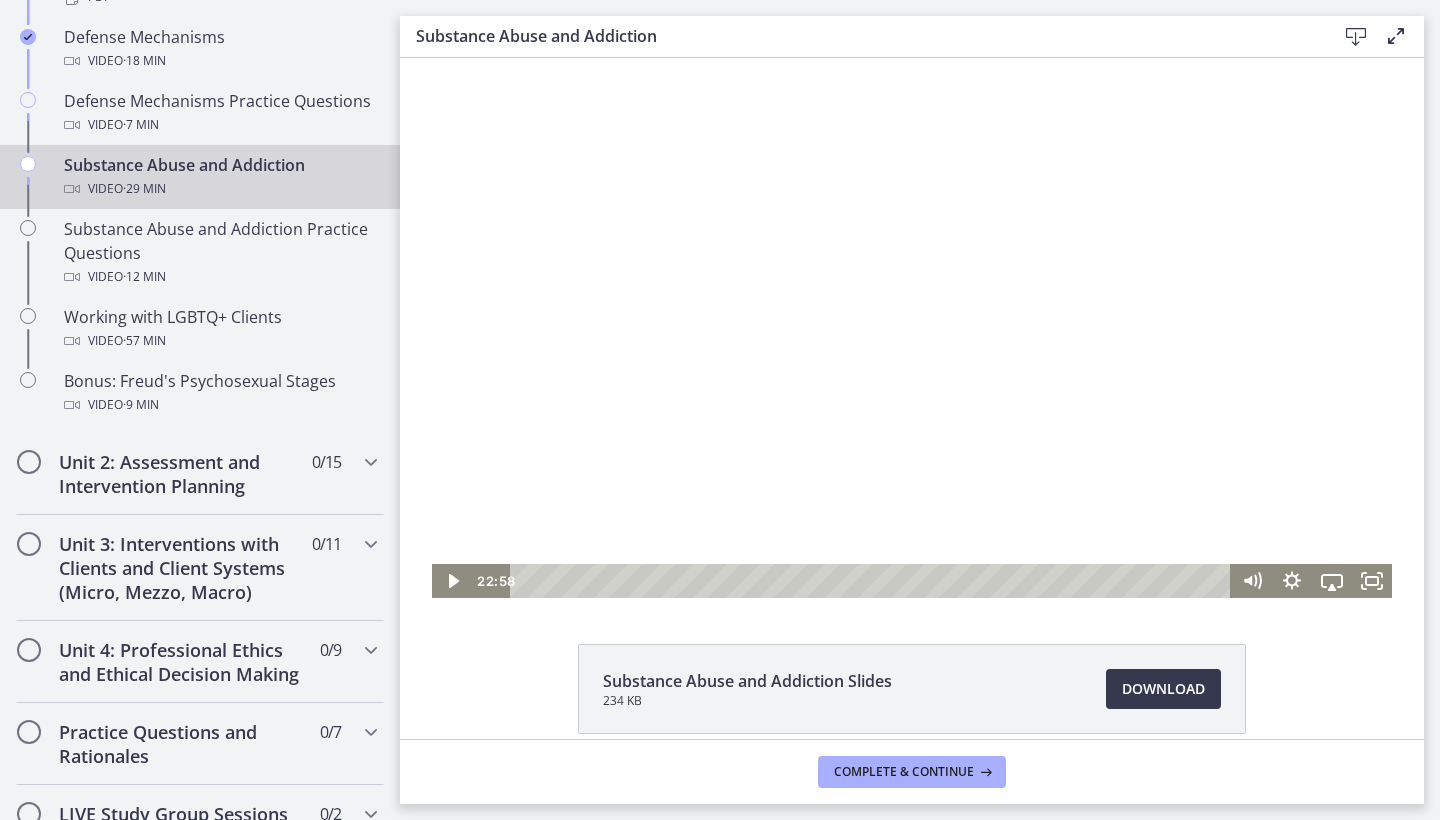 click at bounding box center [432, 58] 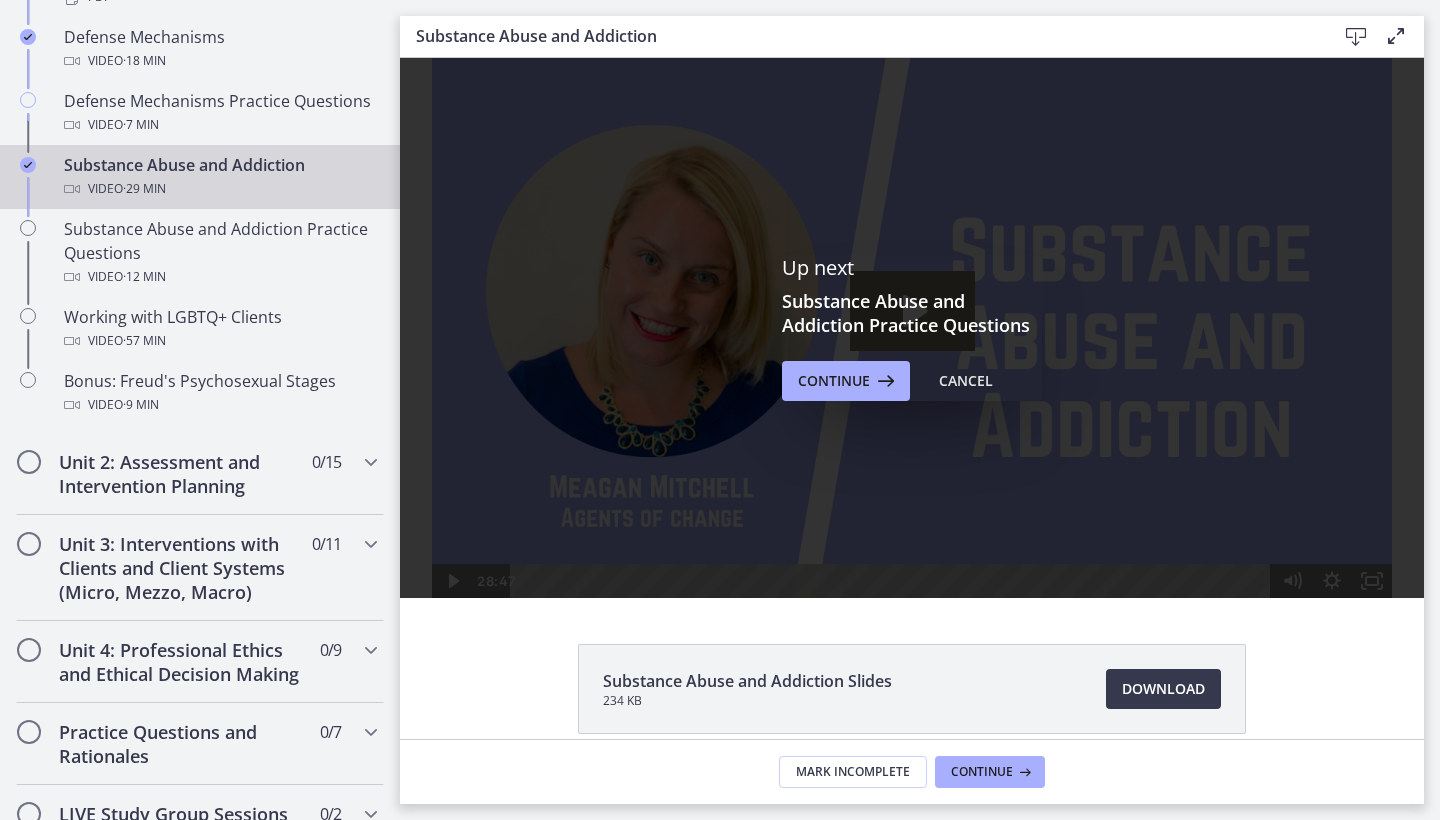 scroll, scrollTop: 0, scrollLeft: 0, axis: both 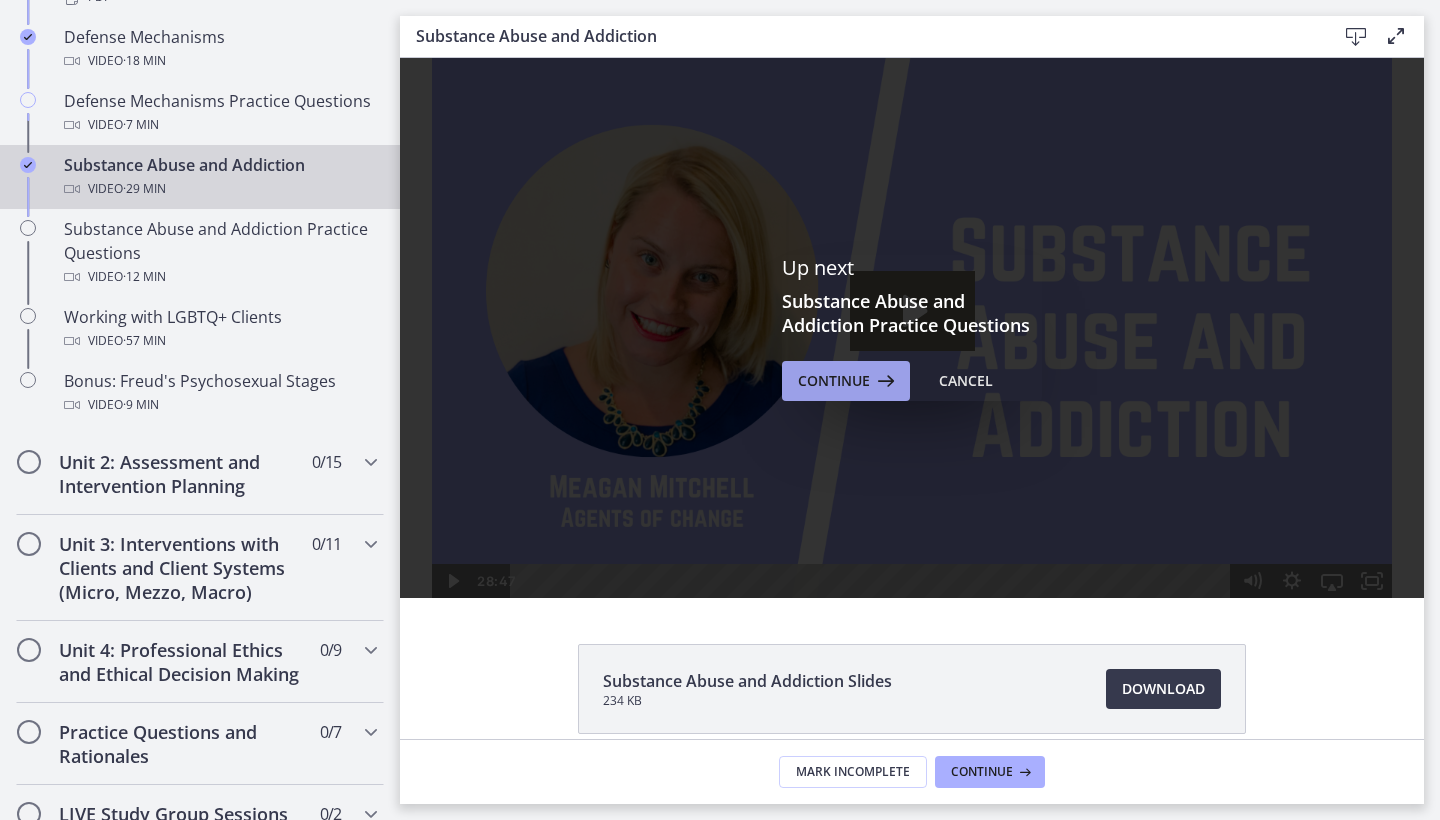 click on "Continue" at bounding box center [834, 381] 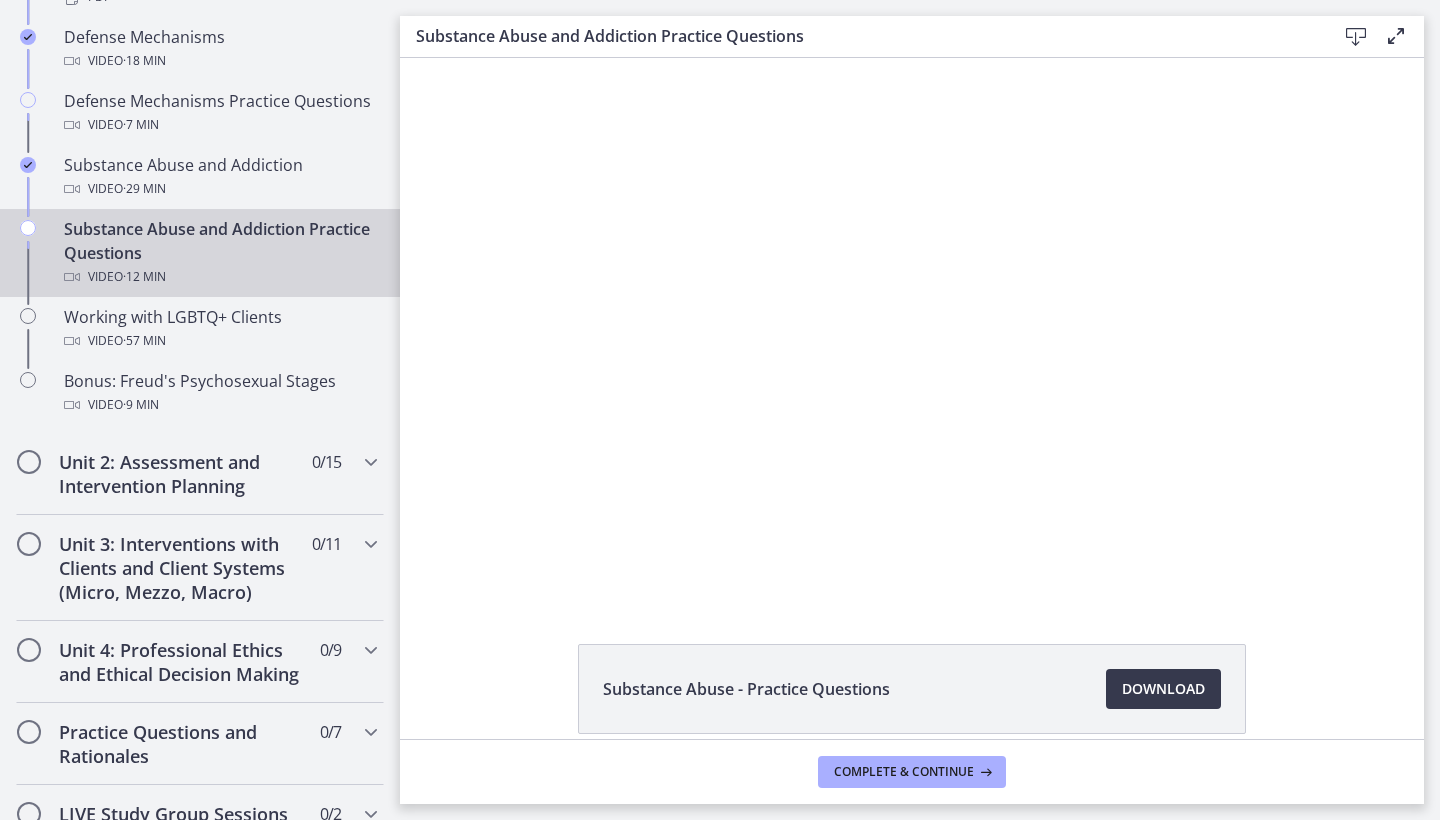 scroll, scrollTop: 0, scrollLeft: 0, axis: both 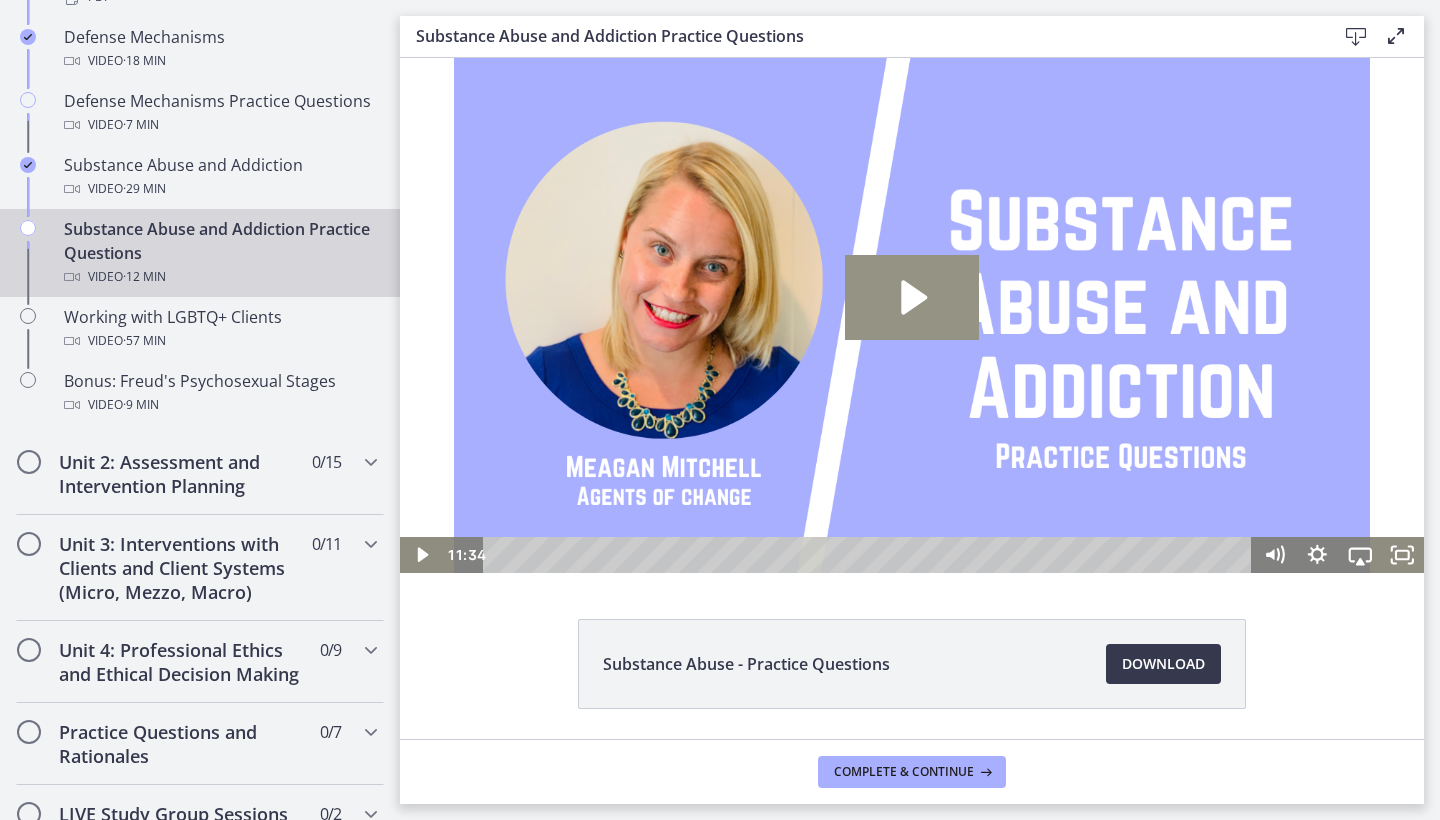 click 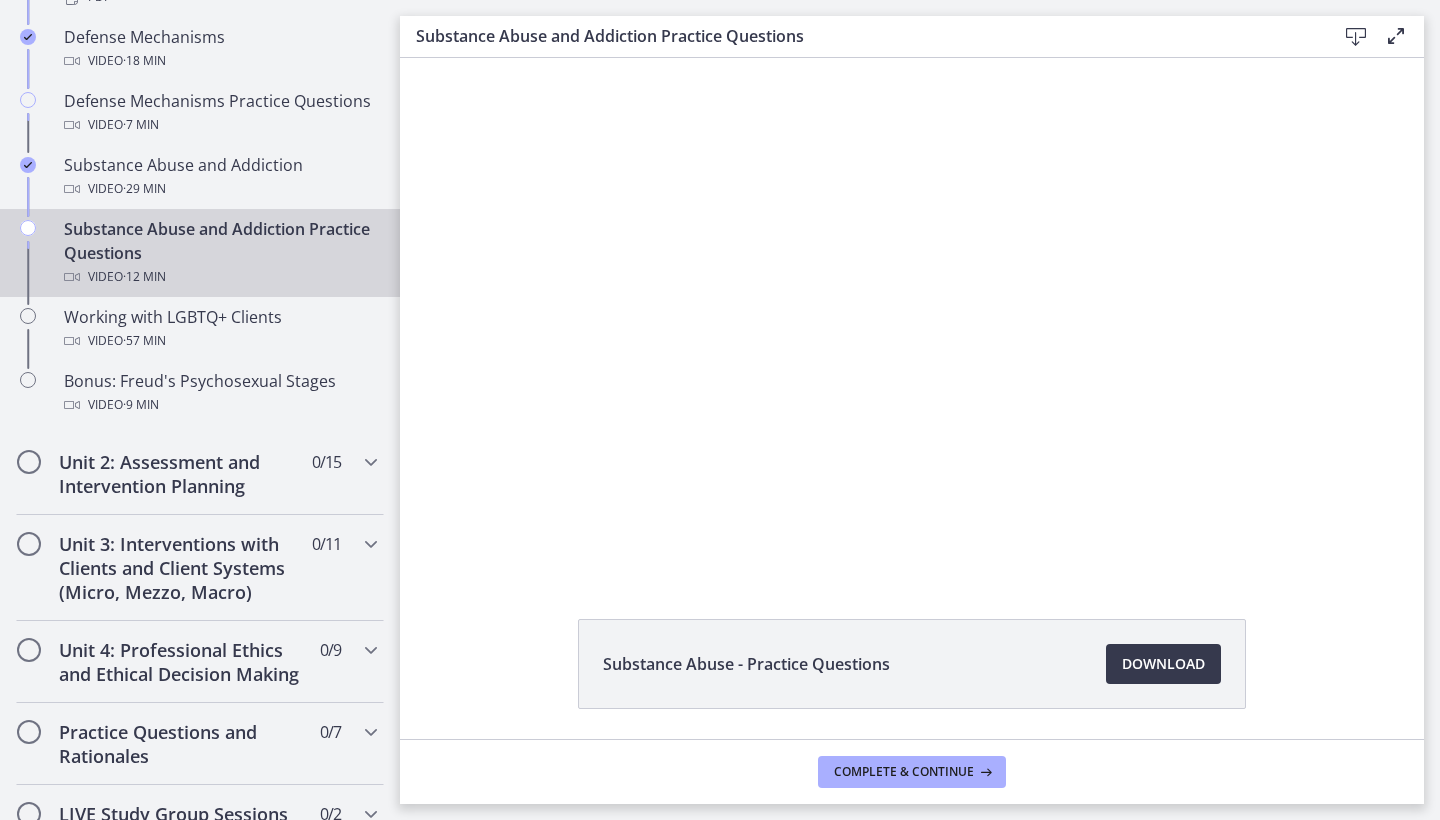 type 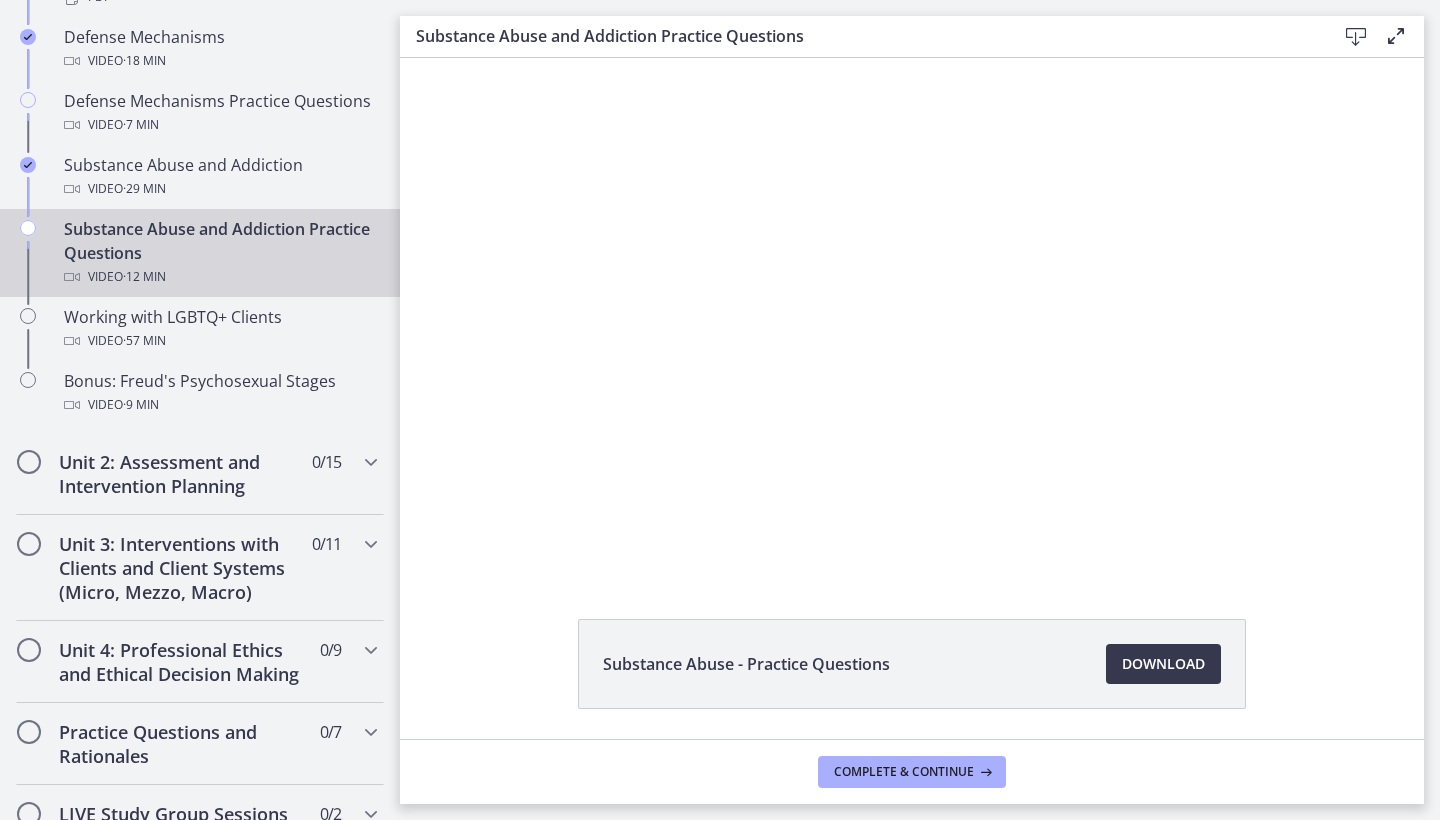click at bounding box center [400, 58] 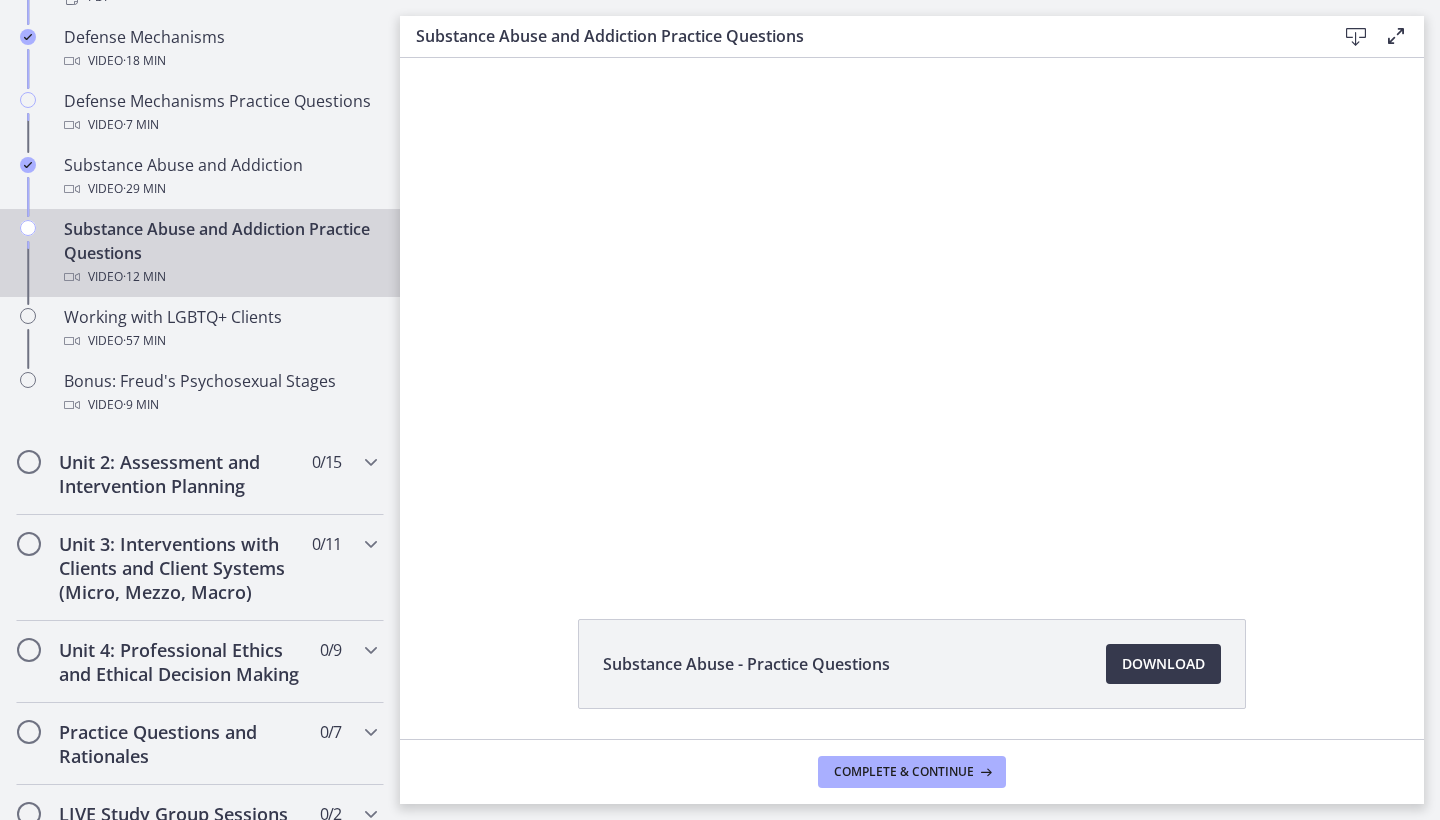 click at bounding box center [400, 58] 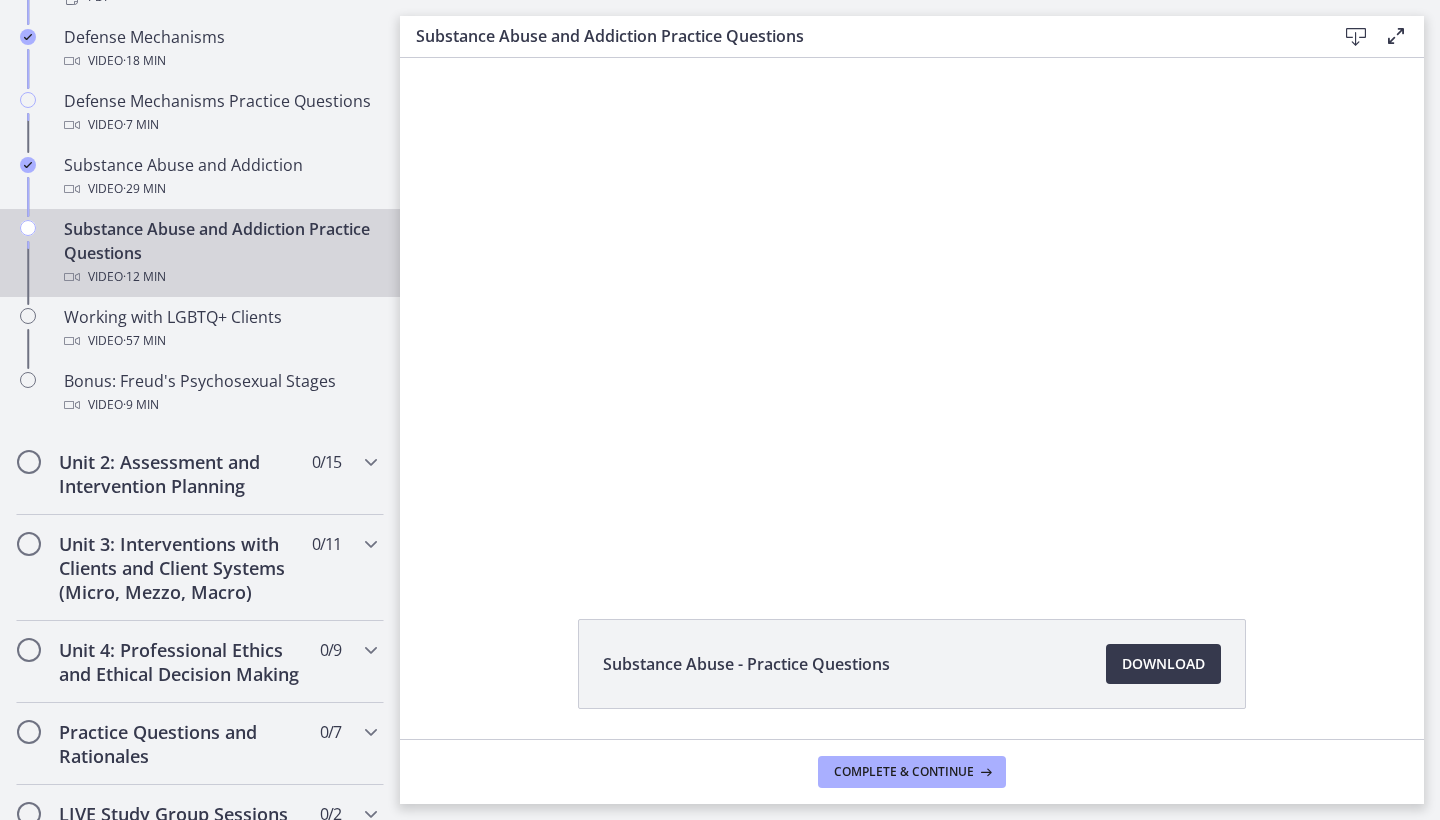 click at bounding box center [400, 58] 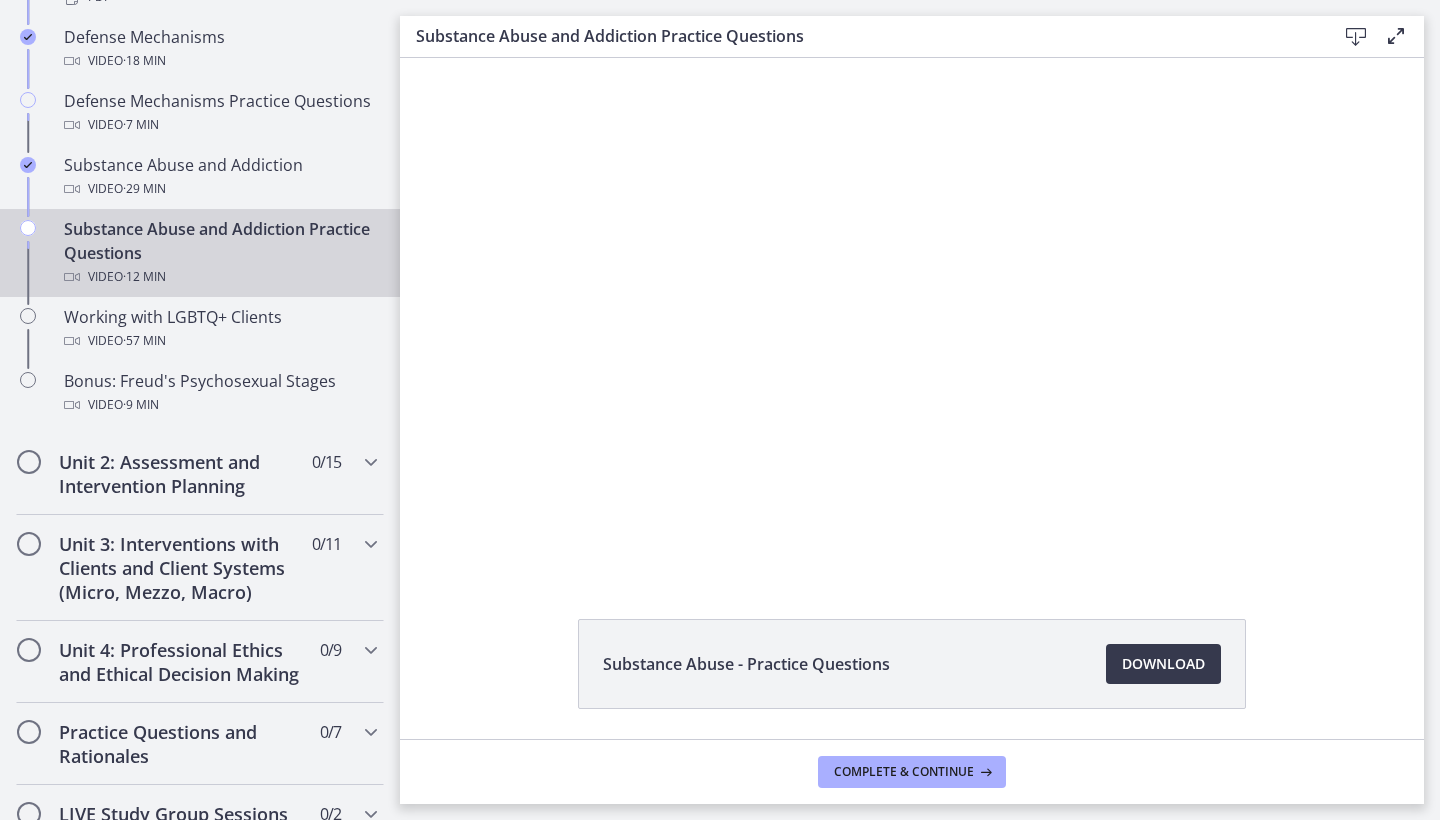 click at bounding box center [400, 58] 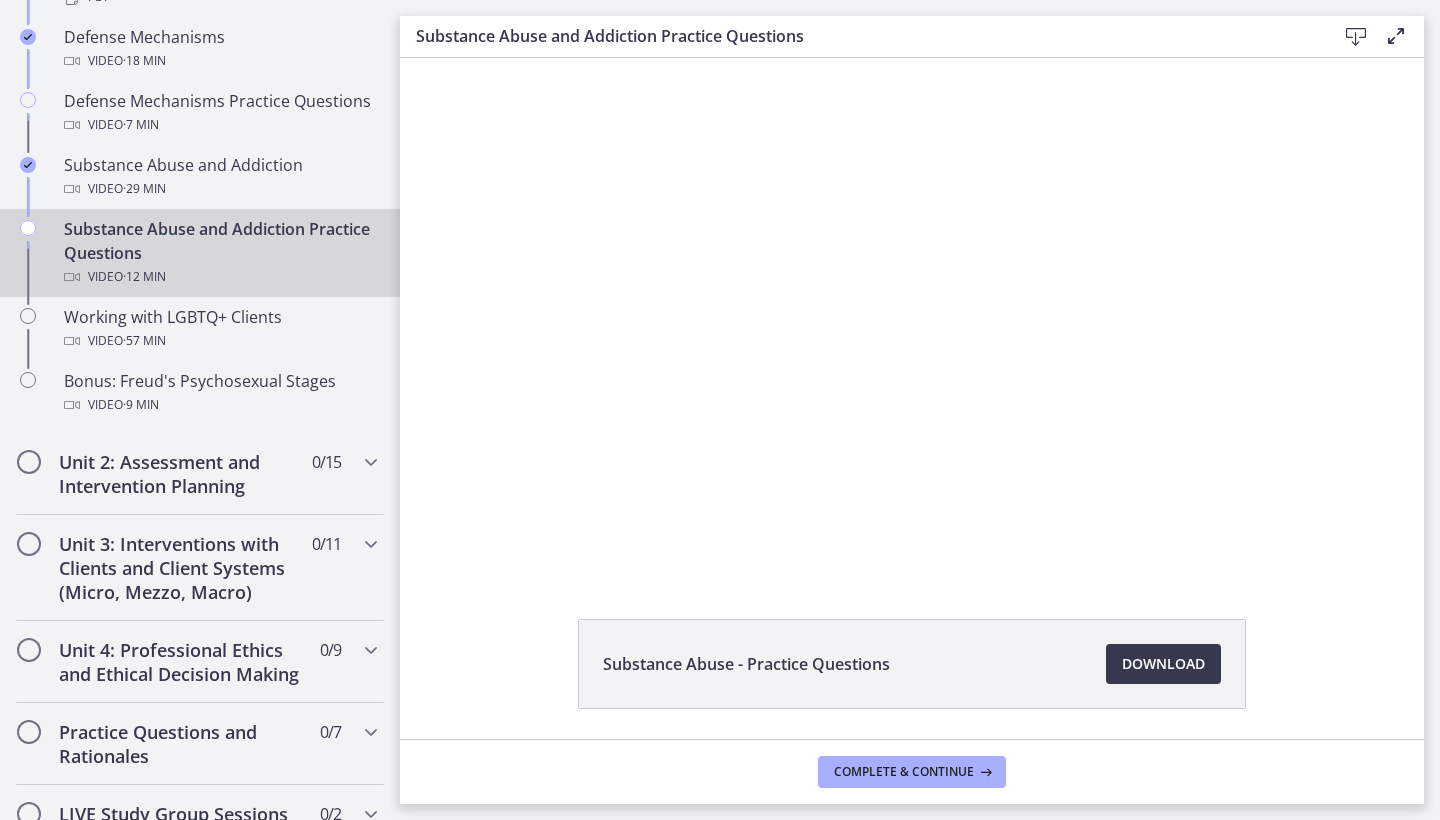 click at bounding box center (400, 58) 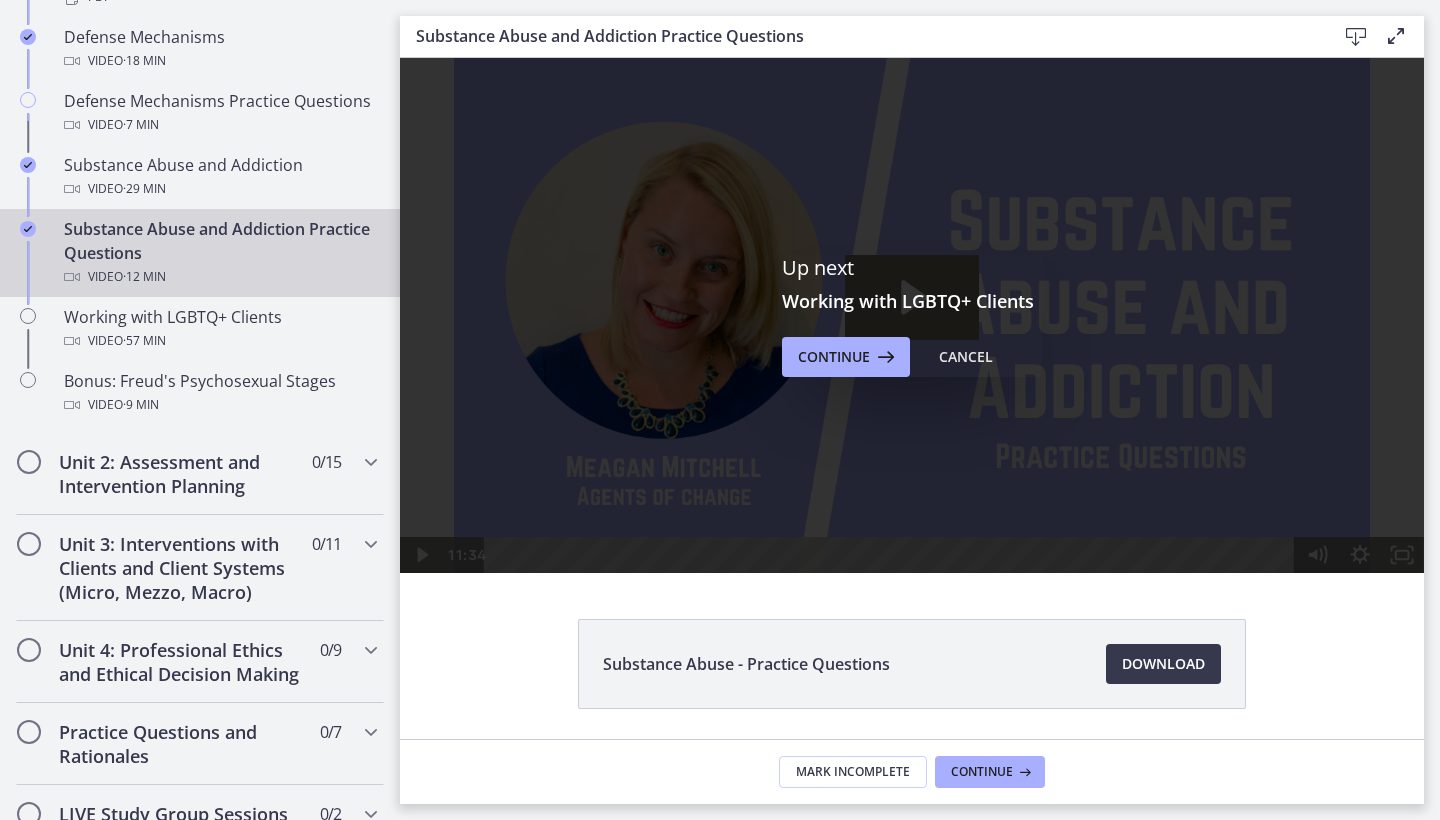scroll, scrollTop: 0, scrollLeft: 0, axis: both 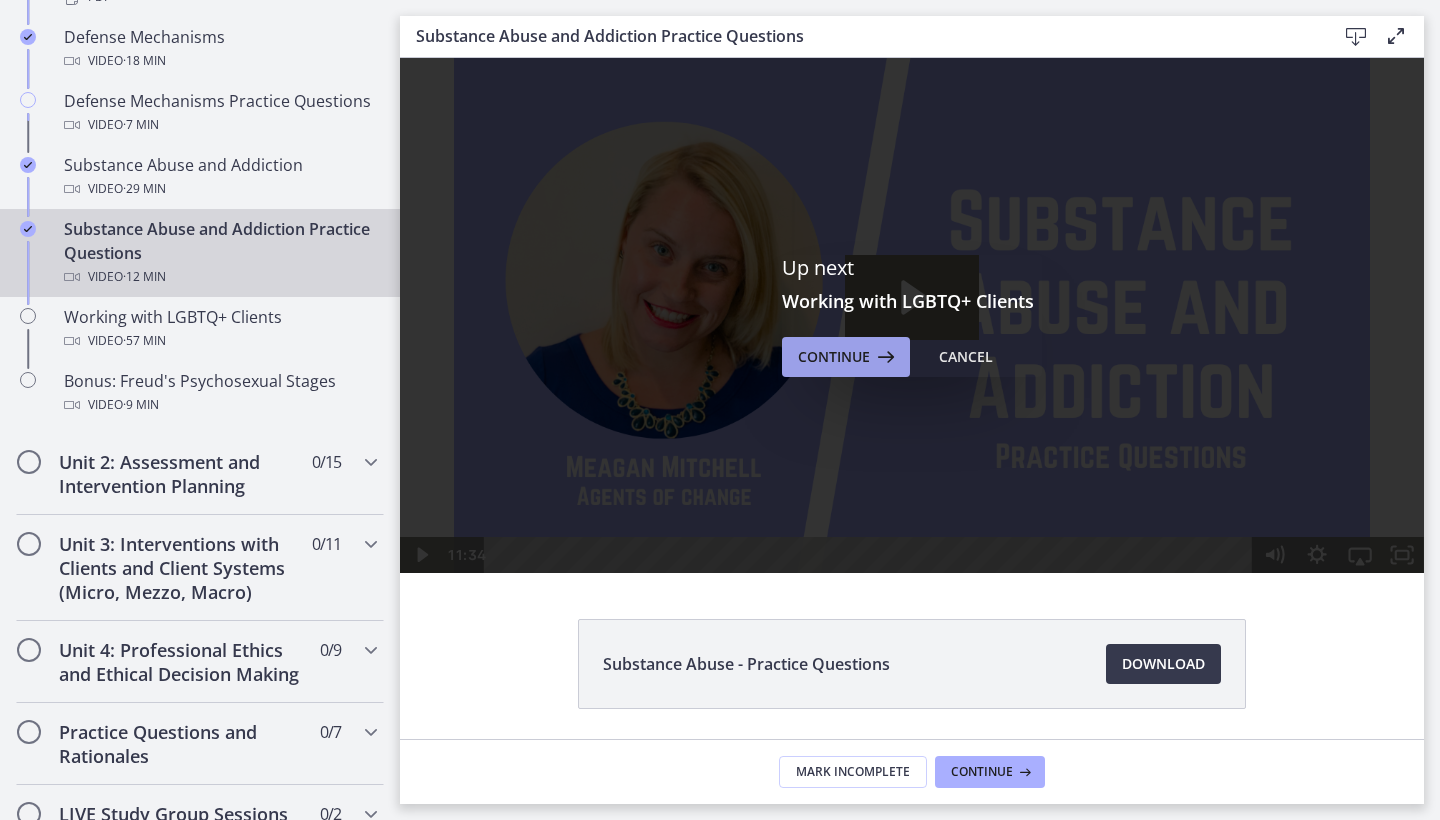 click on "Continue" at bounding box center [834, 357] 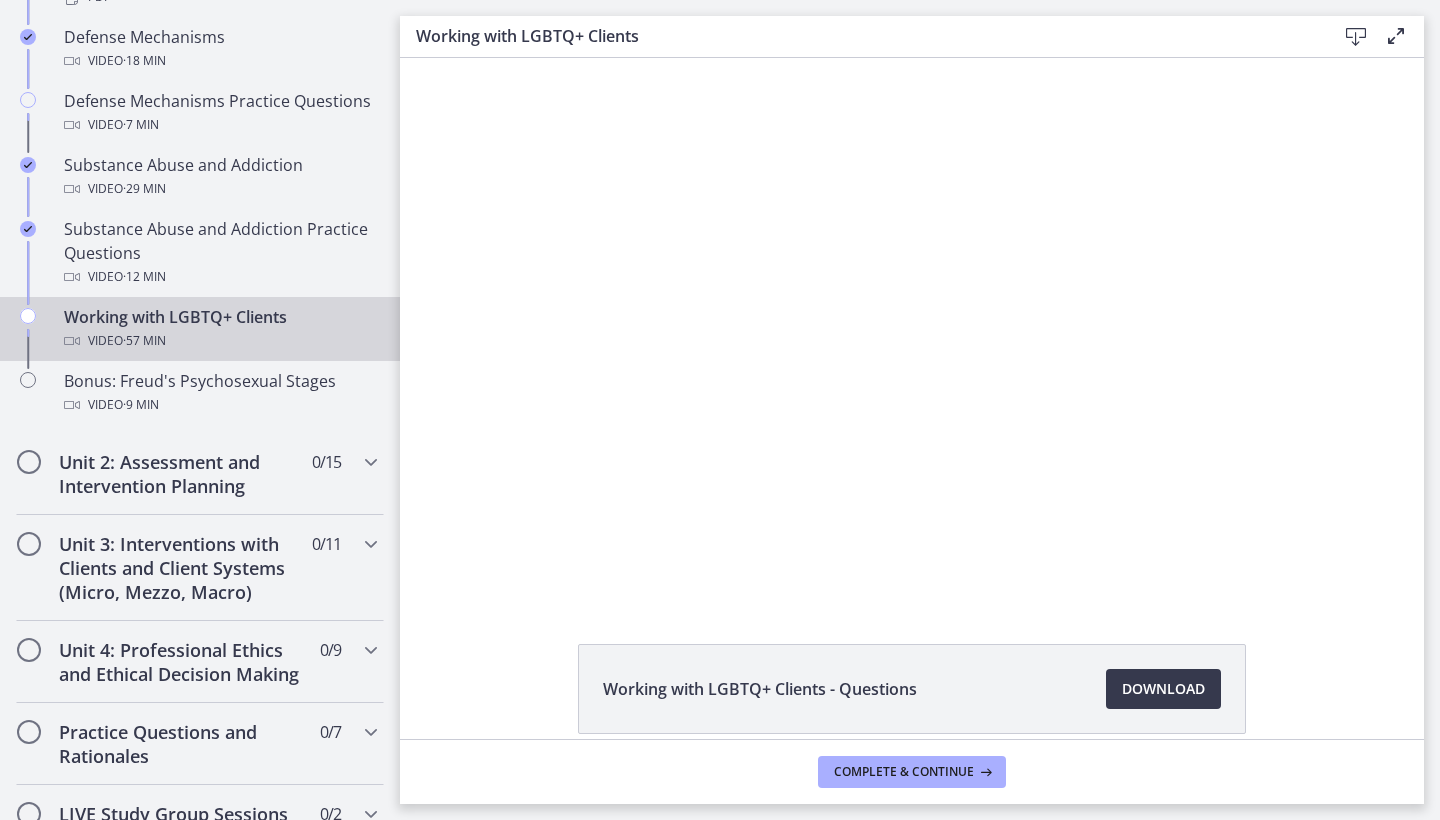 scroll, scrollTop: 0, scrollLeft: 0, axis: both 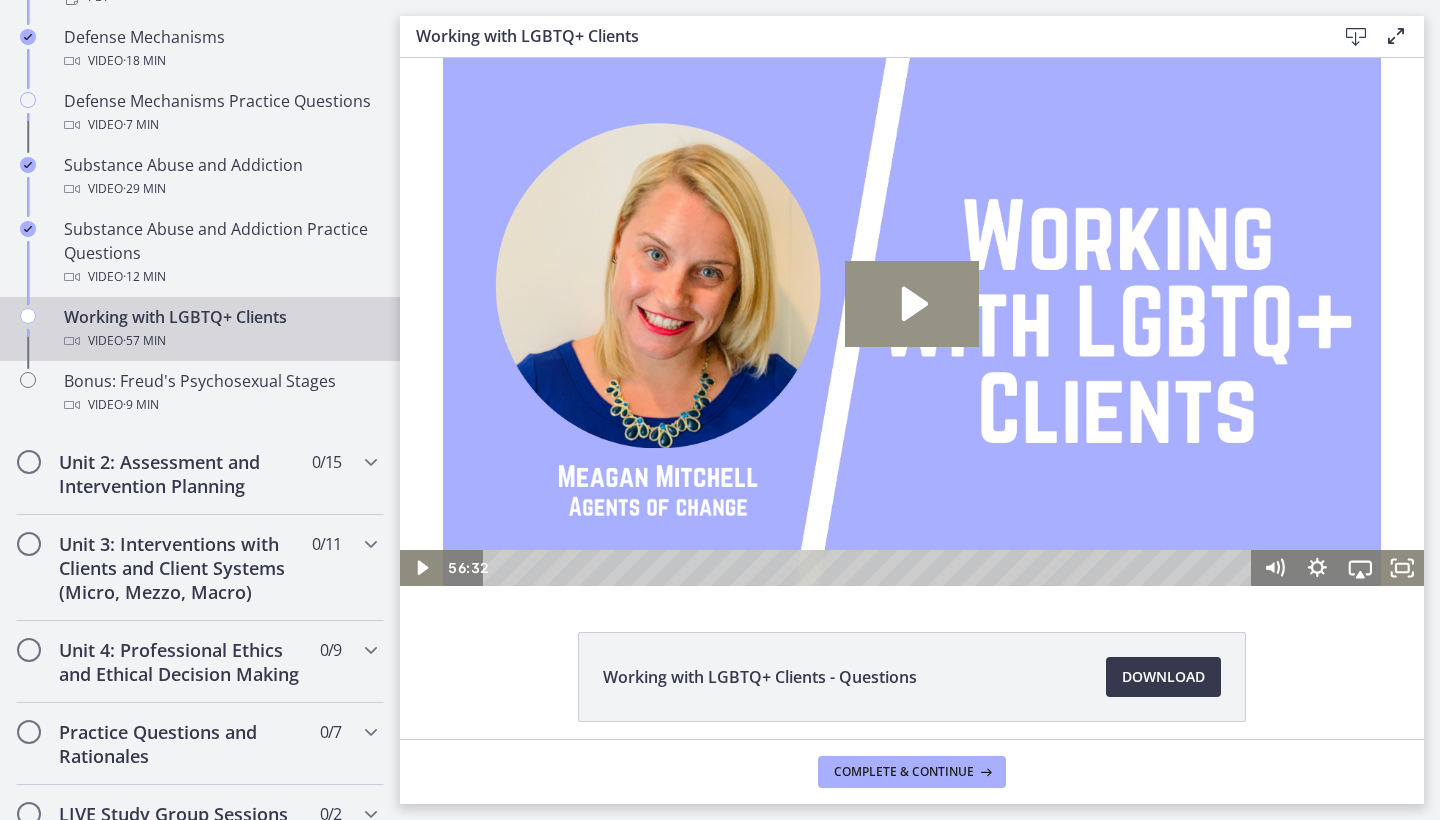 click 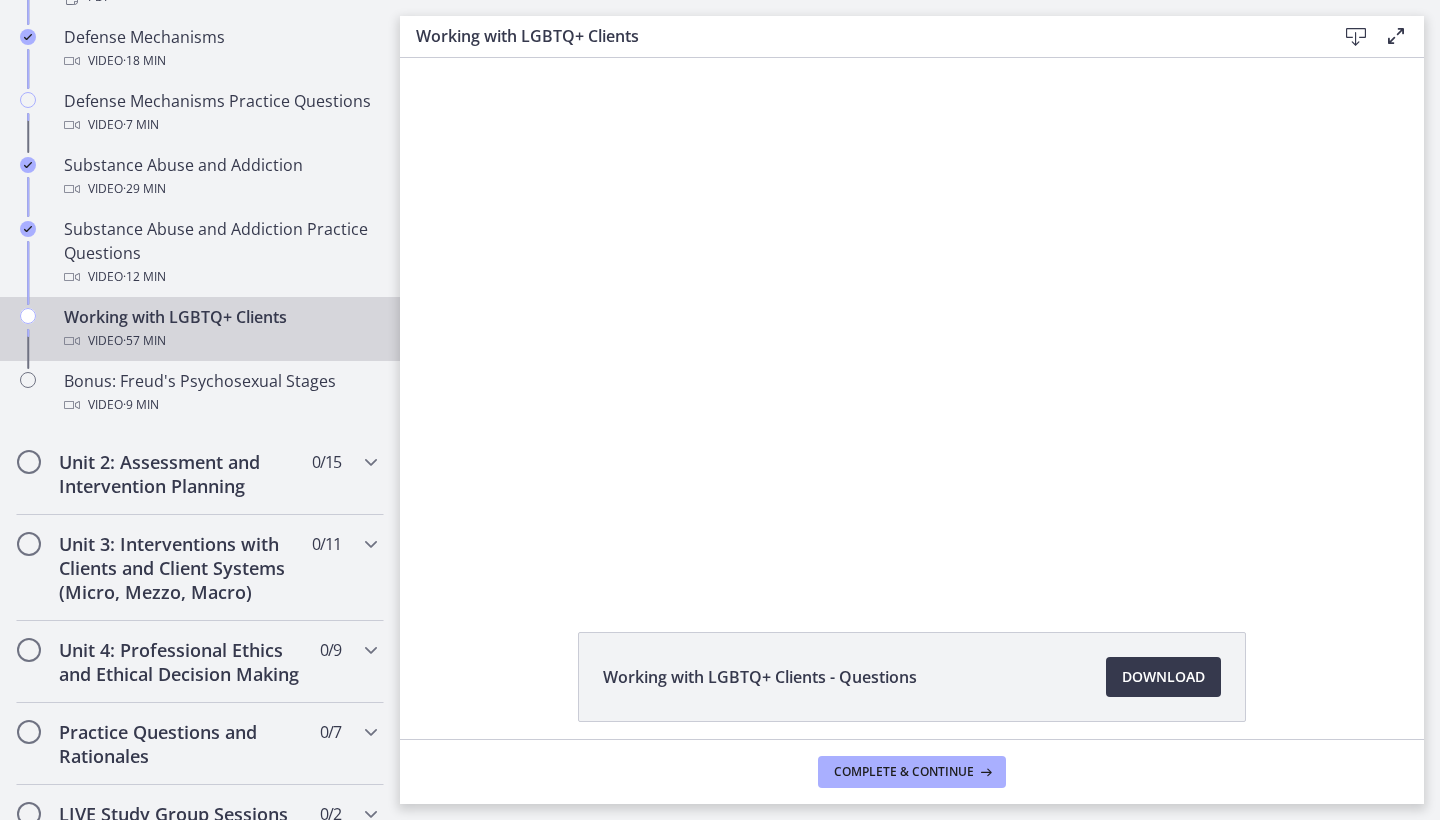type 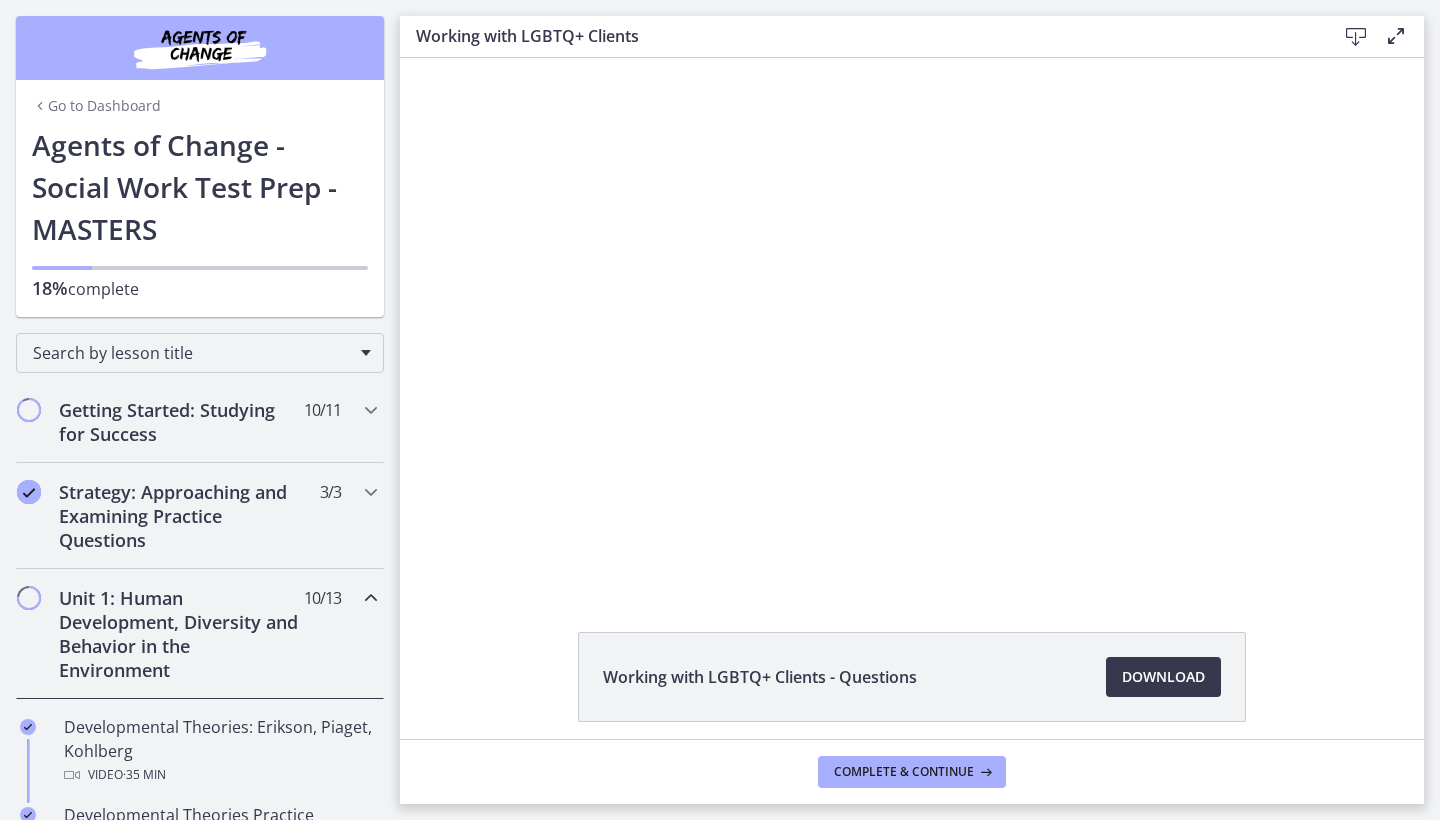 scroll, scrollTop: 0, scrollLeft: 0, axis: both 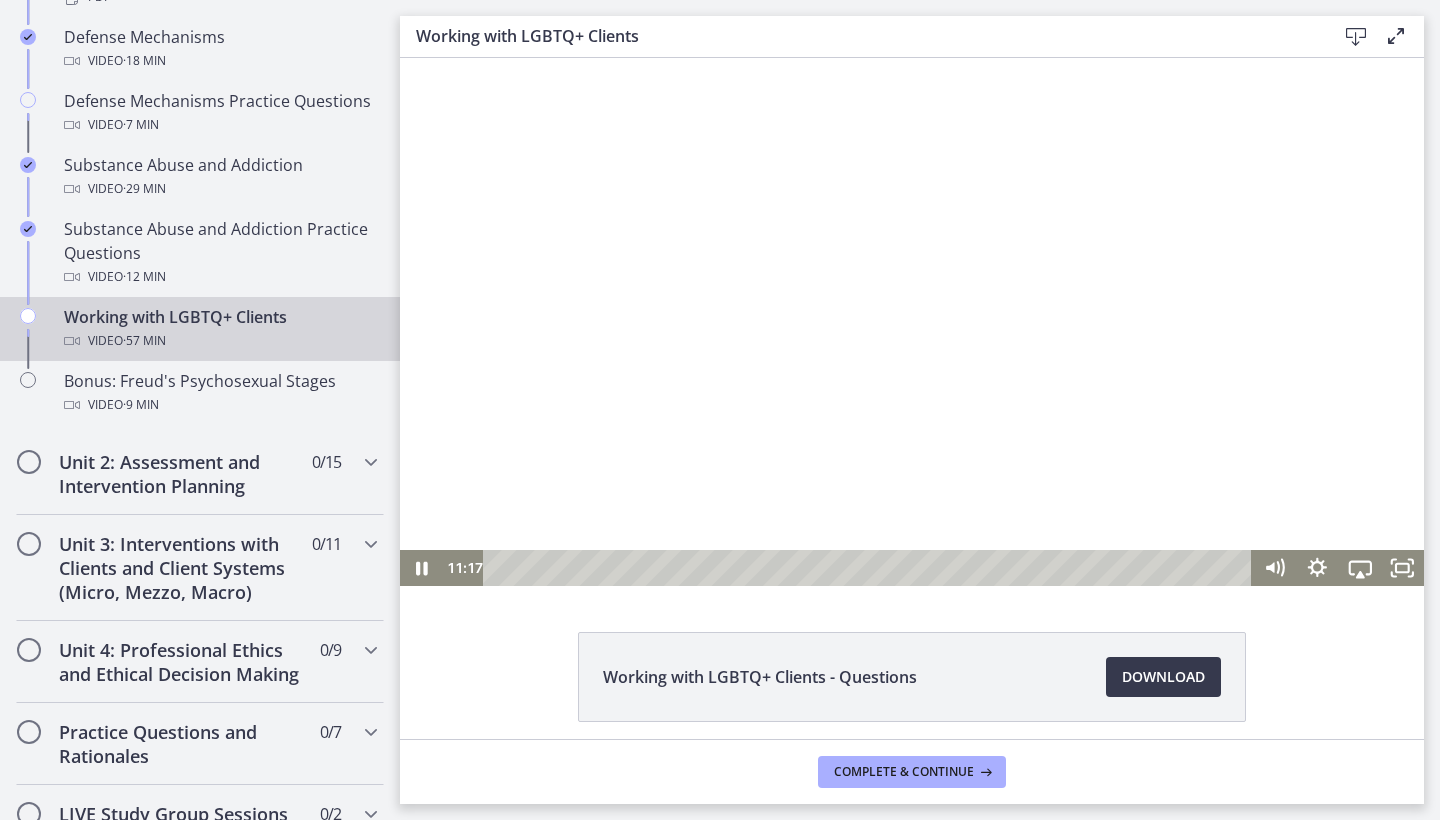 type 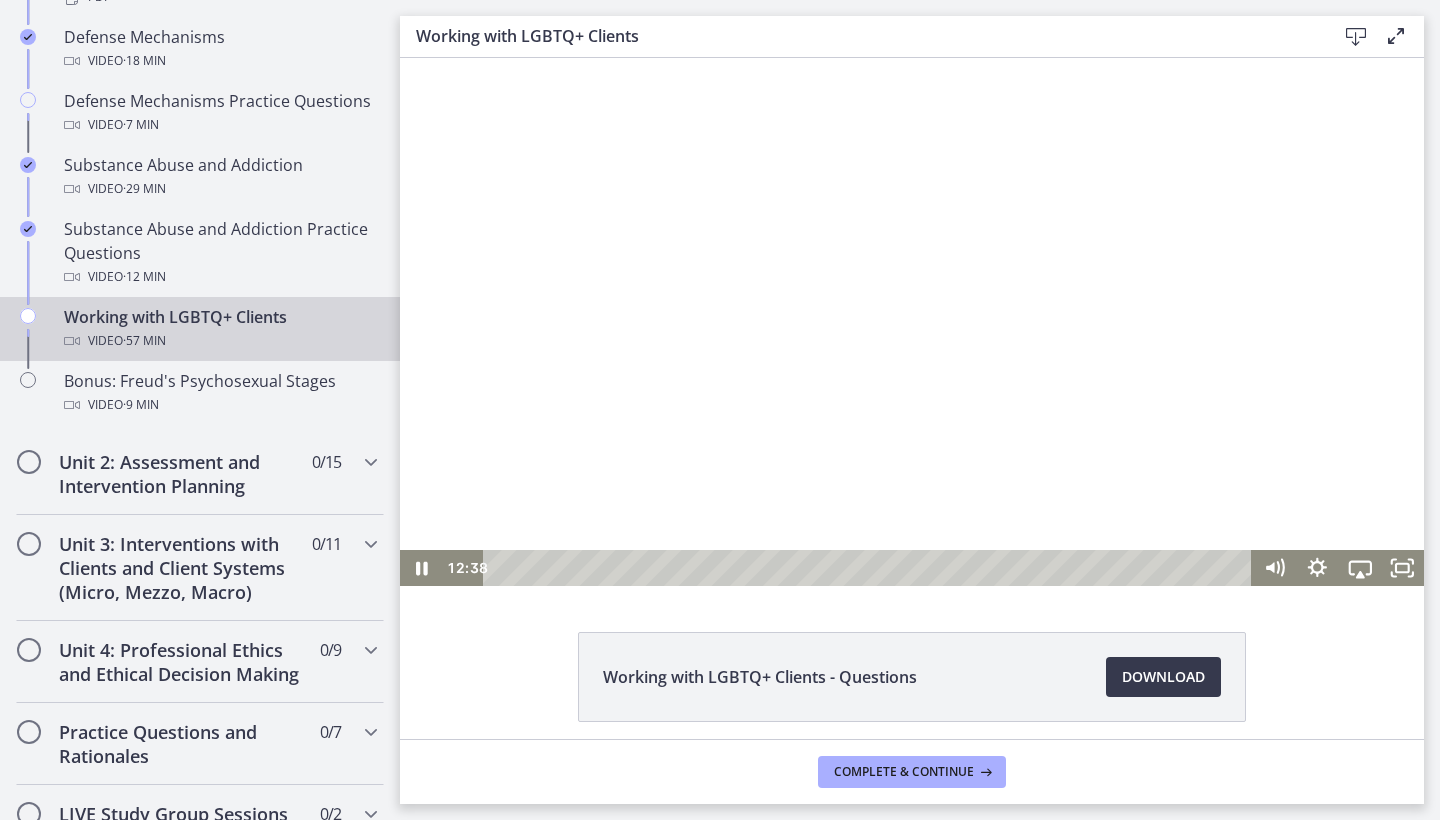 click at bounding box center (912, 322) 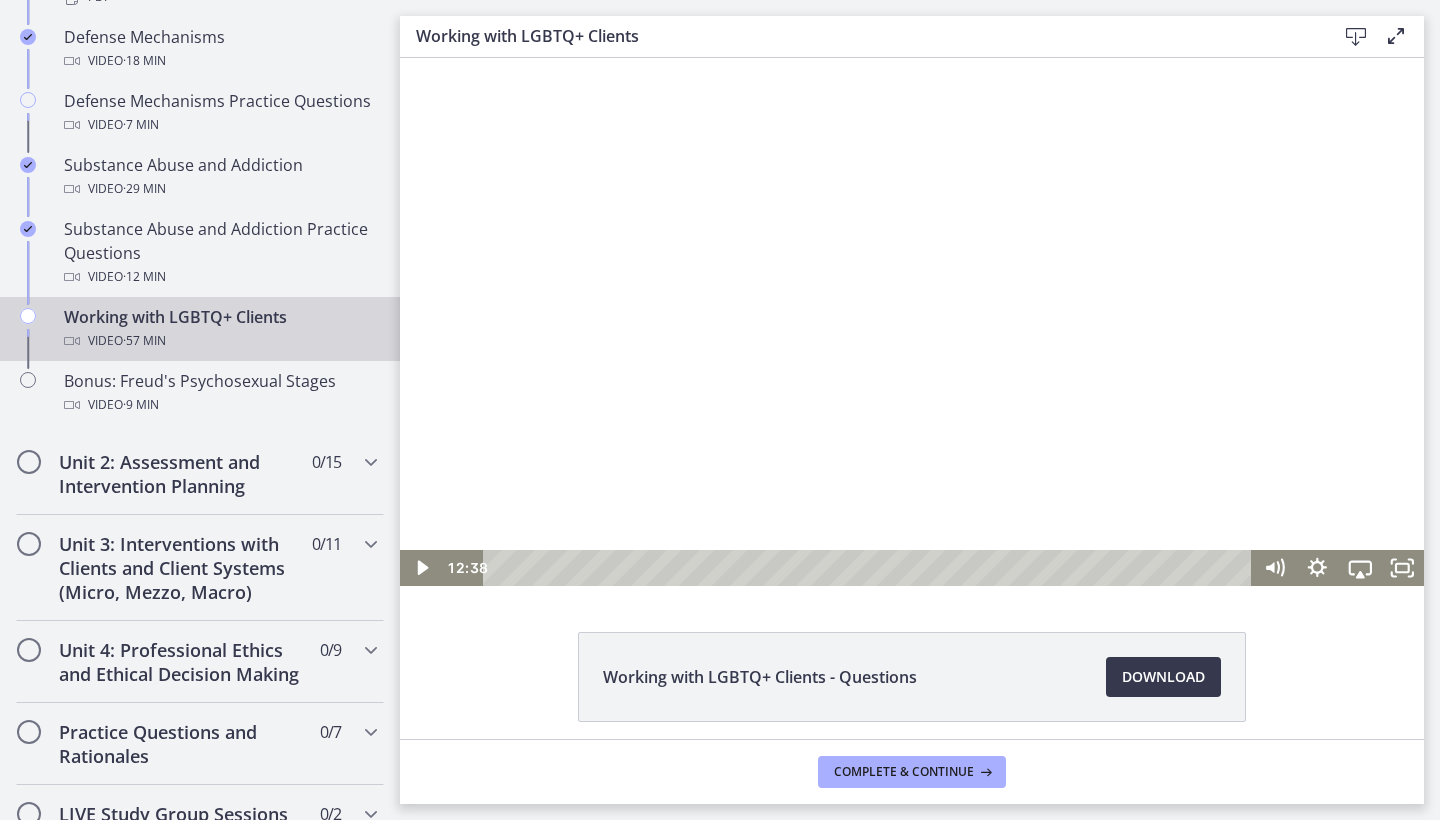 click at bounding box center (912, 322) 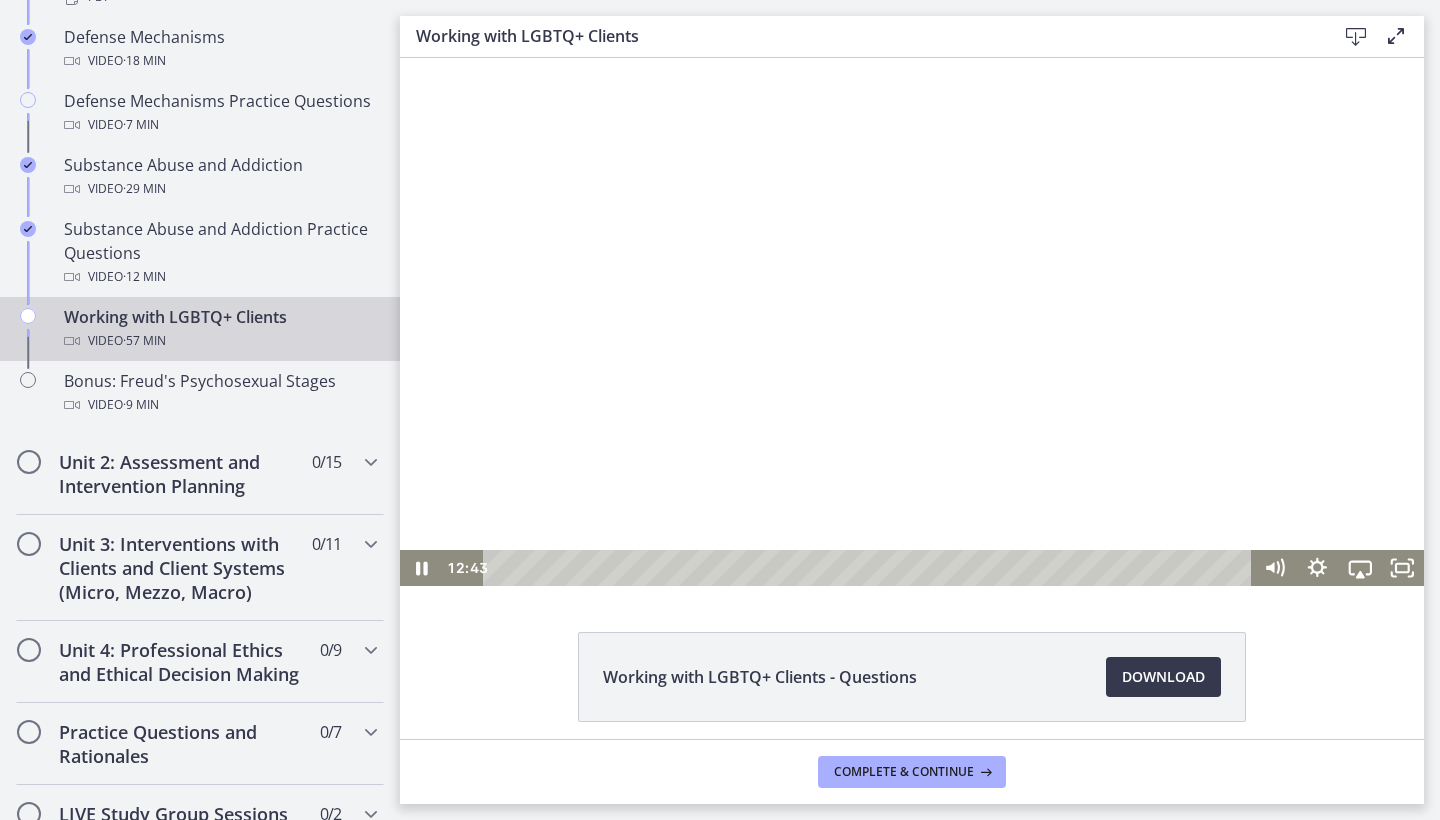 click at bounding box center (400, 58) 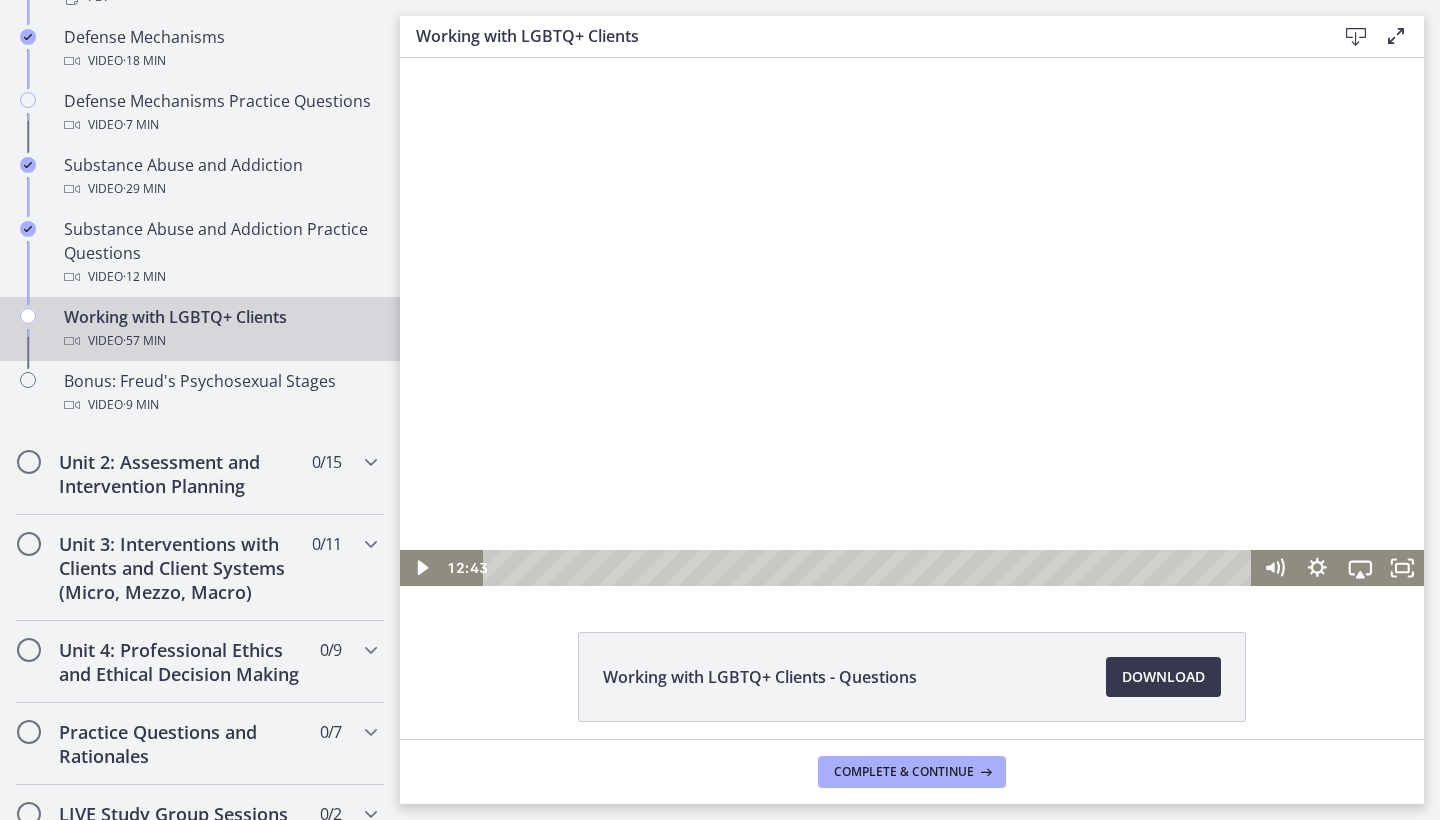 click at bounding box center (400, 58) 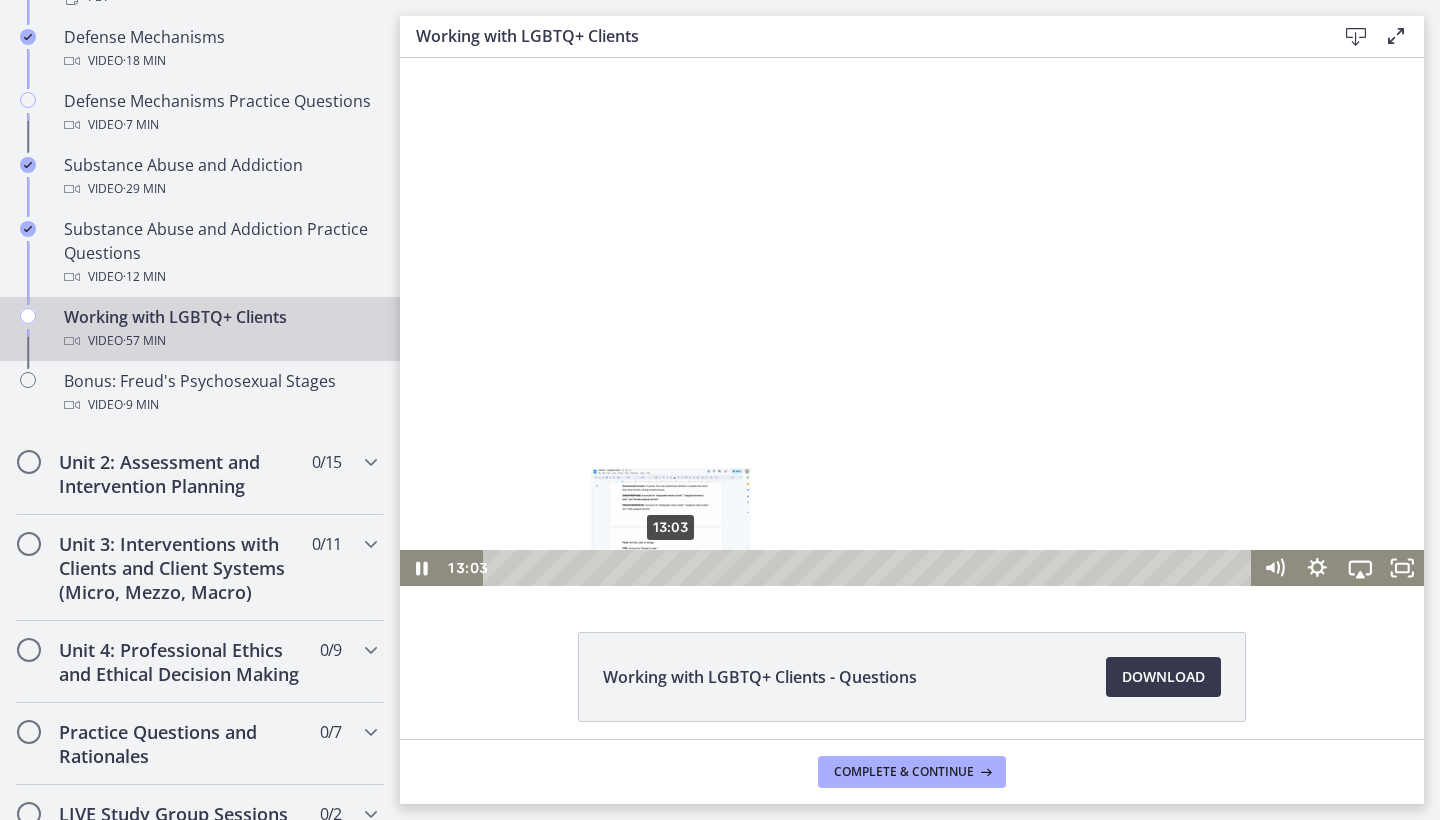 click at bounding box center (671, 568) 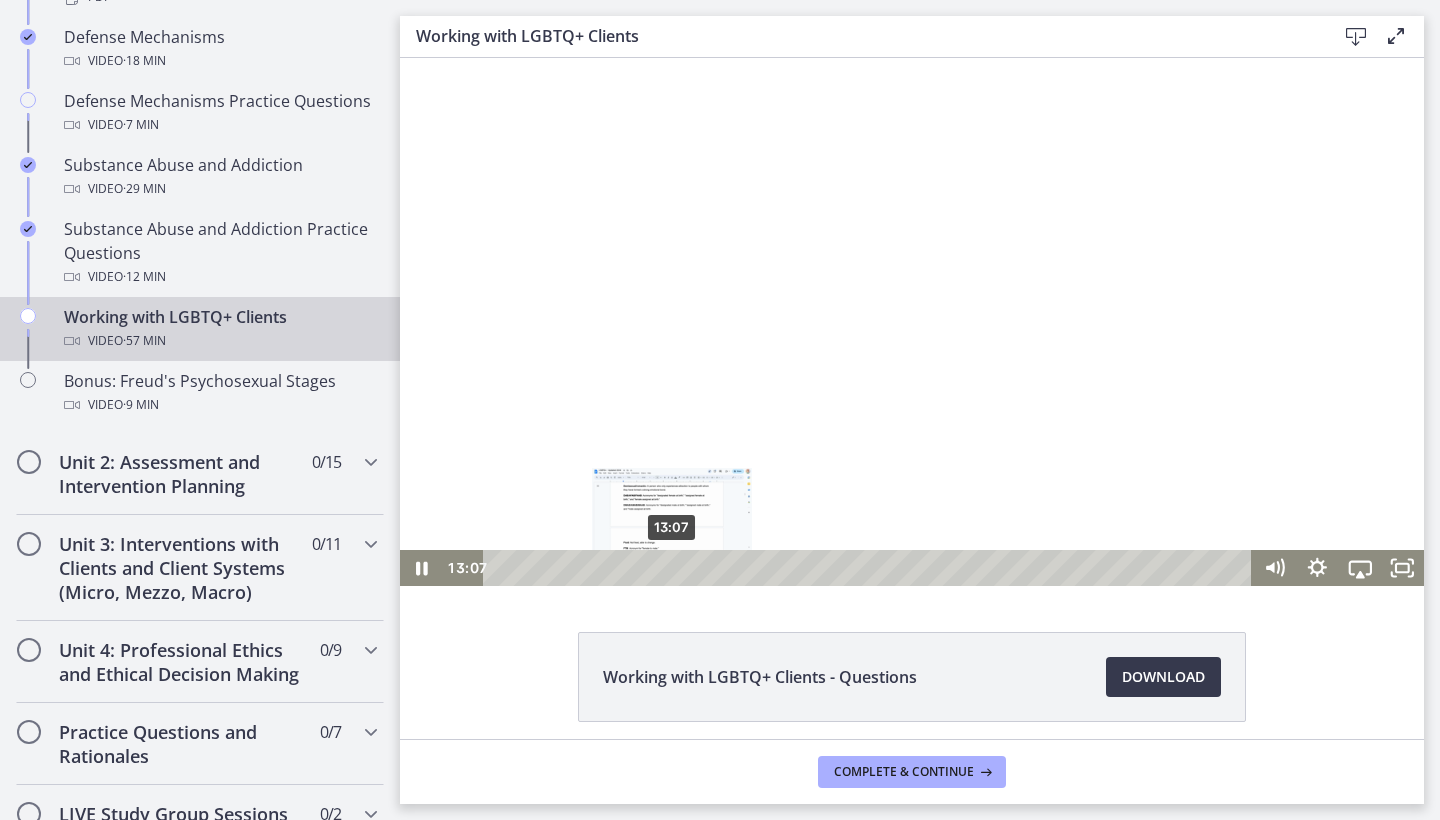 click at bounding box center (672, 568) 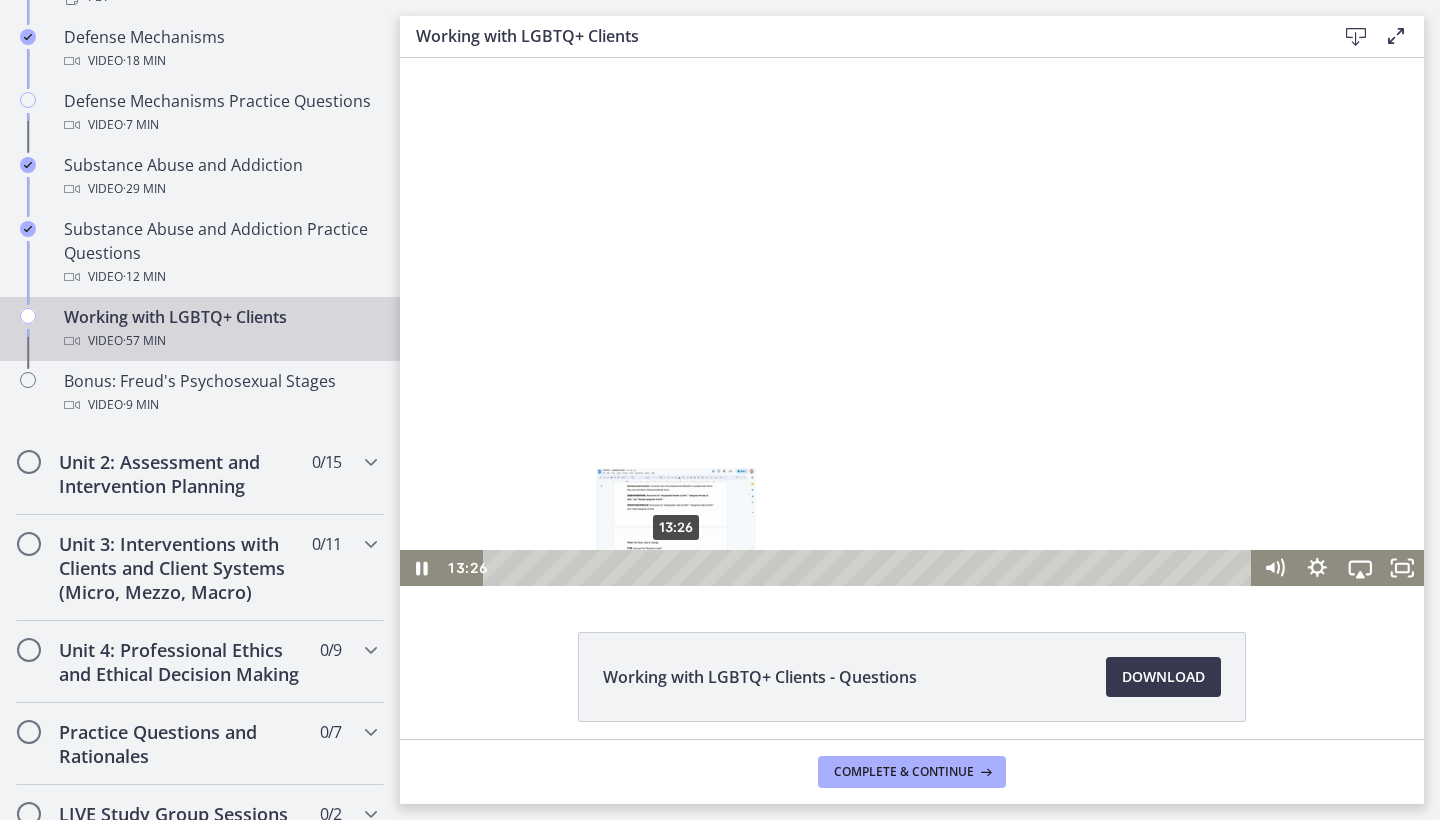 click at bounding box center [676, 568] 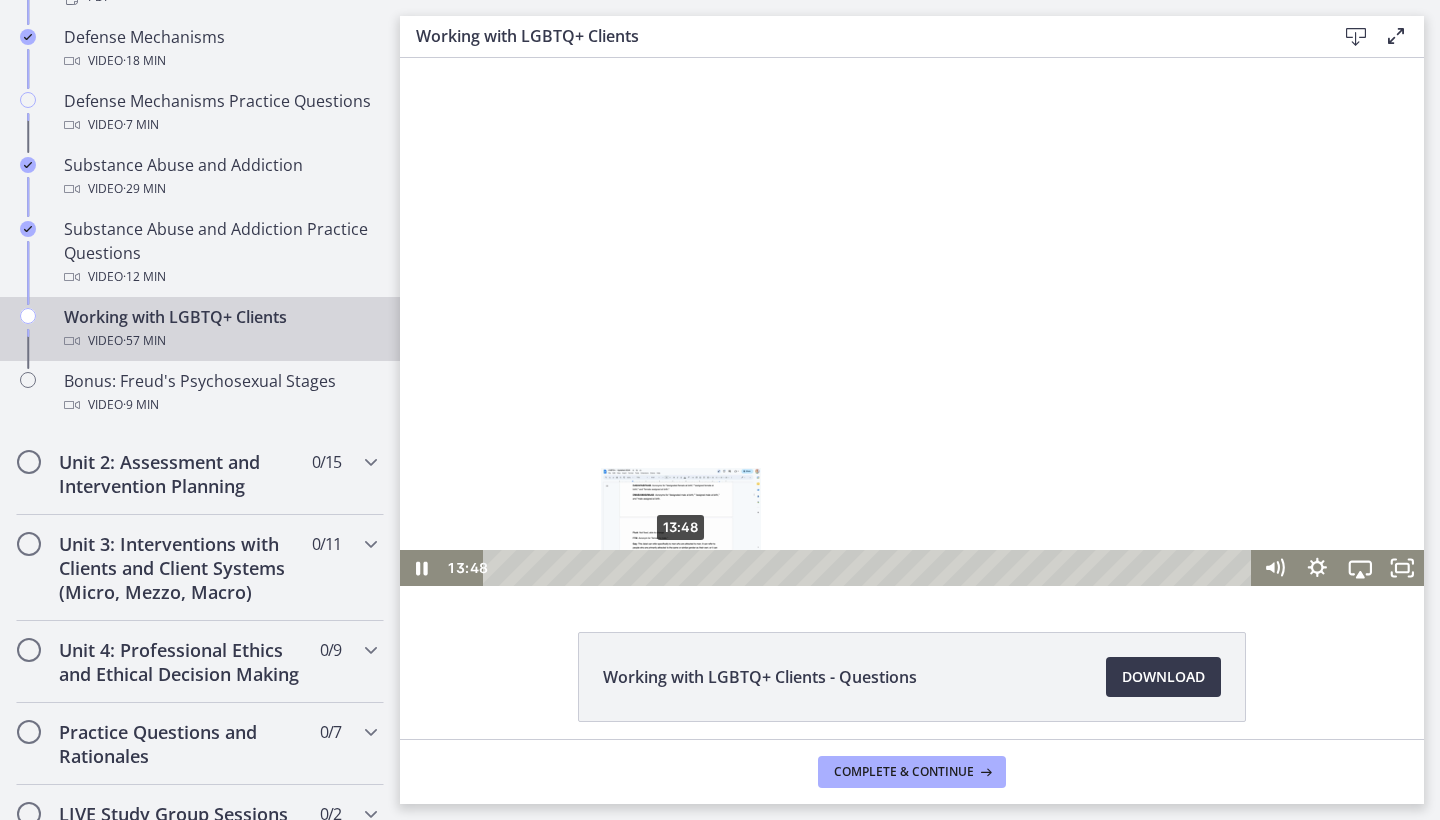 click at bounding box center (681, 568) 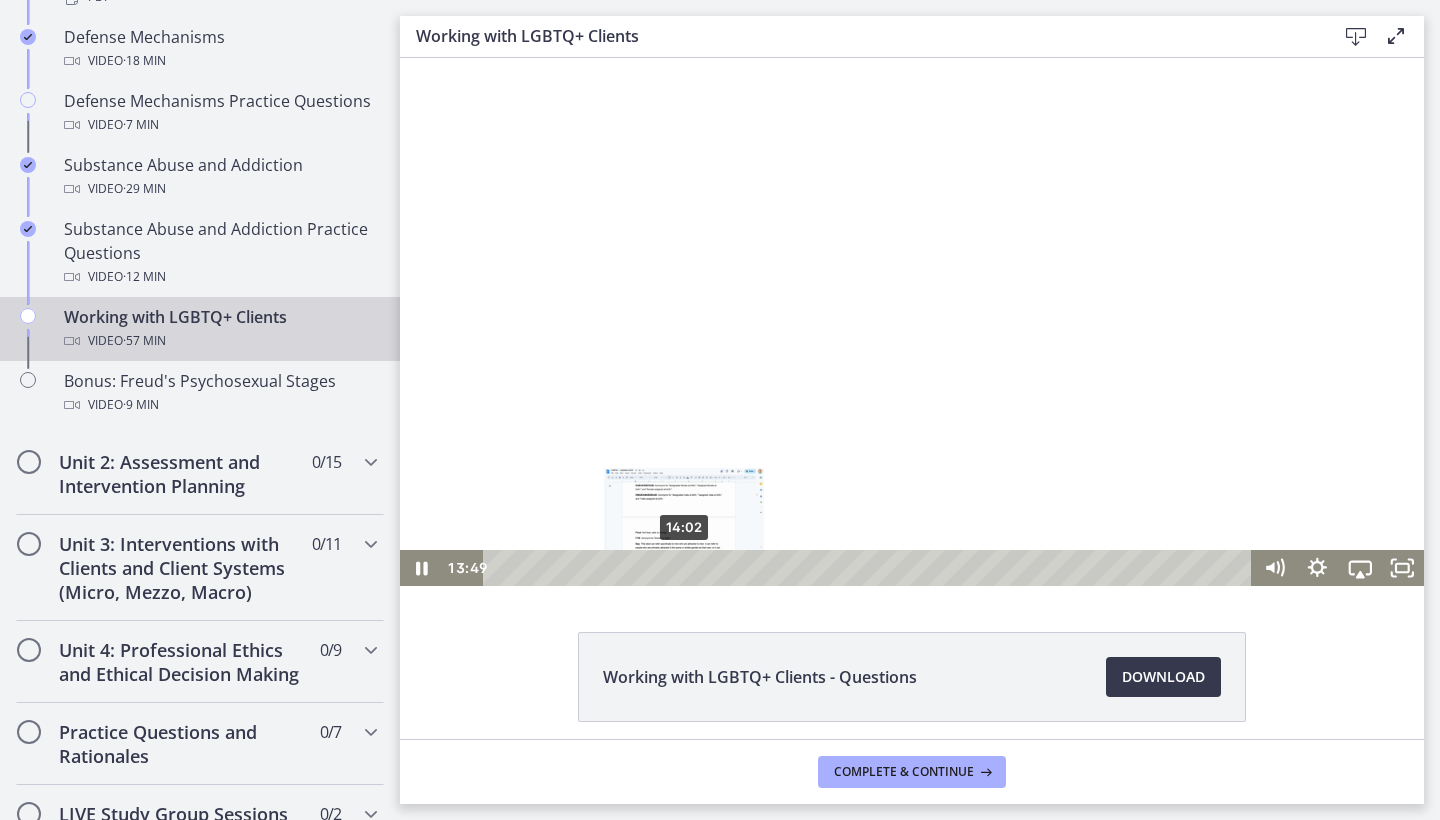 click at bounding box center (681, 568) 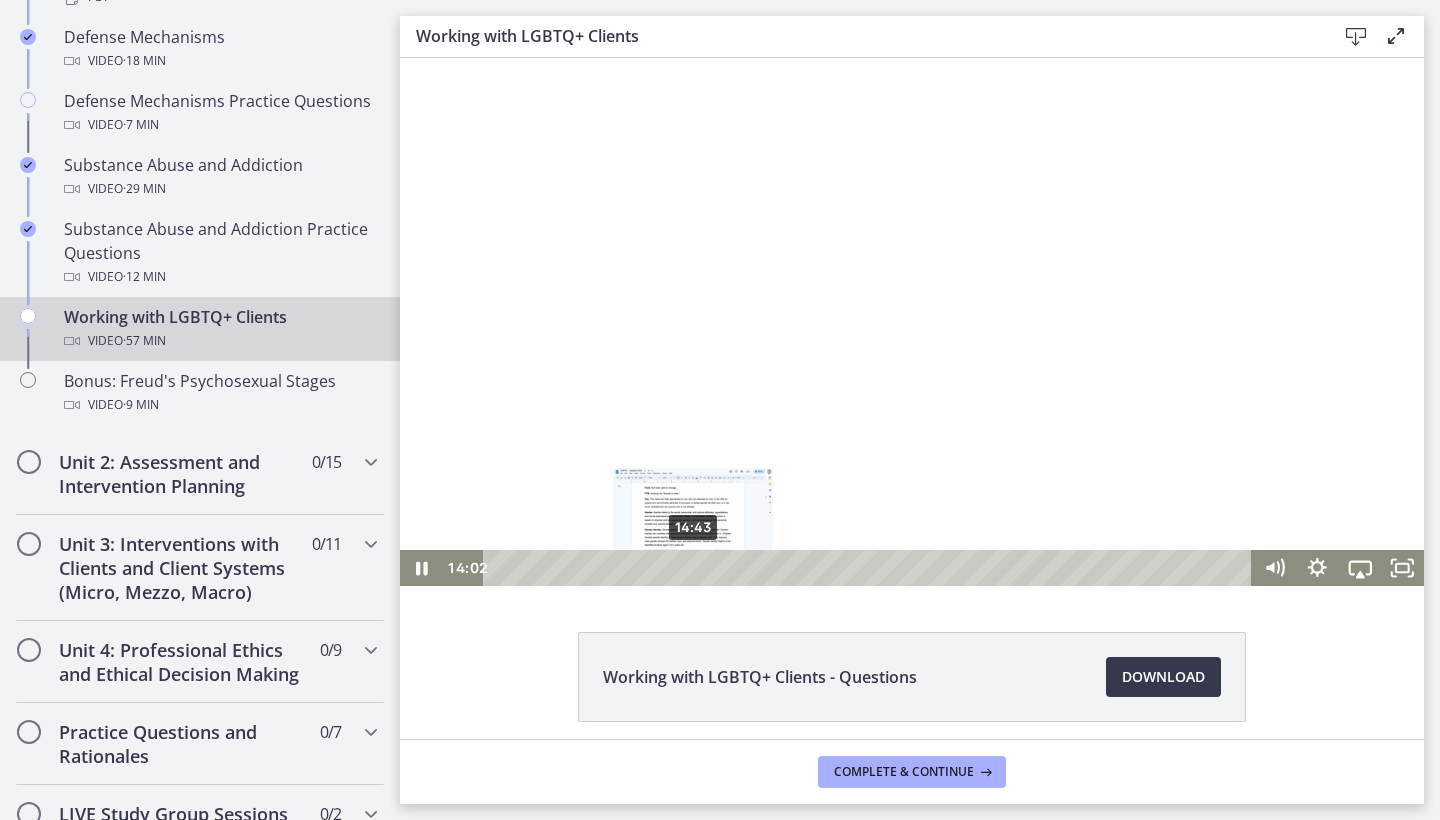 click on "14:43" at bounding box center (870, 568) 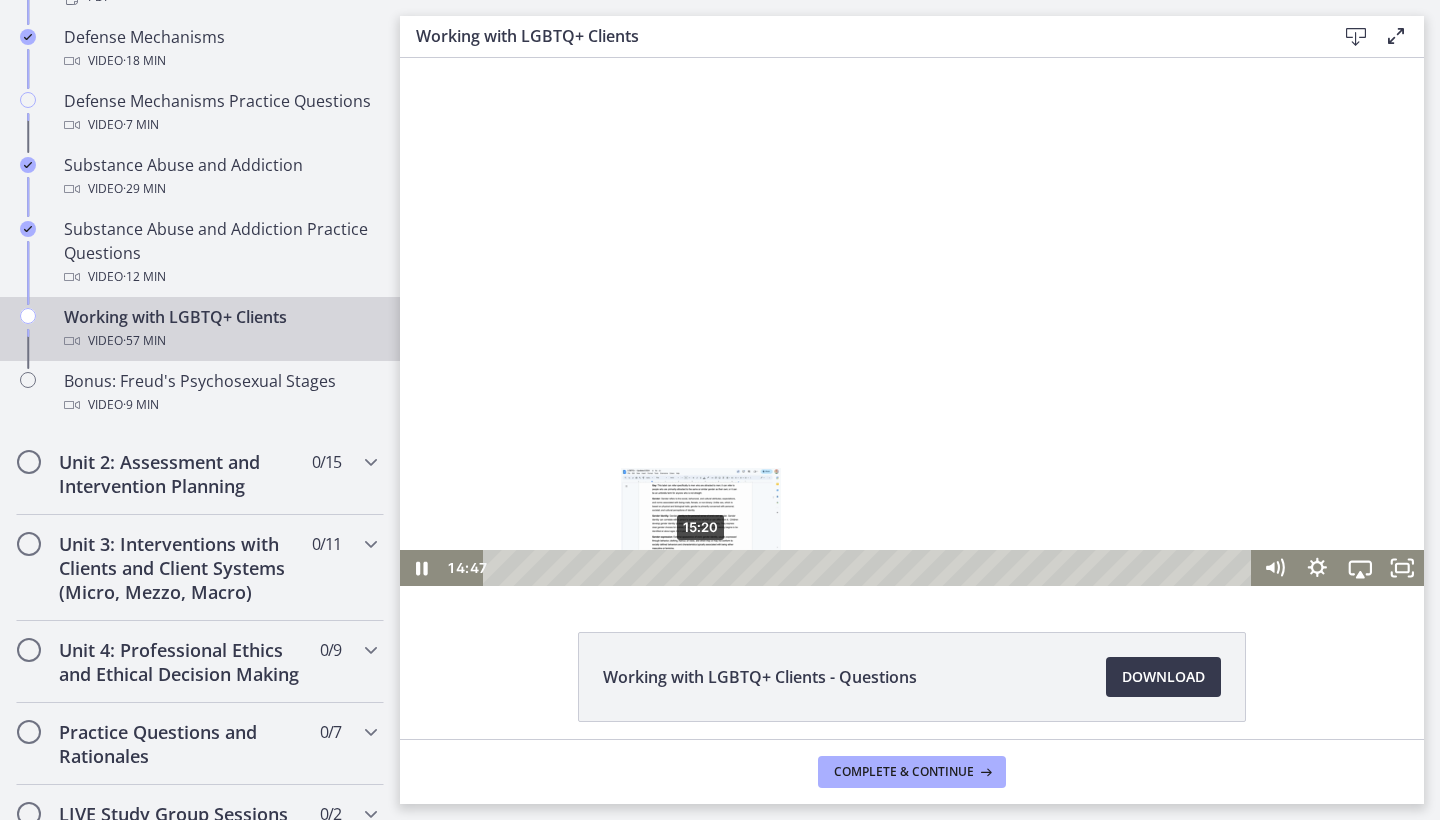 click on "15:20" at bounding box center (870, 568) 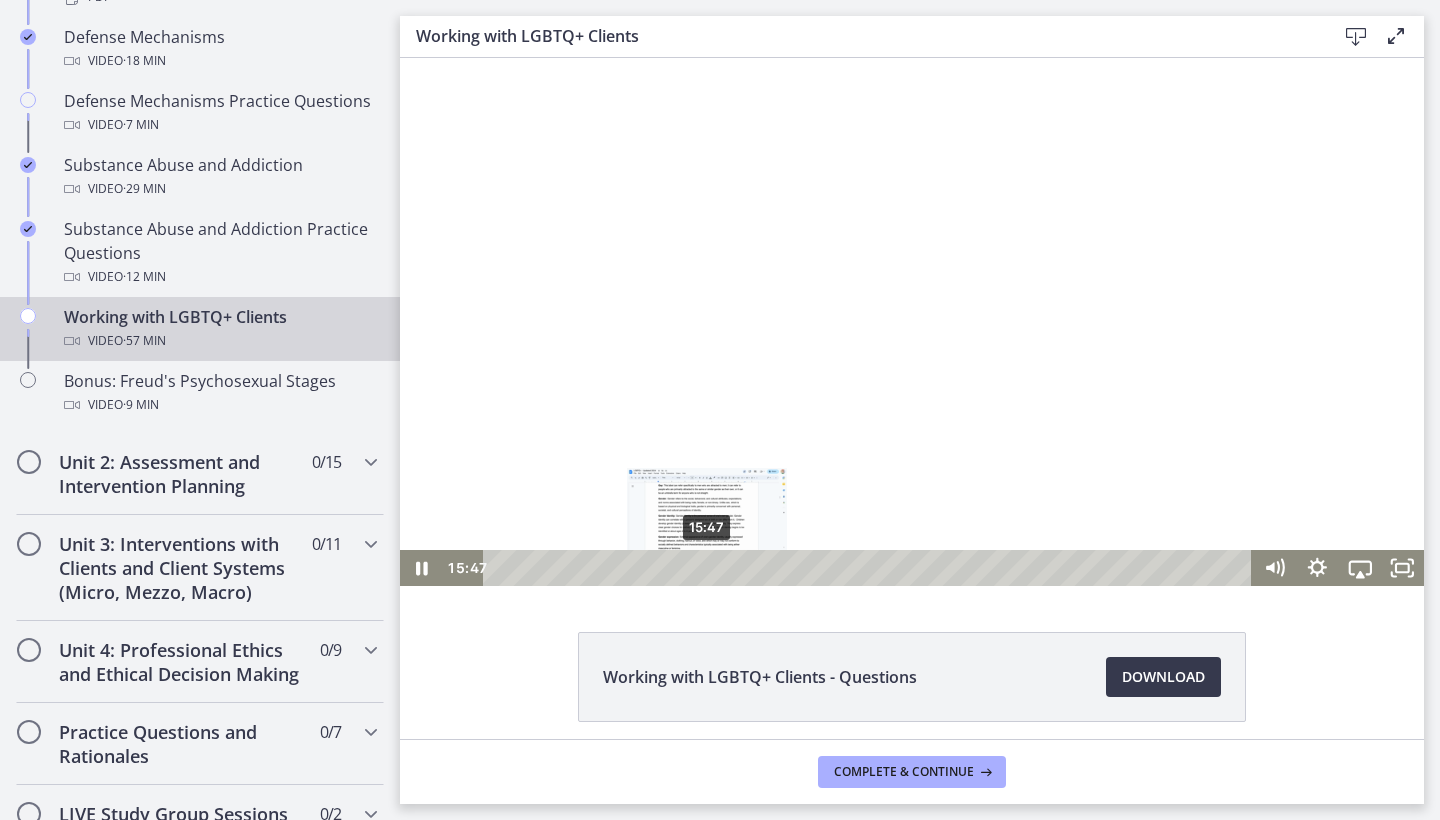click at bounding box center [706, 568] 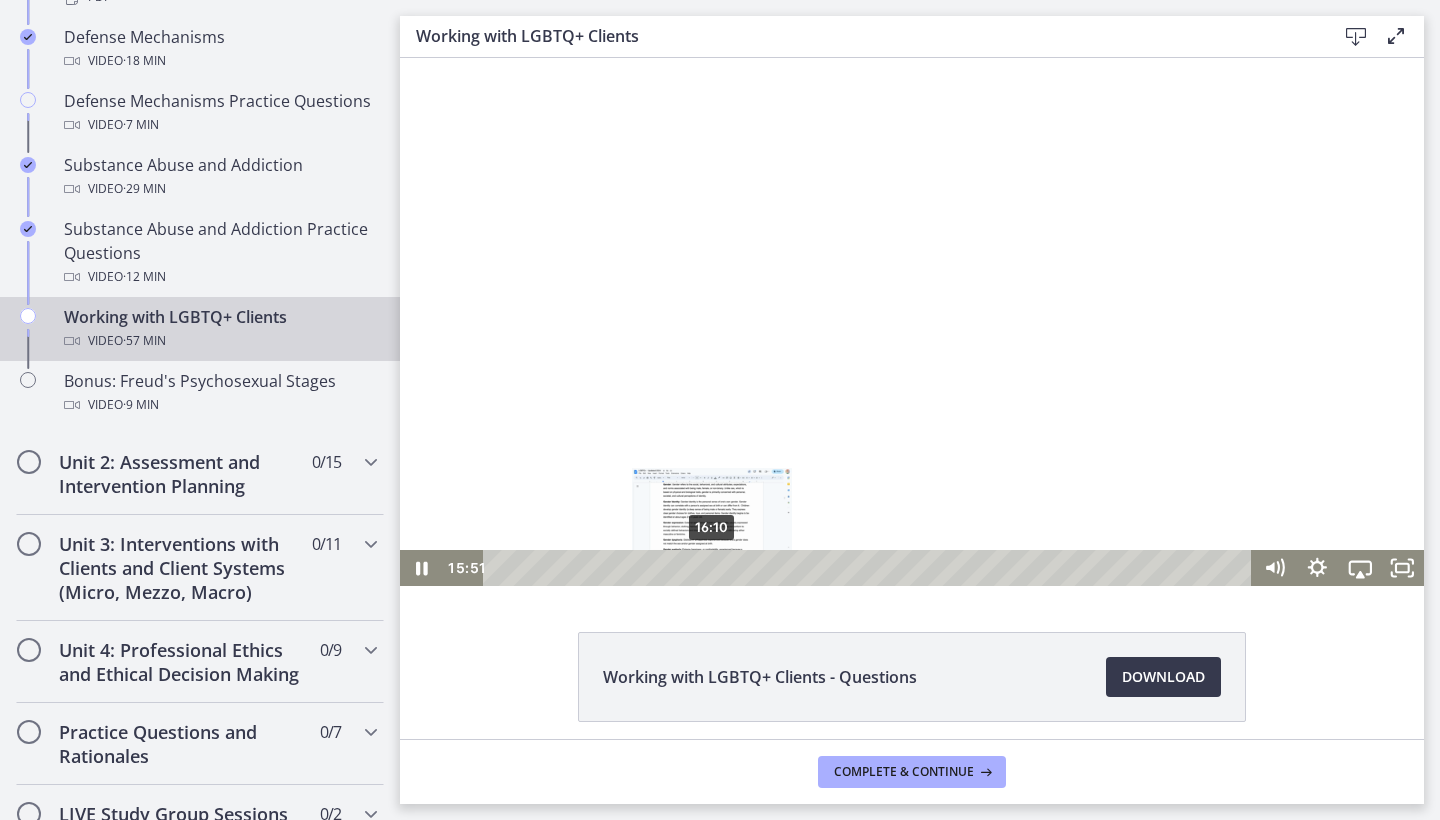 click at bounding box center (707, 568) 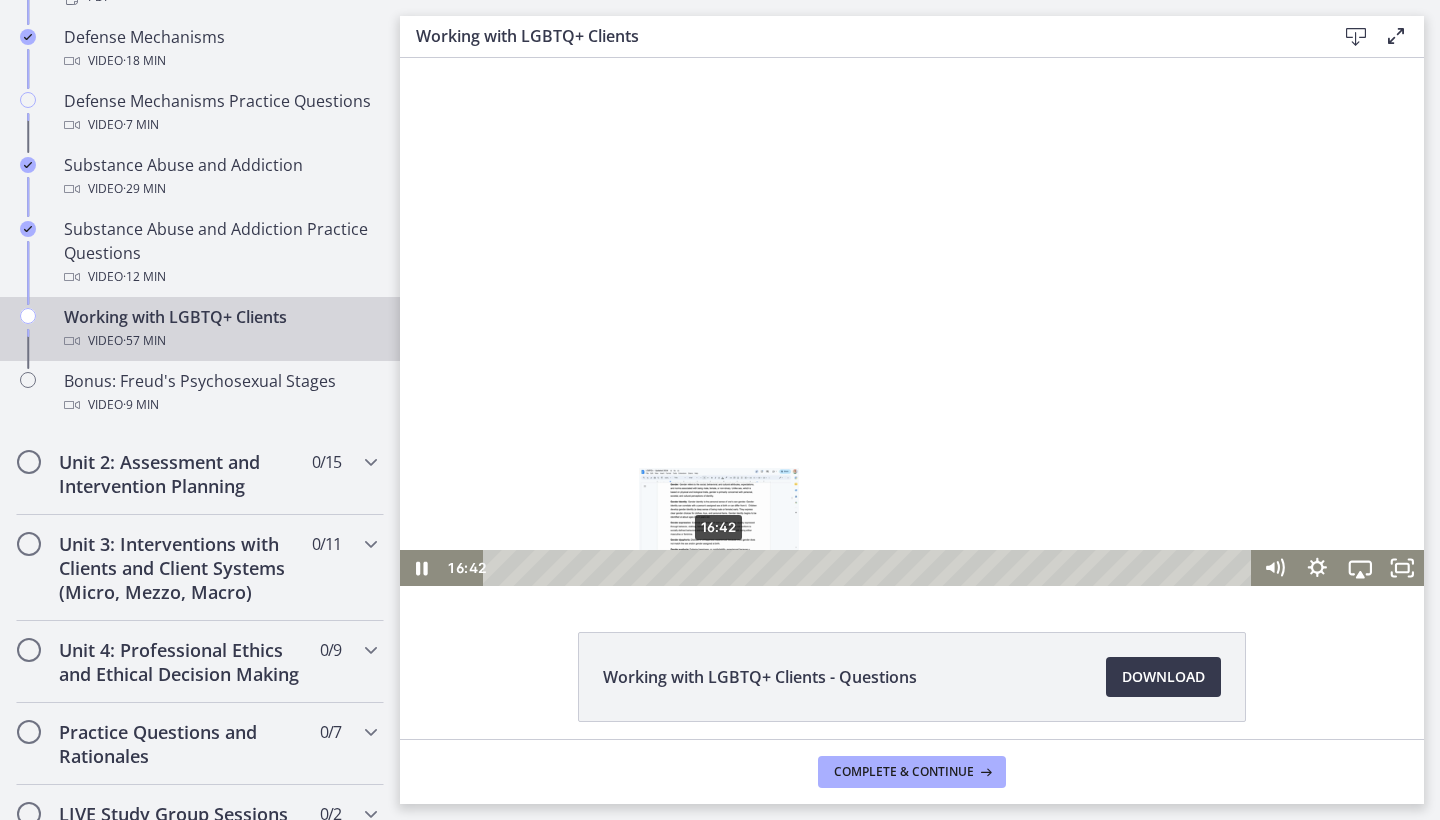 click on "16:42" at bounding box center (870, 568) 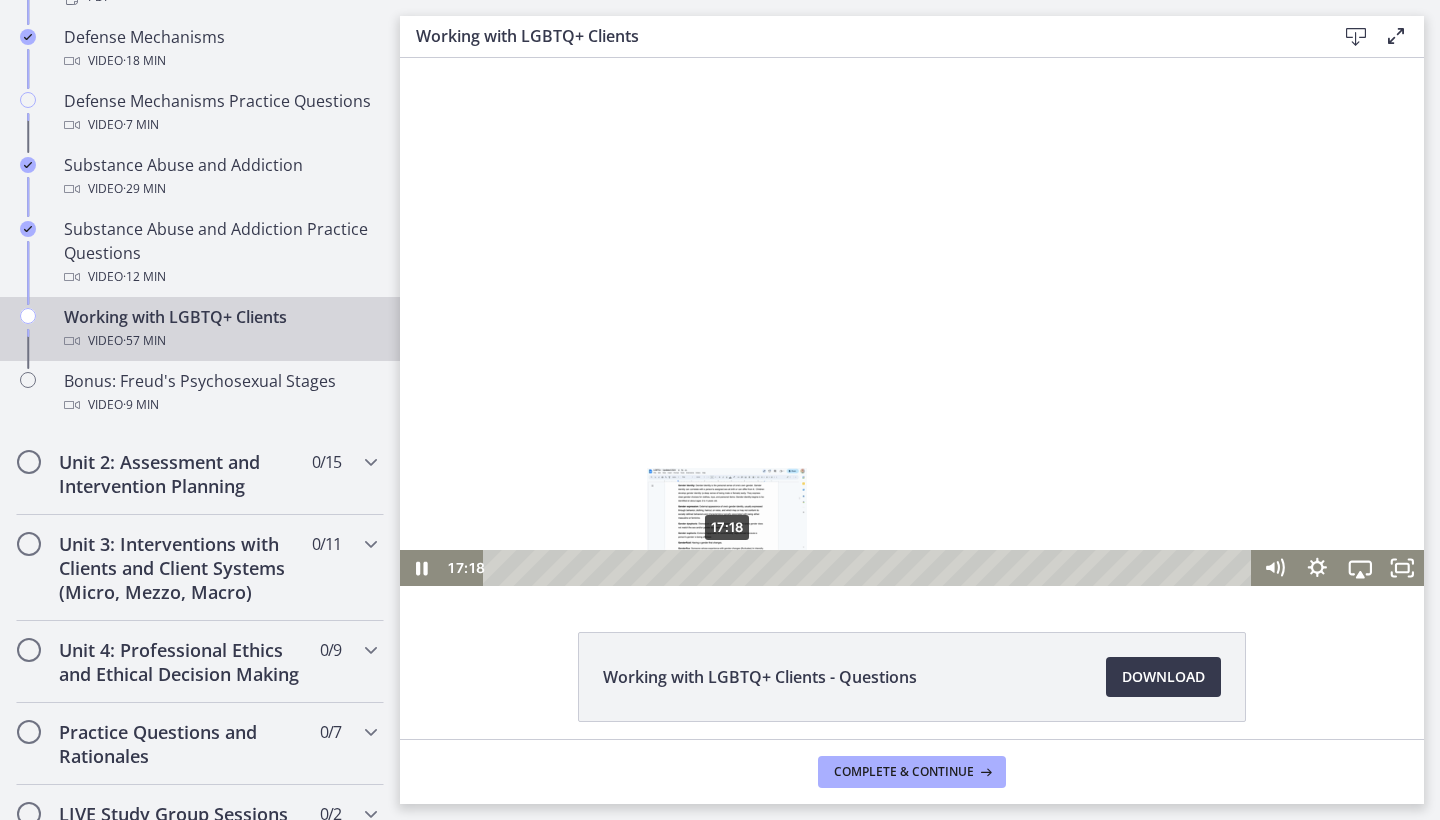 click on "17:18" at bounding box center (870, 568) 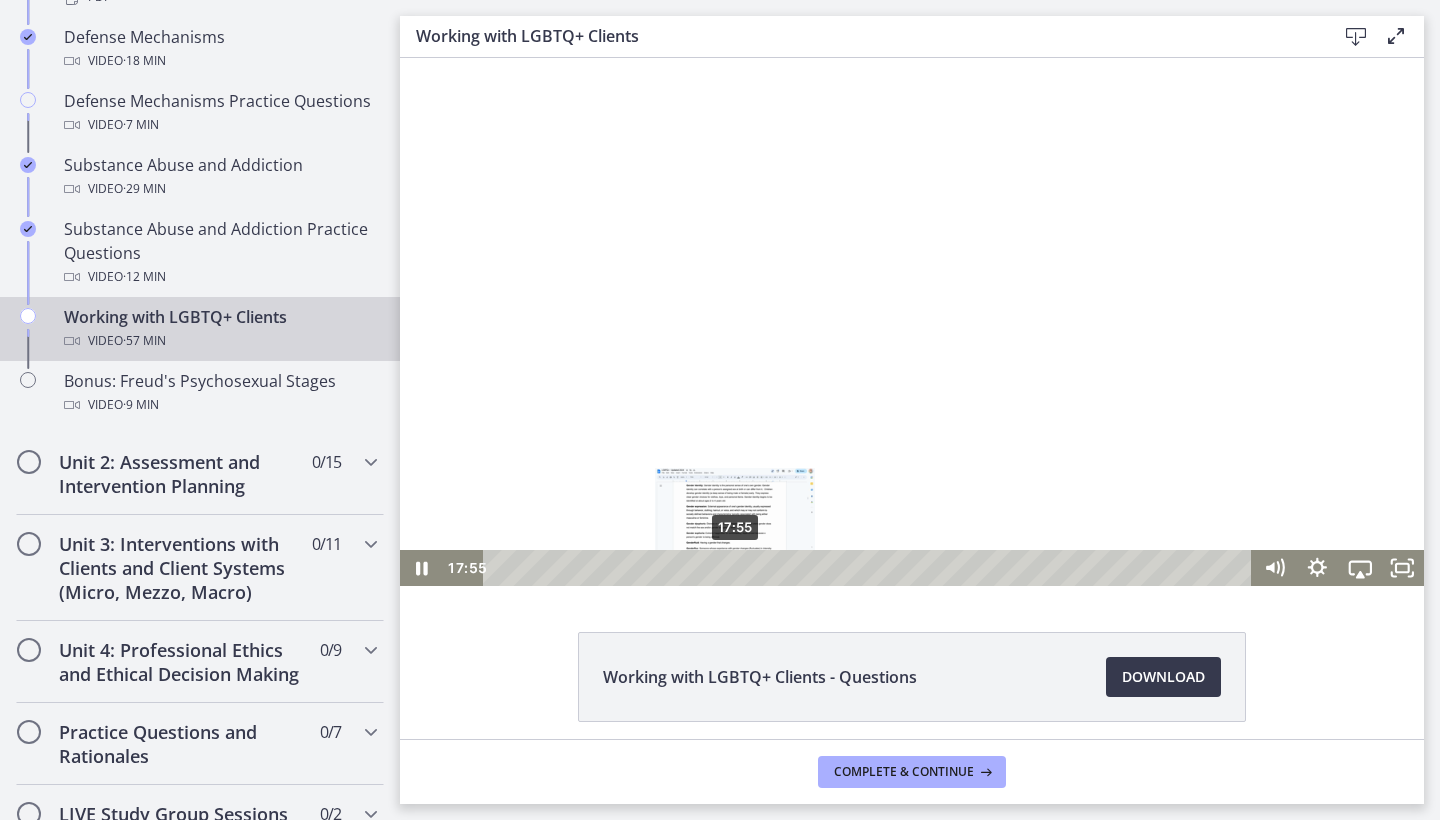 click on "17:55" at bounding box center [870, 568] 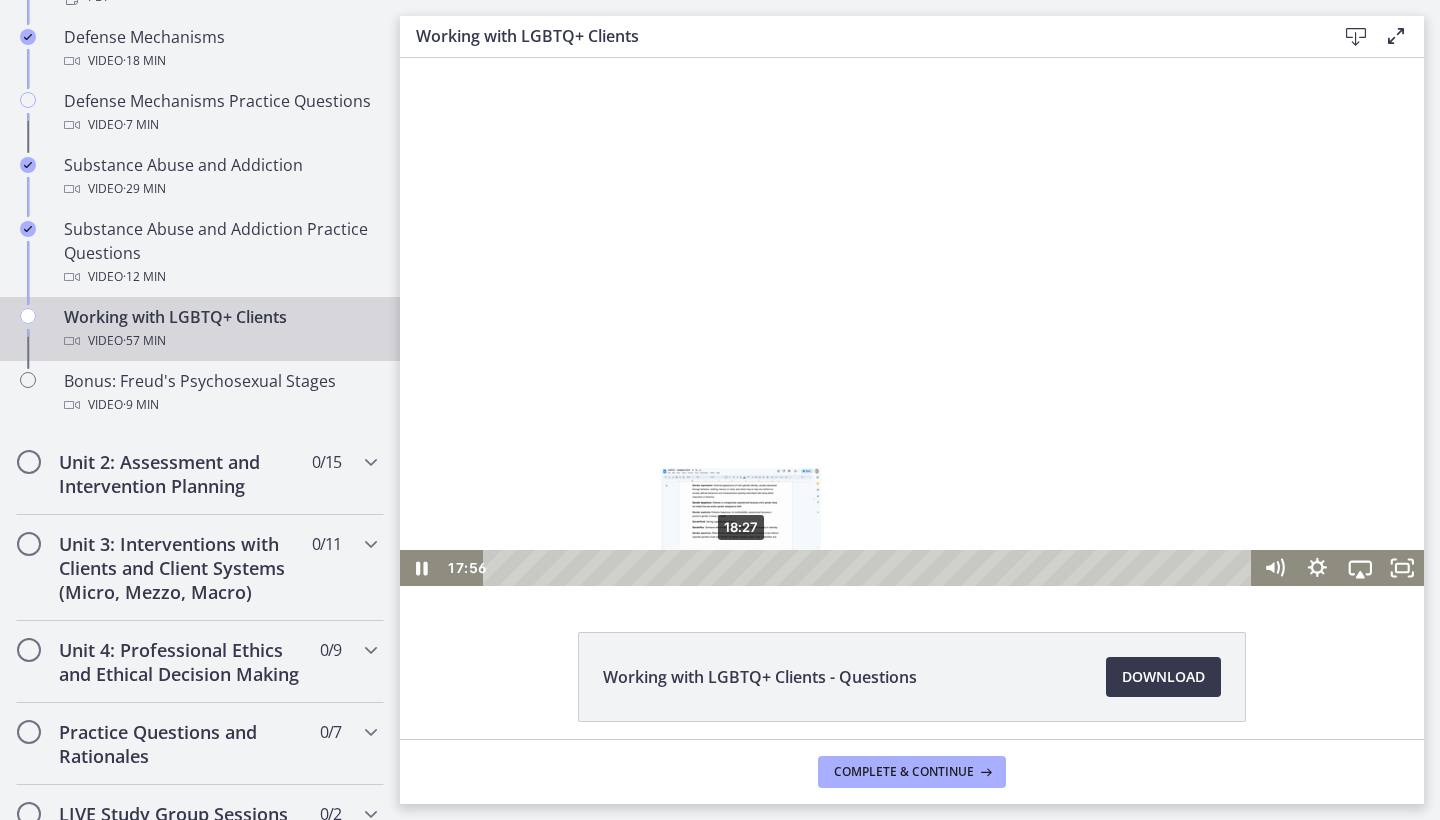 click on "18:27" at bounding box center (870, 568) 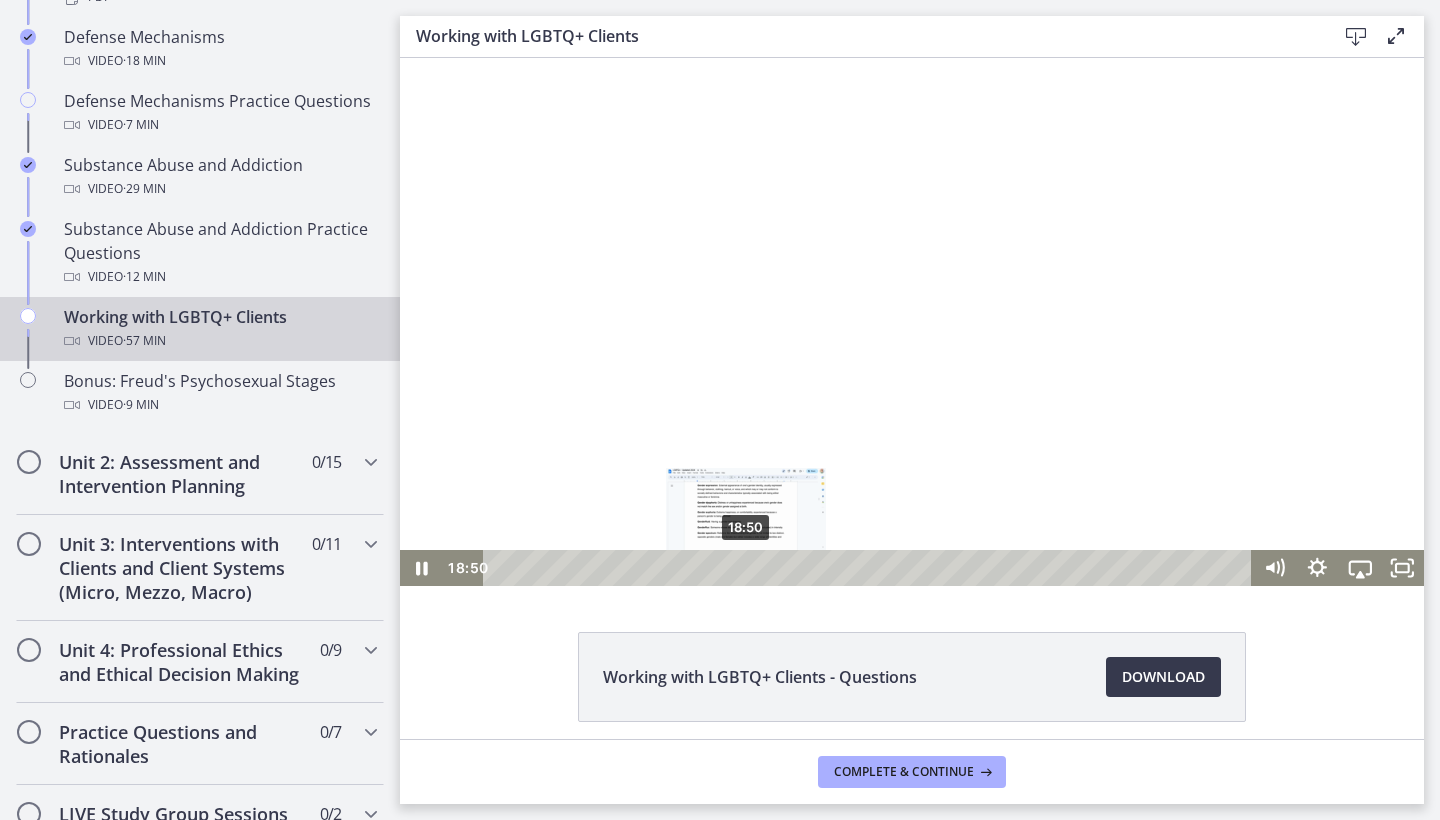 click at bounding box center (746, 568) 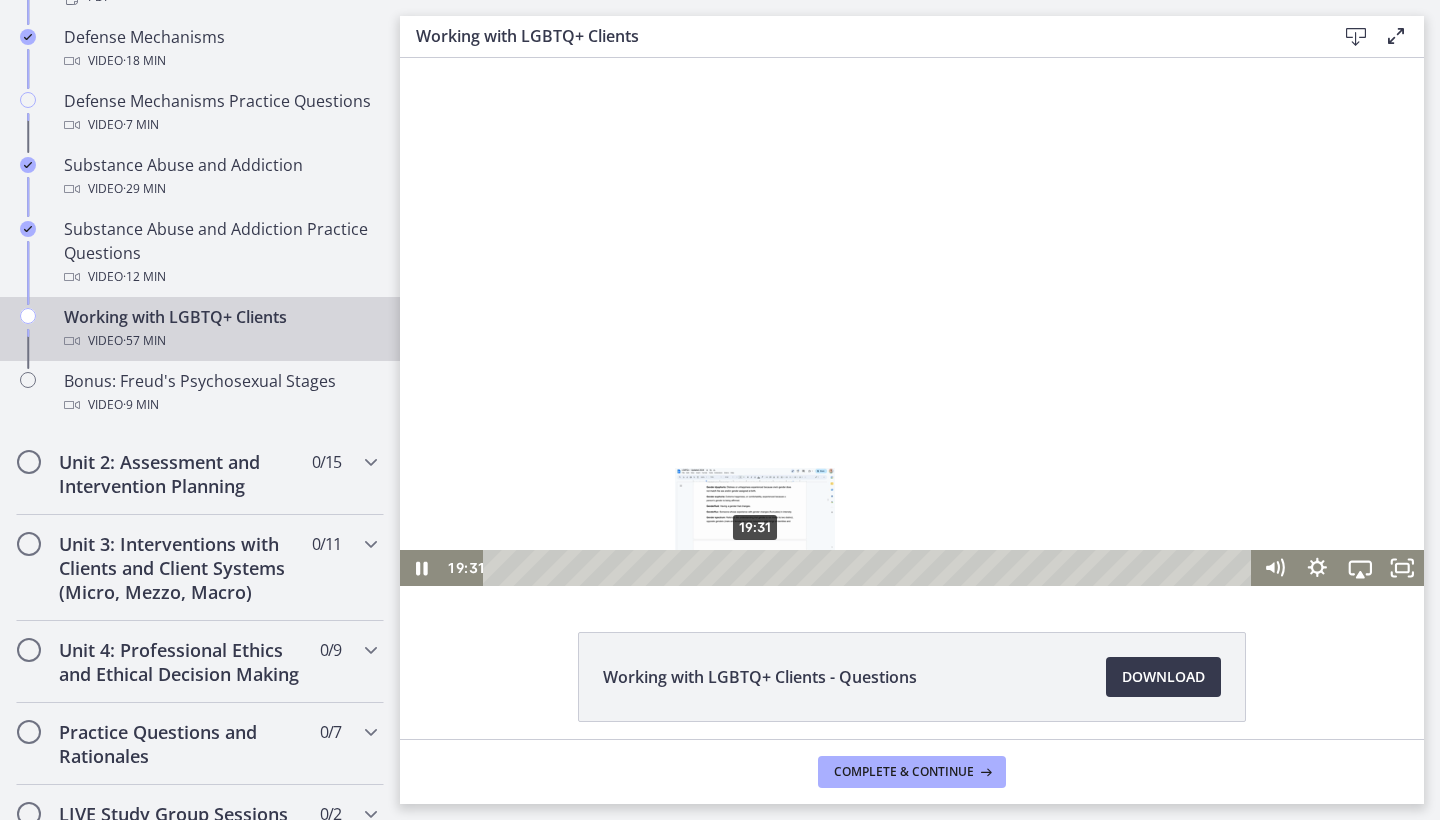 click on "19:31" at bounding box center (870, 568) 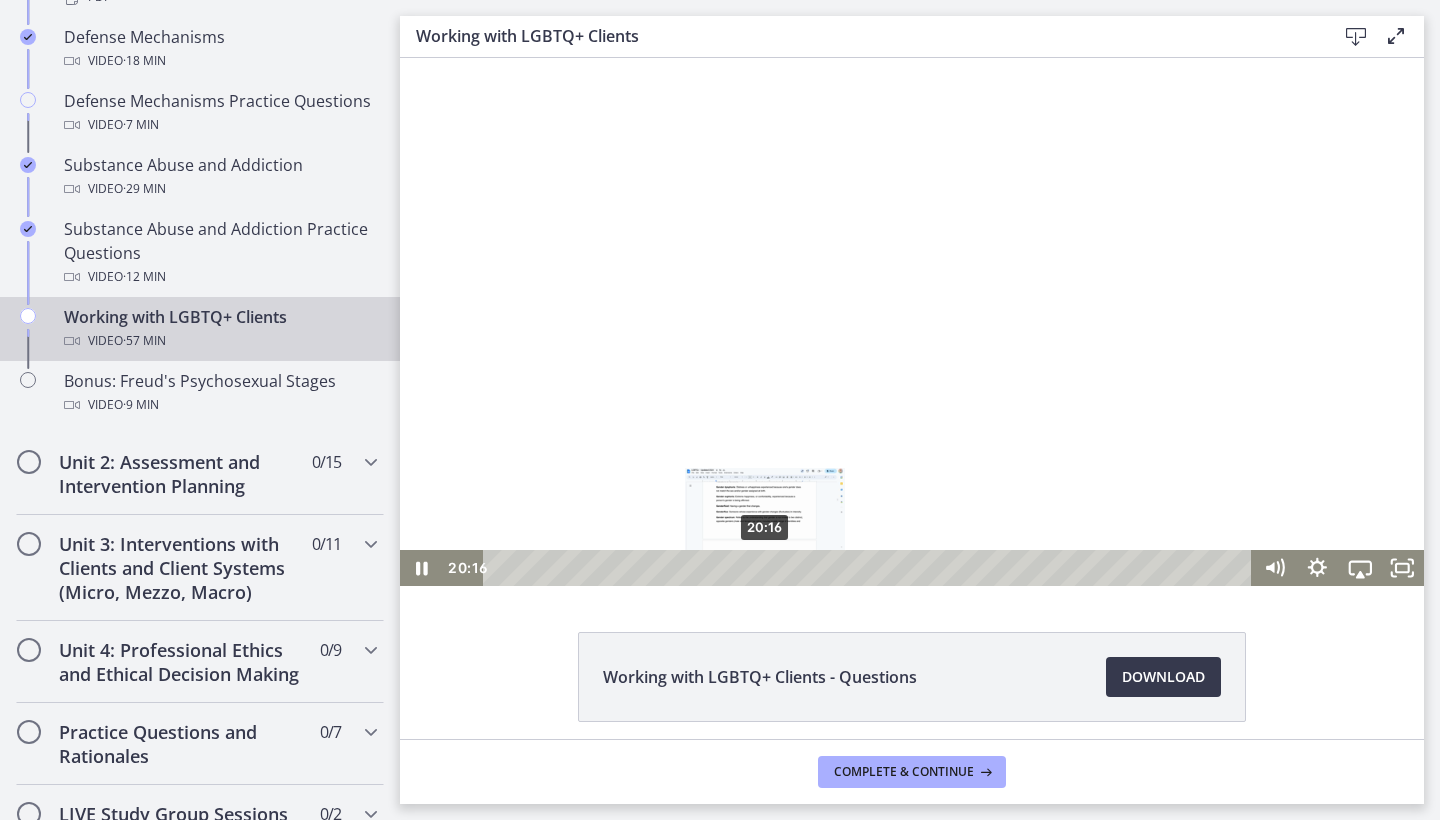 click on "20:16" at bounding box center [870, 568] 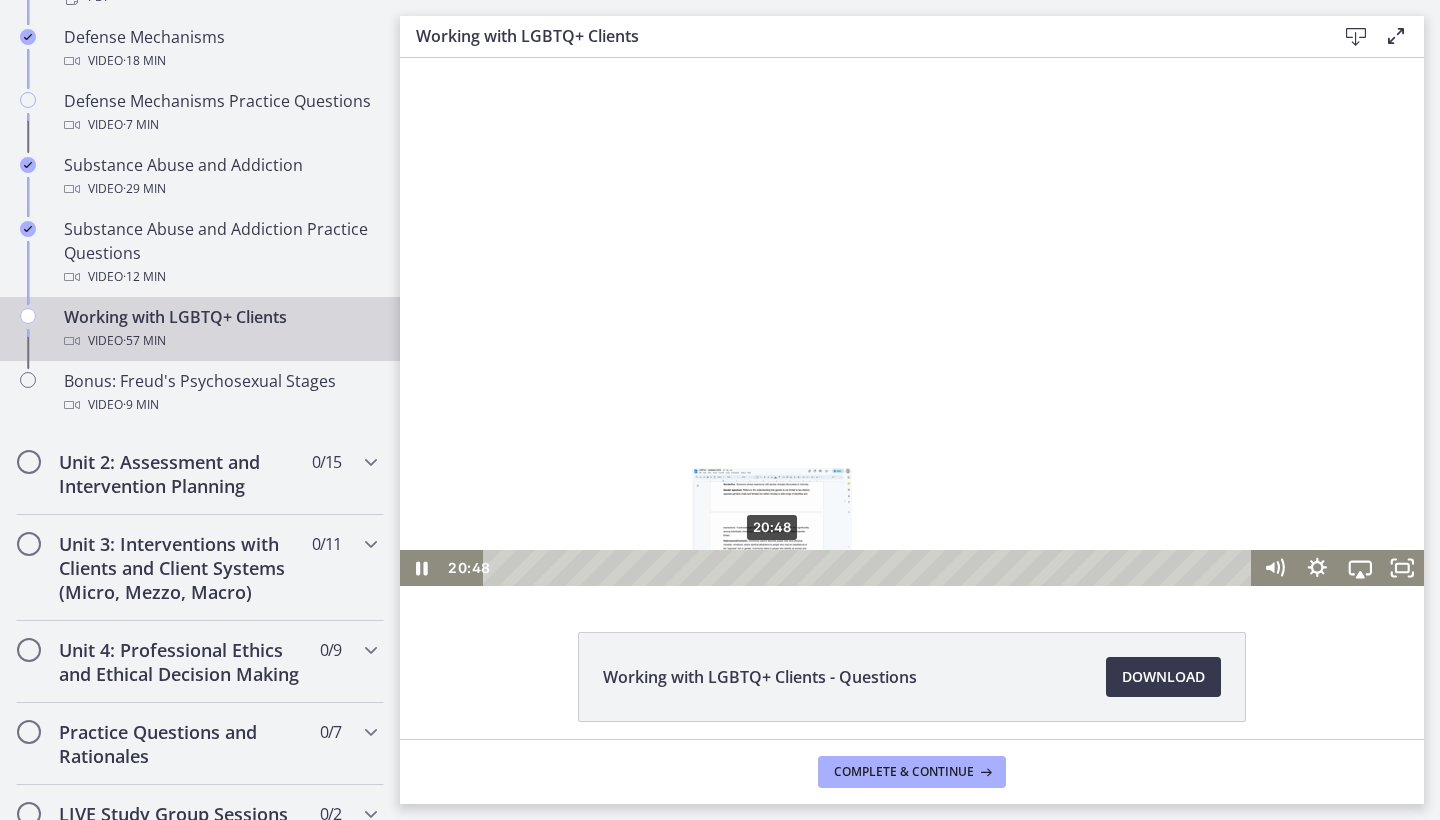click on "20:48" at bounding box center [870, 568] 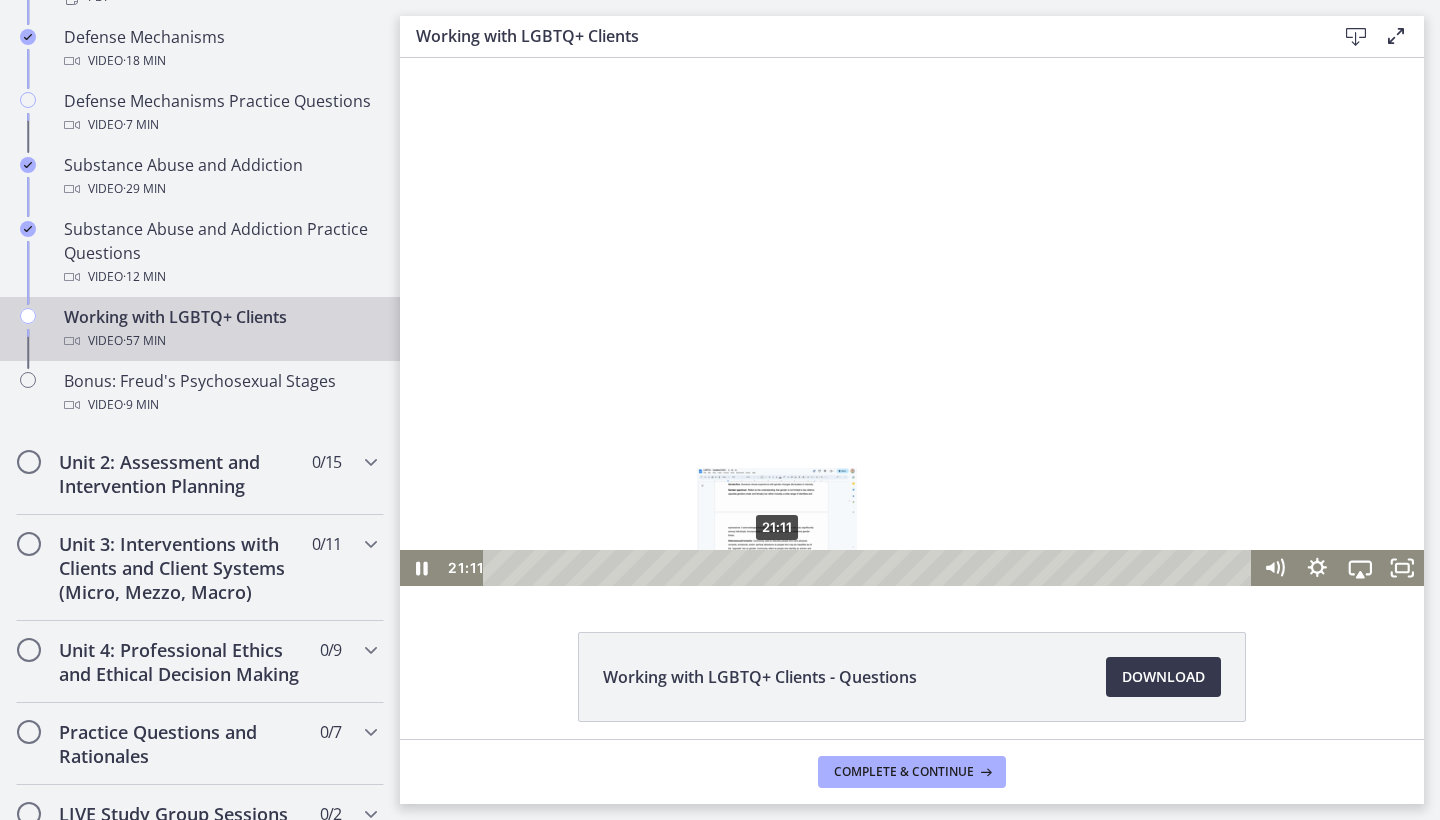 click at bounding box center (777, 568) 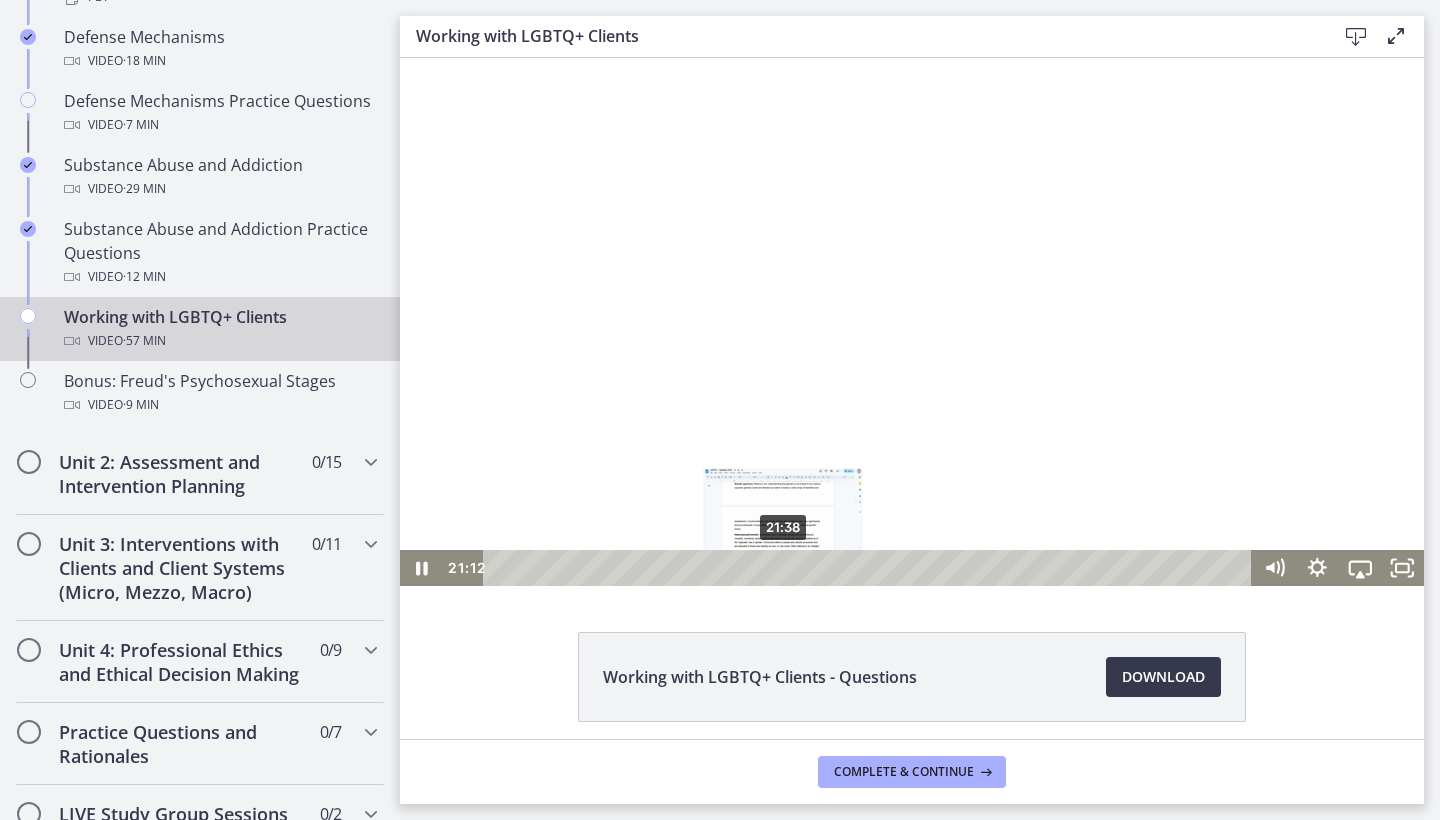 click on "21:38" at bounding box center [870, 568] 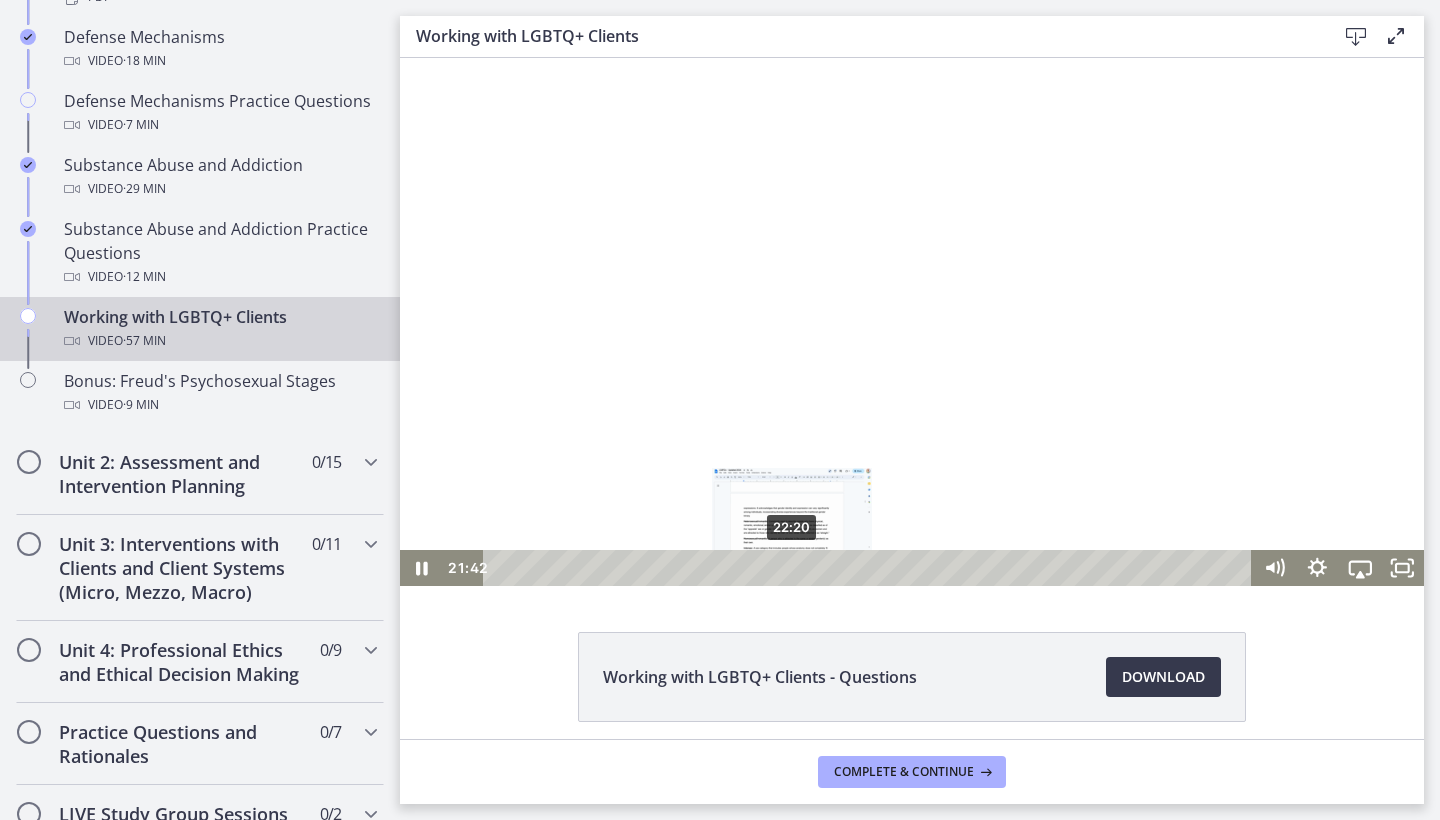 click on "22:20" at bounding box center [870, 568] 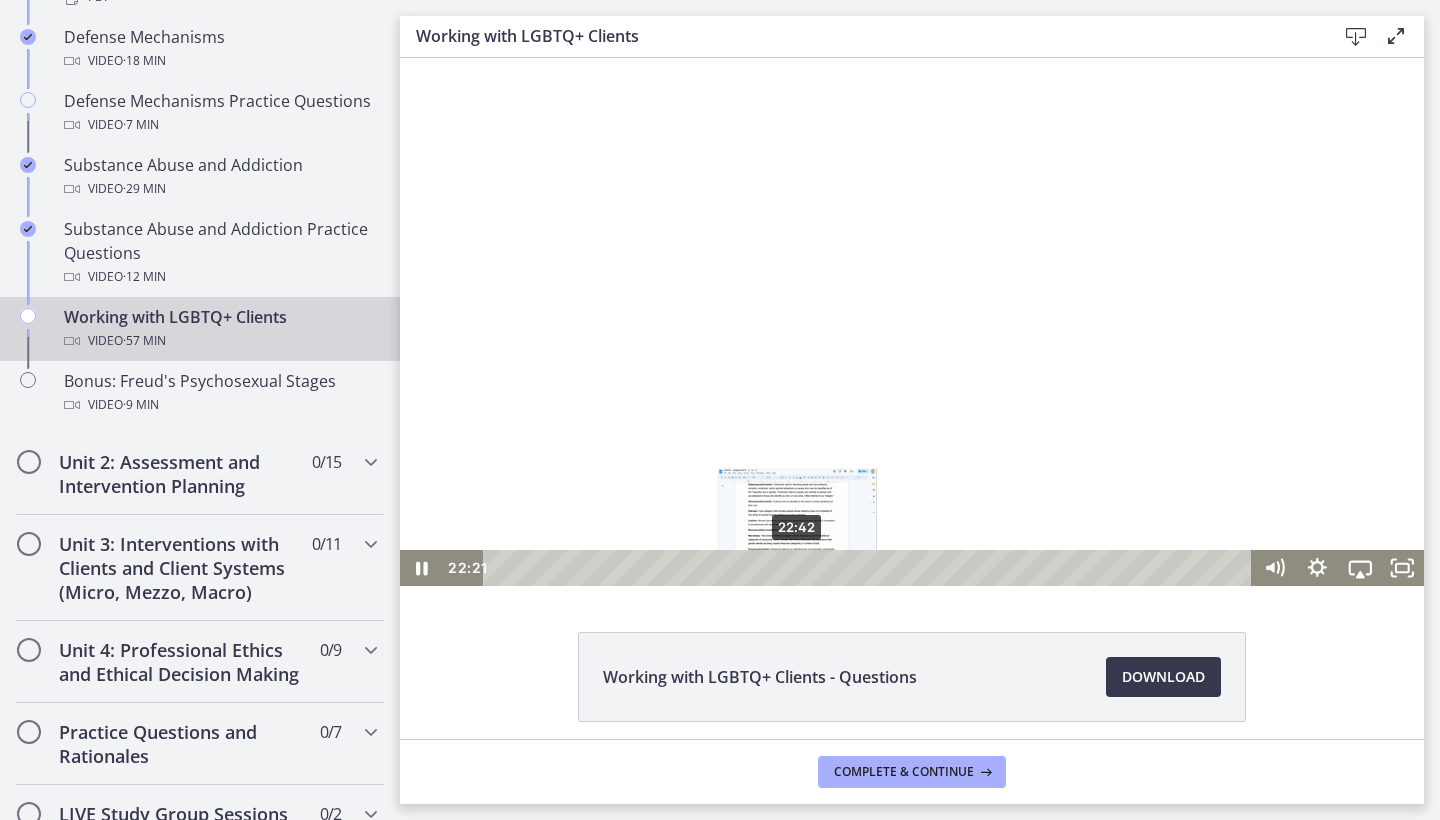 click at bounding box center [793, 568] 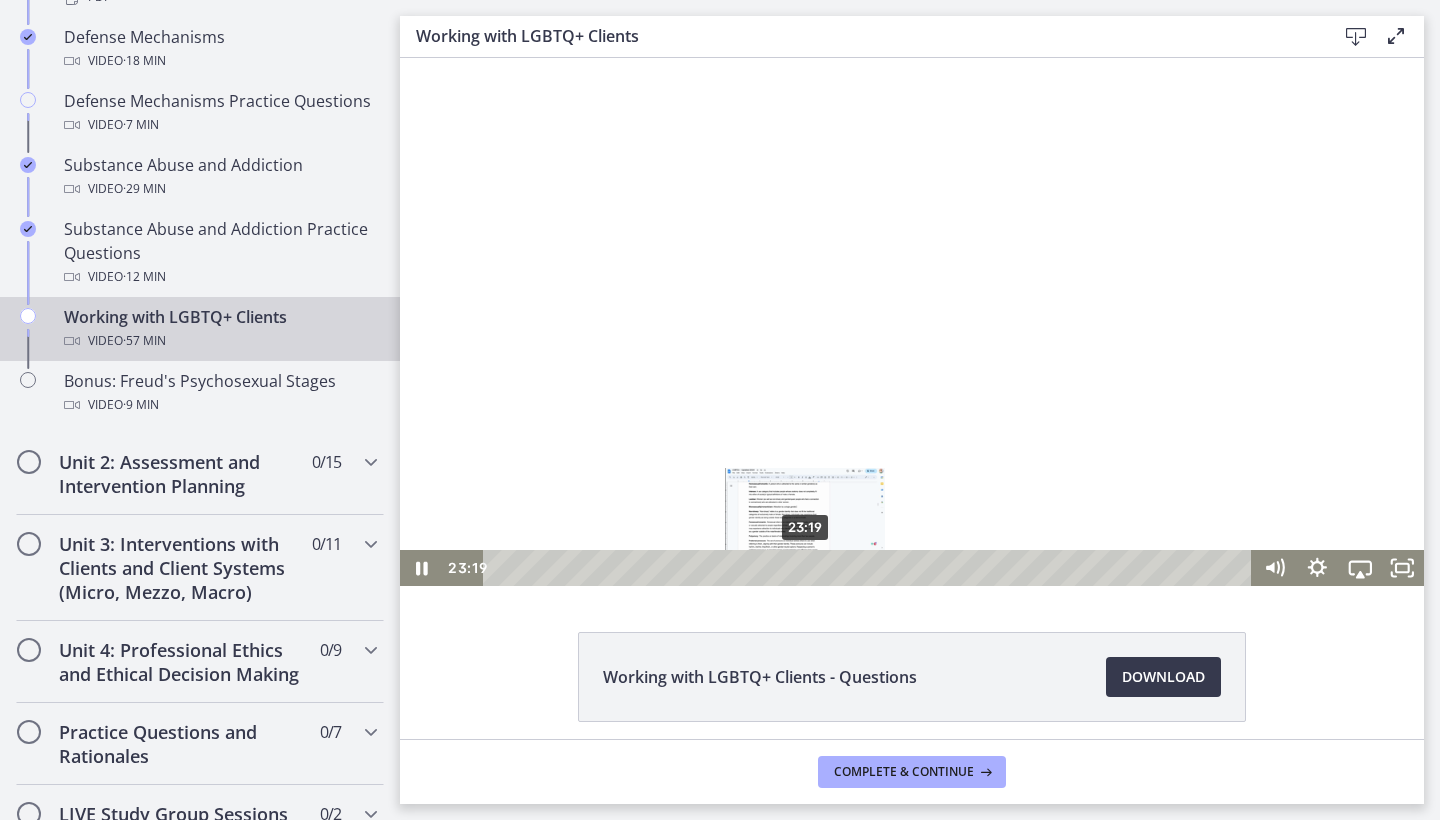 click on "23:19" at bounding box center (870, 568) 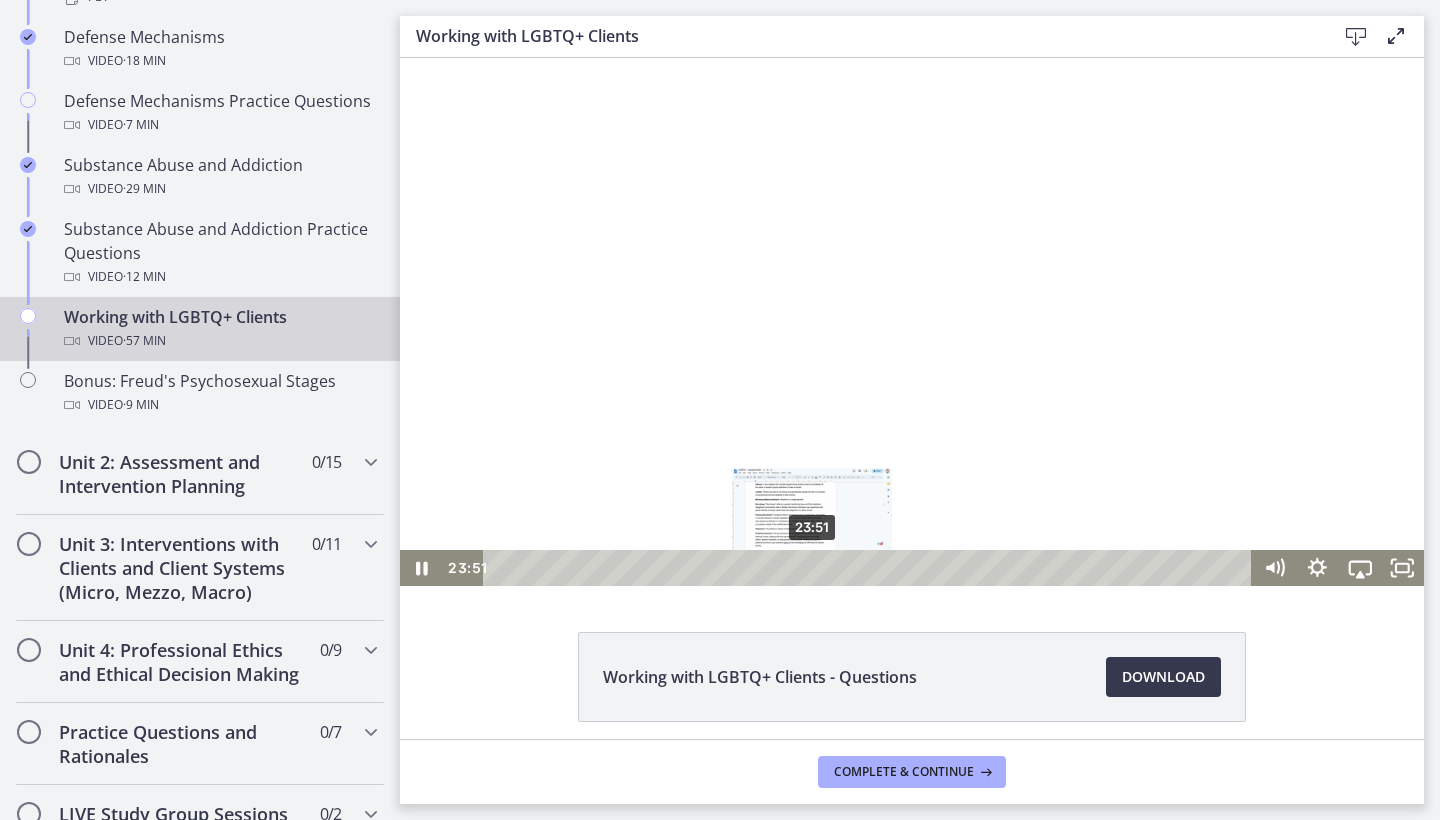 click on "23:51" at bounding box center [870, 568] 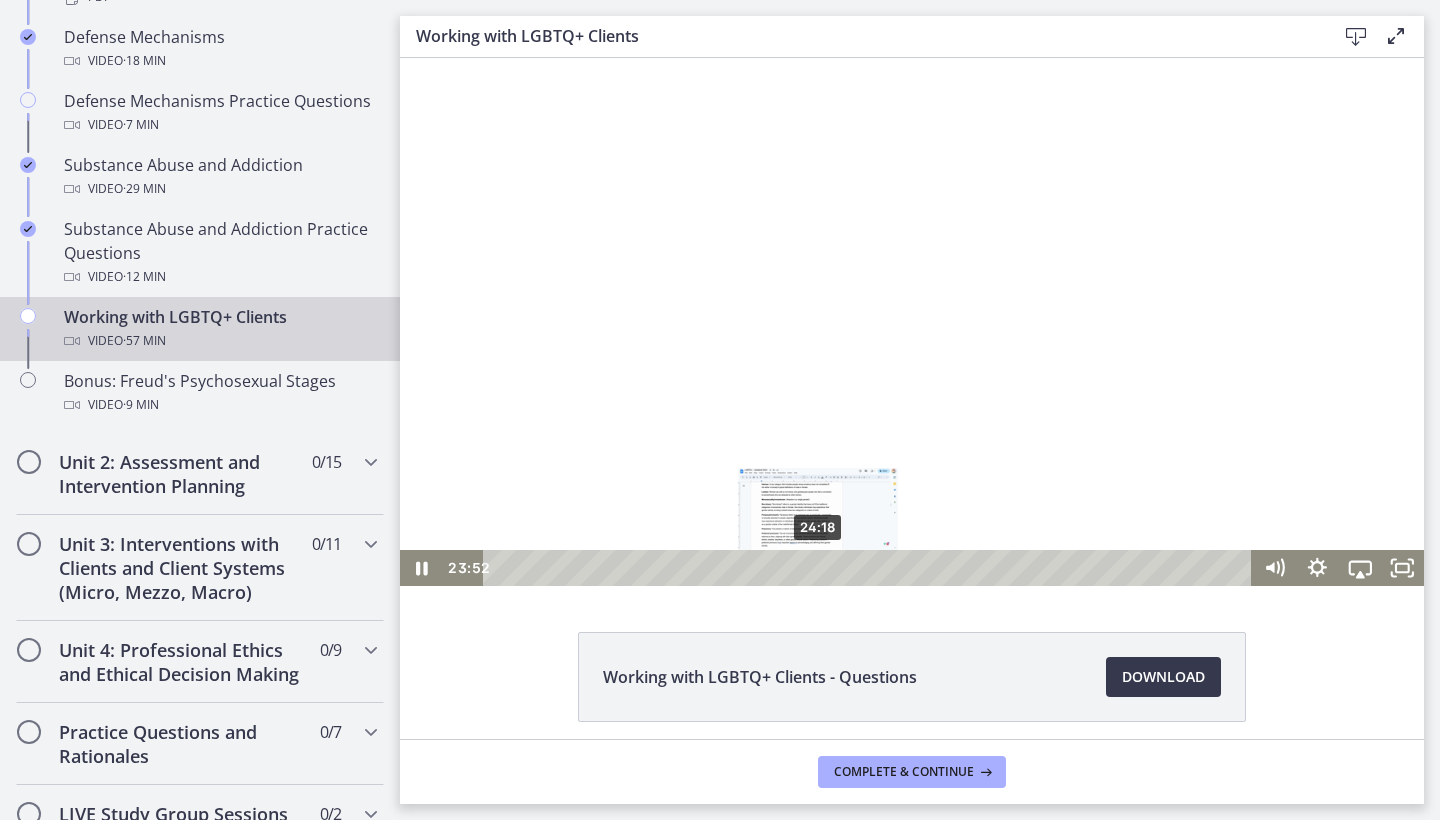 click on "24:18" at bounding box center [870, 568] 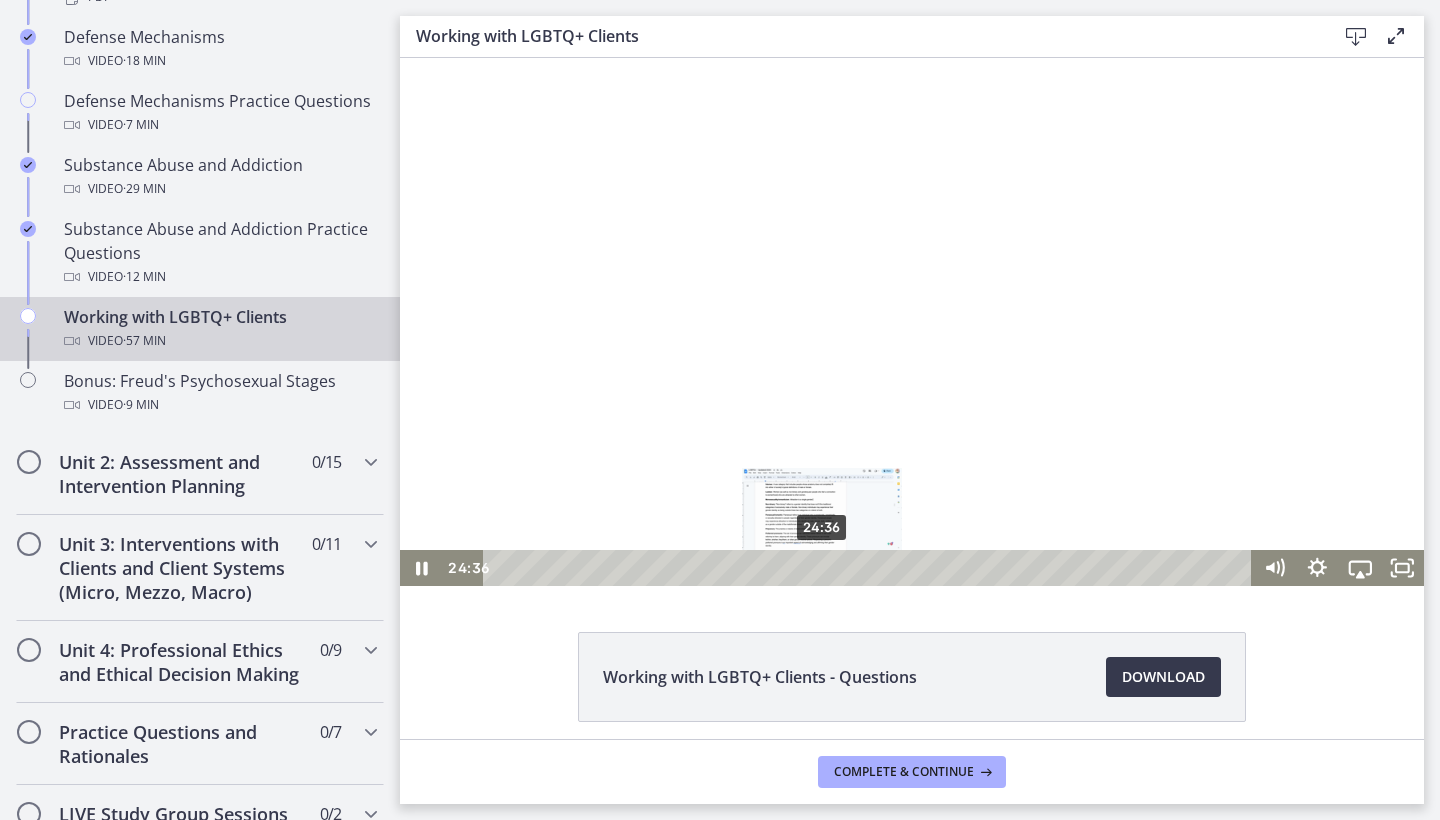 click at bounding box center [822, 568] 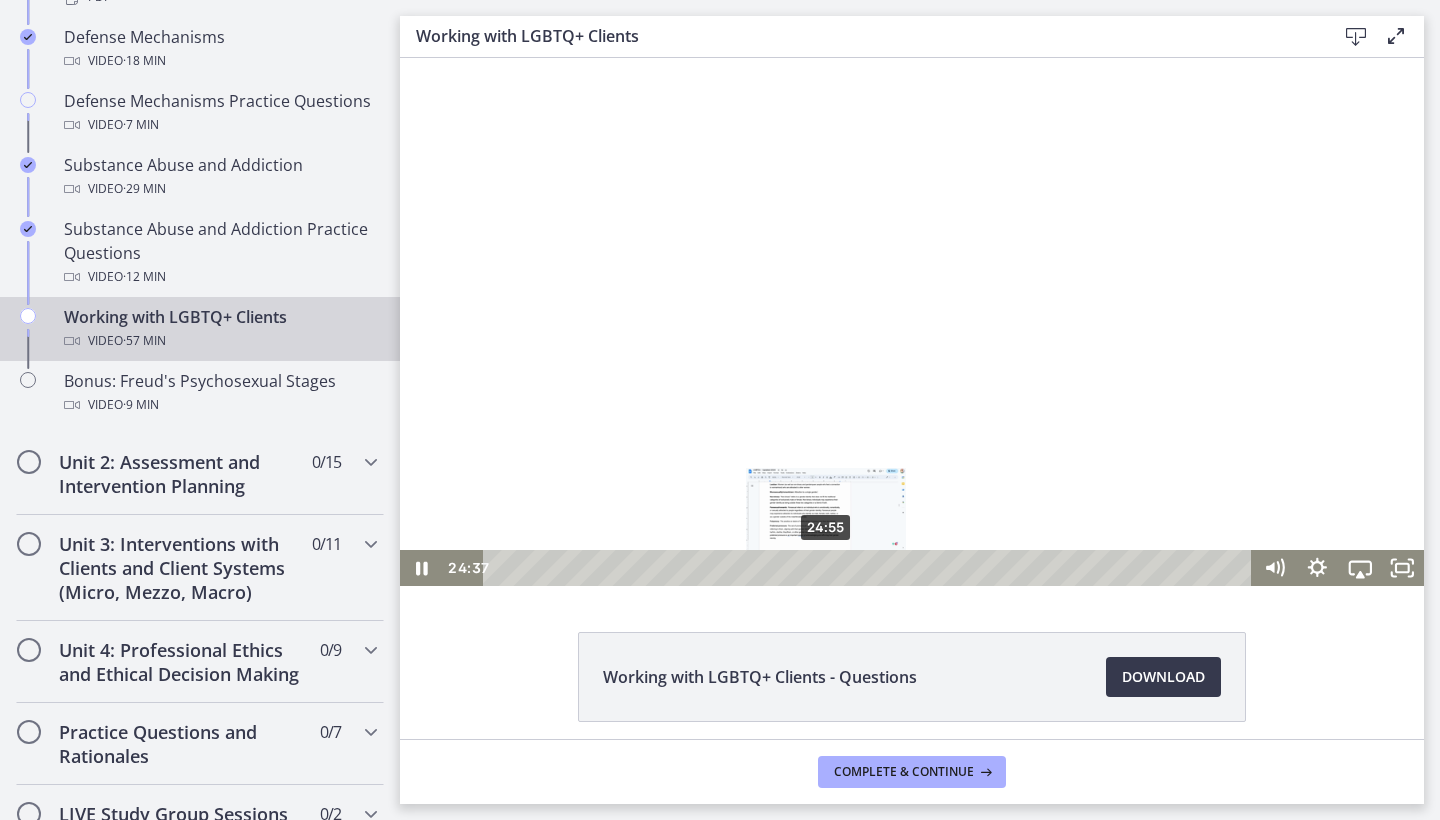 click at bounding box center (822, 568) 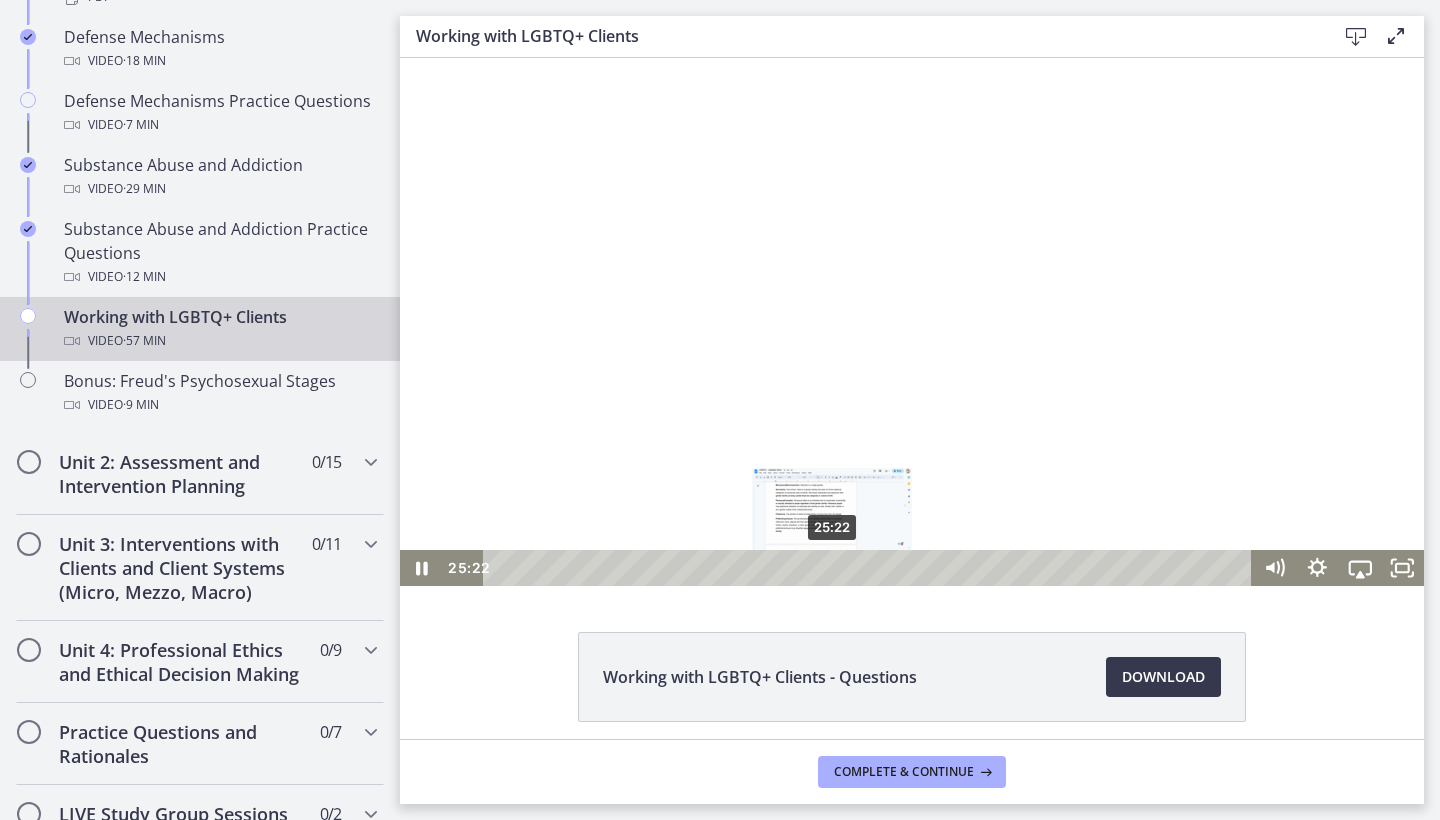 click on "25:22" at bounding box center (870, 568) 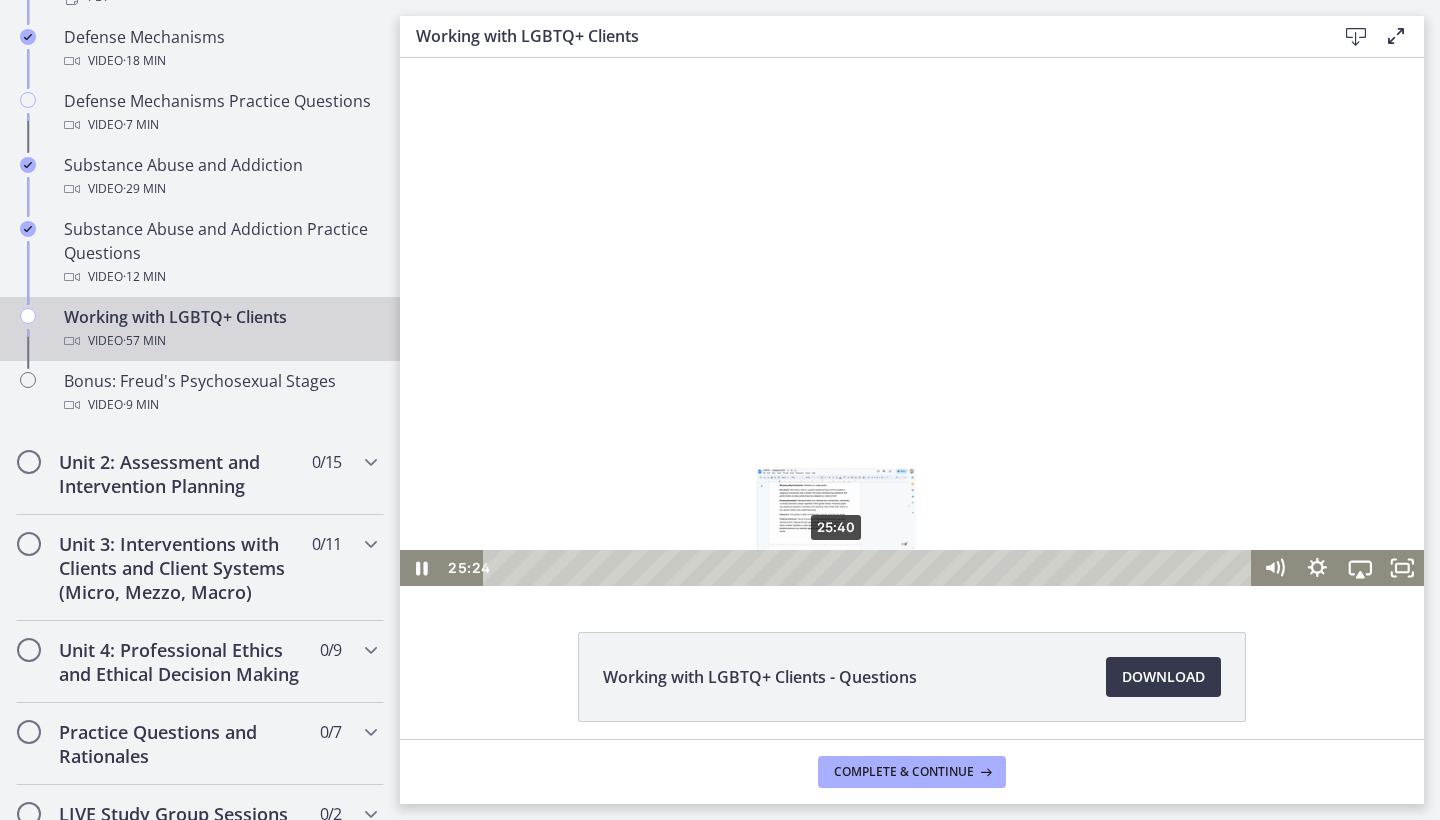 click at bounding box center [833, 568] 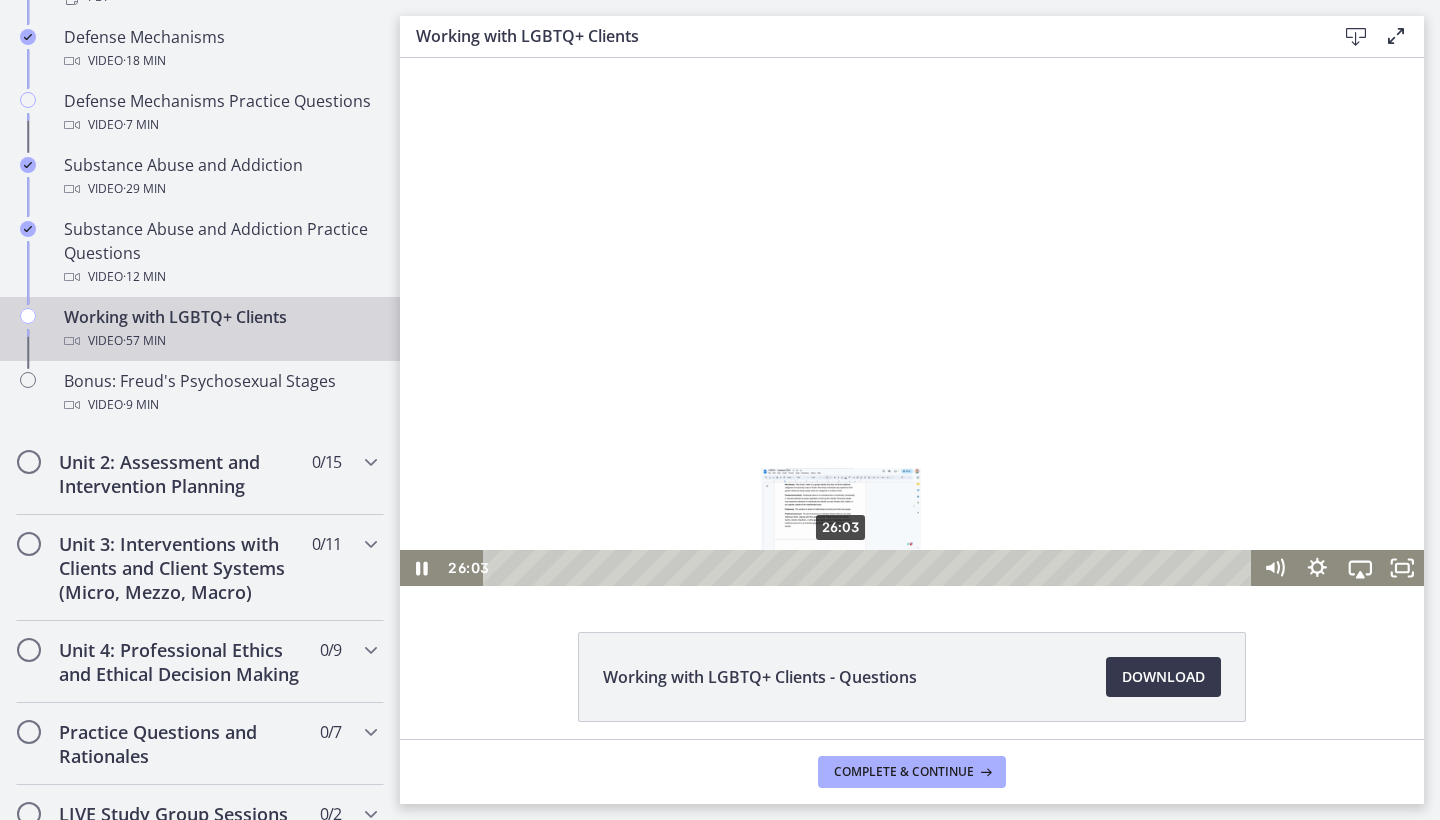 click at bounding box center (841, 568) 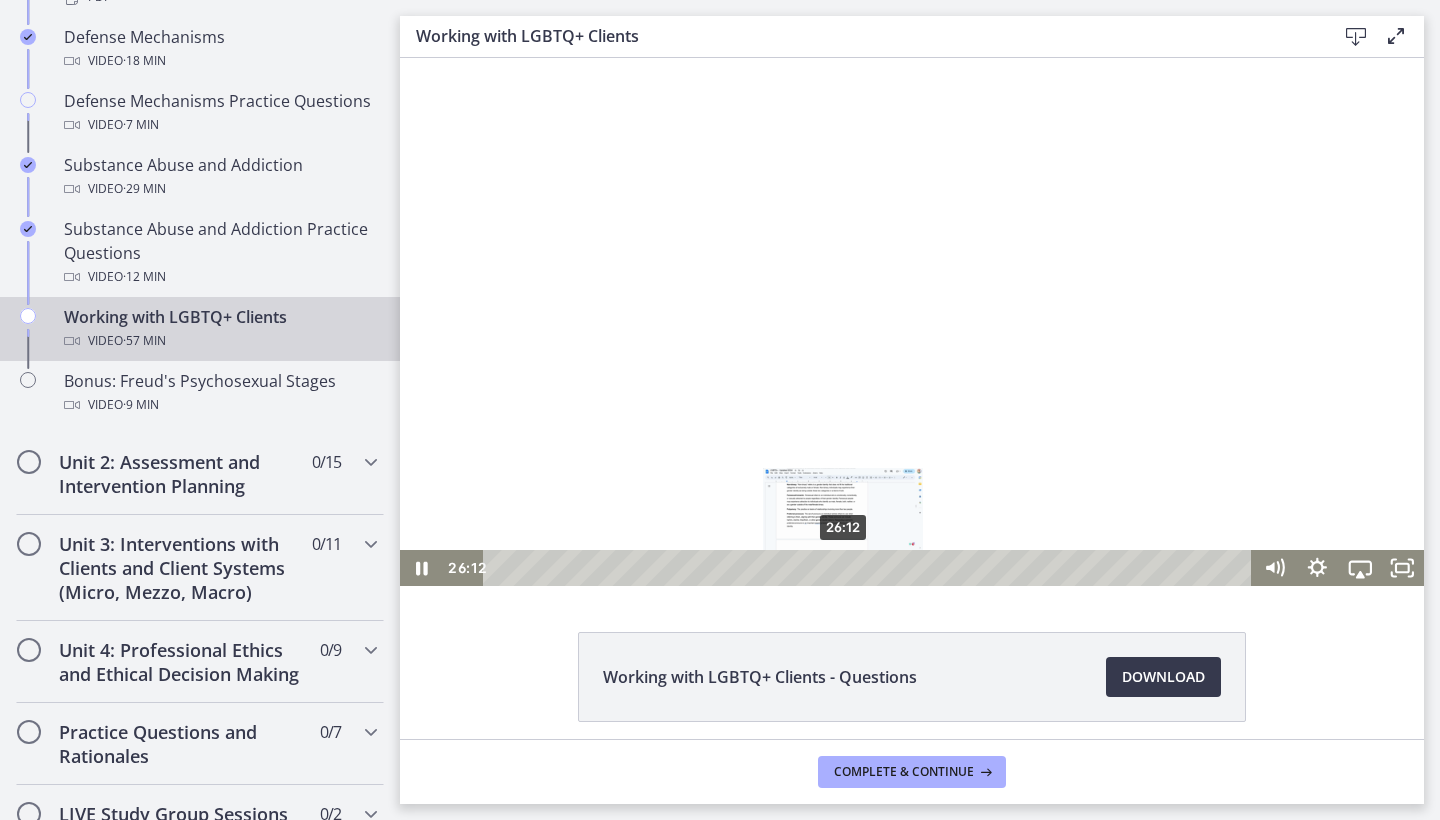 click at bounding box center [843, 568] 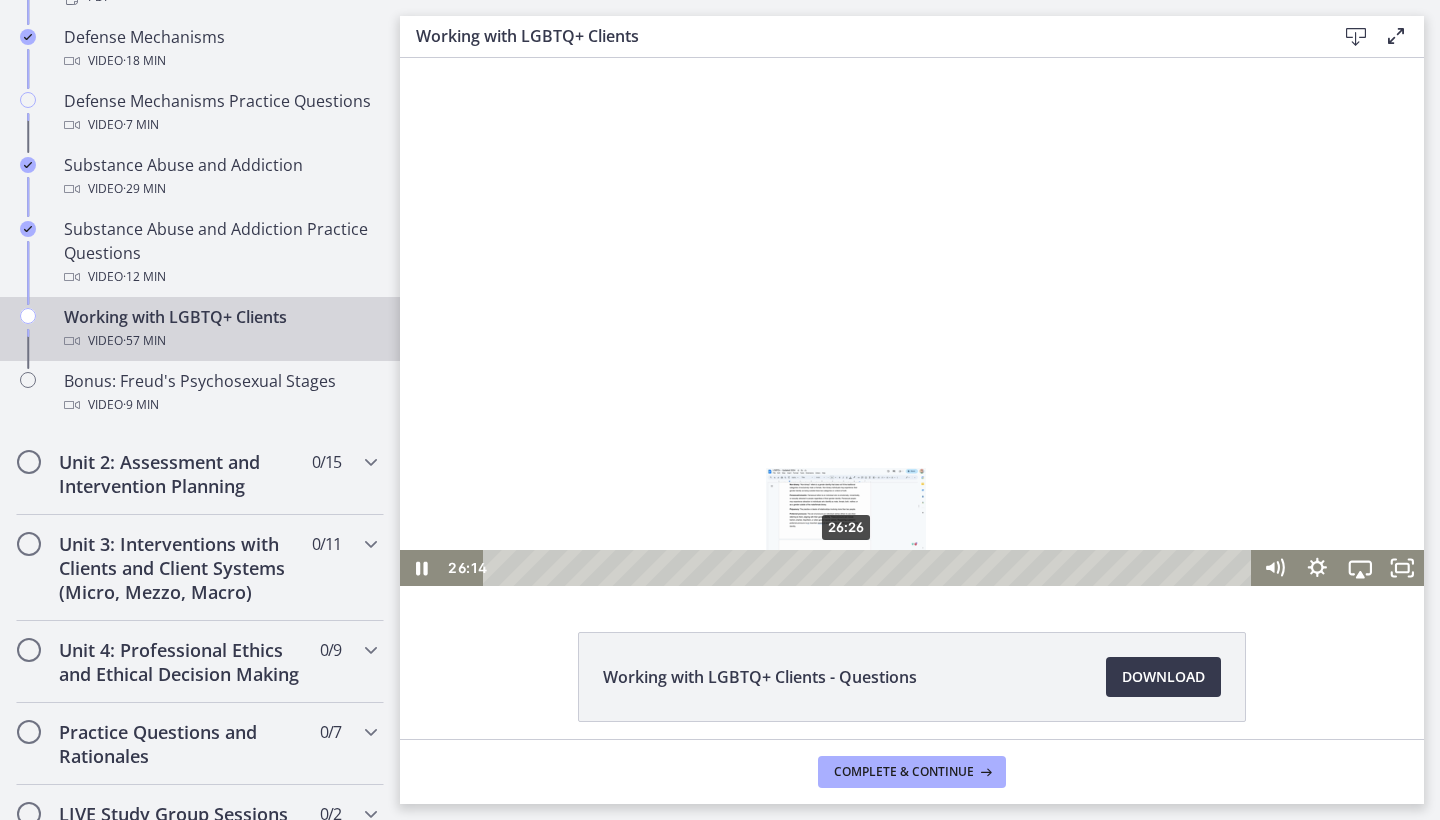 click at bounding box center (843, 568) 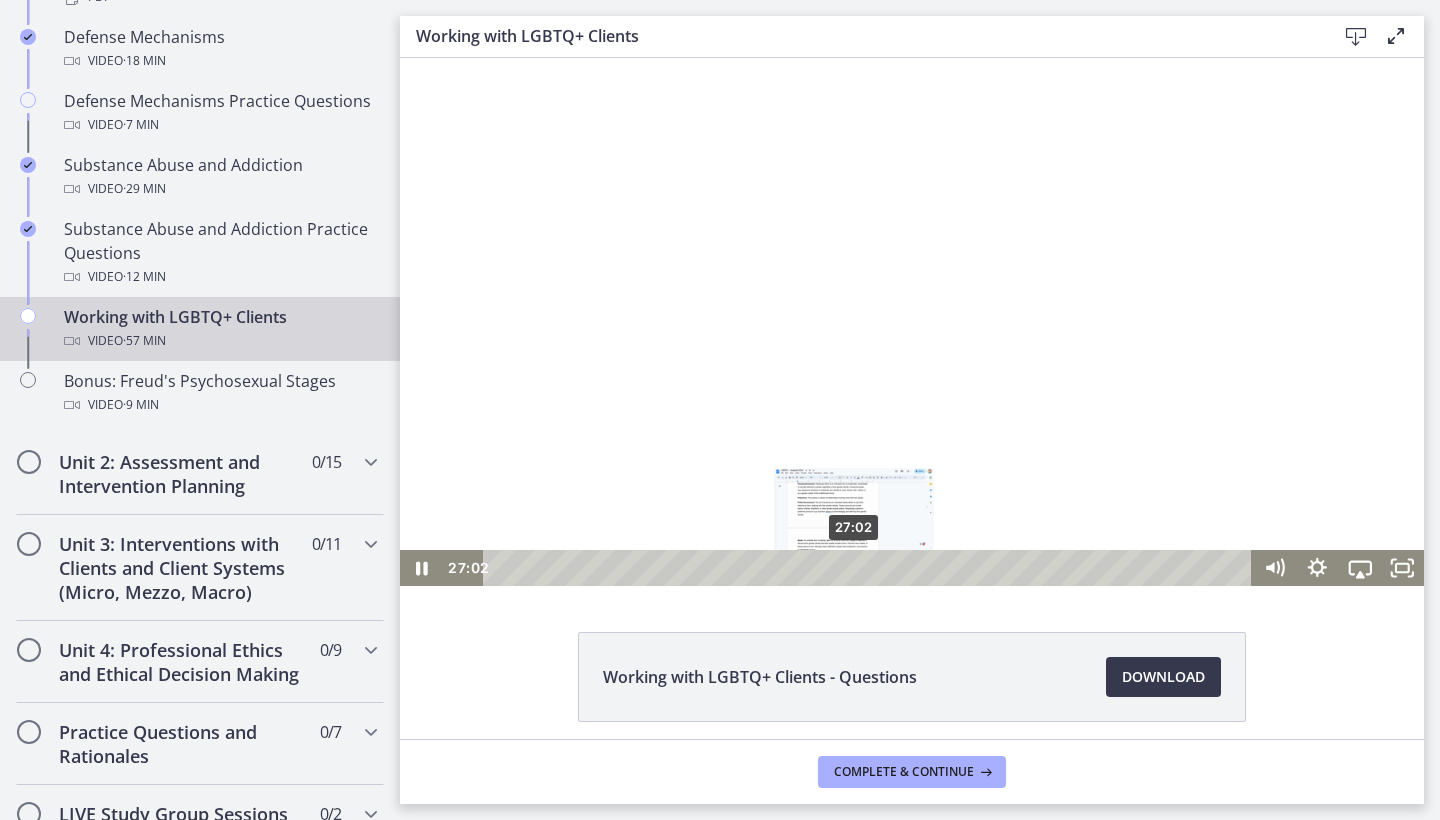 click on "27:02" at bounding box center (870, 568) 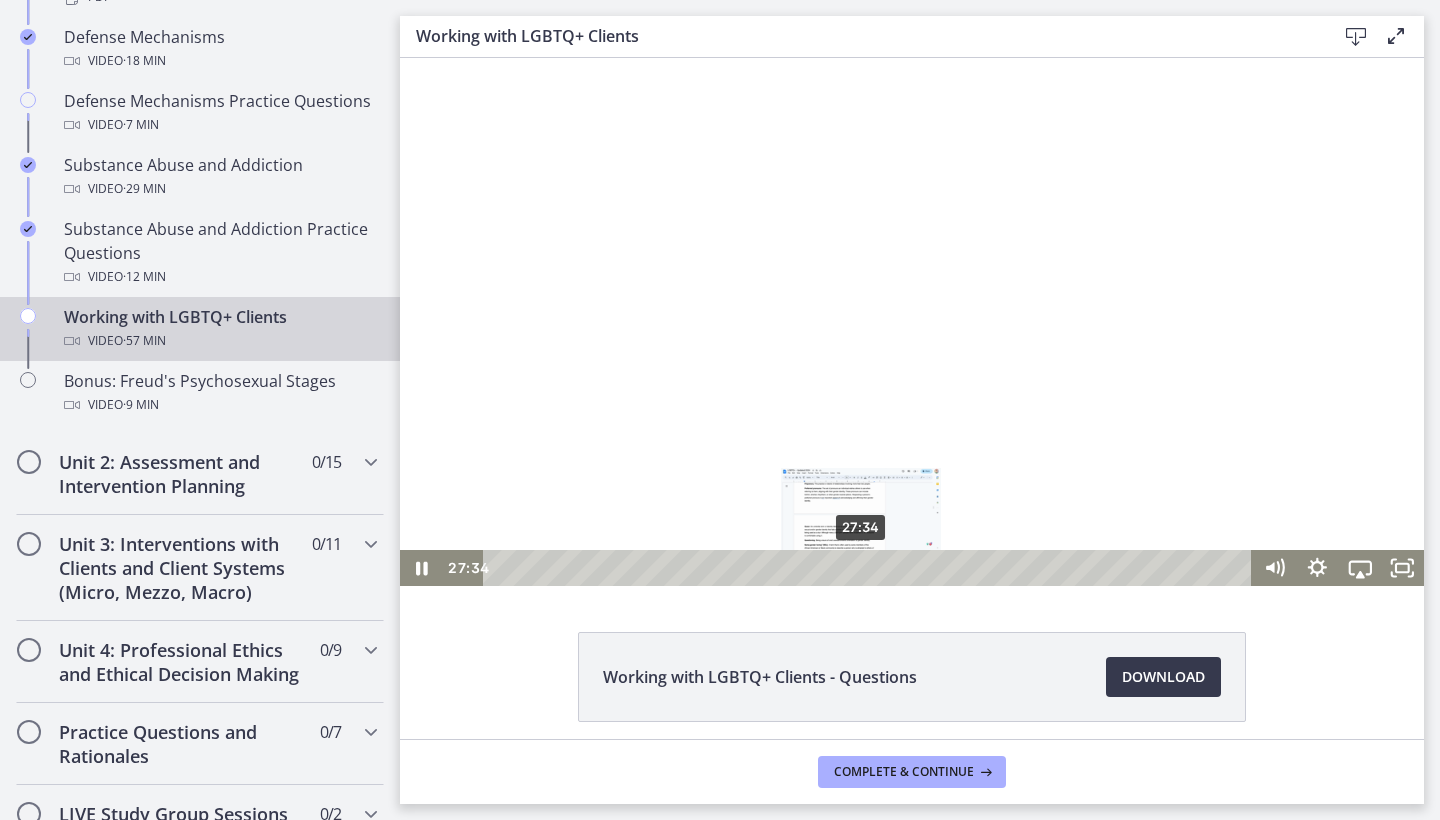 click on "27:34" at bounding box center (870, 568) 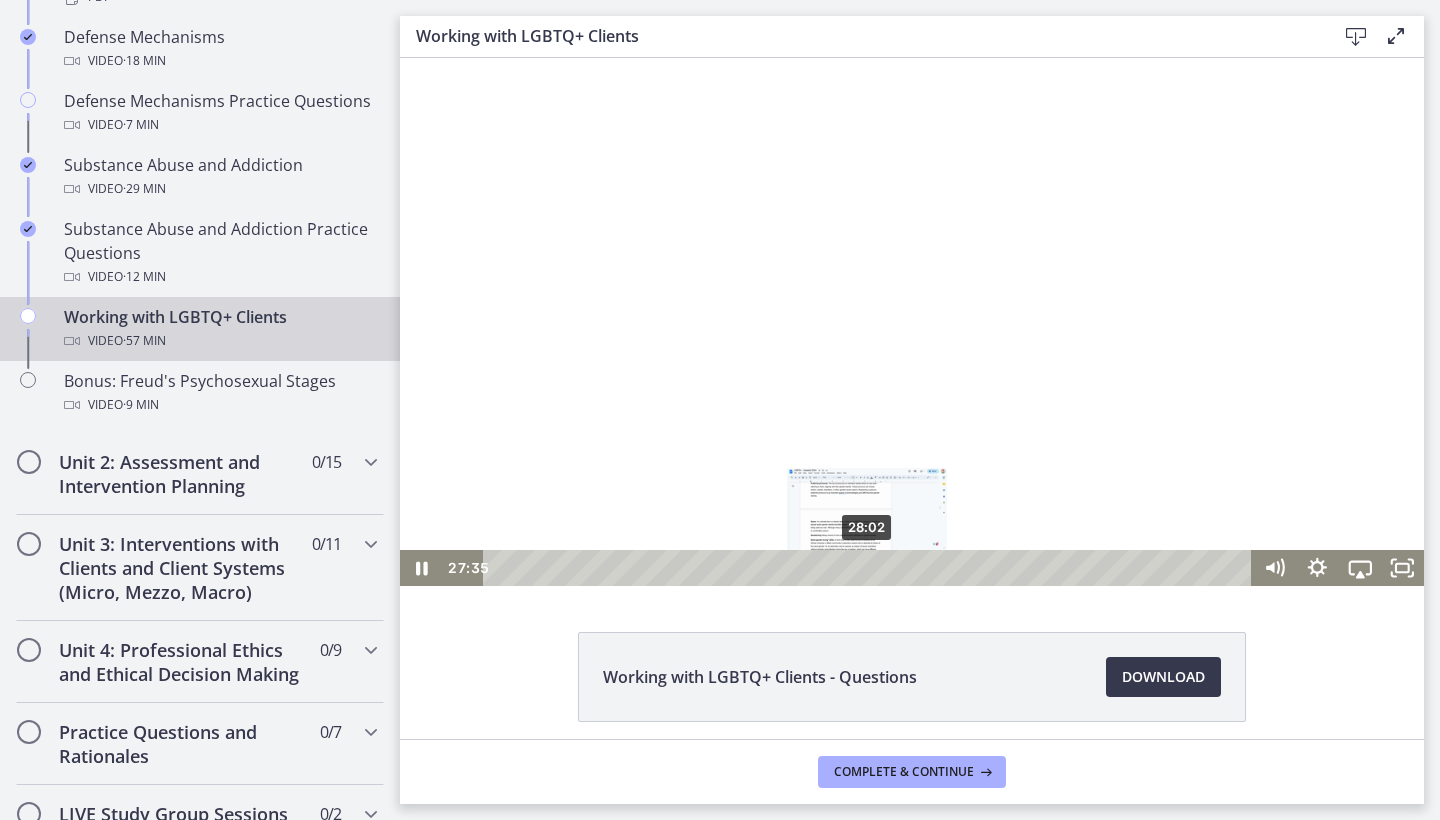 click on "28:02" at bounding box center (870, 568) 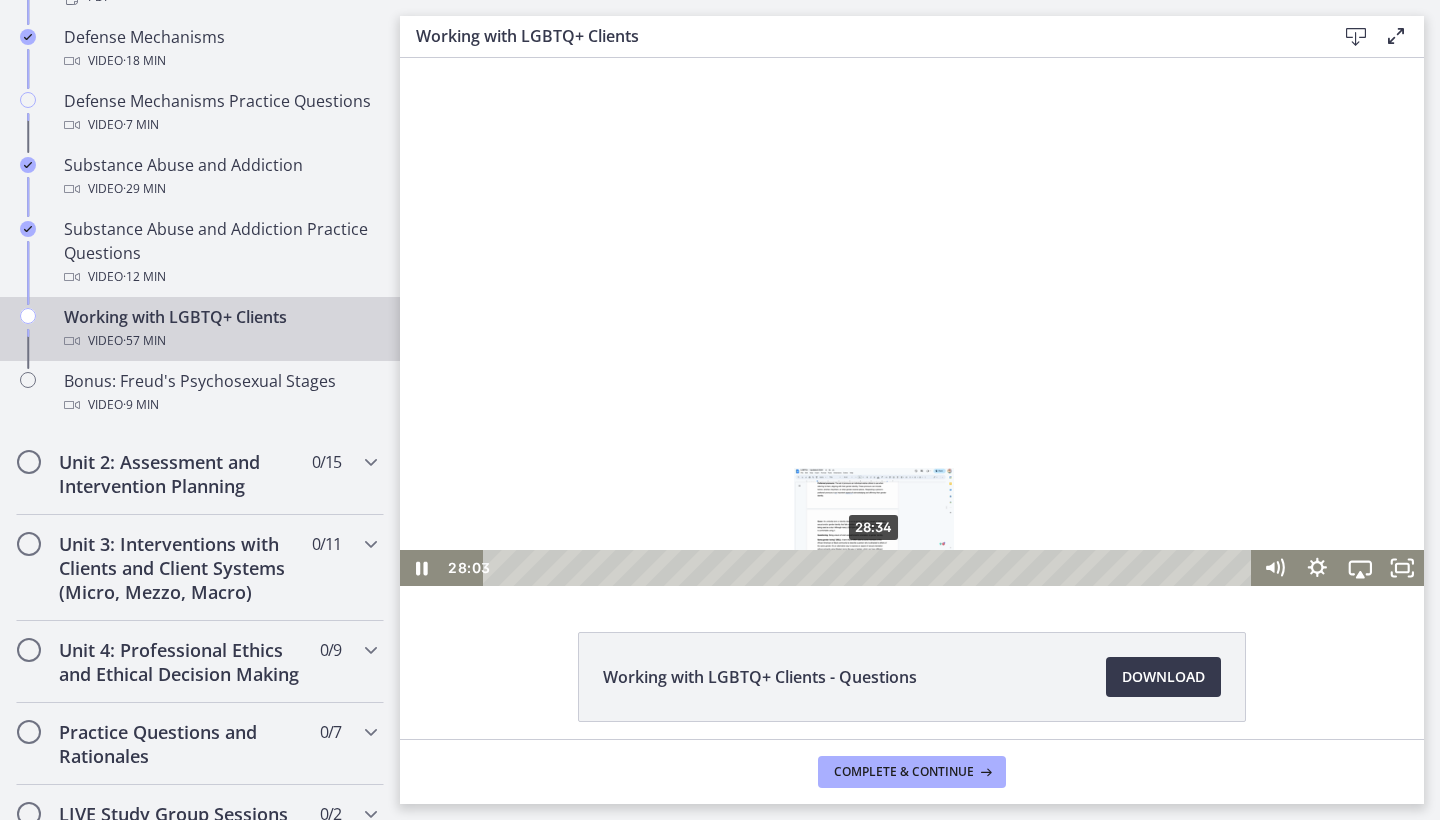 click on "28:34" at bounding box center (870, 568) 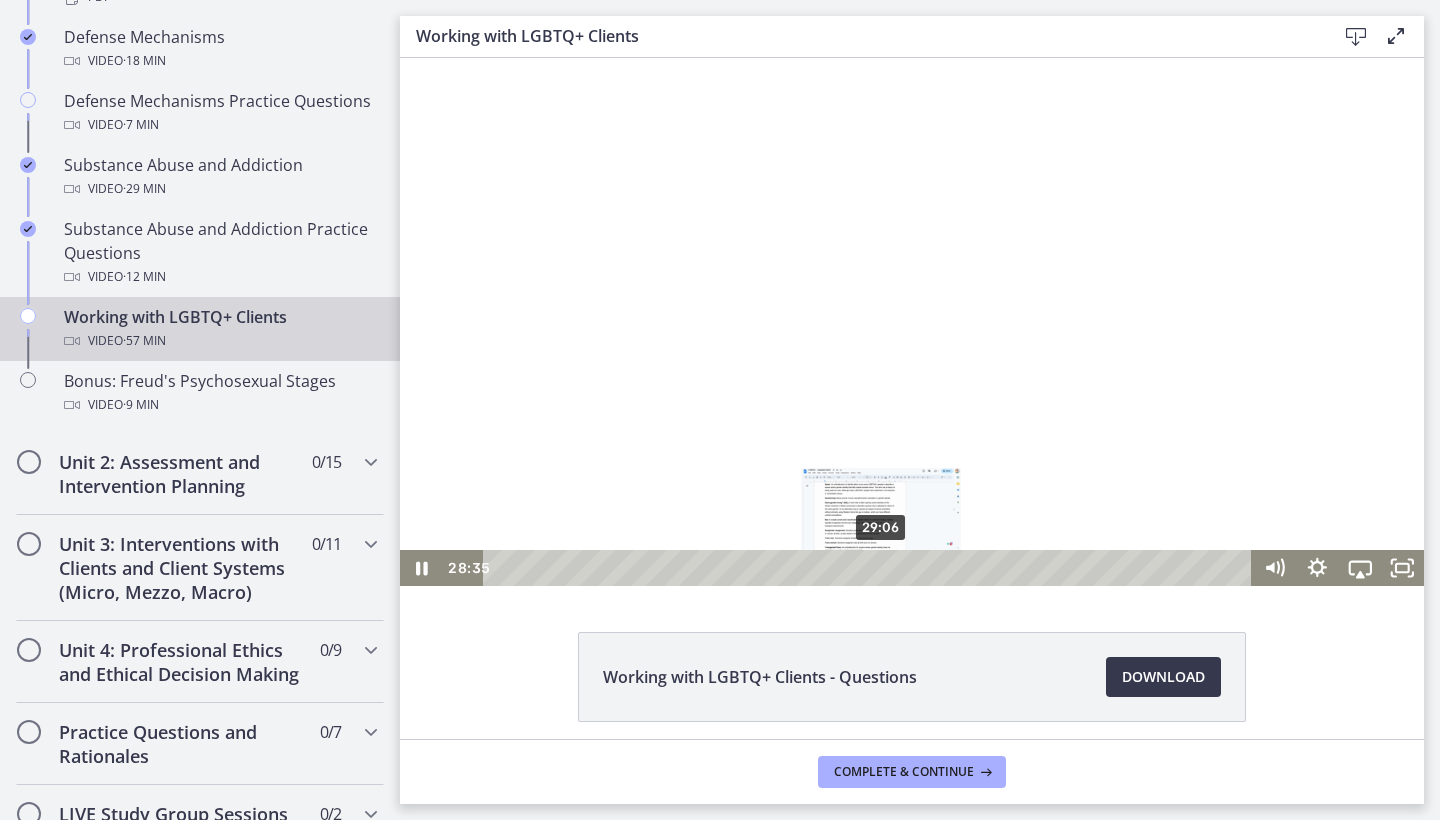 click on "29:06" at bounding box center [870, 568] 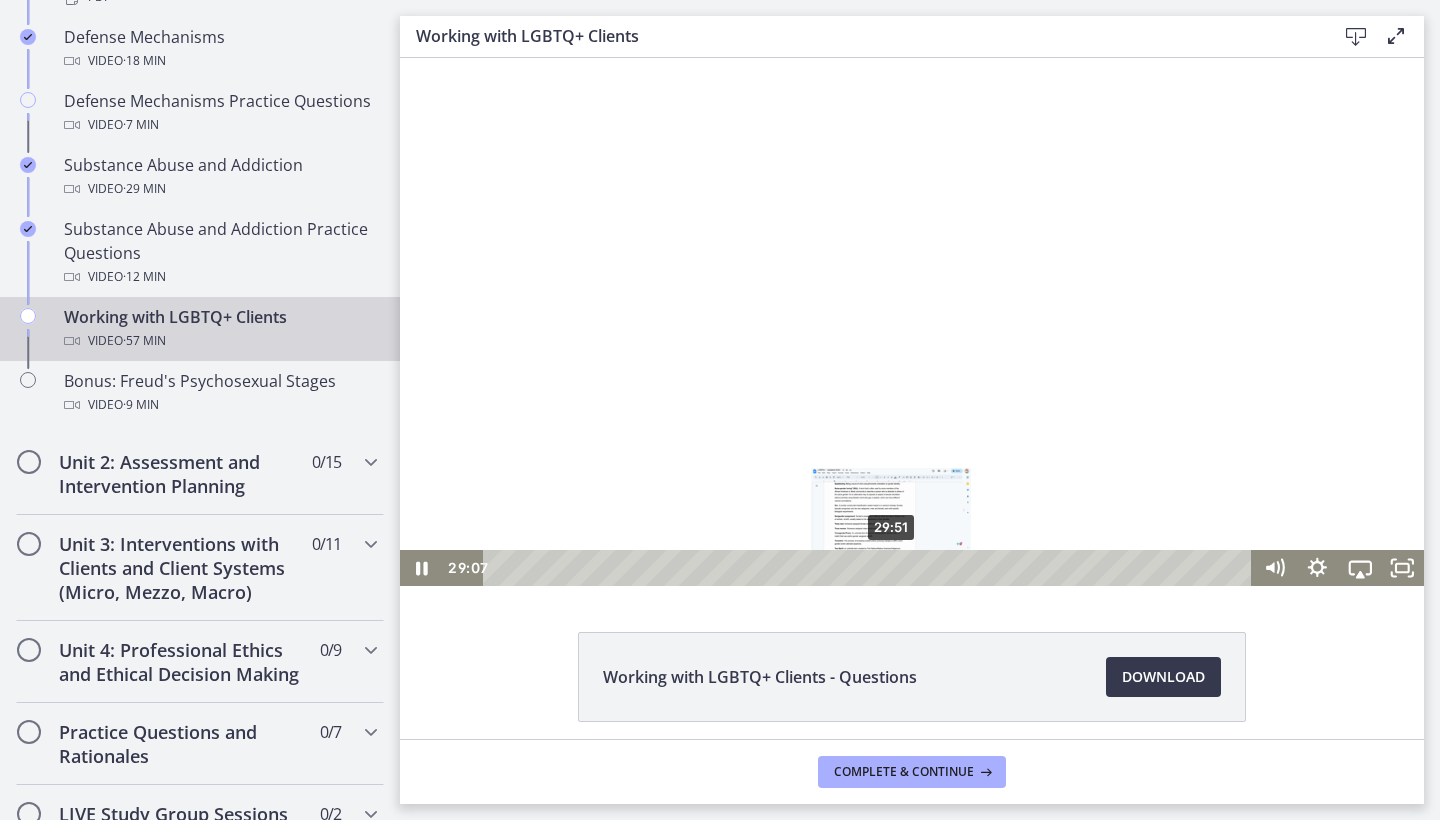 click on "29:51" at bounding box center [870, 568] 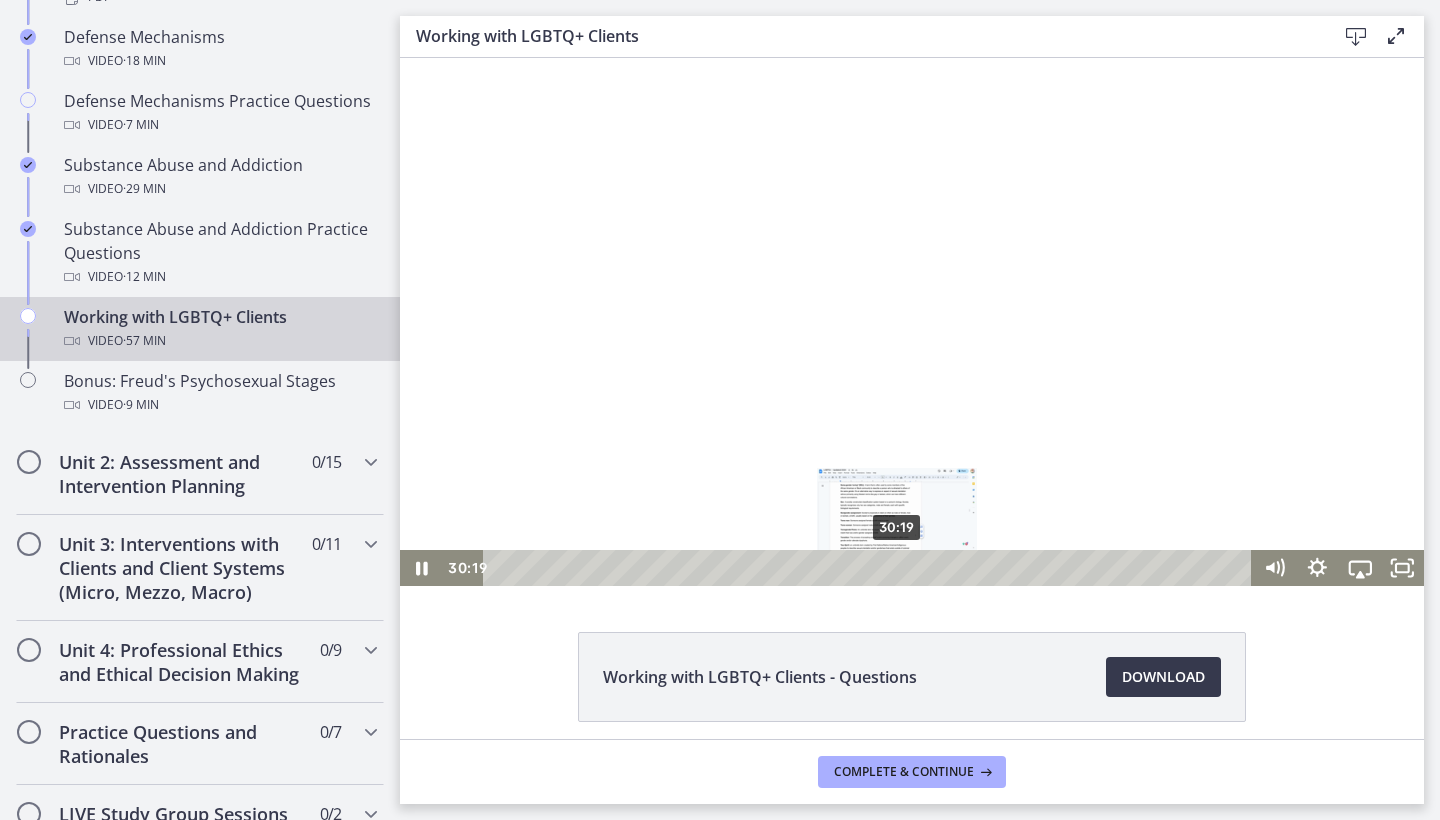 click on "30:19" at bounding box center (870, 568) 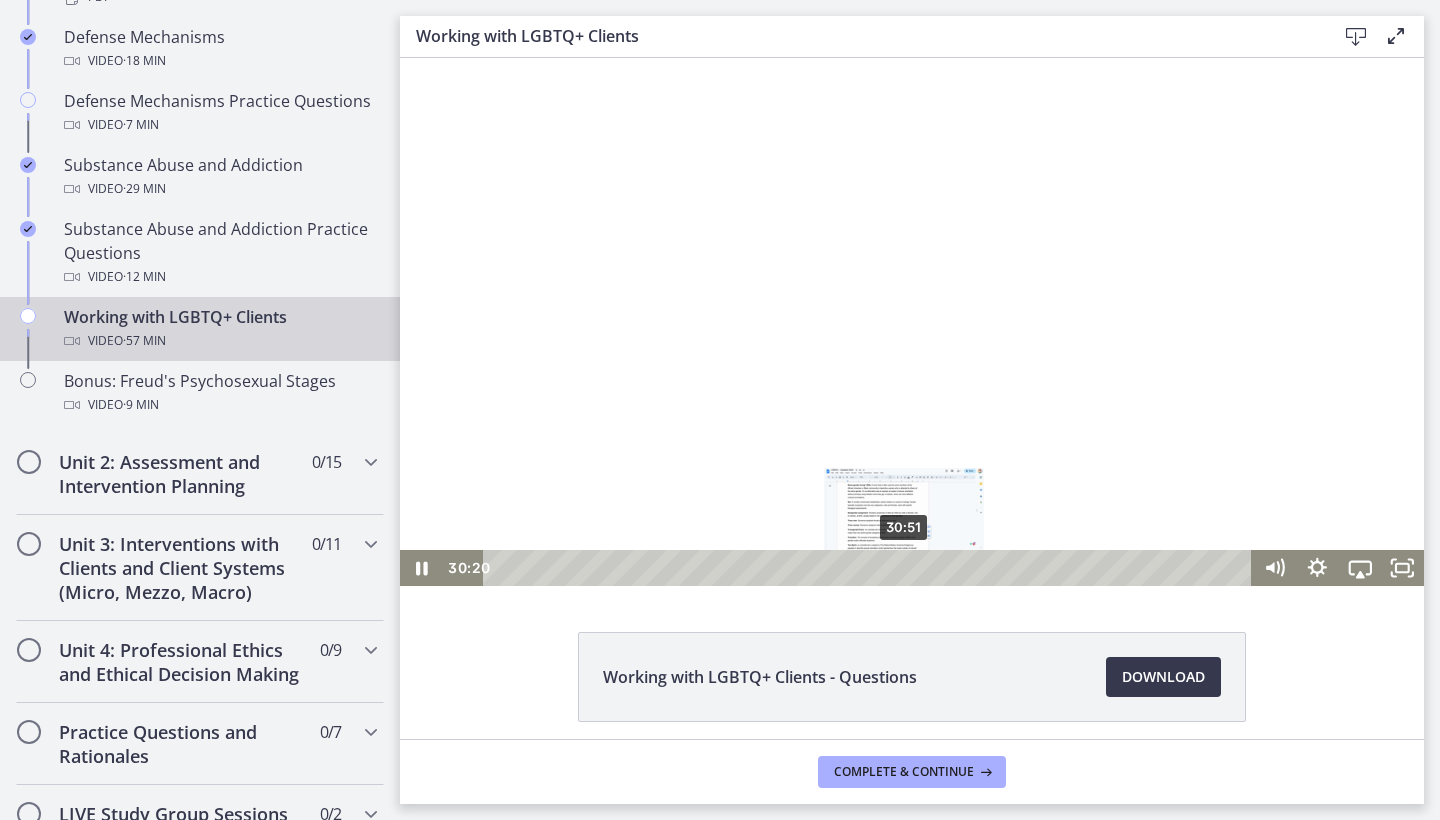 click on "30:51" at bounding box center (870, 568) 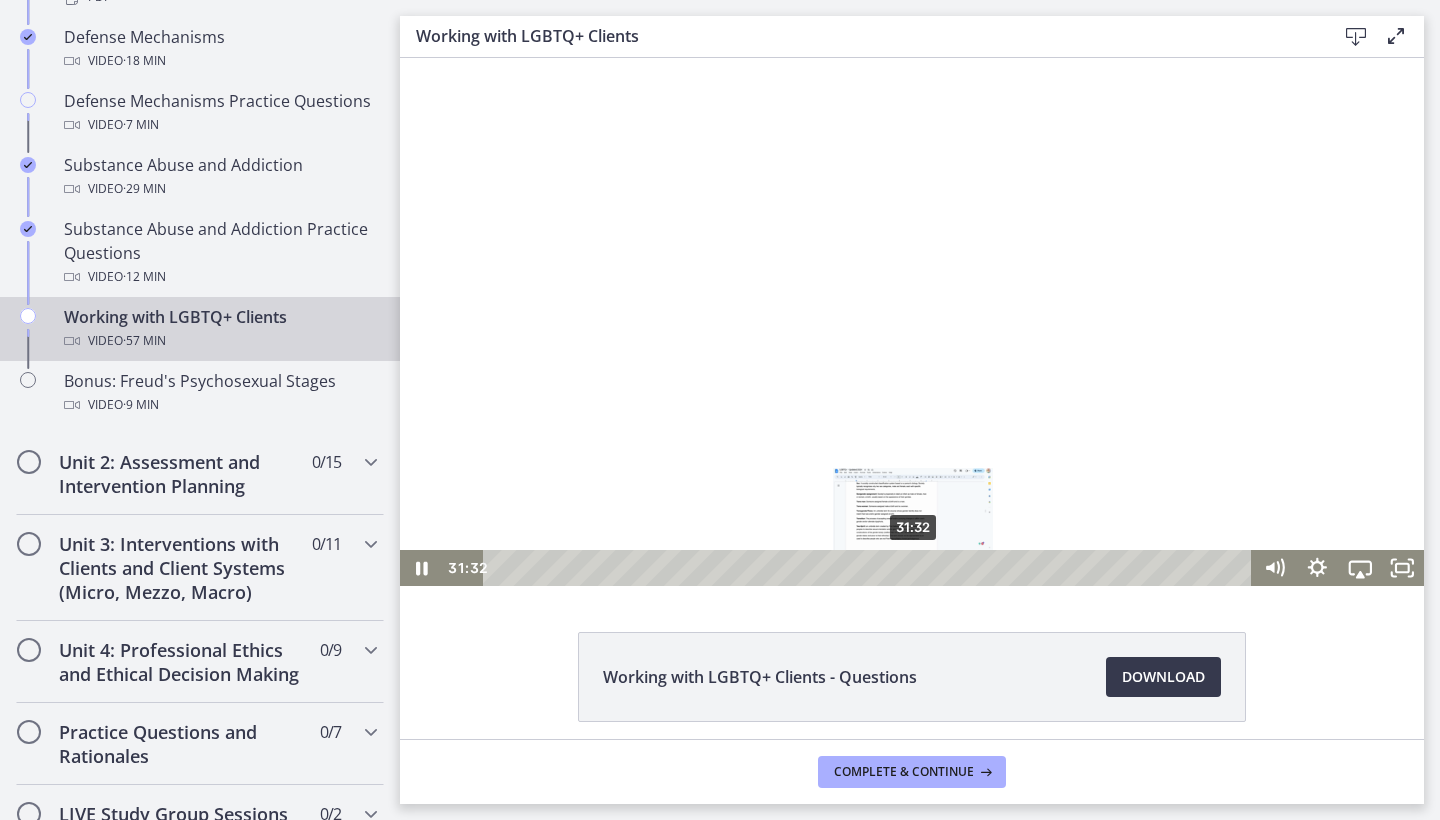 click on "31:32" at bounding box center [870, 568] 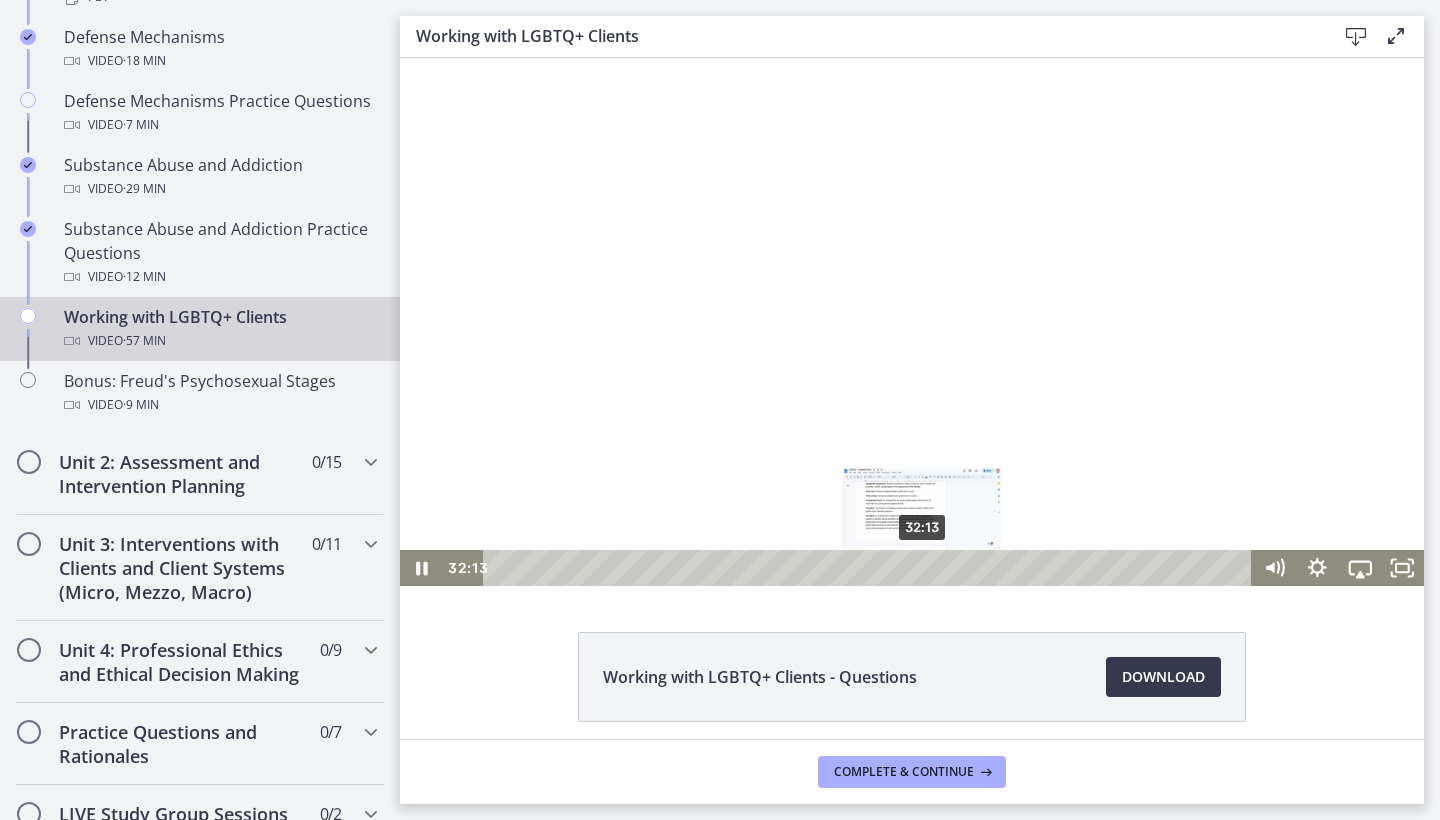 click on "32:13" at bounding box center (870, 568) 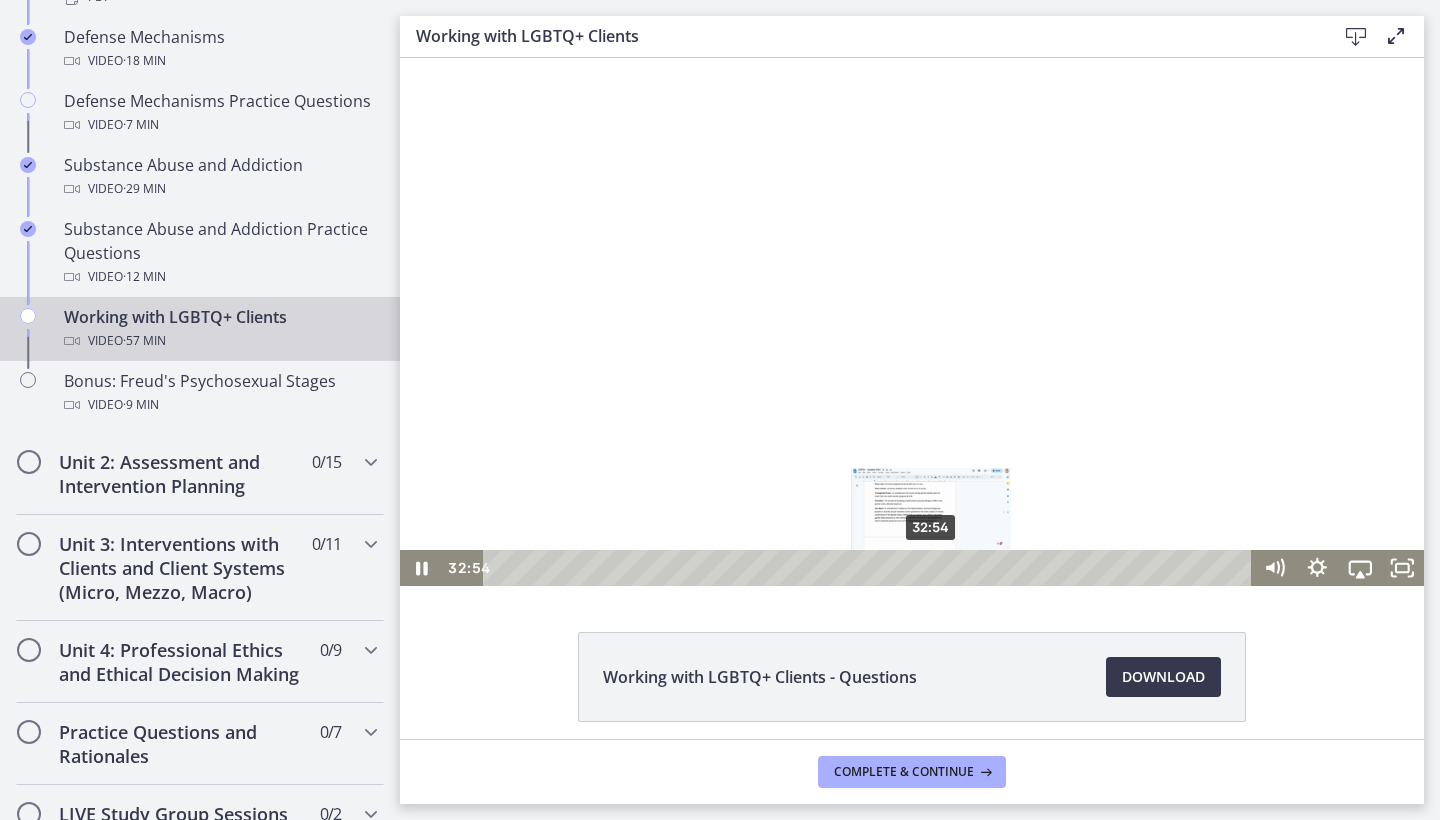 click on "32:54" at bounding box center (870, 568) 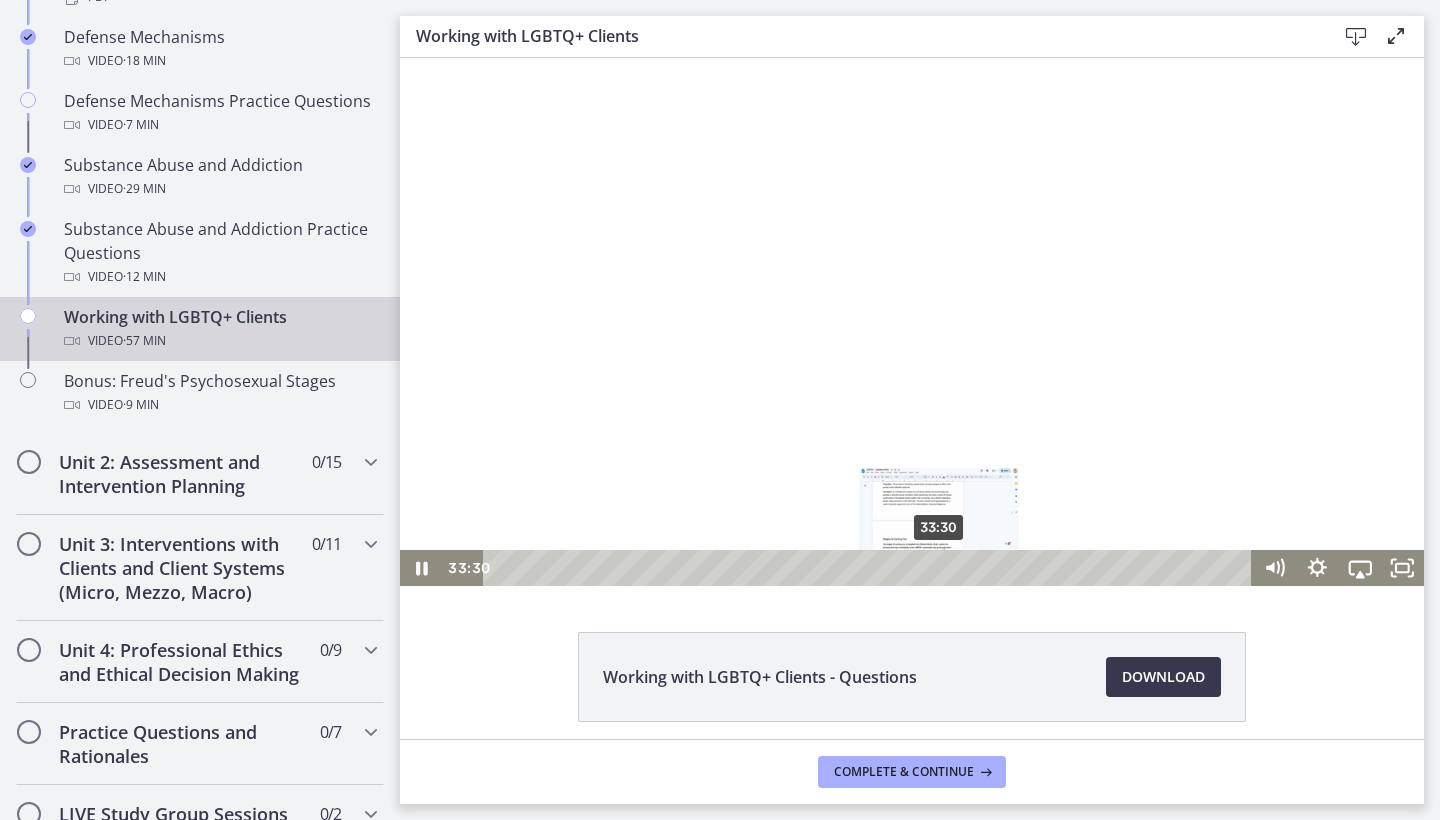 click on "33:30" at bounding box center [870, 568] 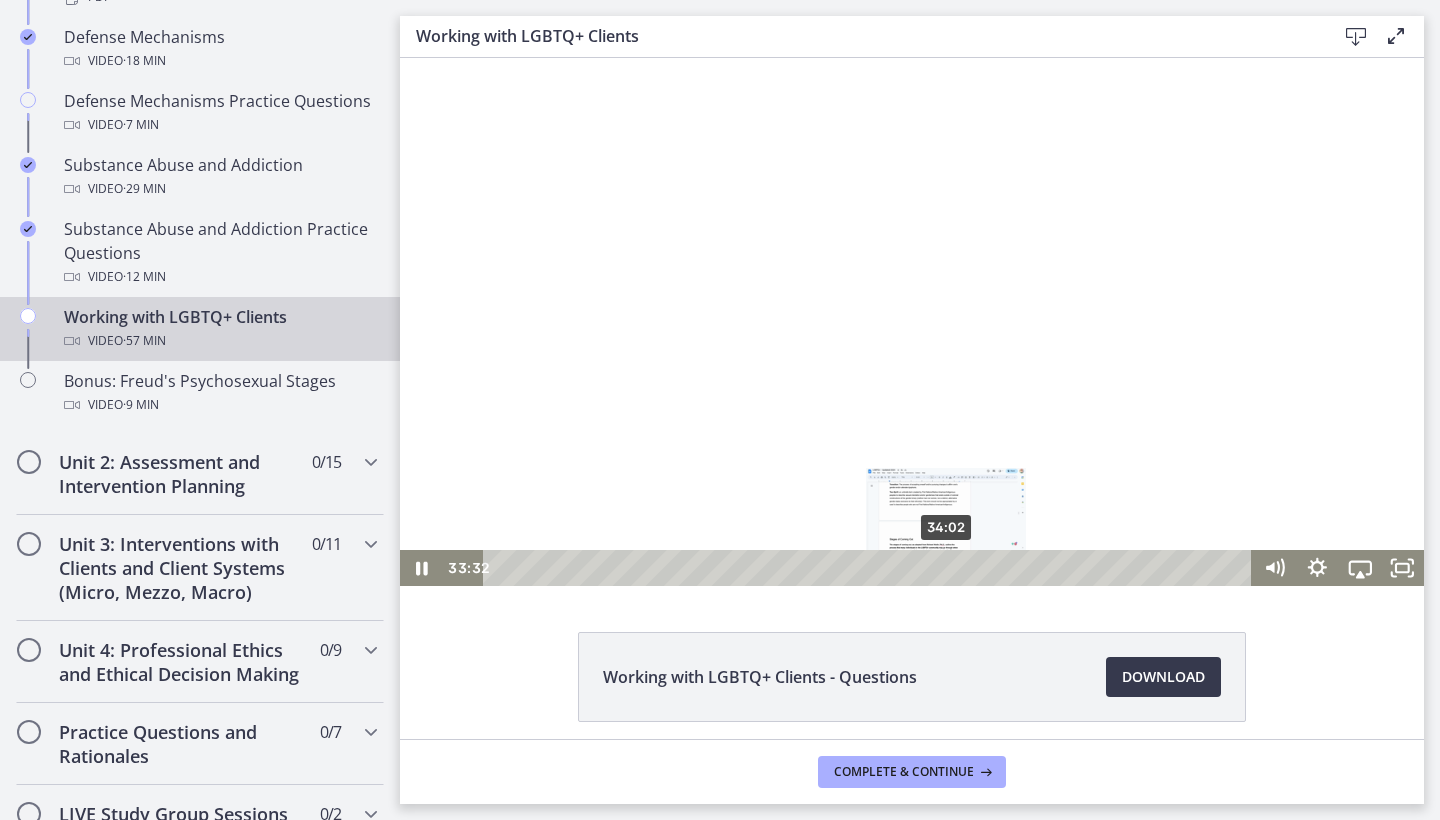 click on "34:02" at bounding box center (870, 568) 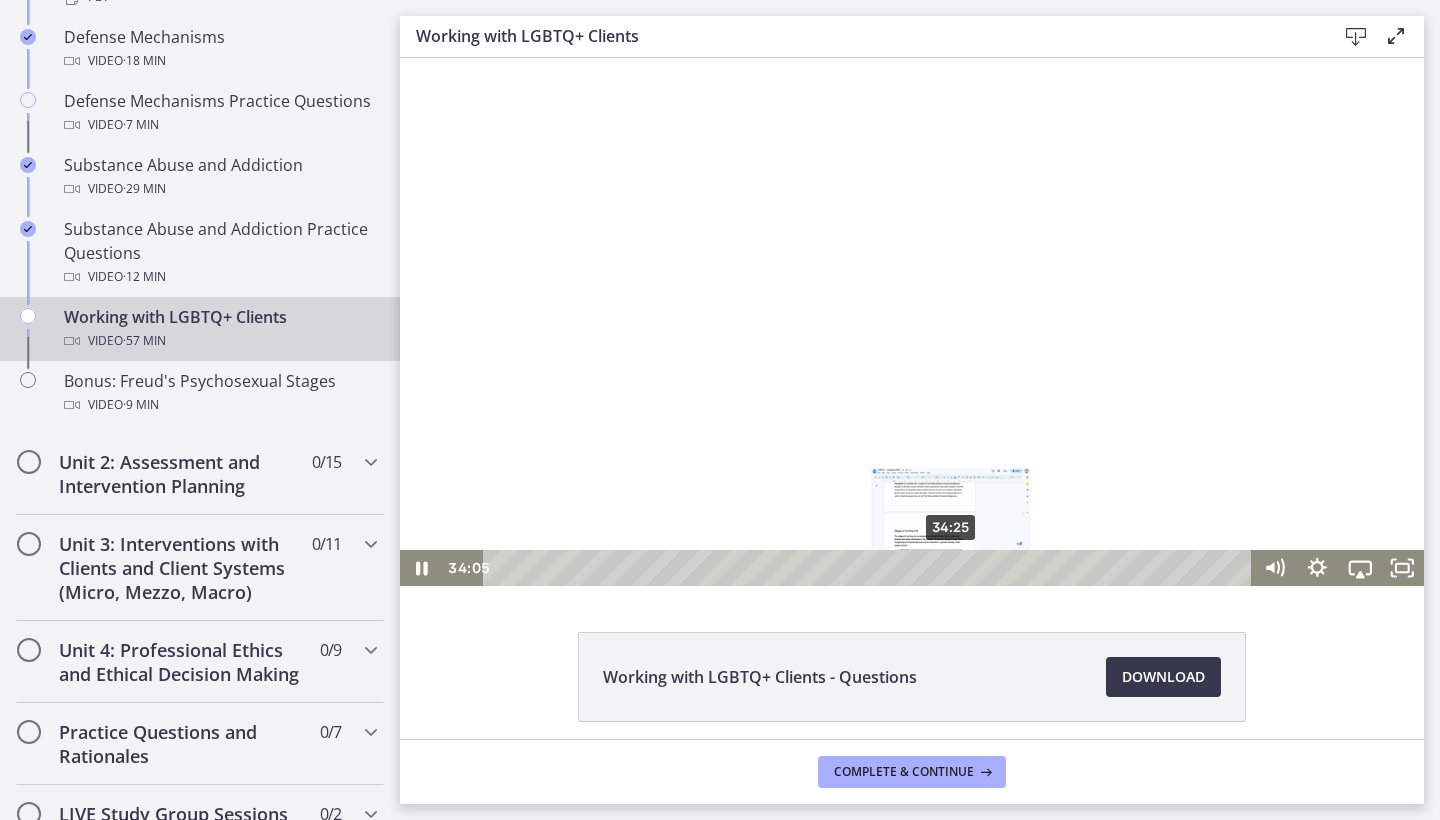 click at bounding box center [946, 568] 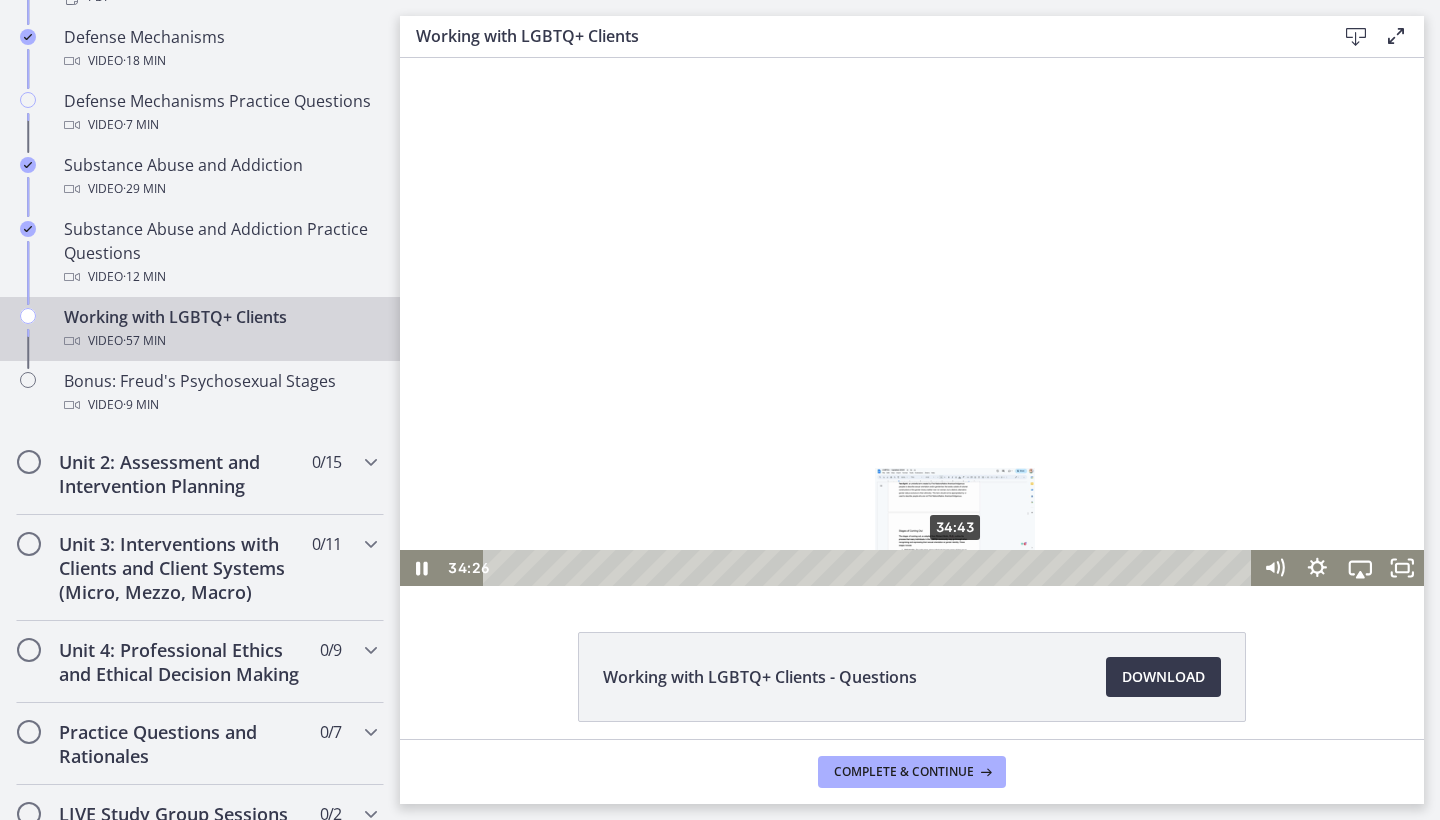 click at bounding box center (951, 568) 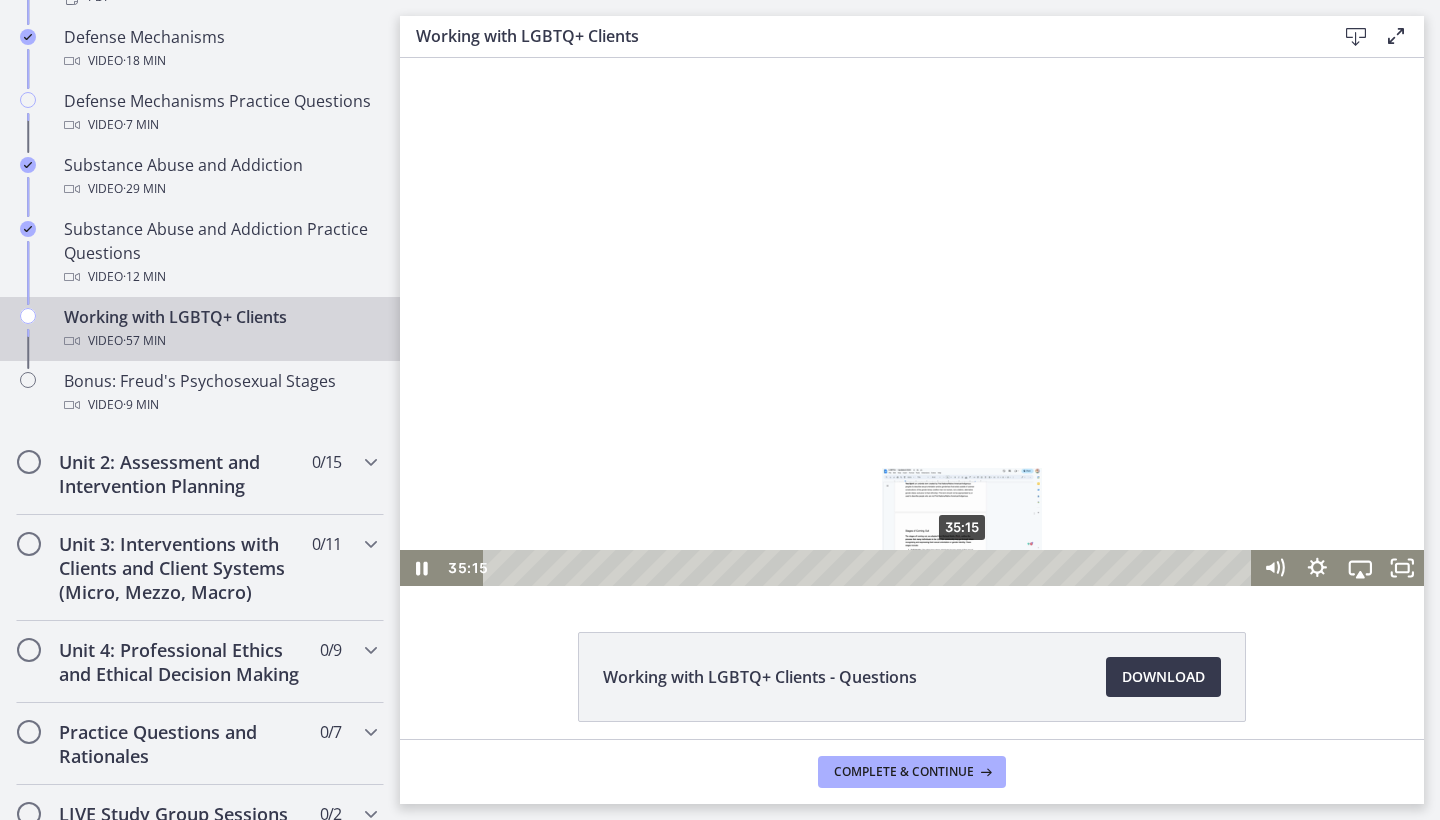 click on "35:15" at bounding box center [870, 568] 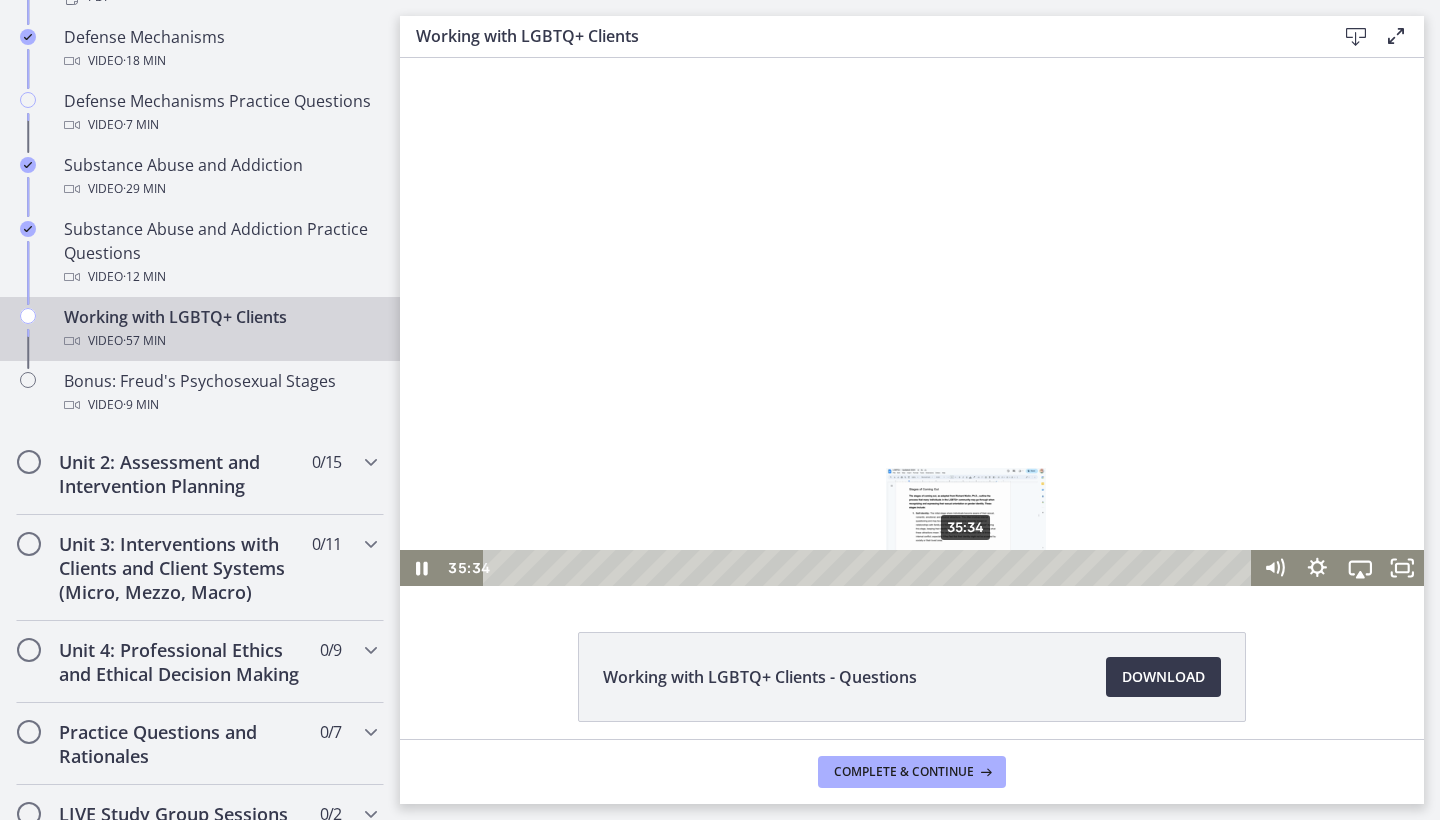 click at bounding box center (966, 568) 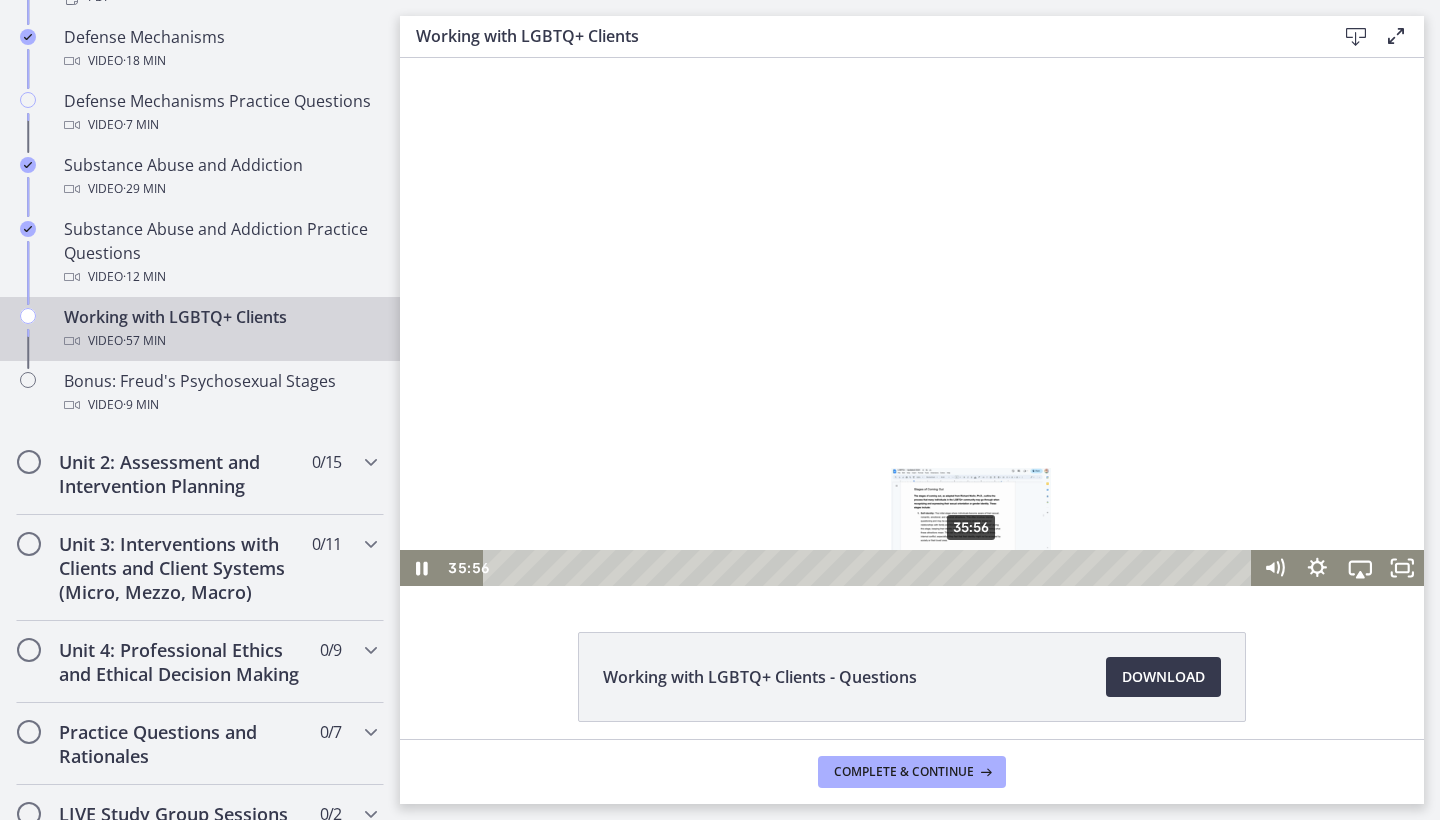 click at bounding box center [971, 568] 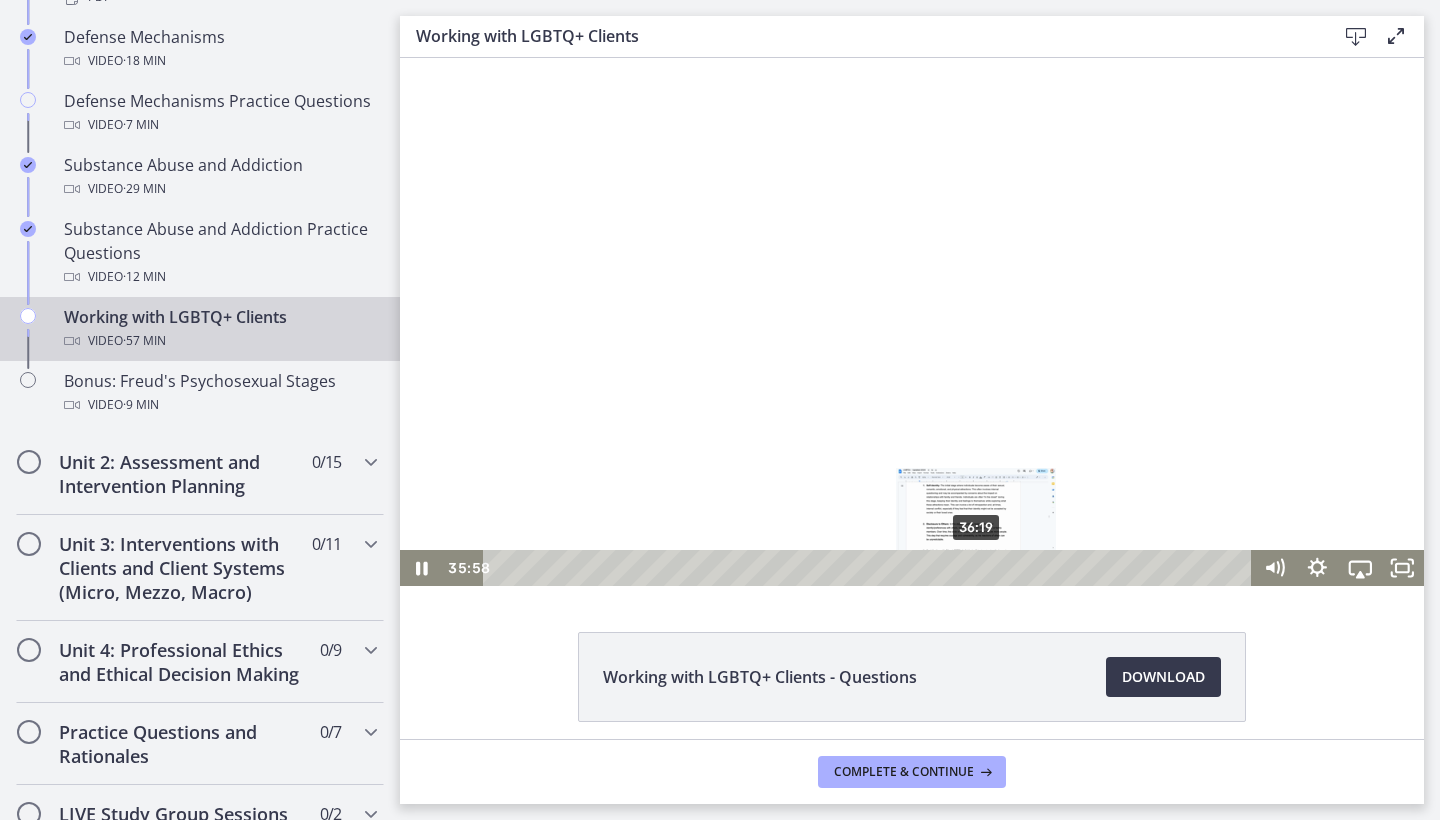click at bounding box center (971, 568) 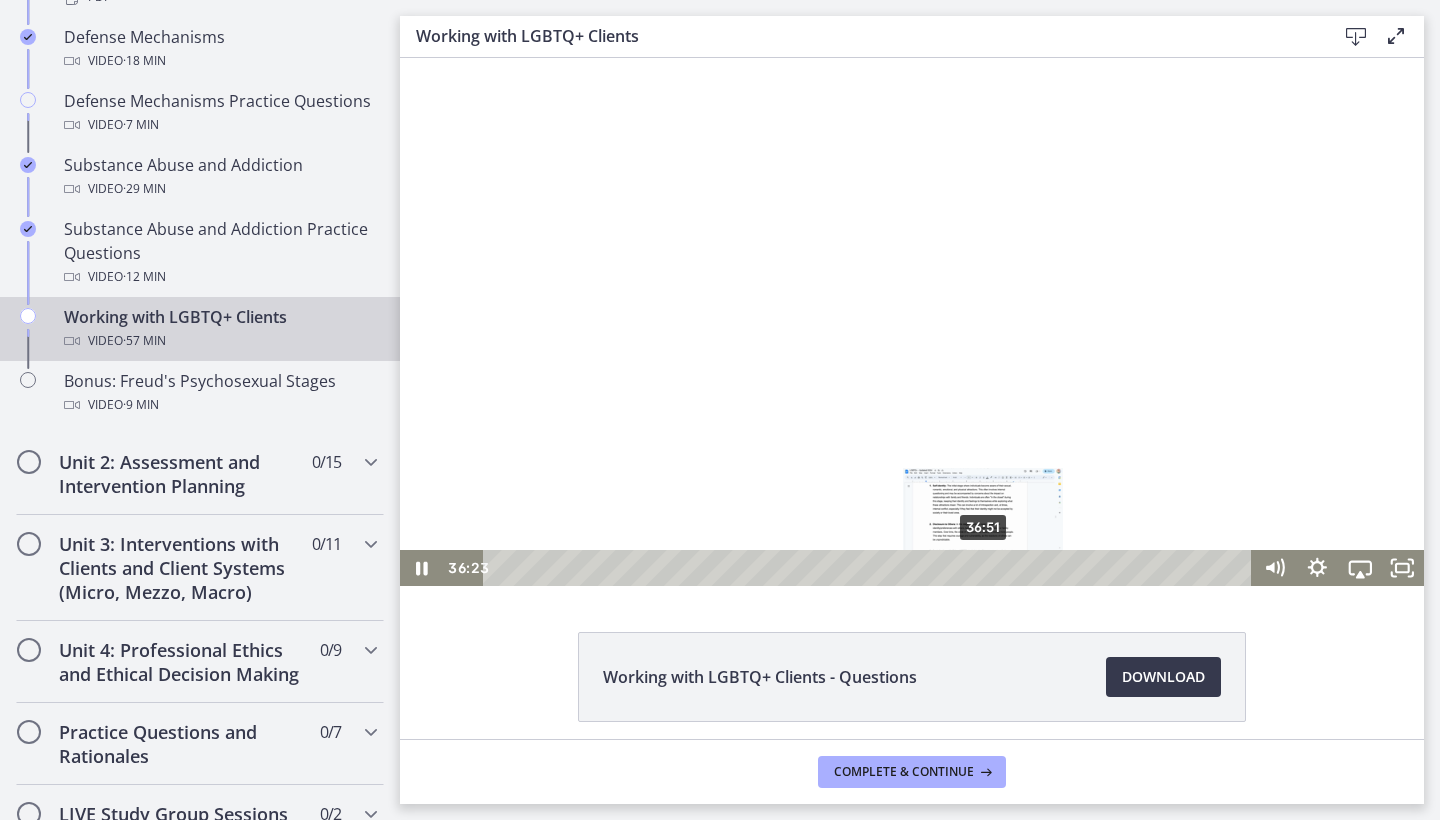 click on "36:51" at bounding box center [870, 568] 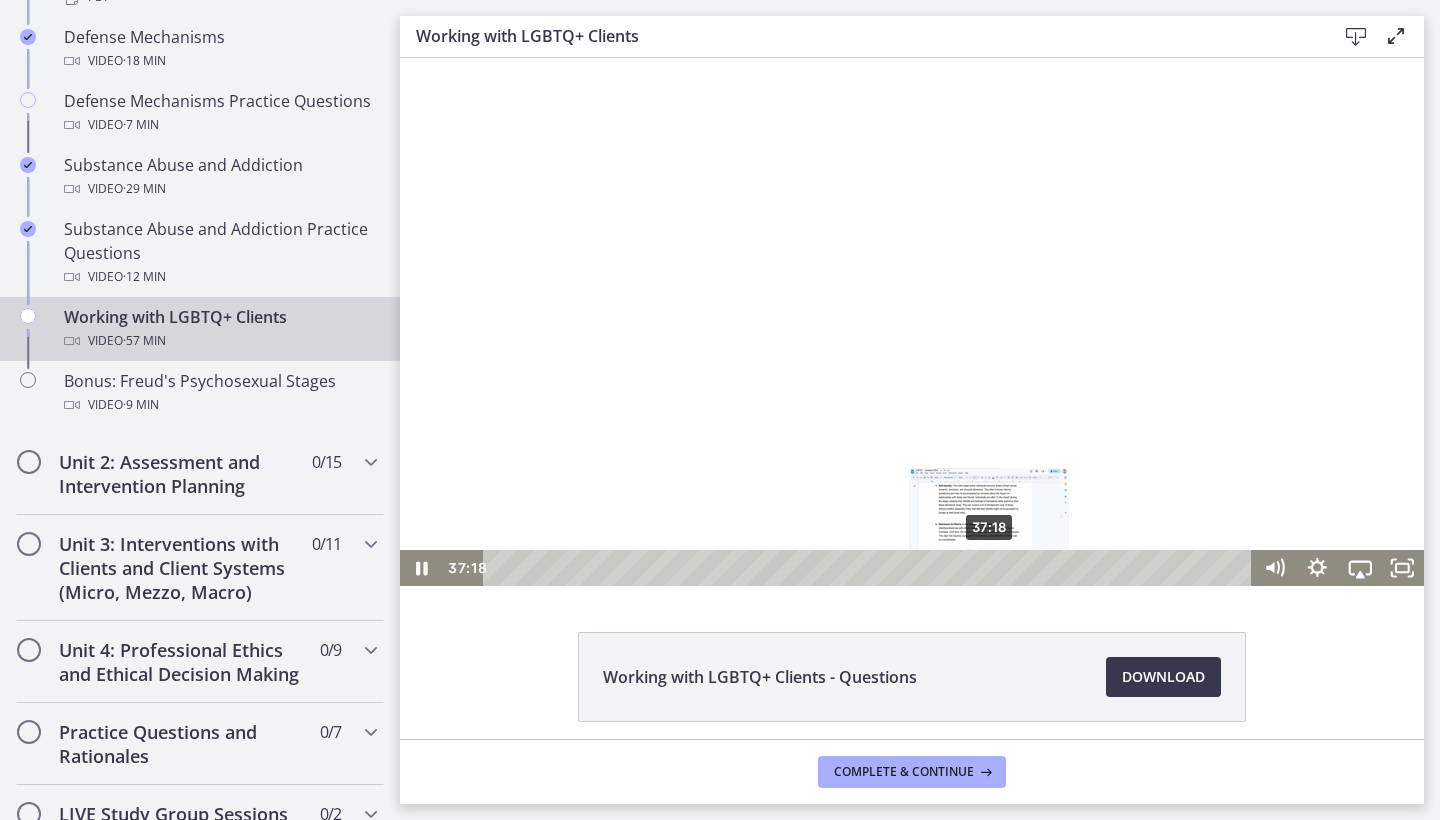 click on "37:18" at bounding box center (870, 568) 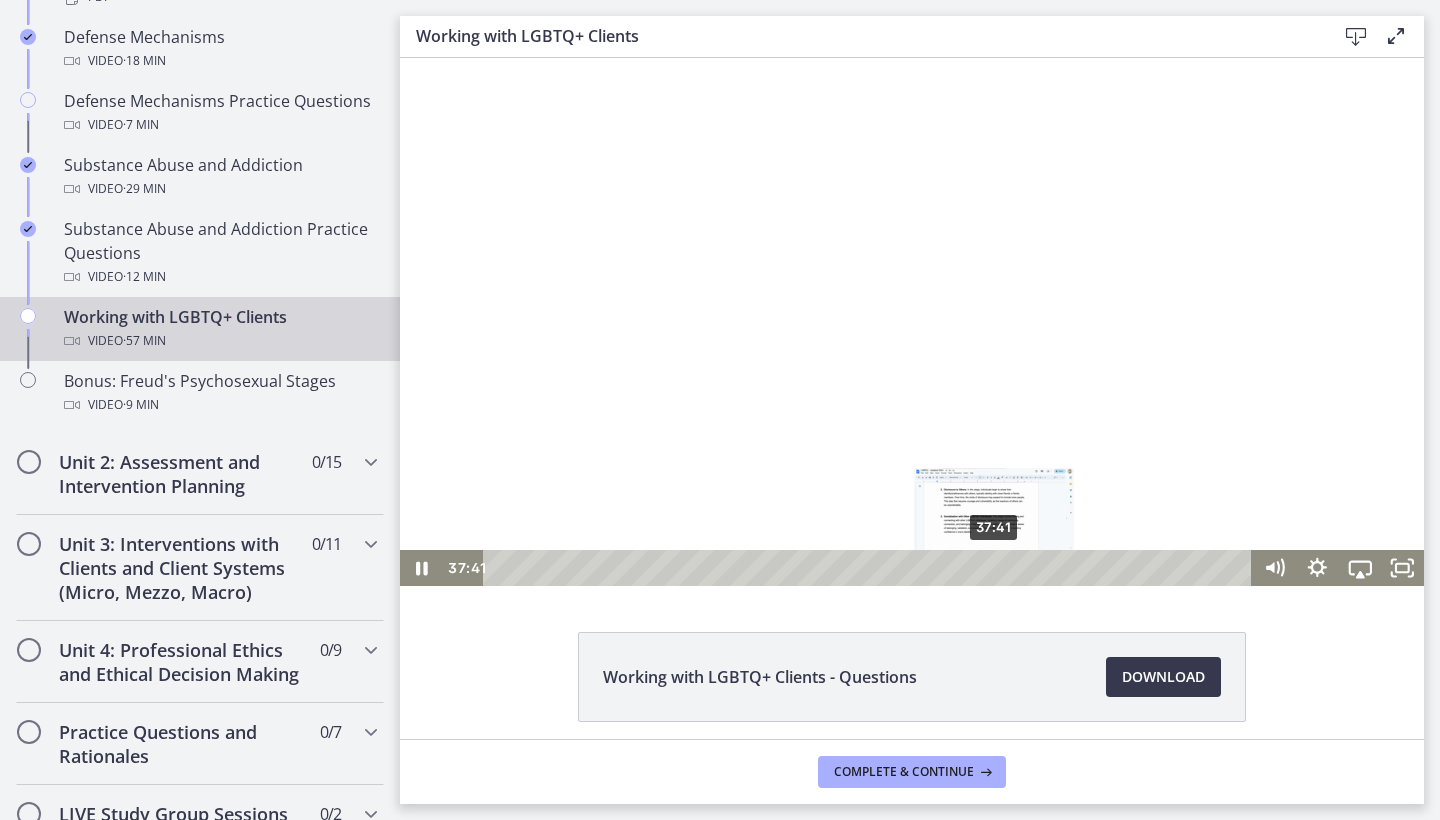 click on "37:41" at bounding box center (870, 568) 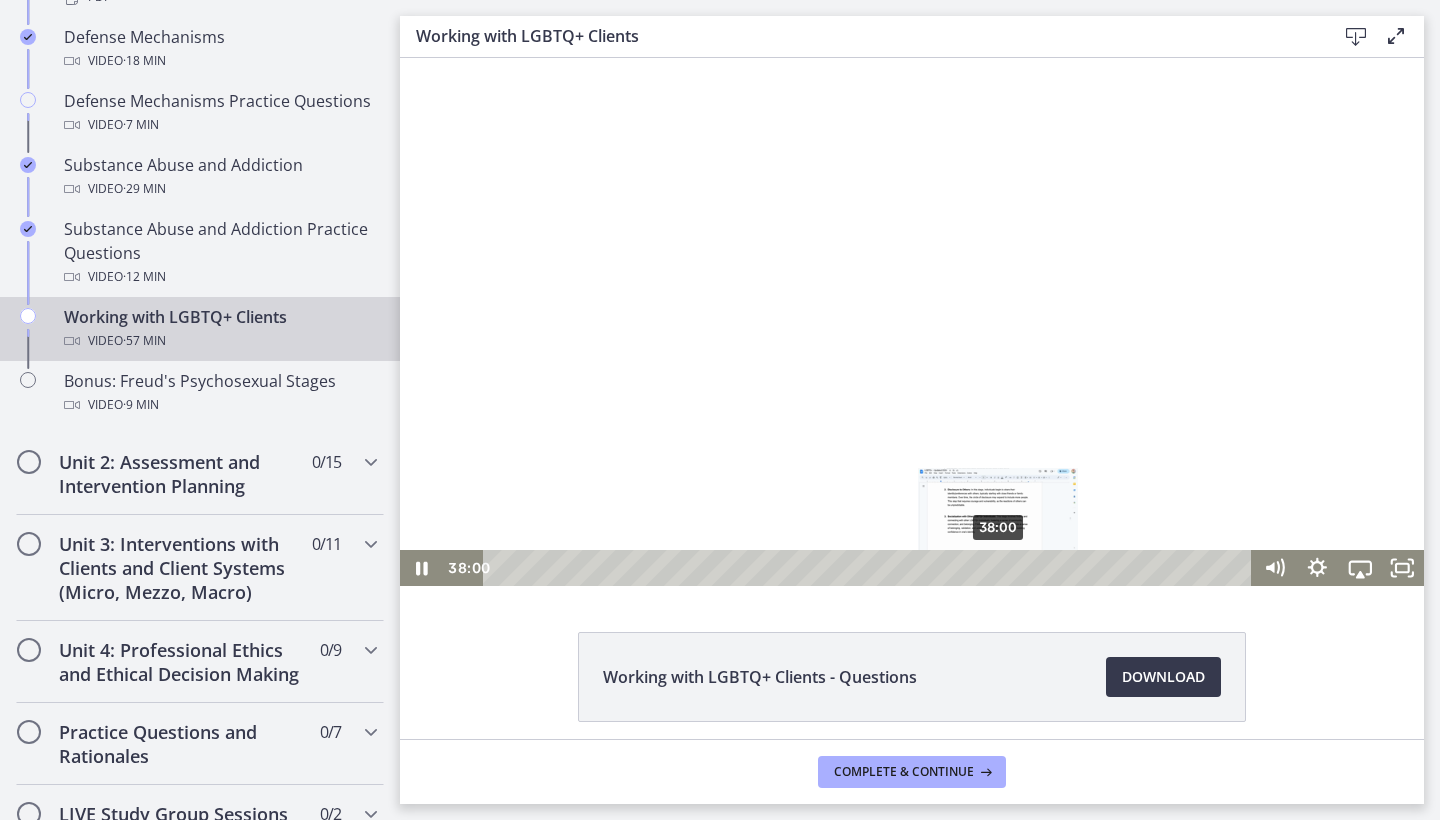 click at bounding box center [998, 568] 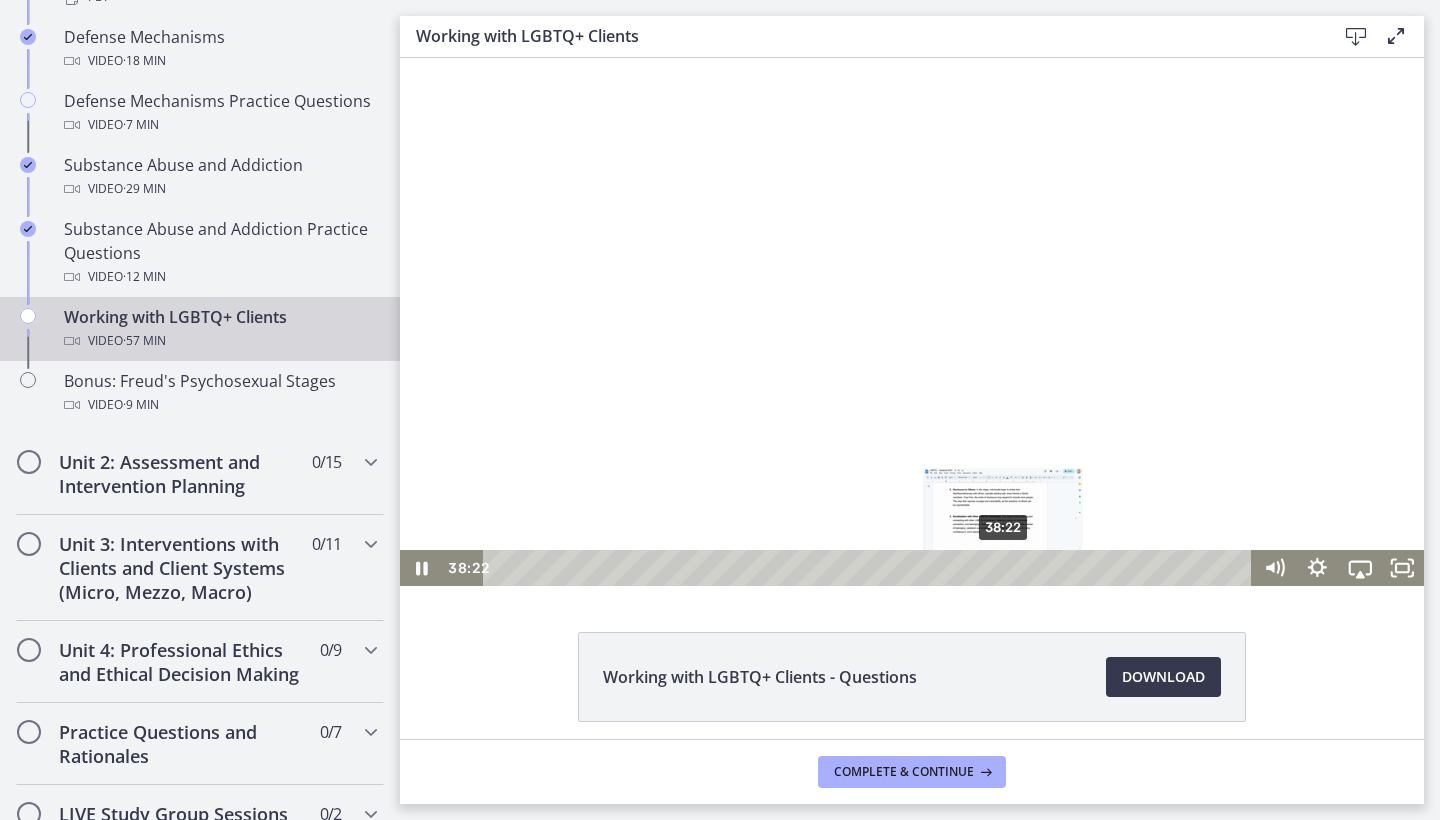 click on "38:22" at bounding box center [870, 568] 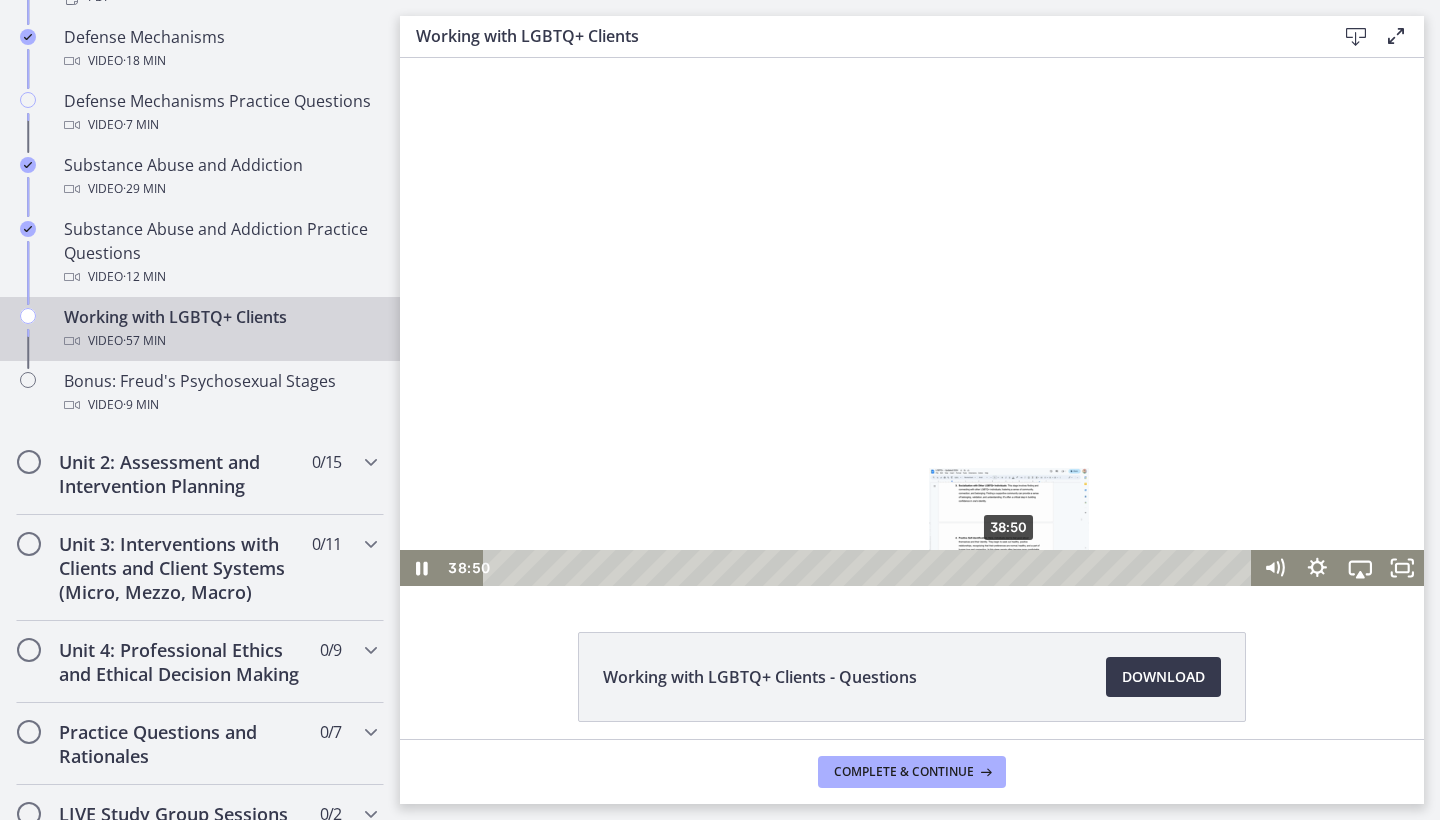 click on "38:50" at bounding box center (870, 568) 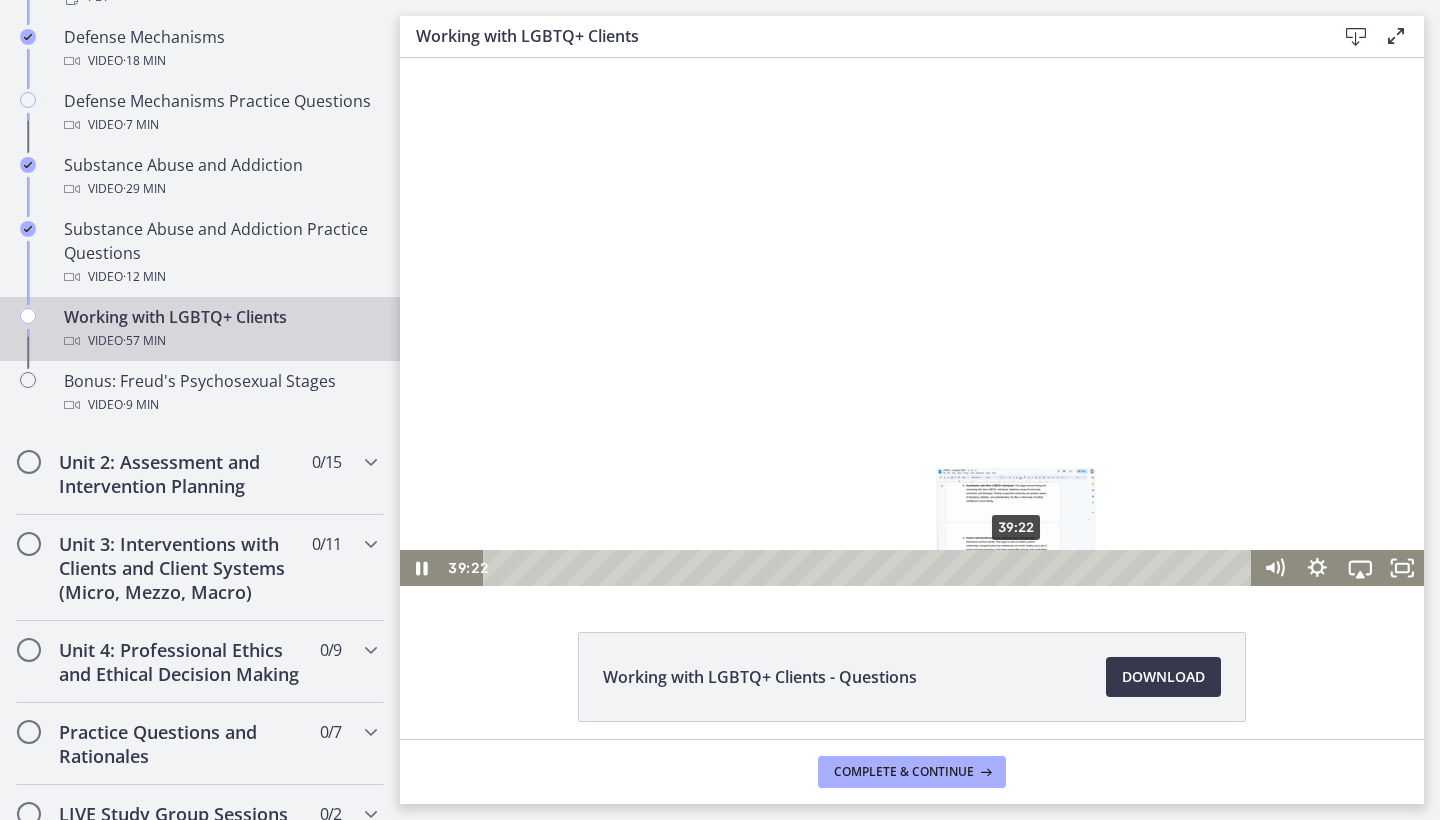 click on "39:22" at bounding box center (870, 568) 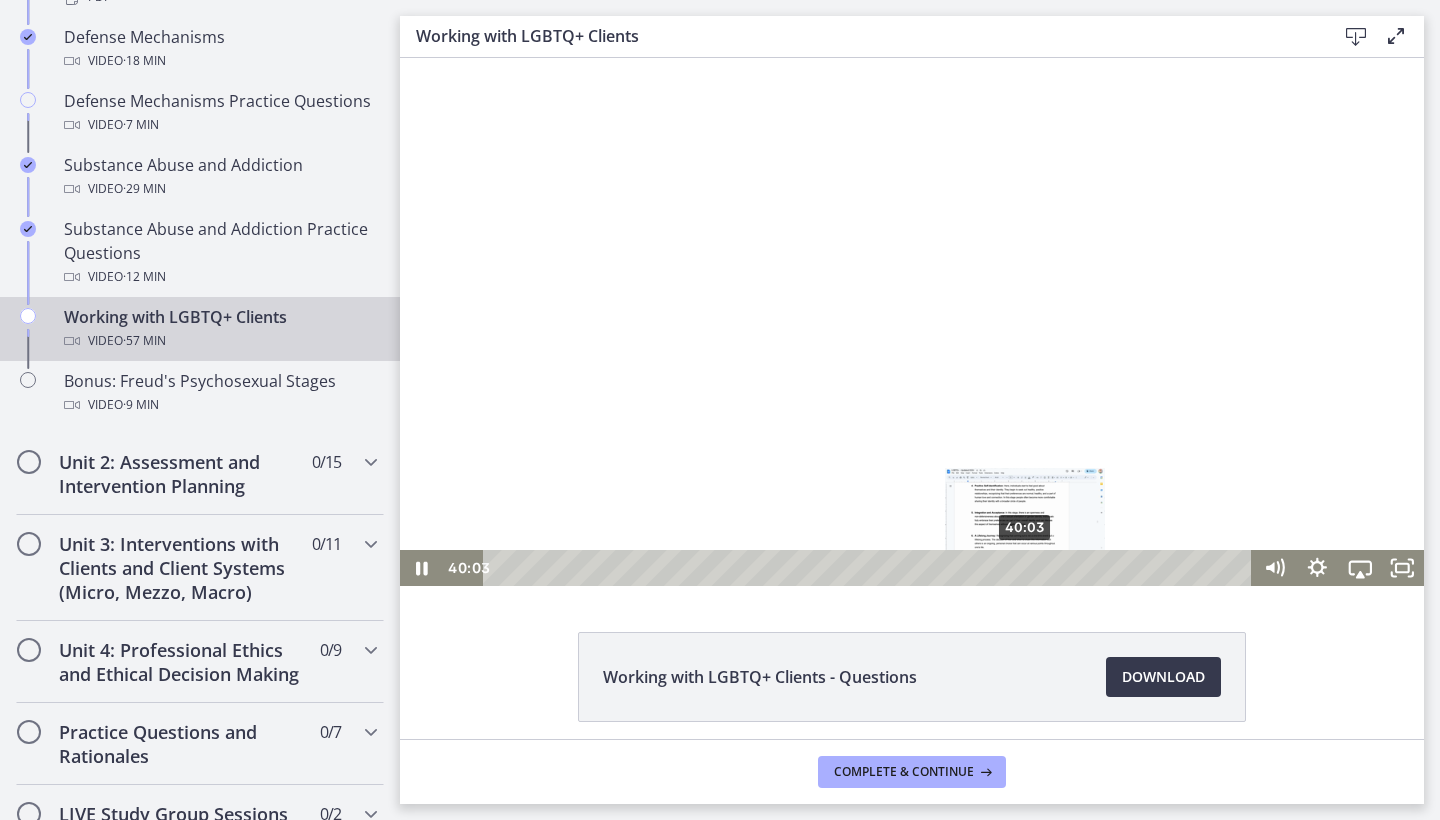 click on "40:03" at bounding box center [870, 568] 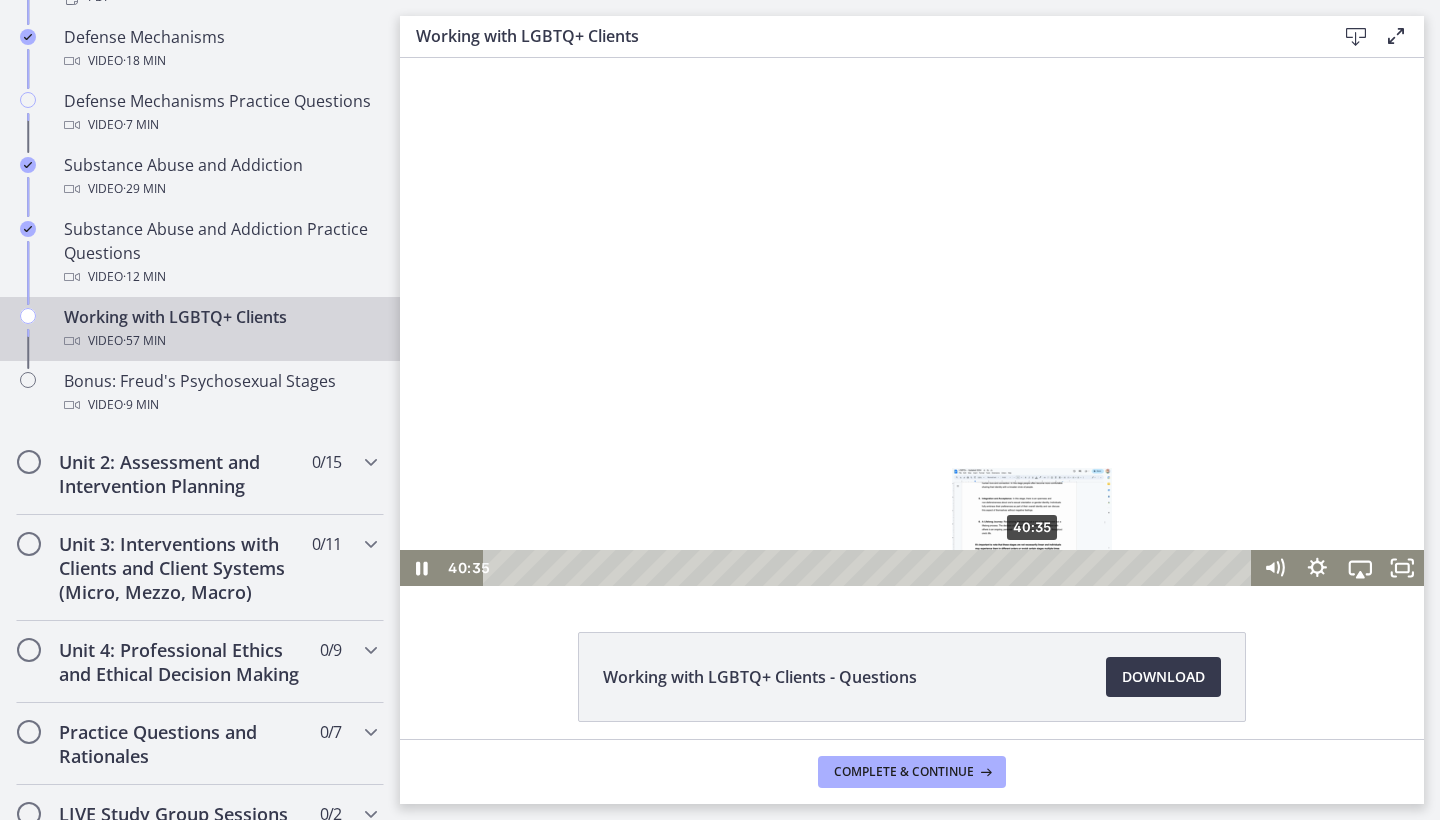 click on "40:35" at bounding box center [870, 568] 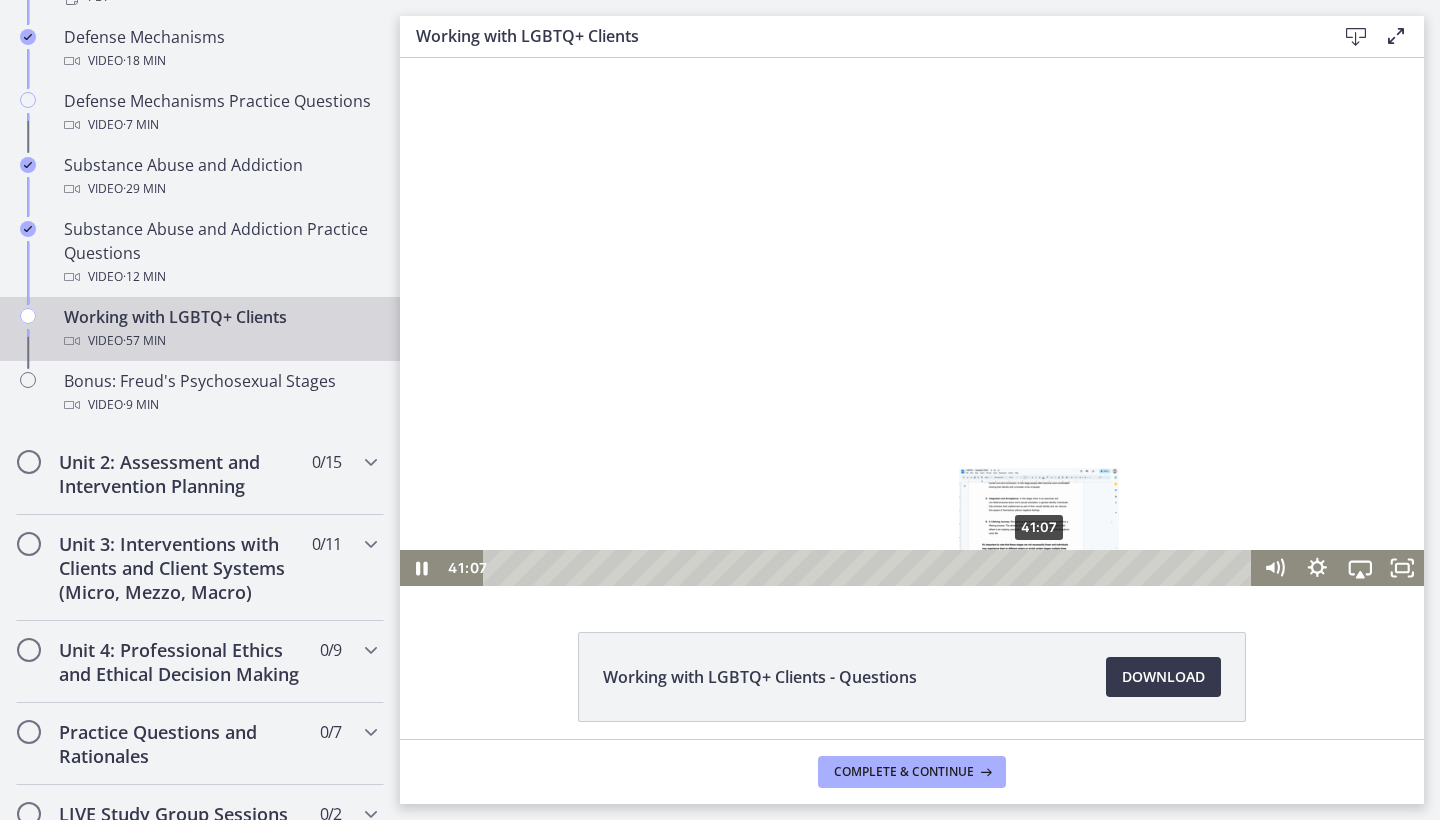 click on "41:07" at bounding box center (870, 568) 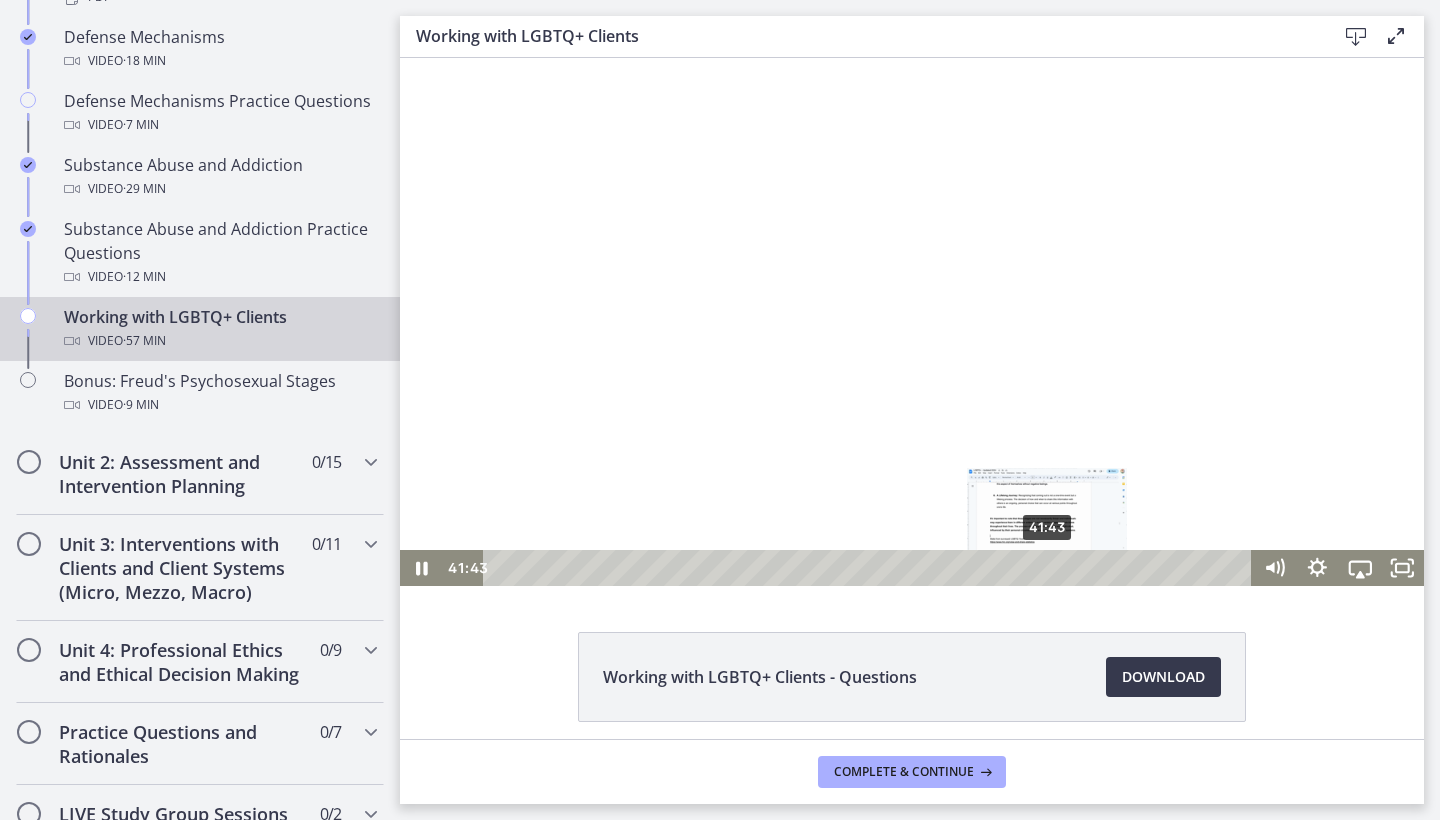 click on "41:43" at bounding box center (870, 568) 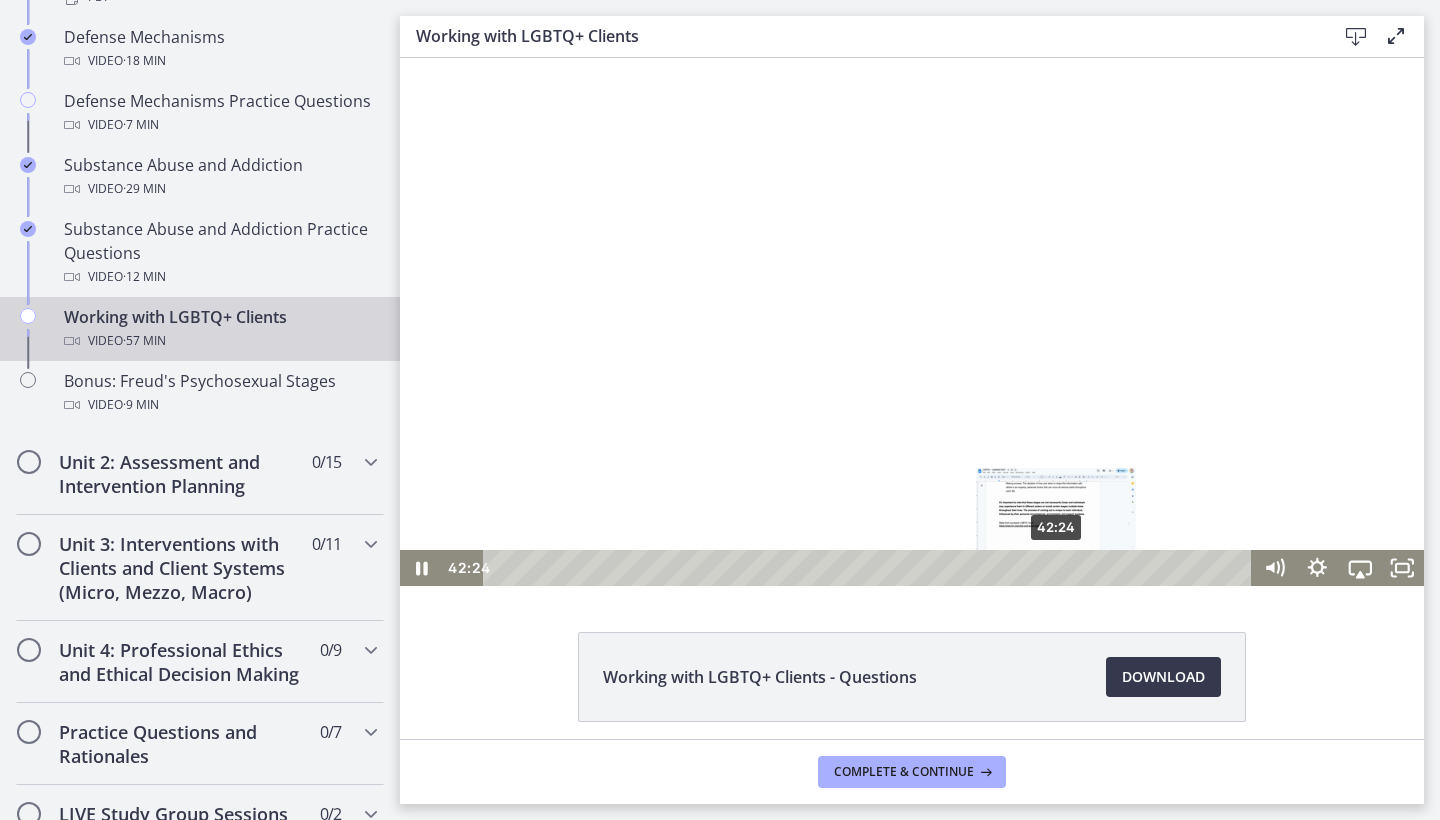 click on "42:24" at bounding box center (870, 568) 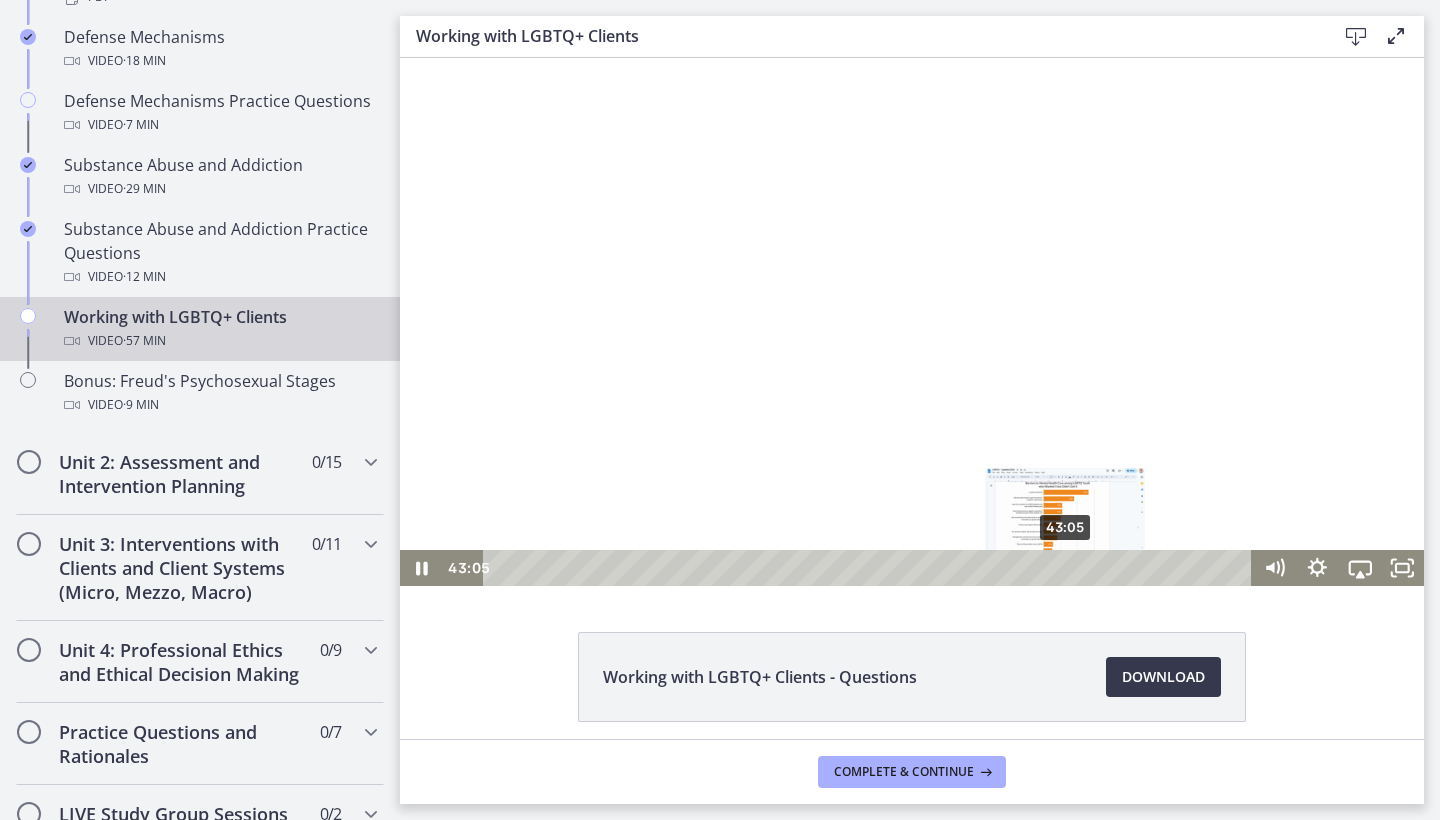 click on "43:05" at bounding box center [870, 568] 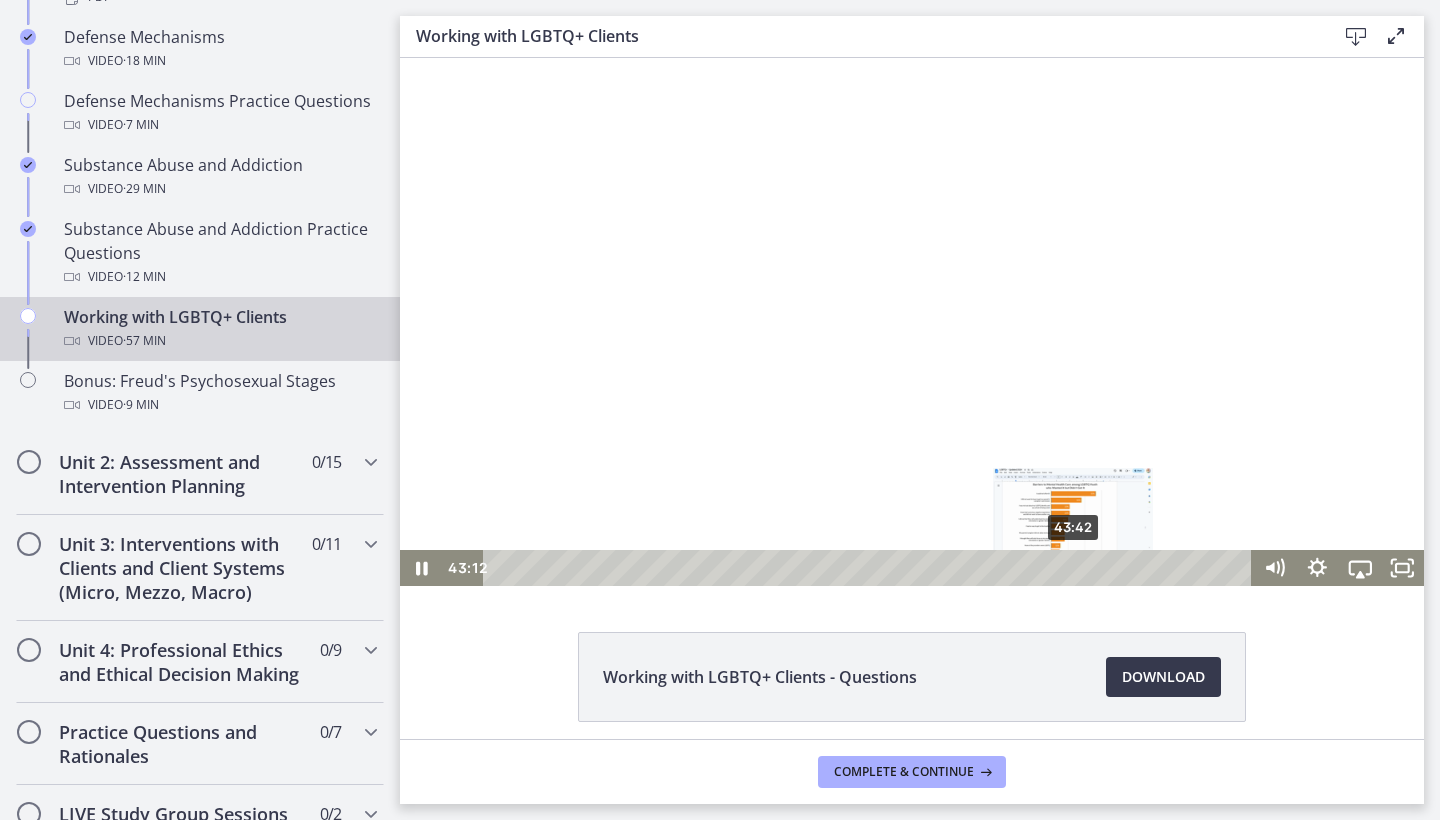click on "43:42" at bounding box center (870, 568) 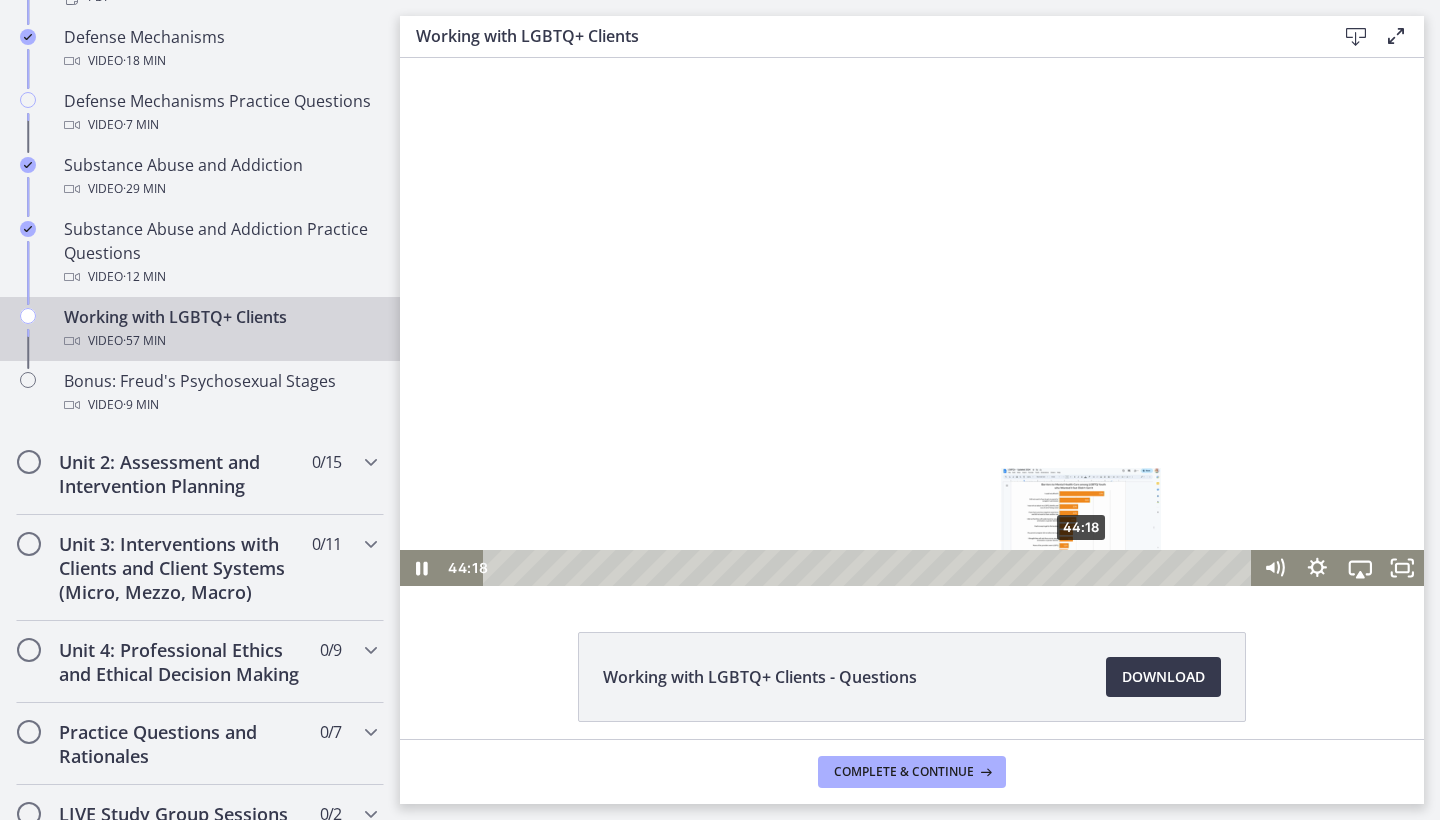 click on "44:18" at bounding box center [870, 568] 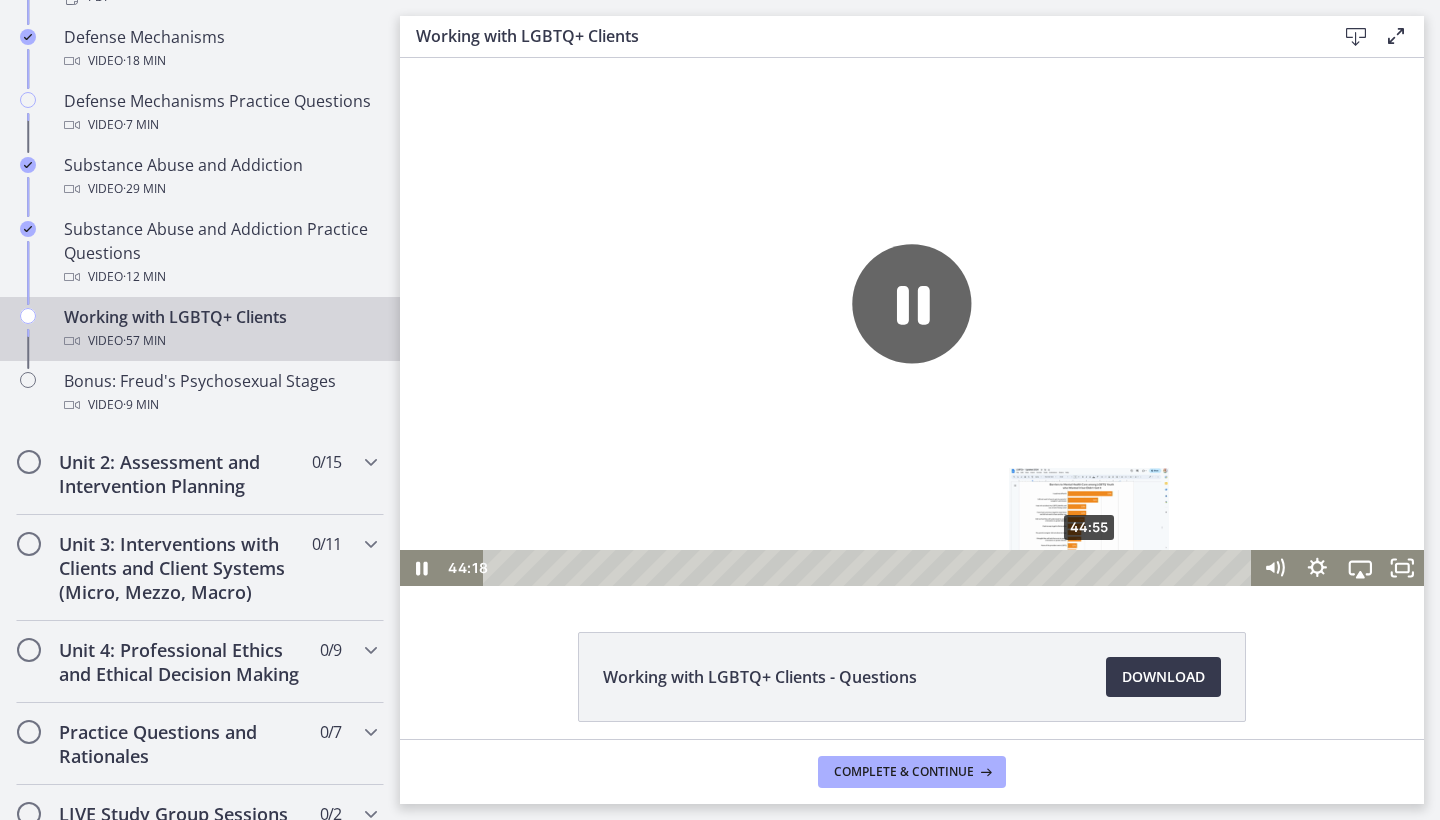 click on "44:55" at bounding box center [870, 568] 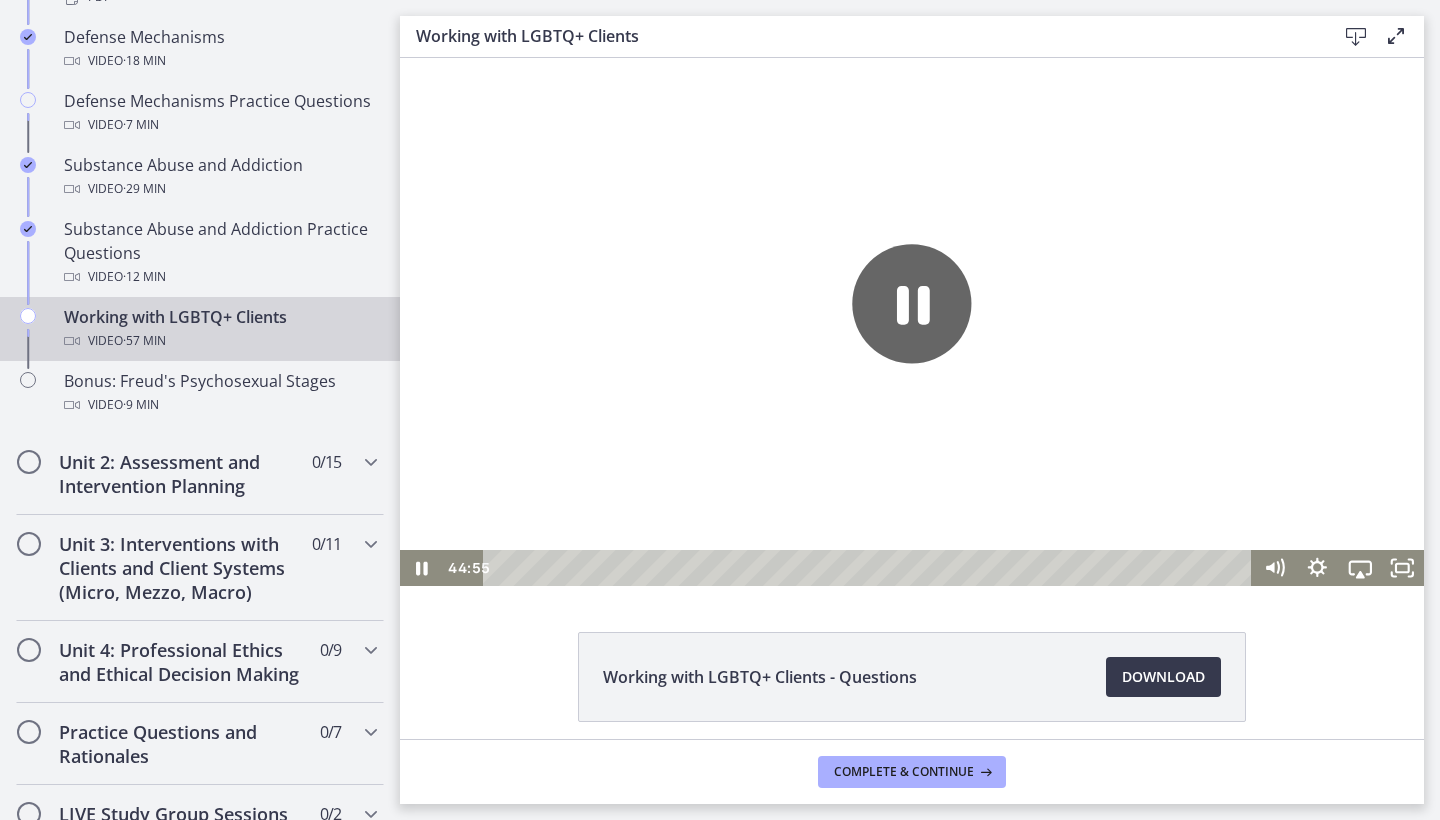 click at bounding box center [912, 322] 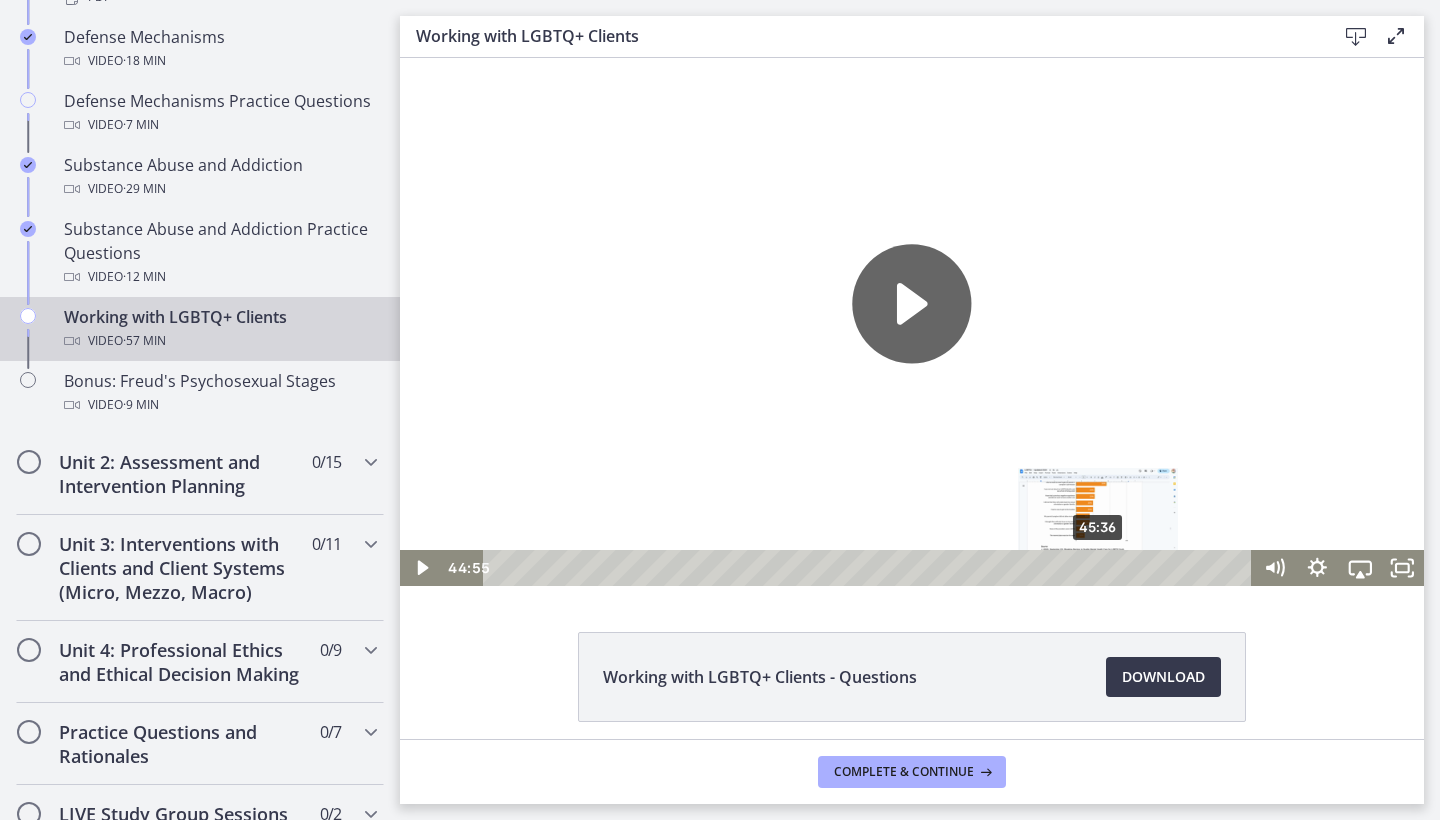 click on "45:36" at bounding box center [870, 568] 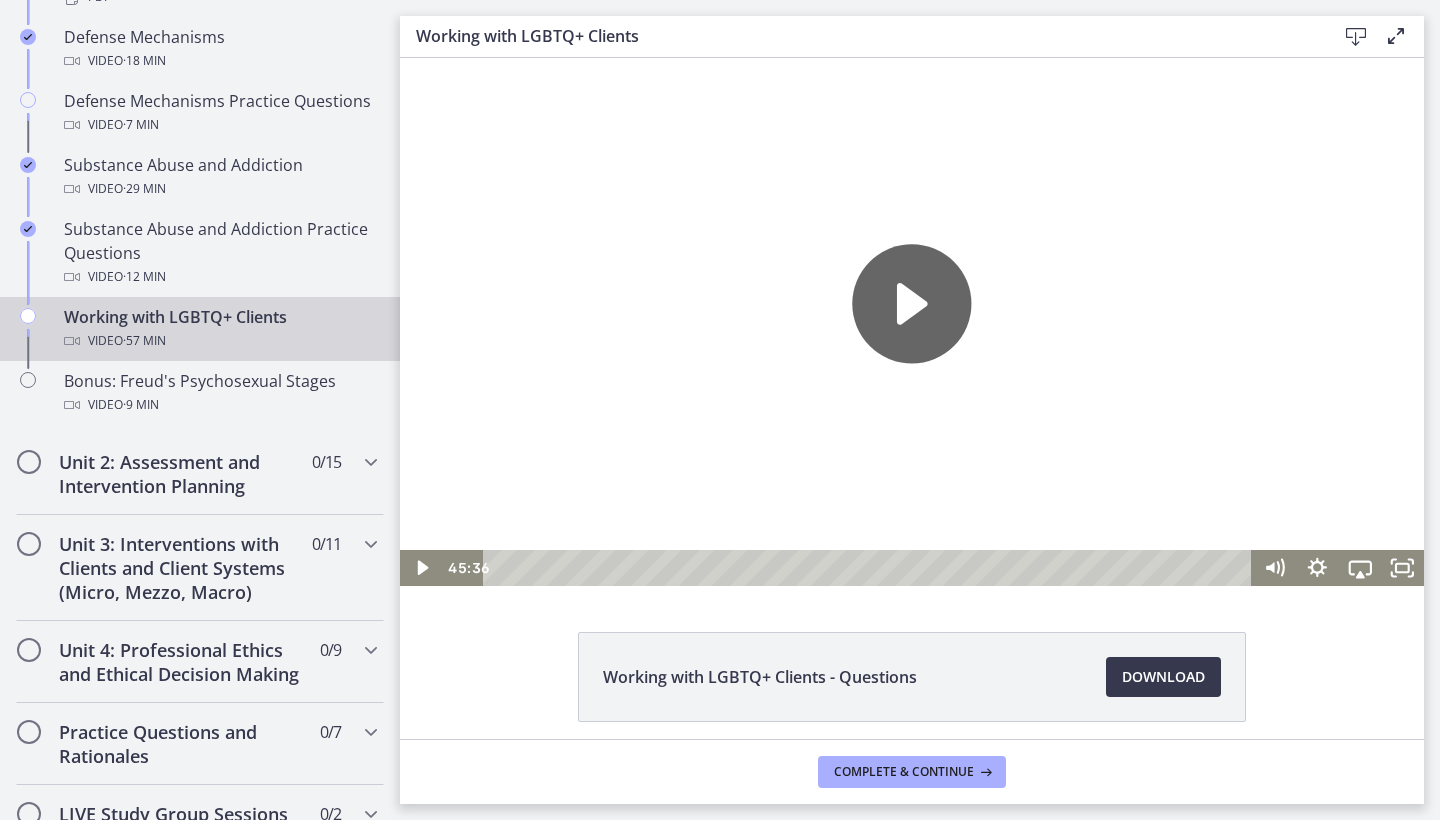 click 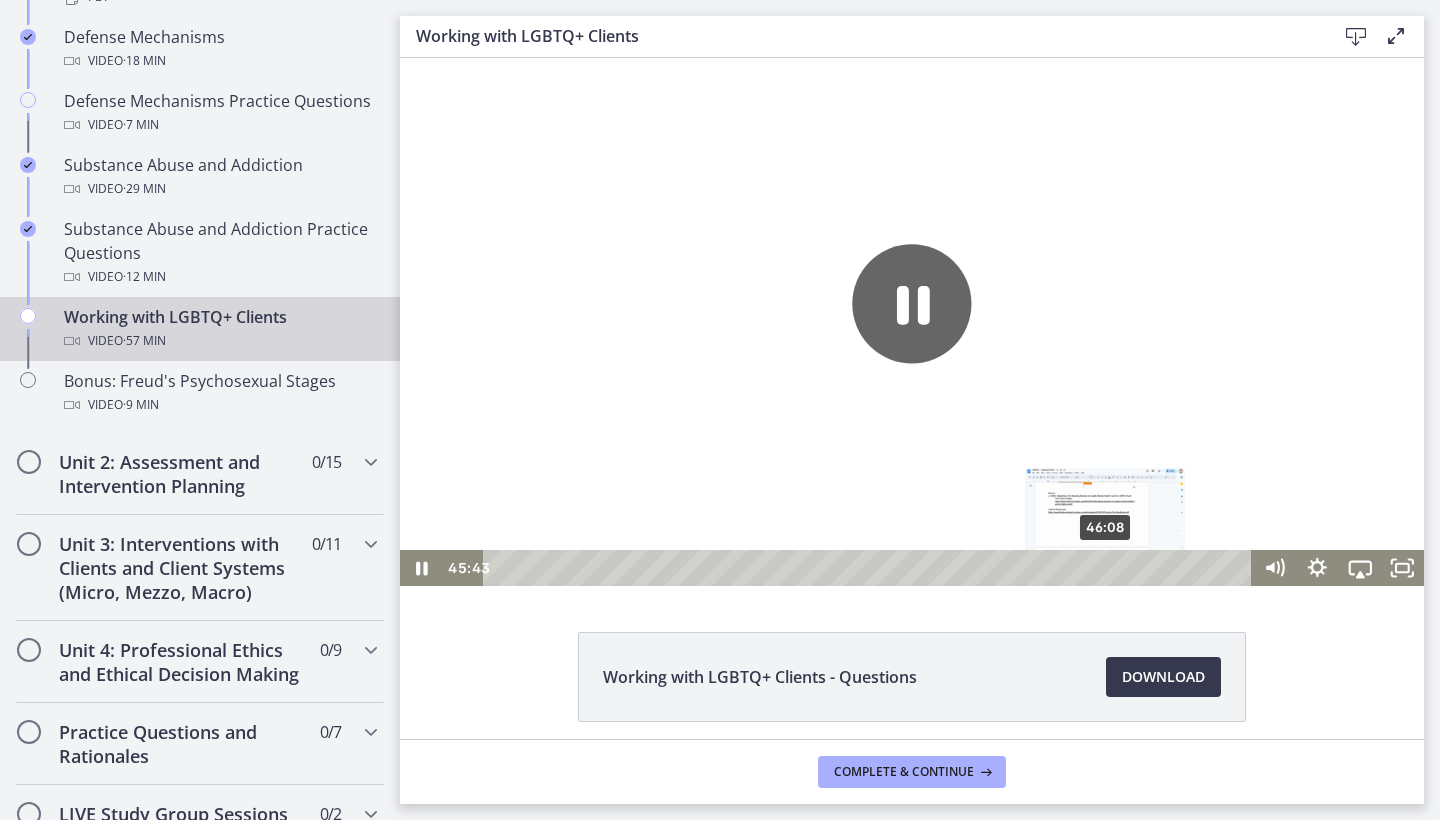 click on "46:08" at bounding box center (870, 568) 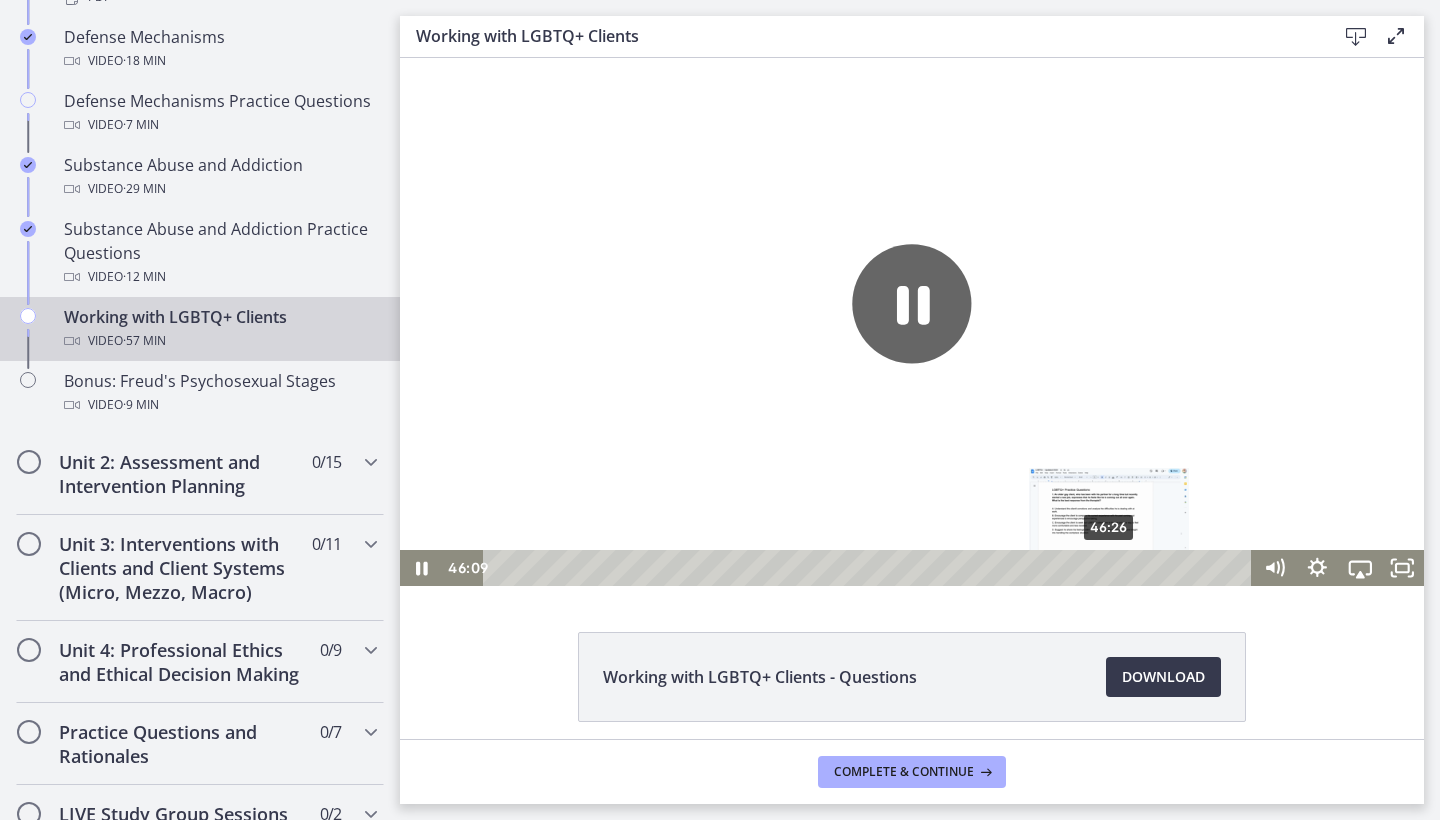 click at bounding box center (1105, 568) 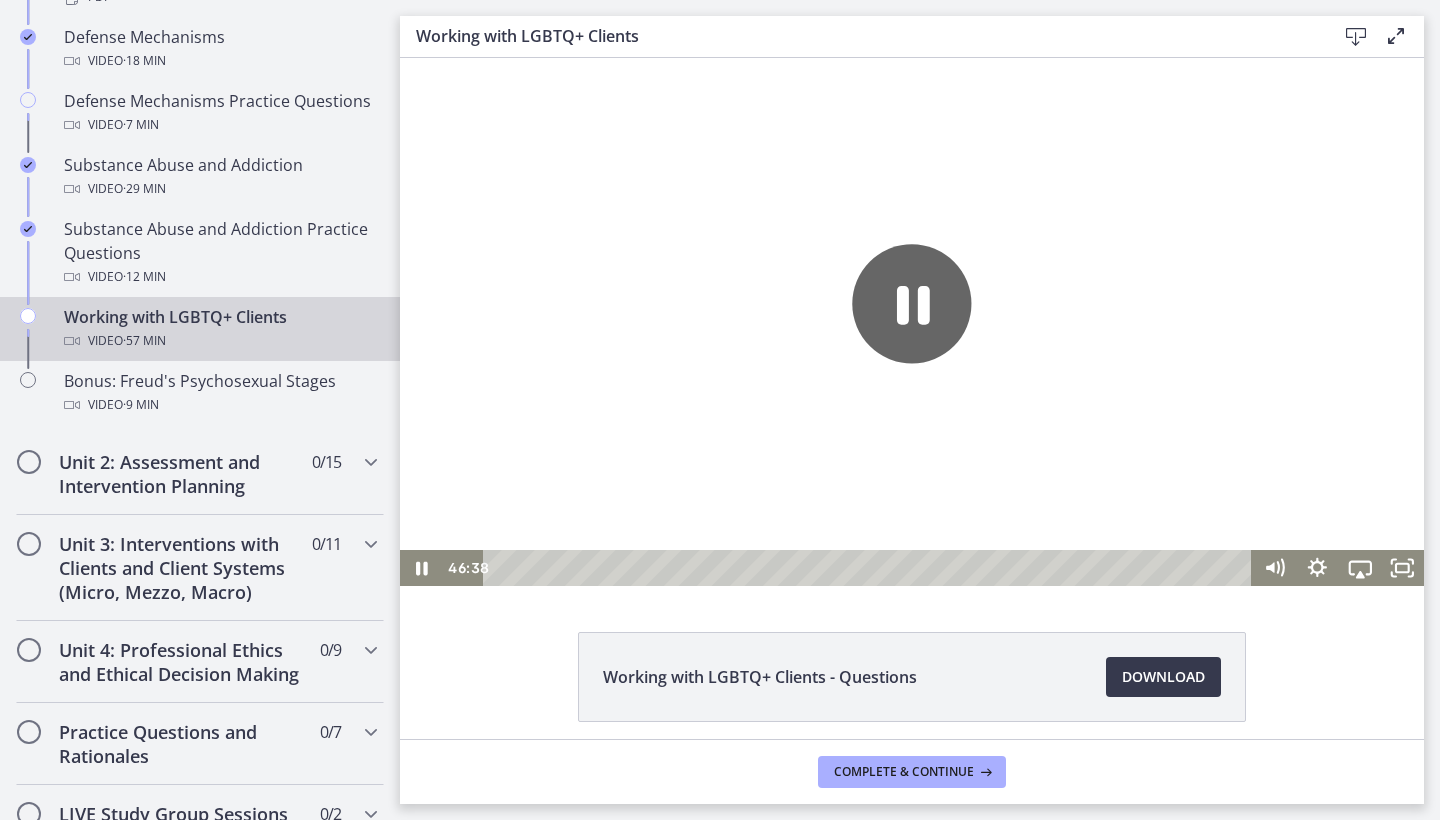 click 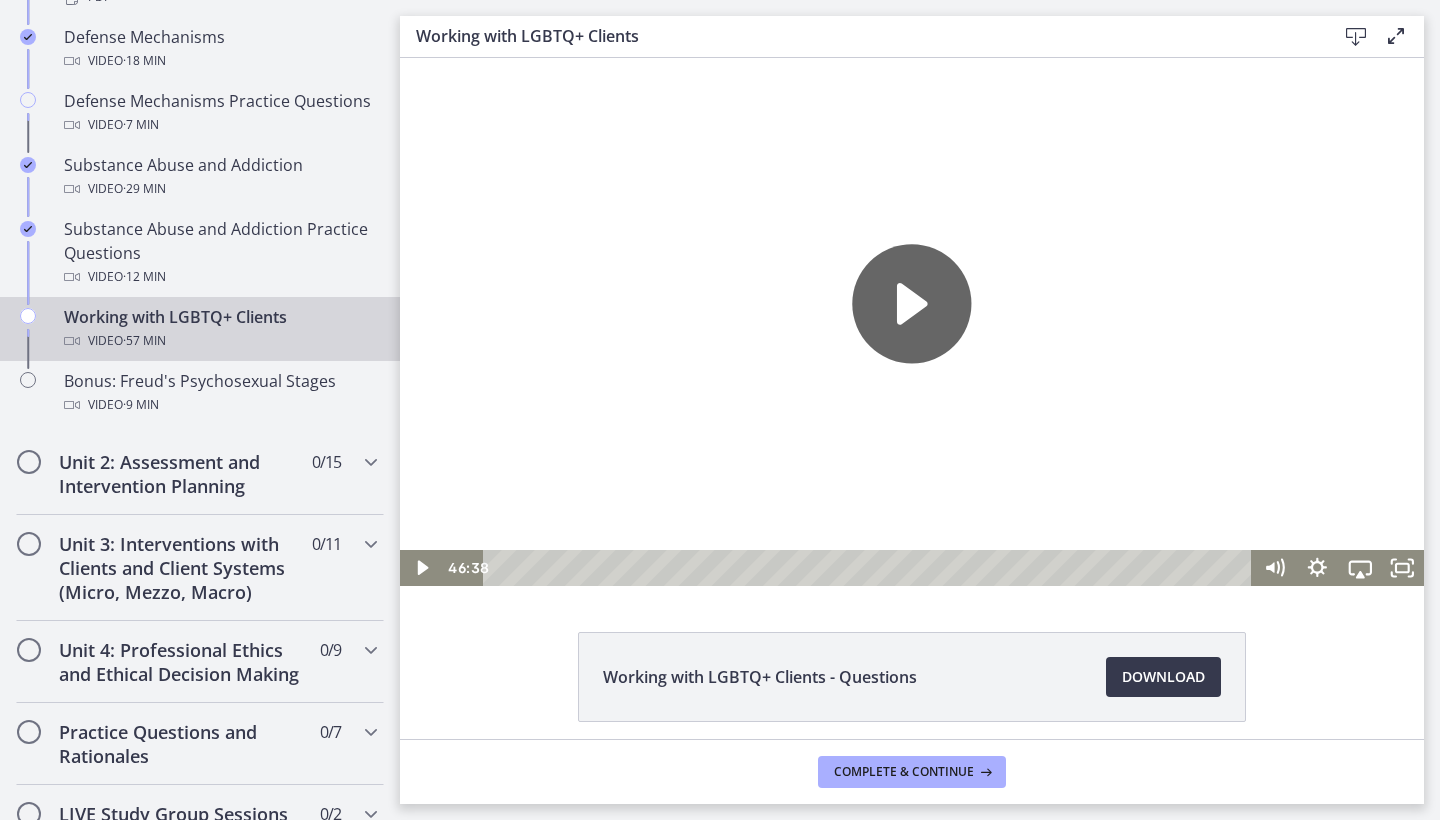 click at bounding box center (912, 322) 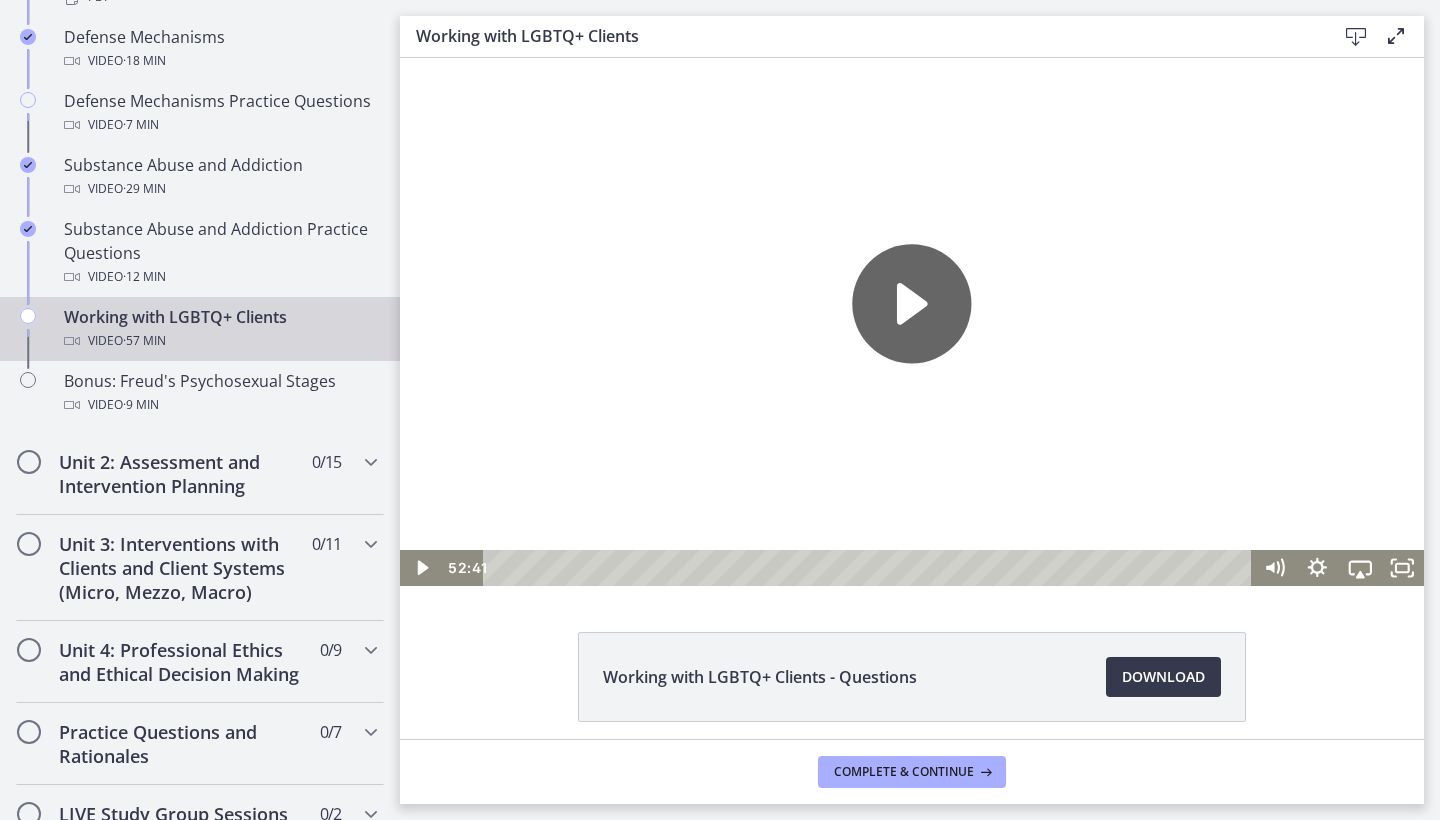 click 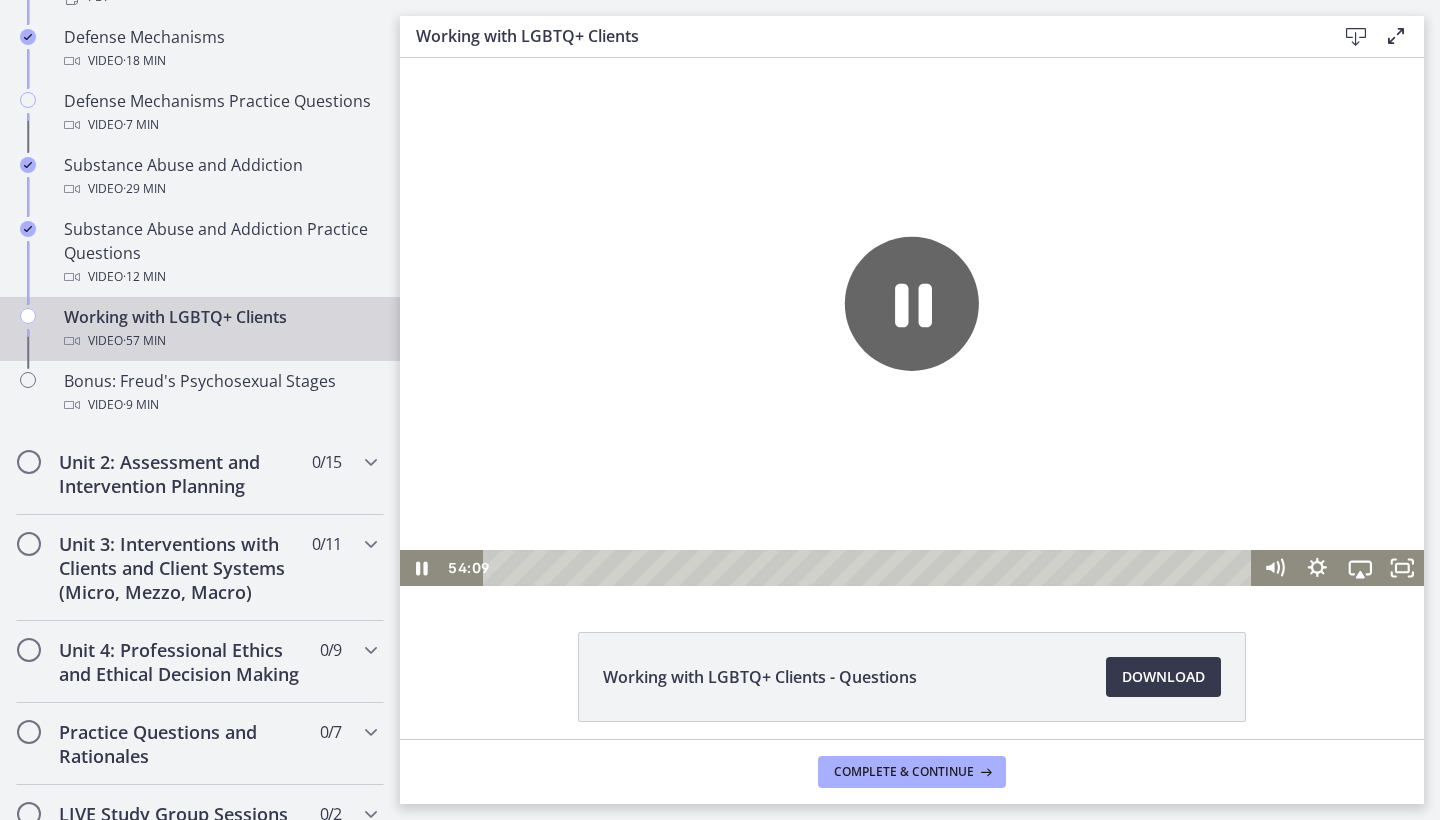 click 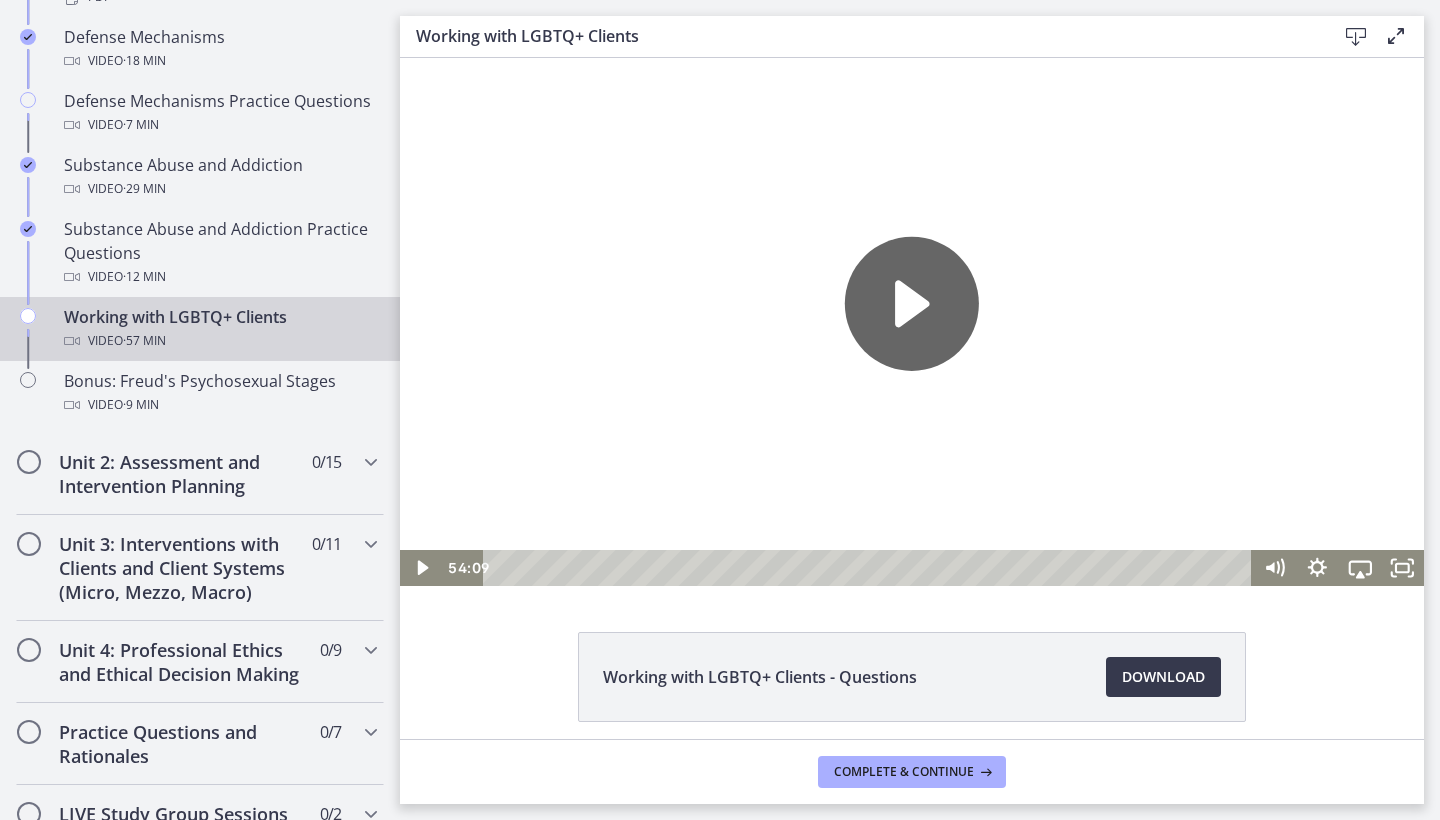 click 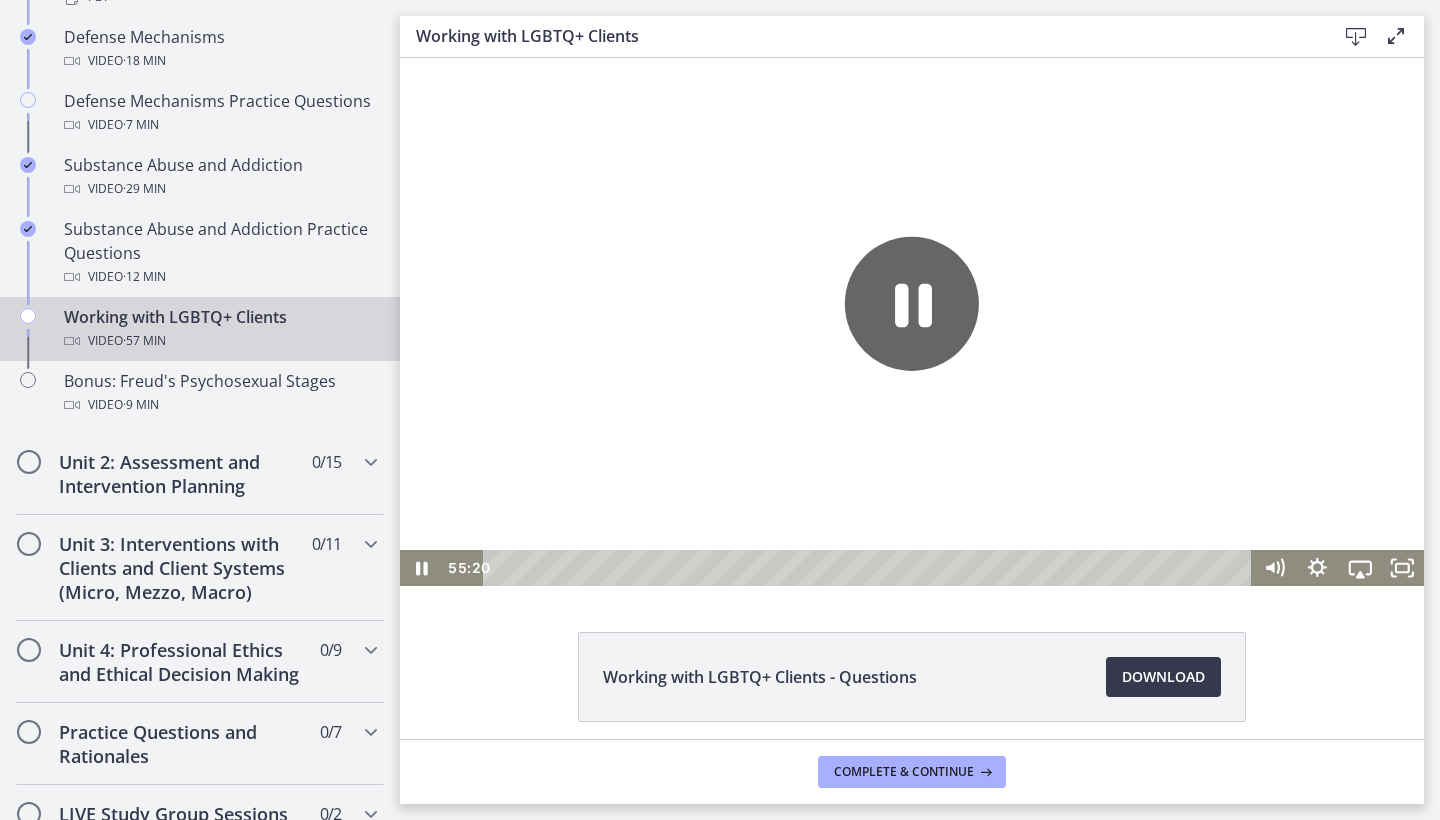 click 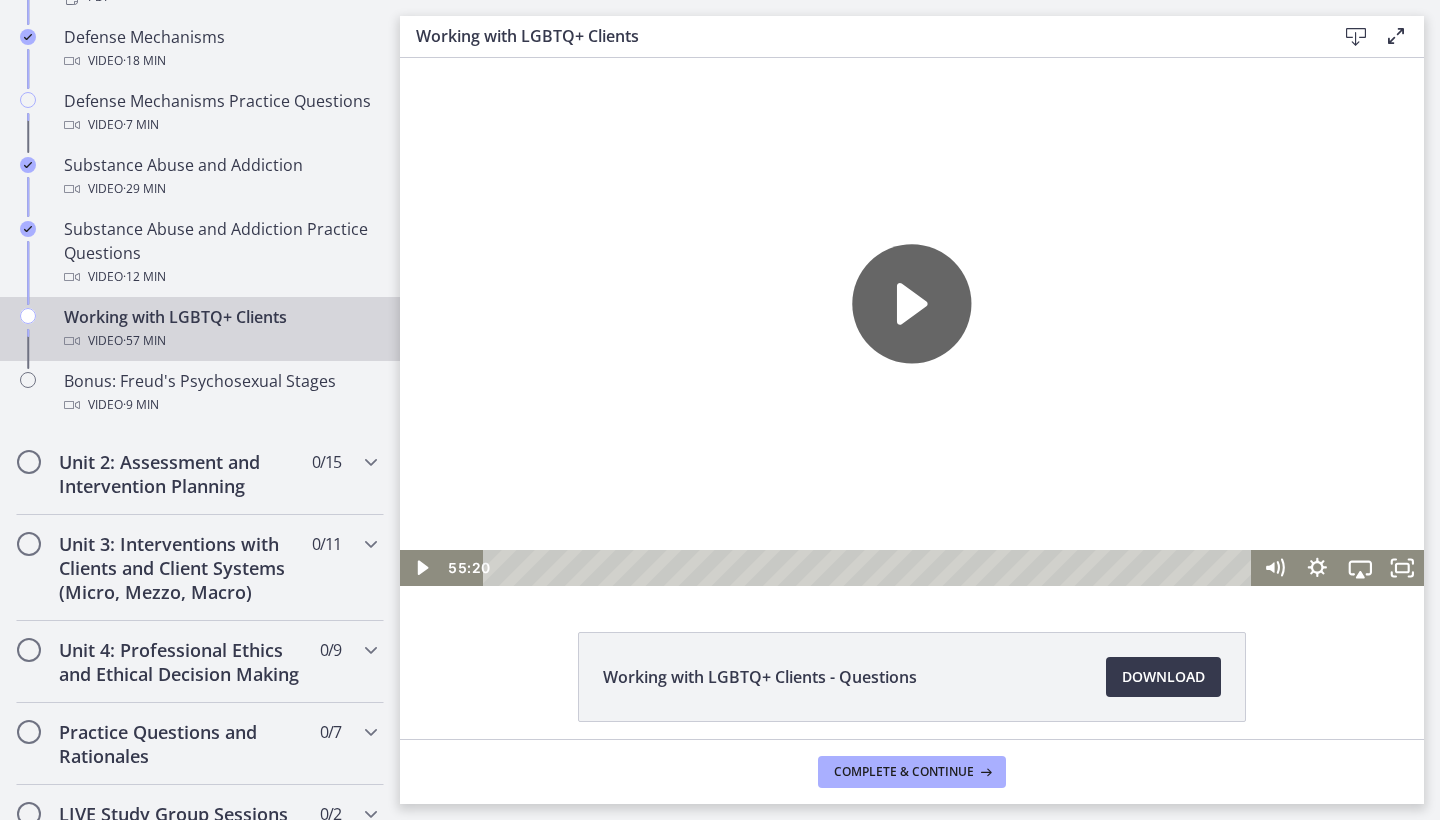 click at bounding box center (912, 322) 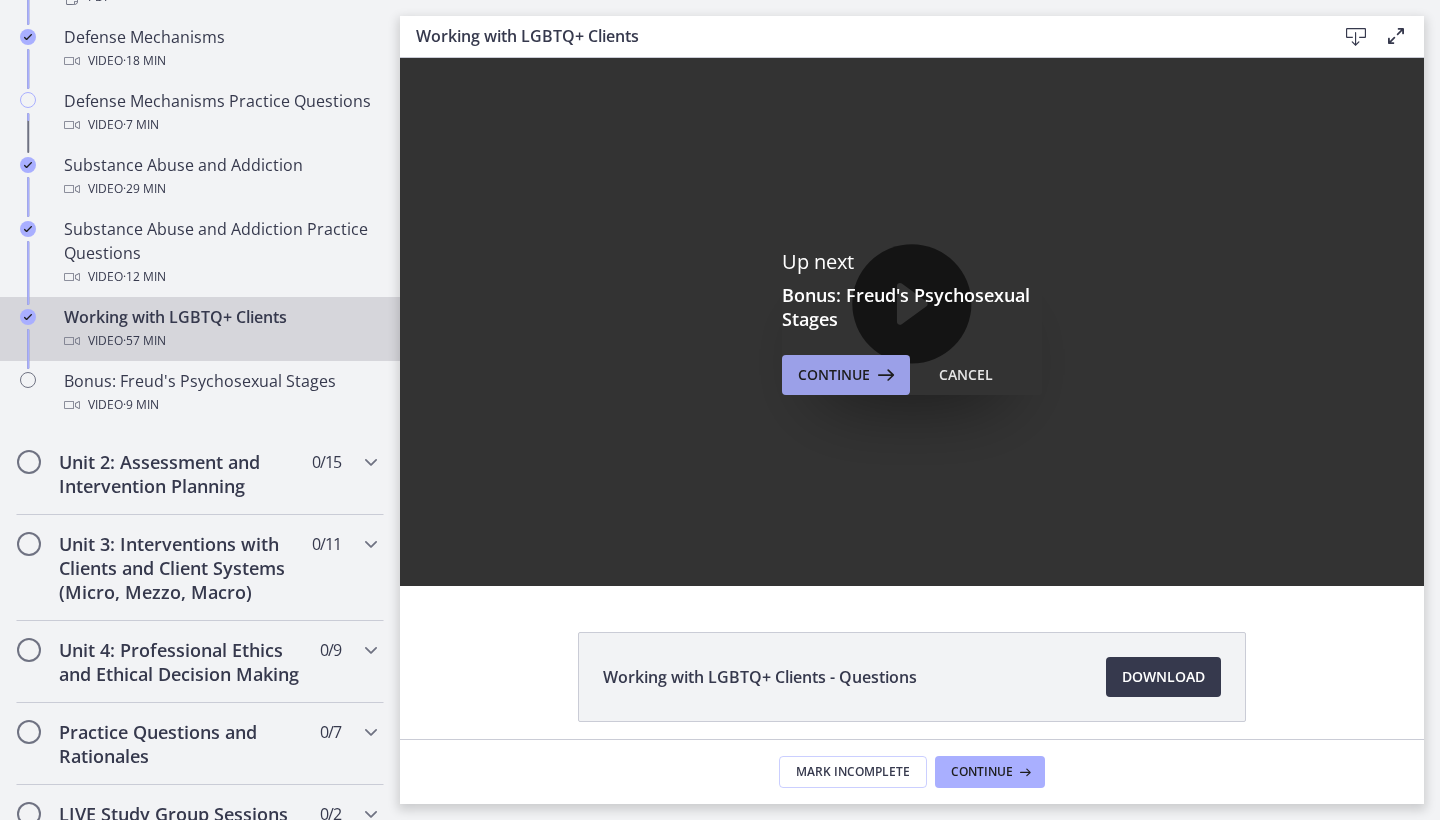 click on "Continue" at bounding box center [834, 375] 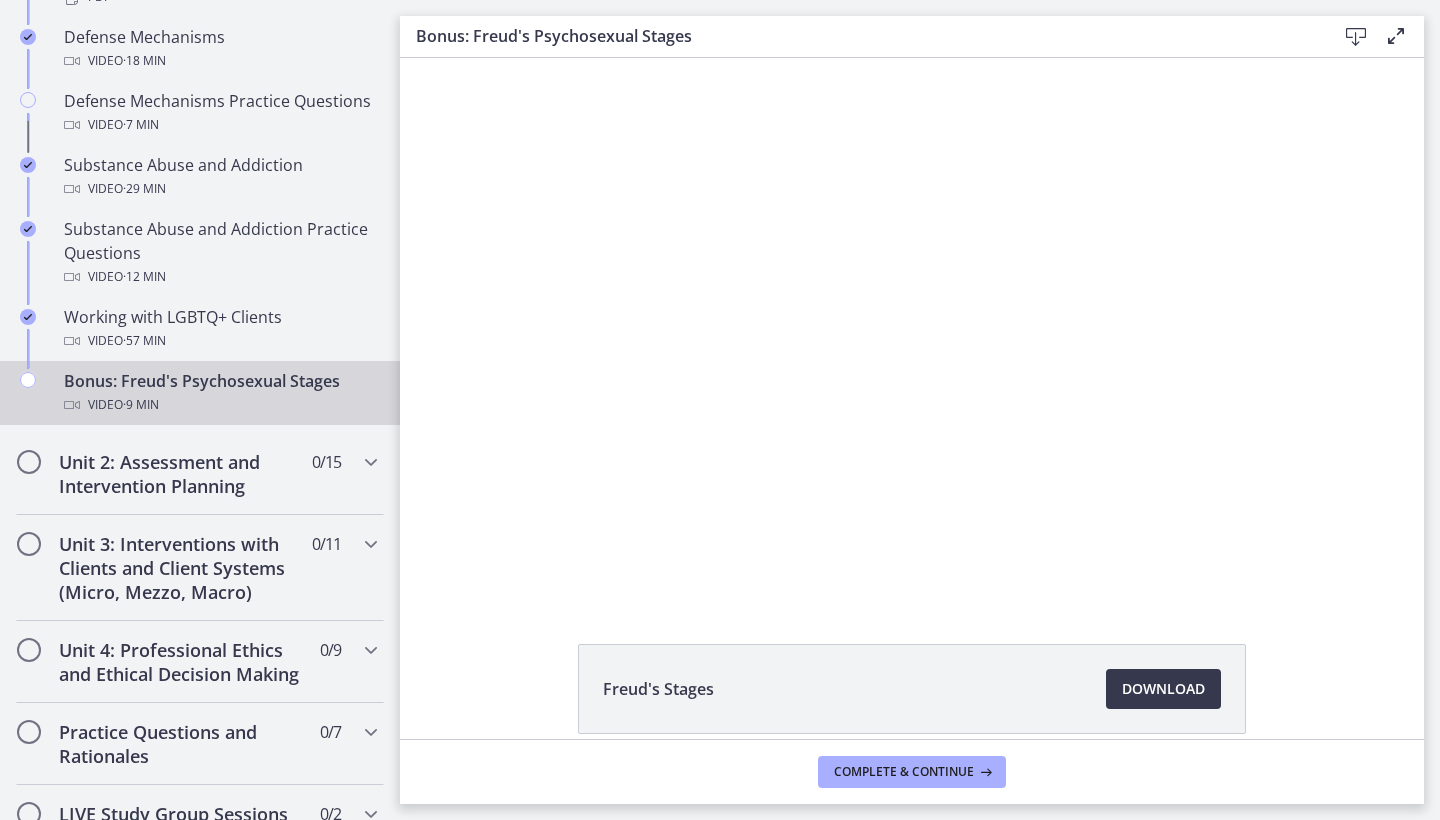 scroll, scrollTop: 0, scrollLeft: 0, axis: both 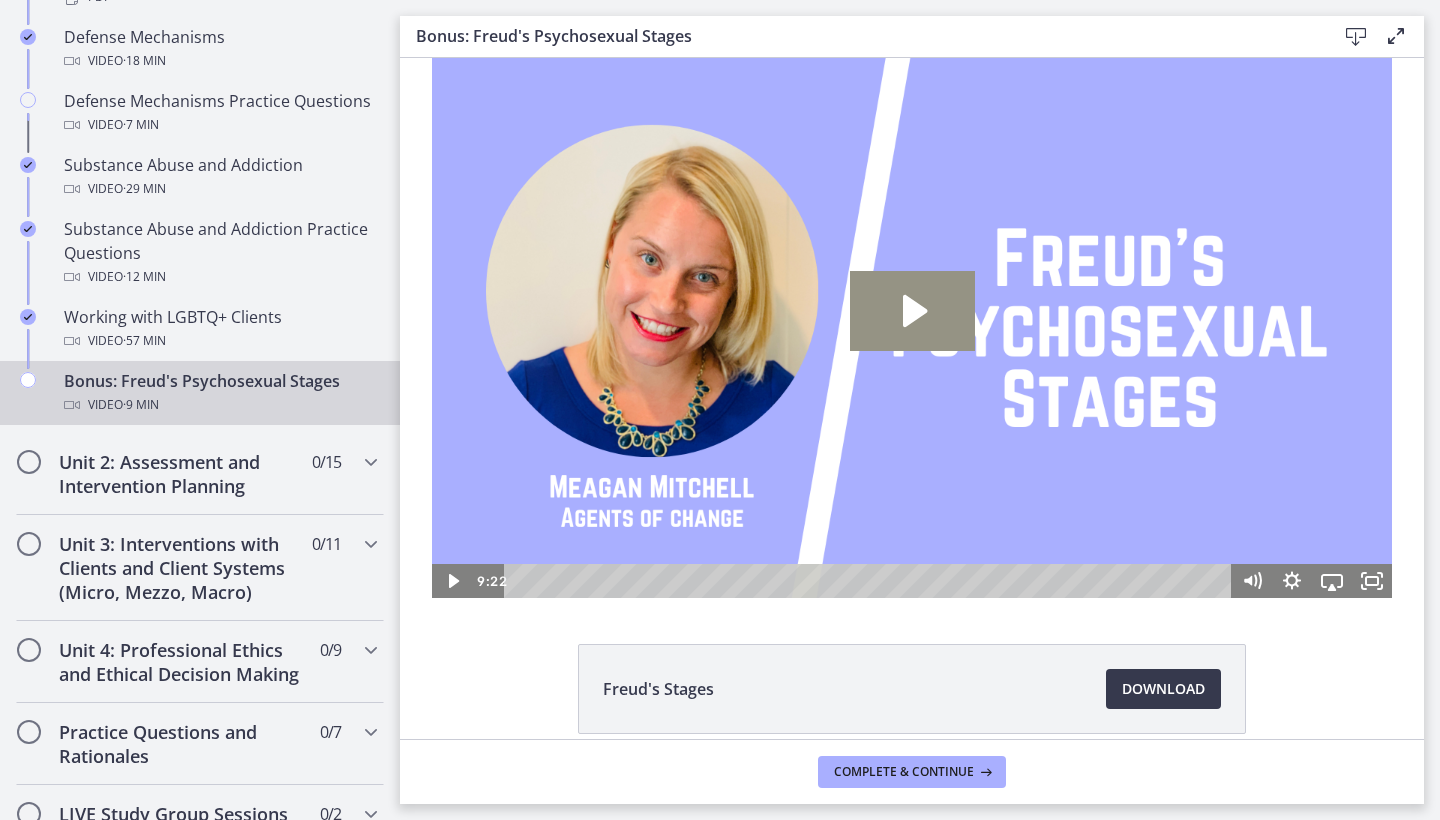 click 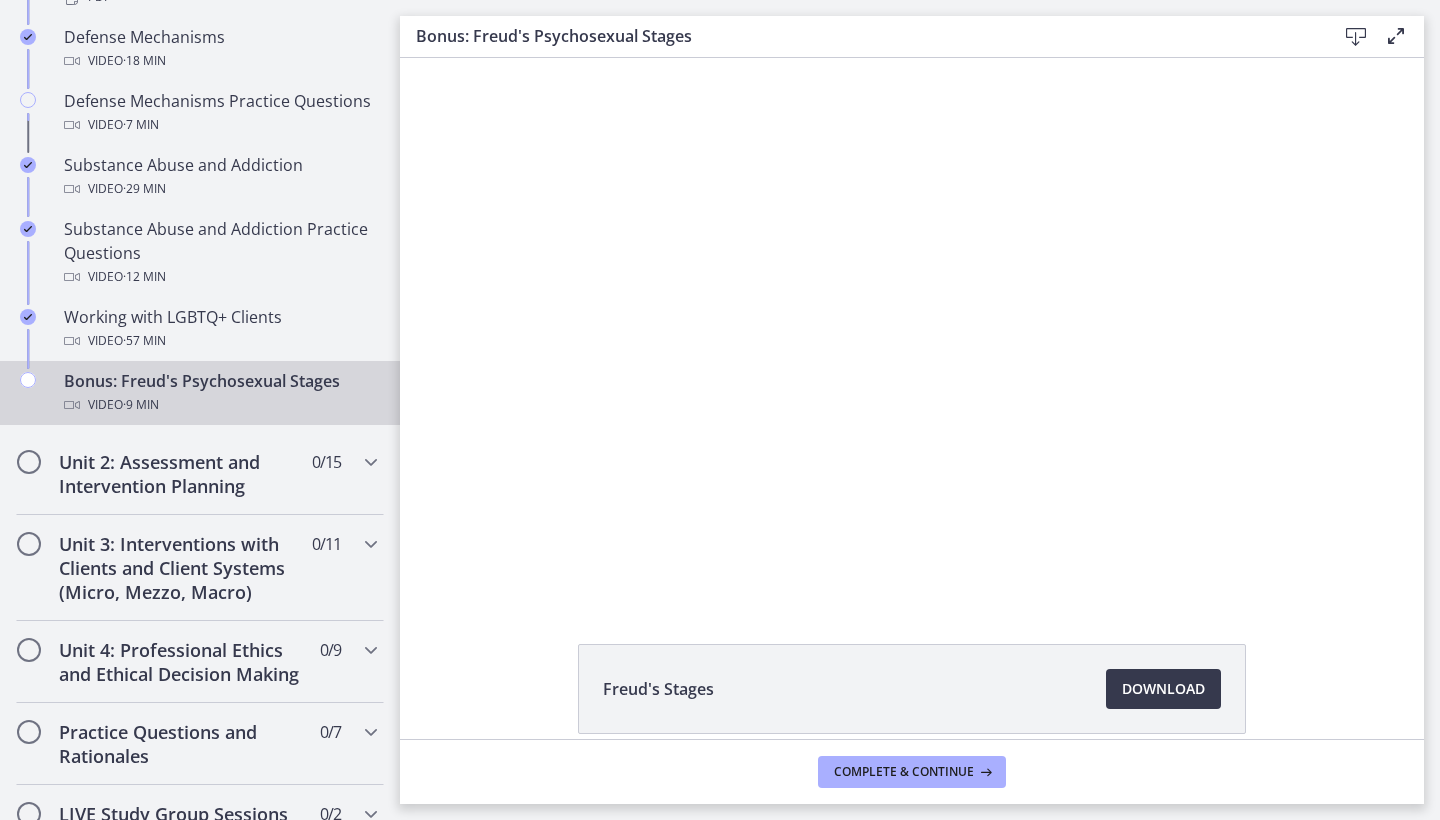 type 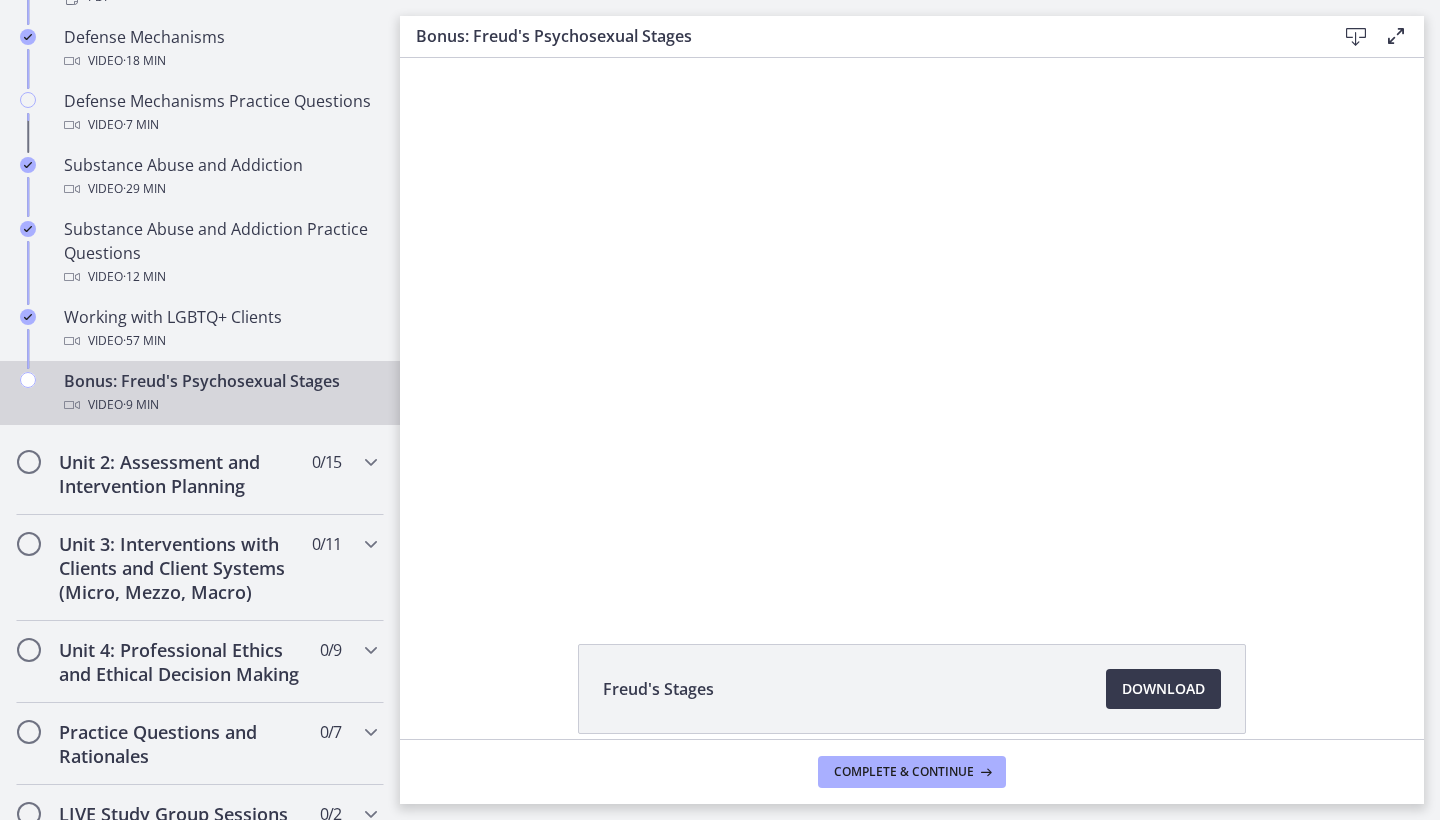 click at bounding box center (432, 58) 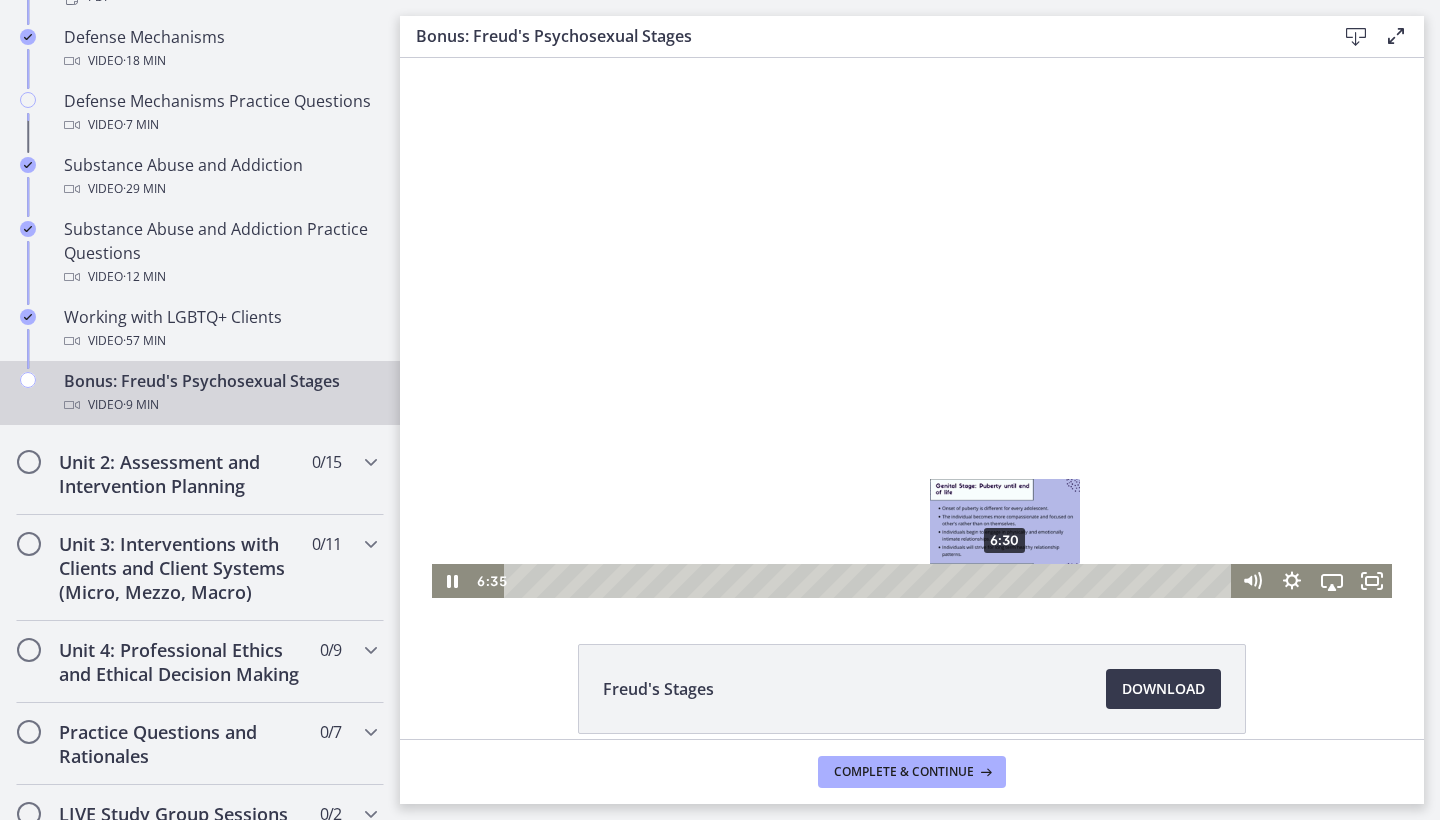 click at bounding box center [1011, 580] 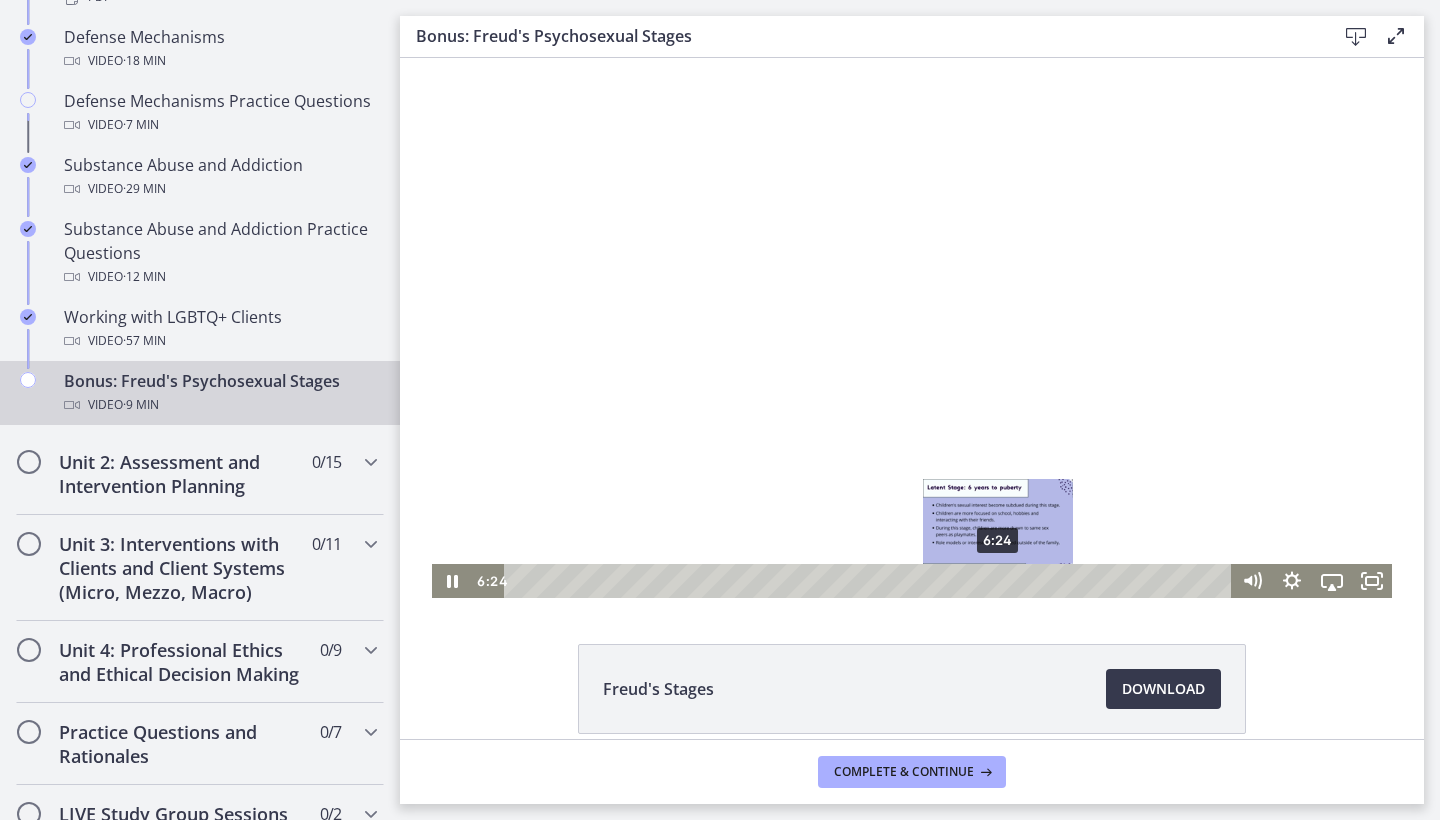 click on "6:24" at bounding box center [870, 581] 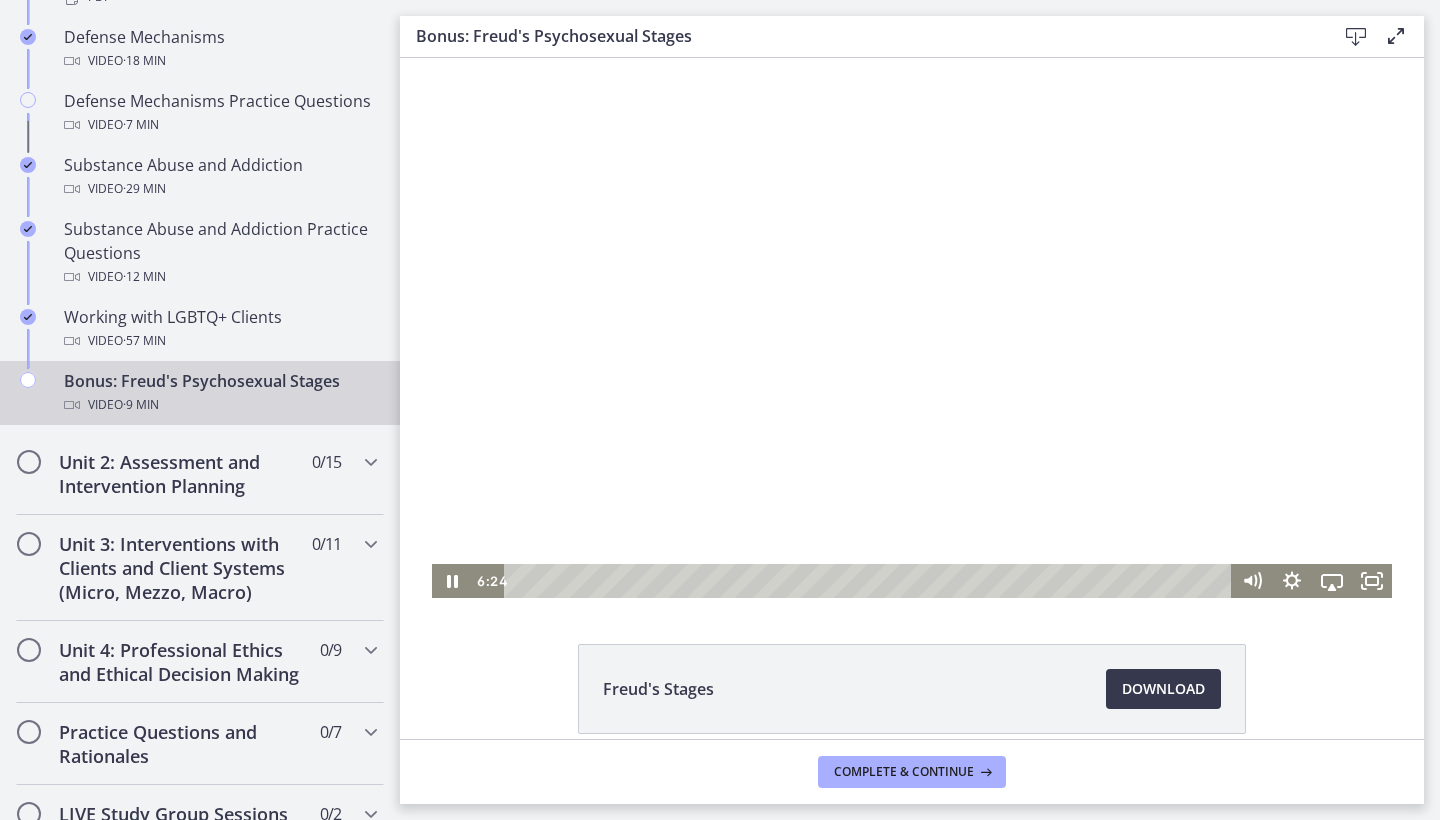 click at bounding box center [912, 328] 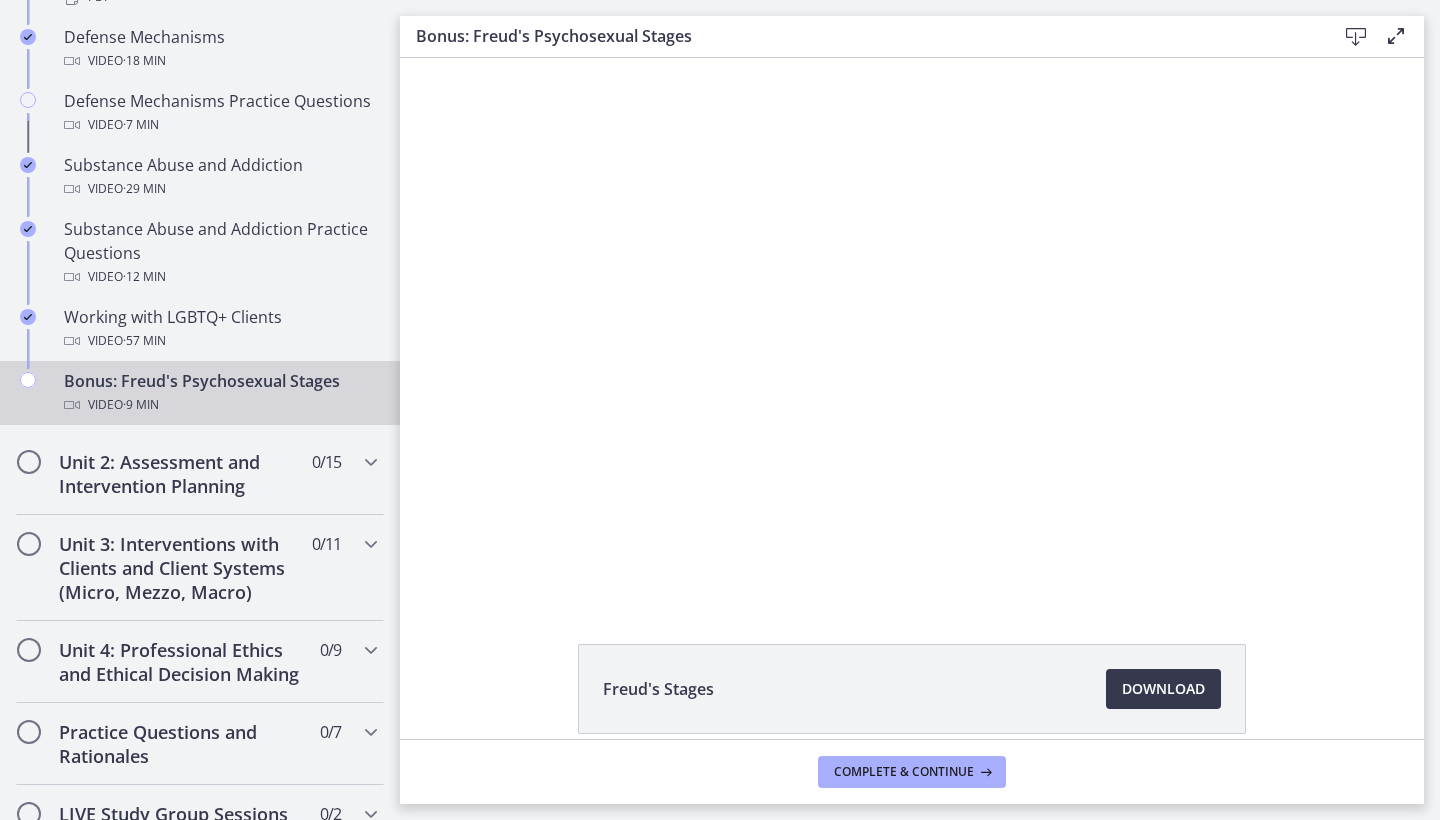 click at bounding box center (432, 58) 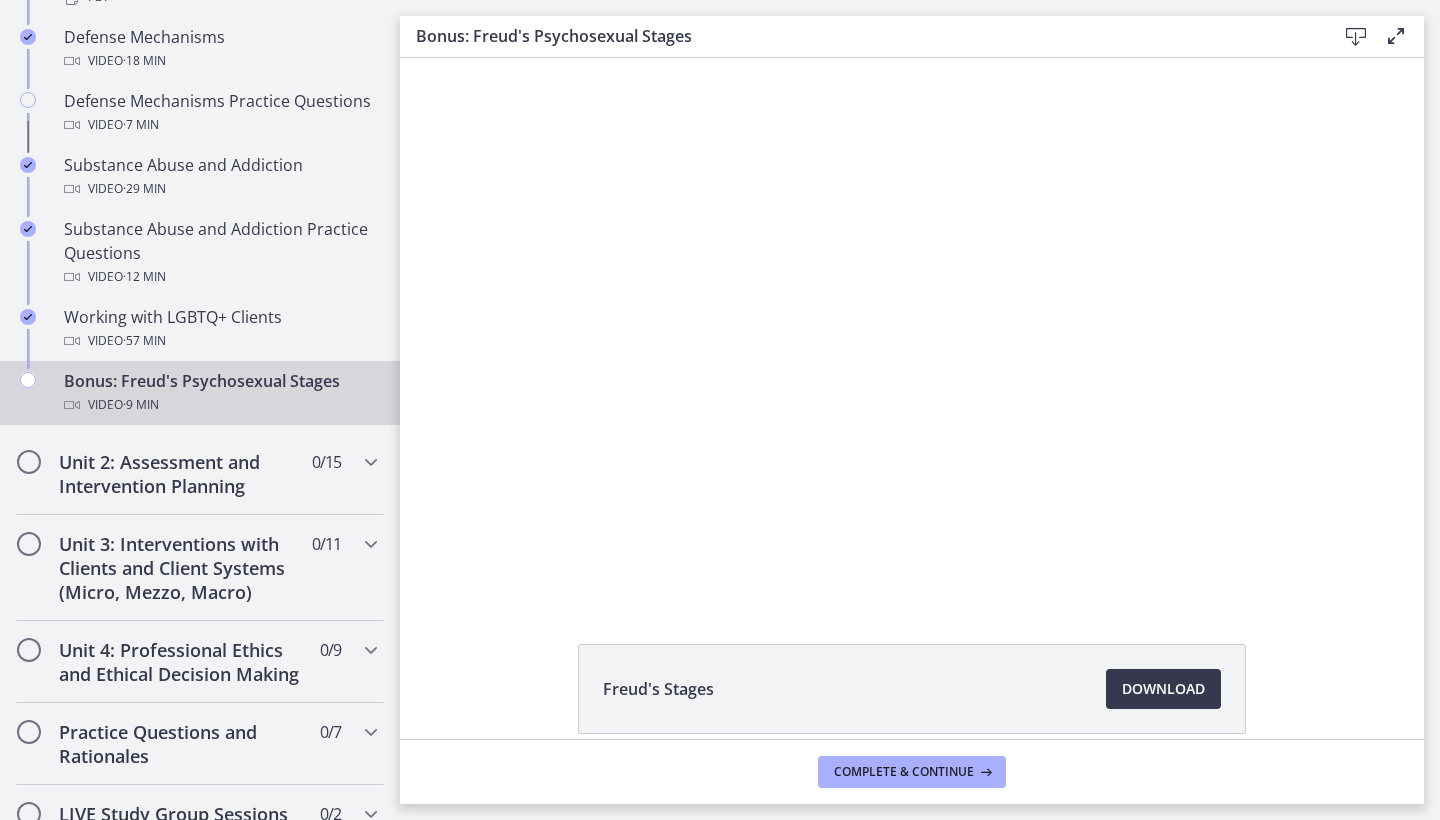 click at bounding box center (432, 58) 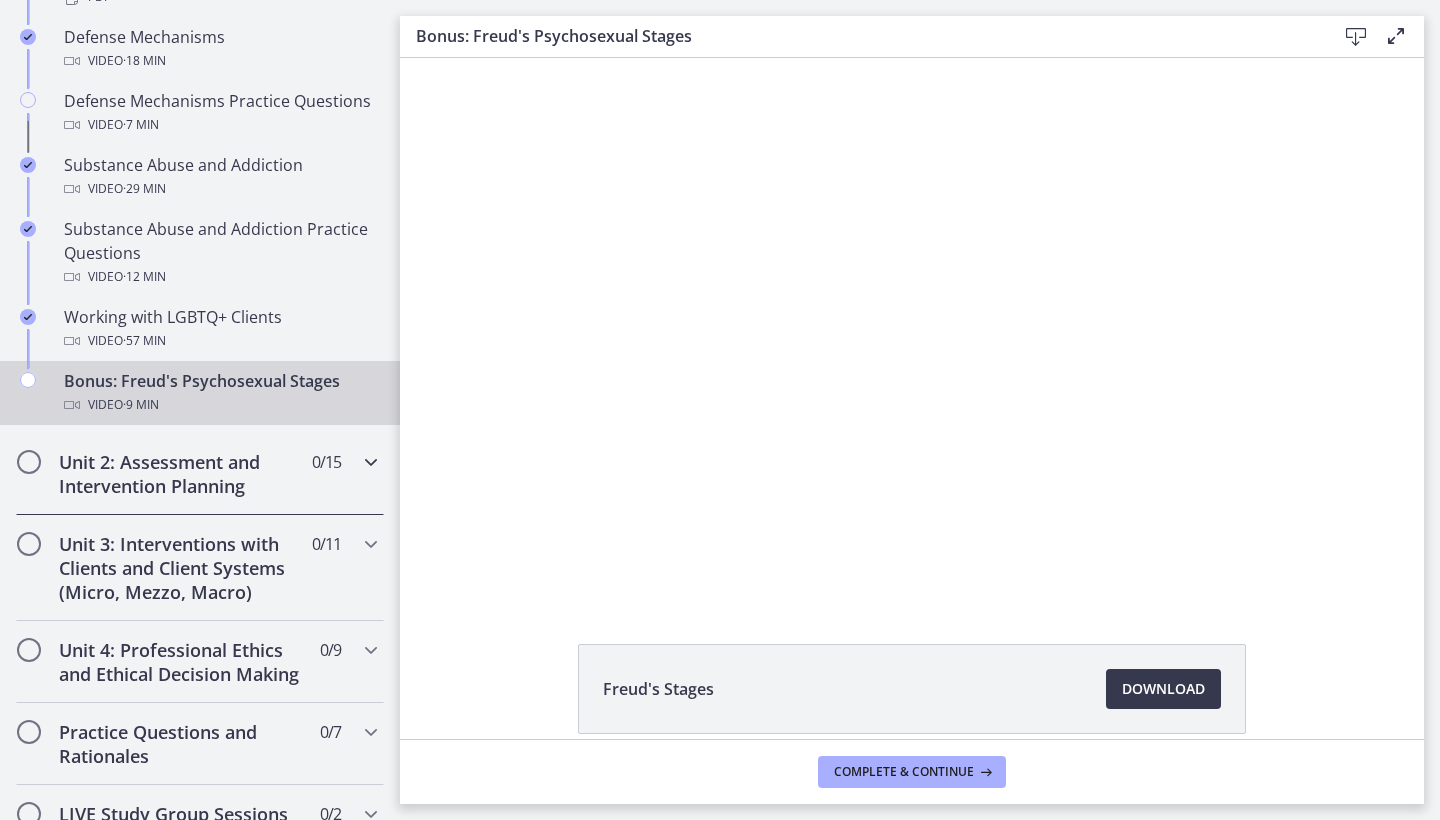 click at bounding box center (371, 462) 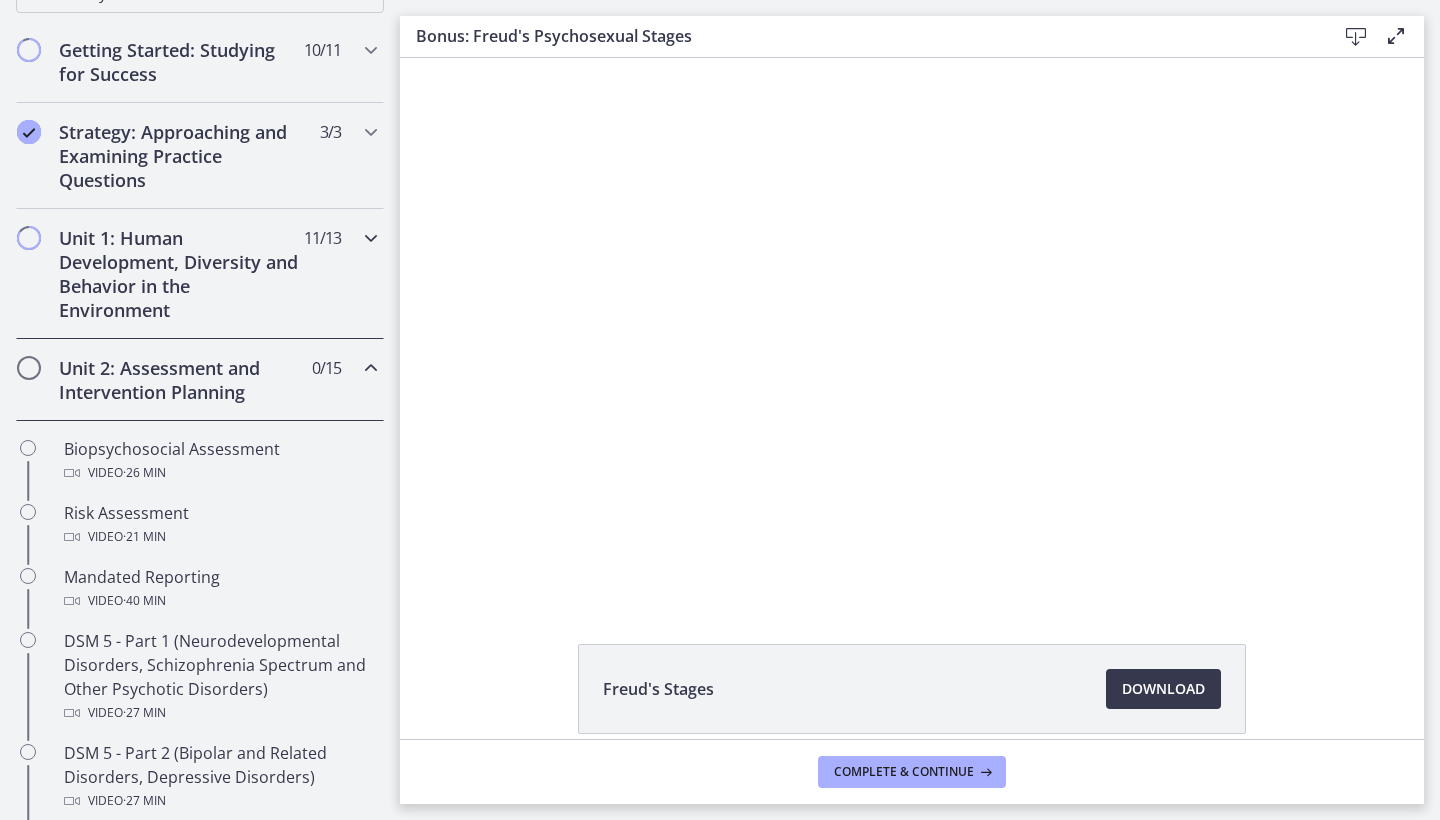 scroll, scrollTop: 370, scrollLeft: 0, axis: vertical 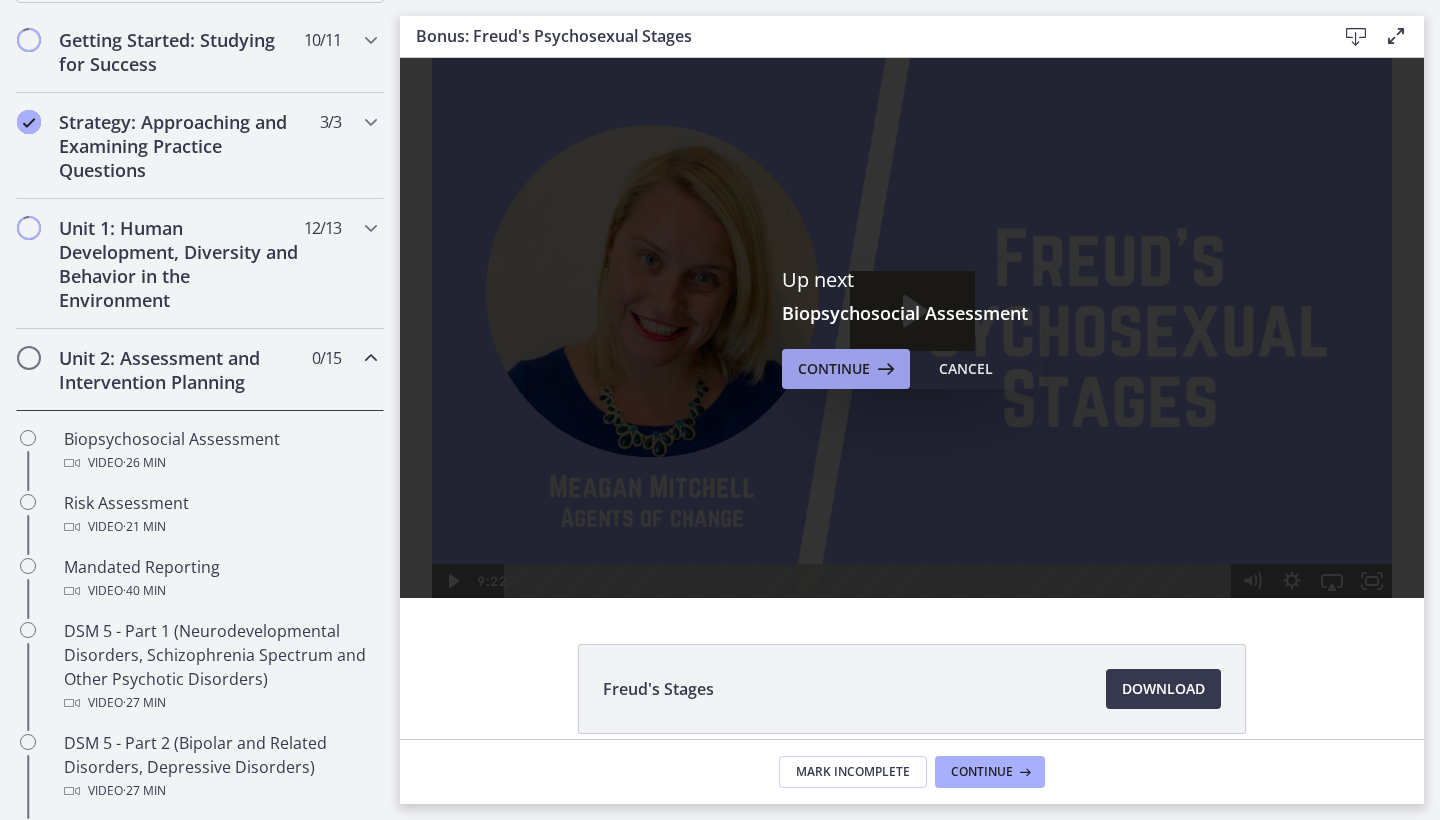 click on "Continue" at bounding box center [834, 369] 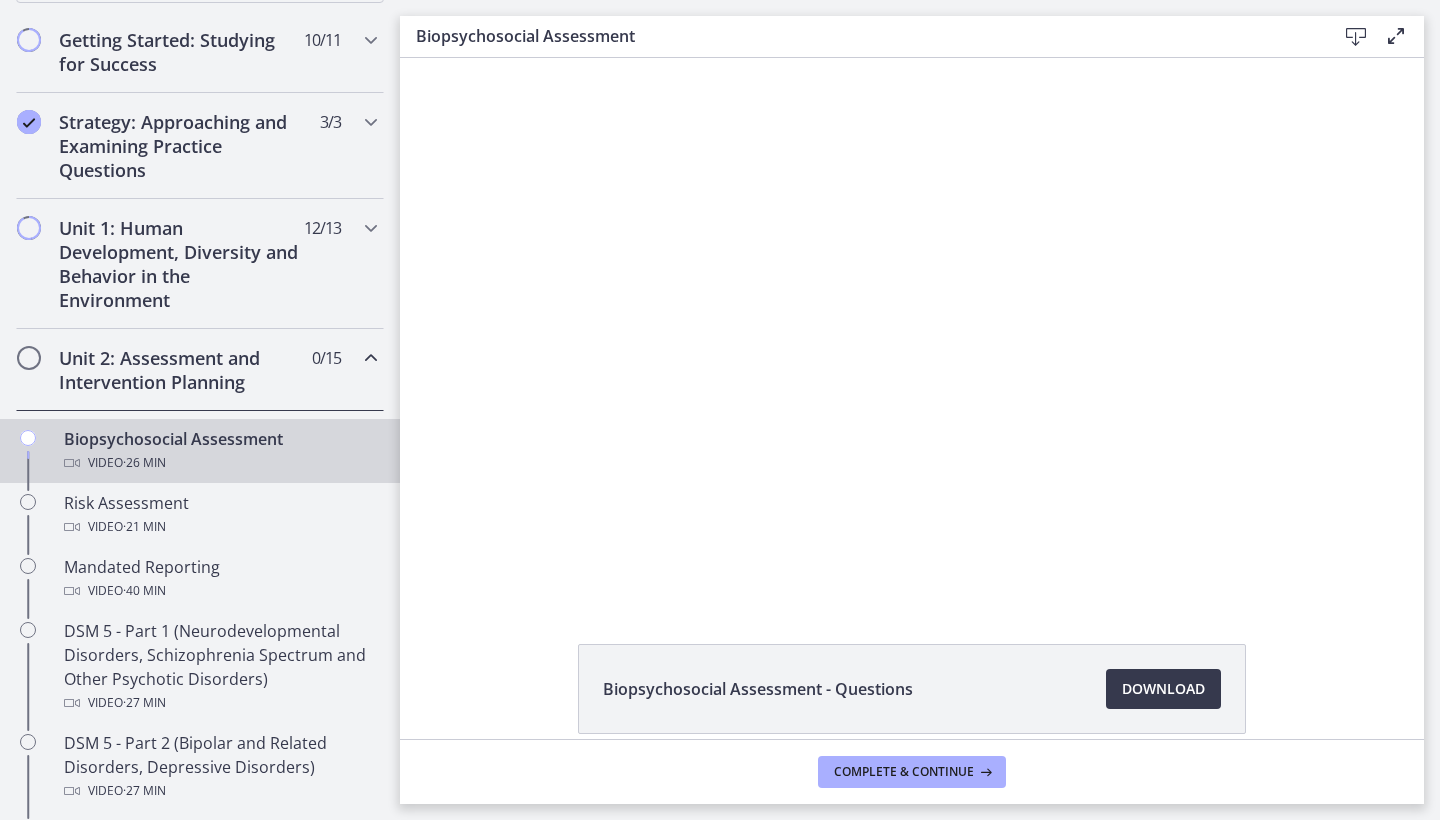 scroll, scrollTop: 0, scrollLeft: 0, axis: both 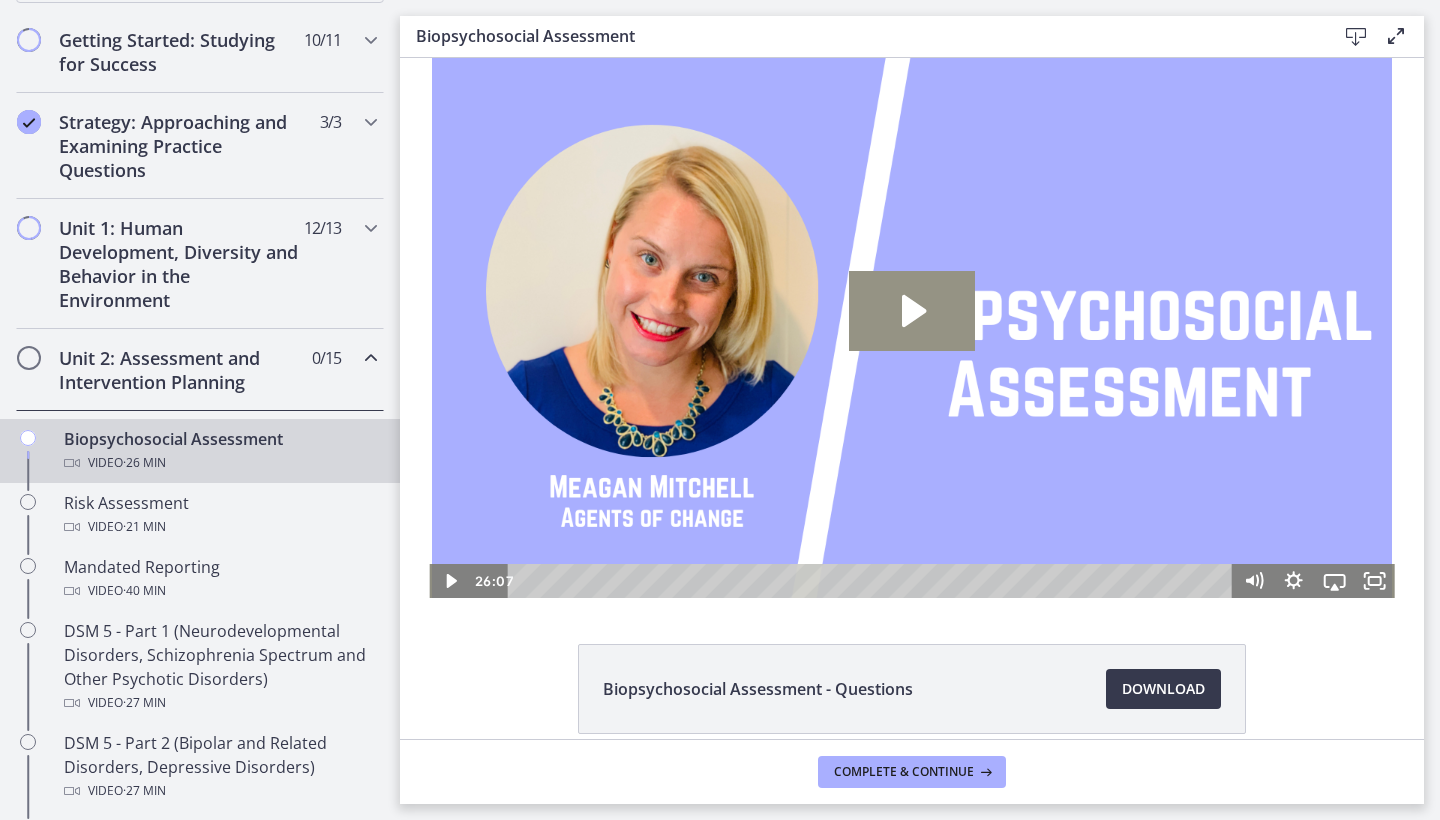 click 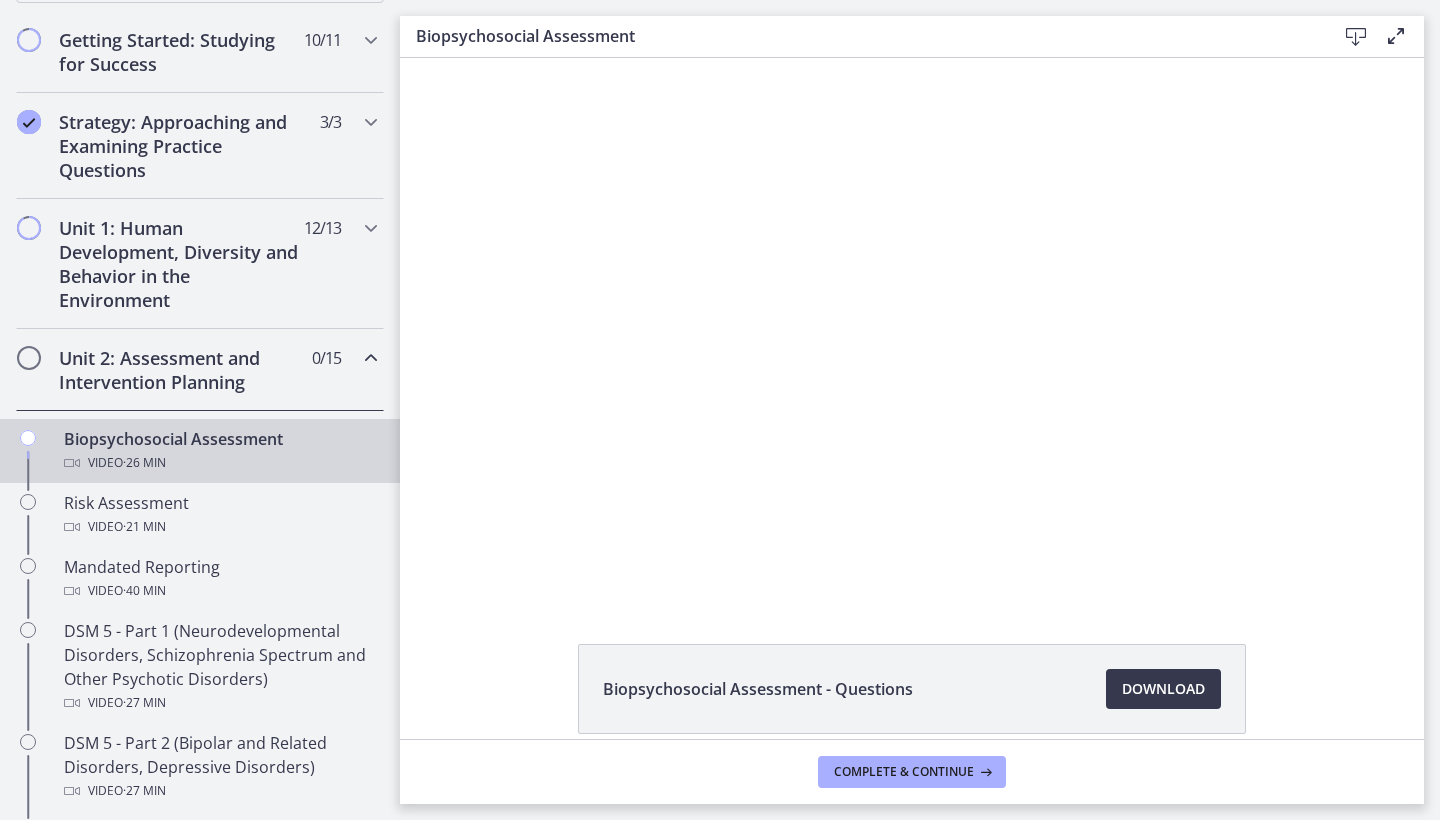 type 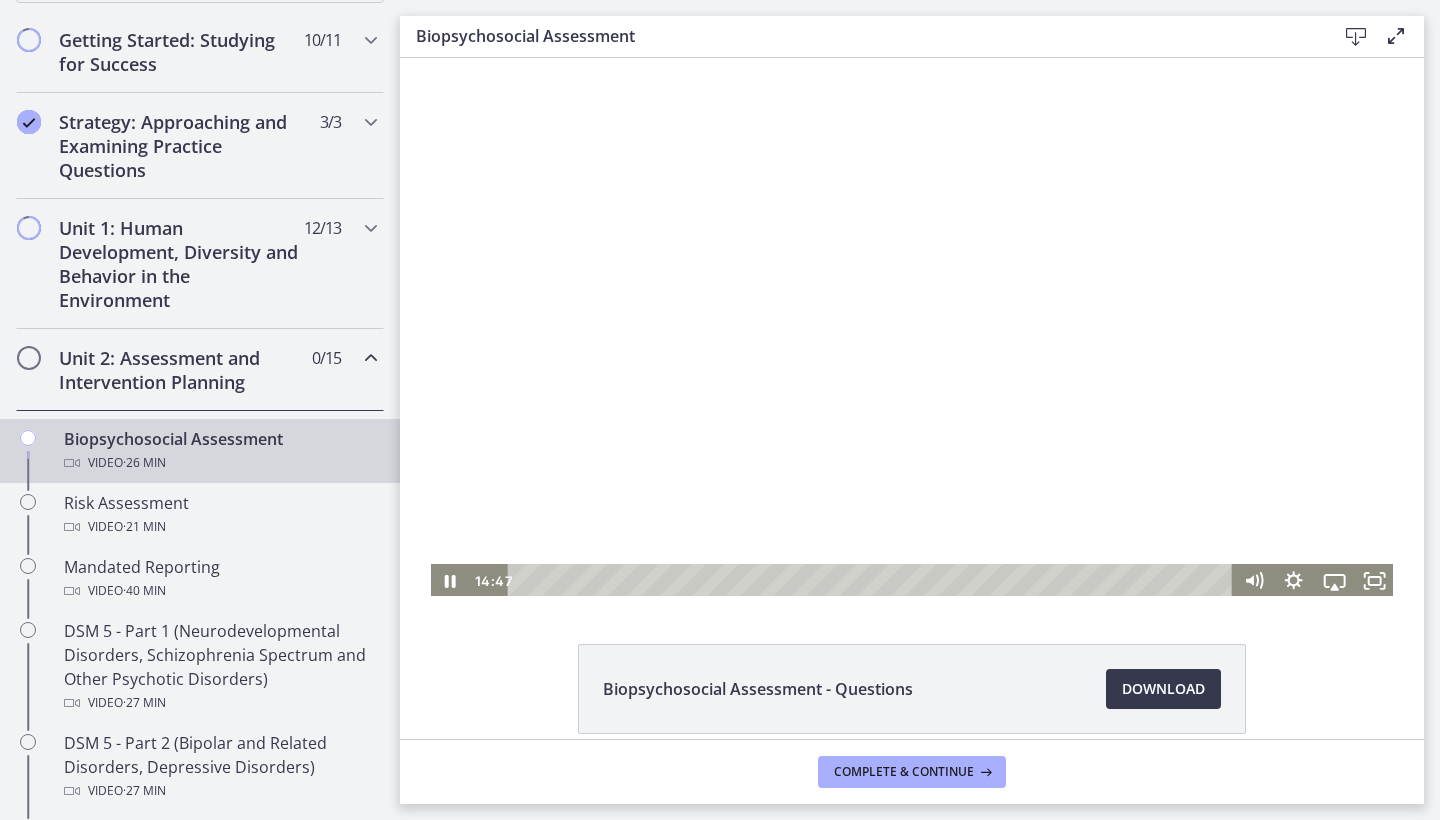 click at bounding box center (911, 328) 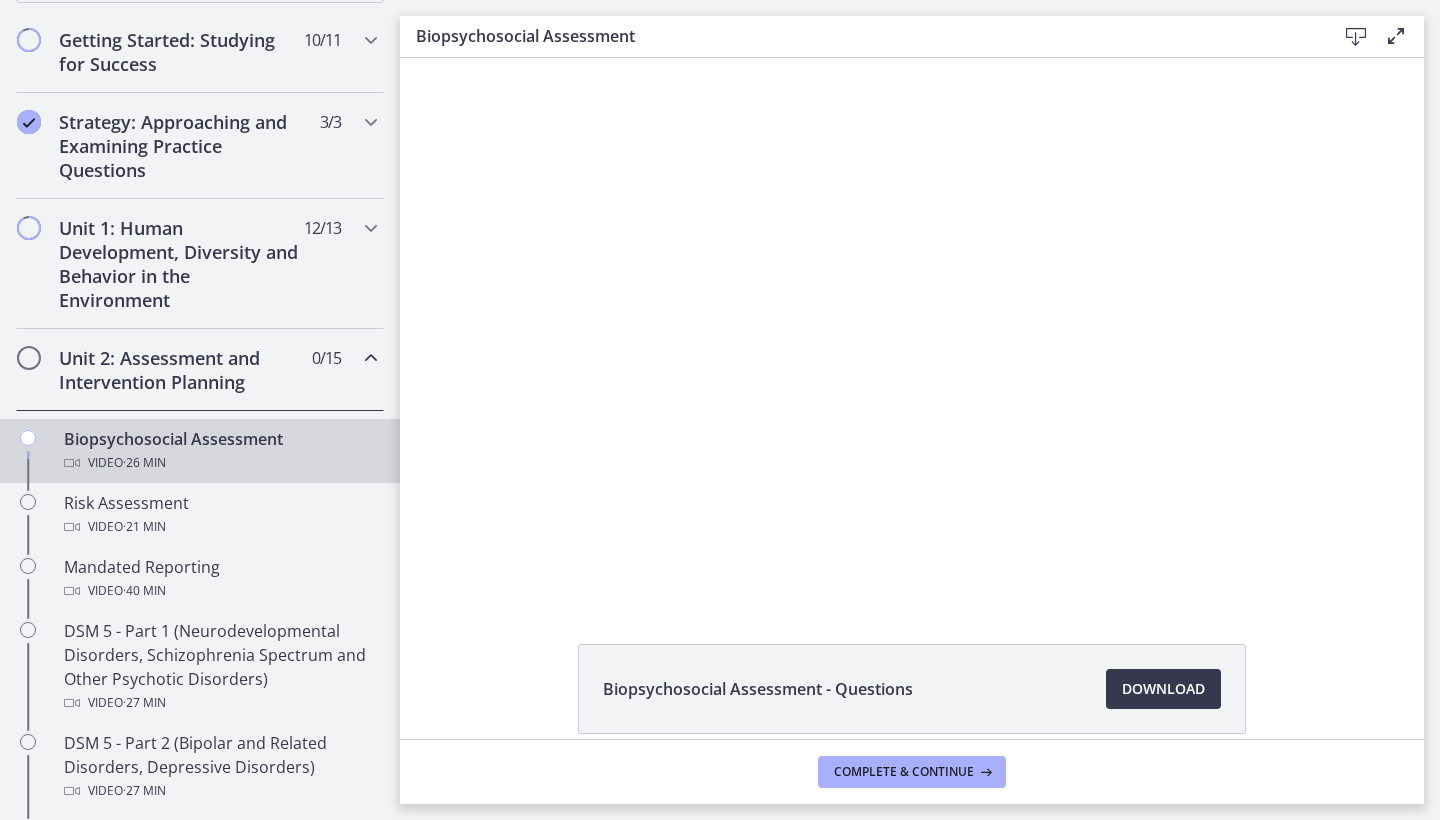 click at bounding box center (911, 328) 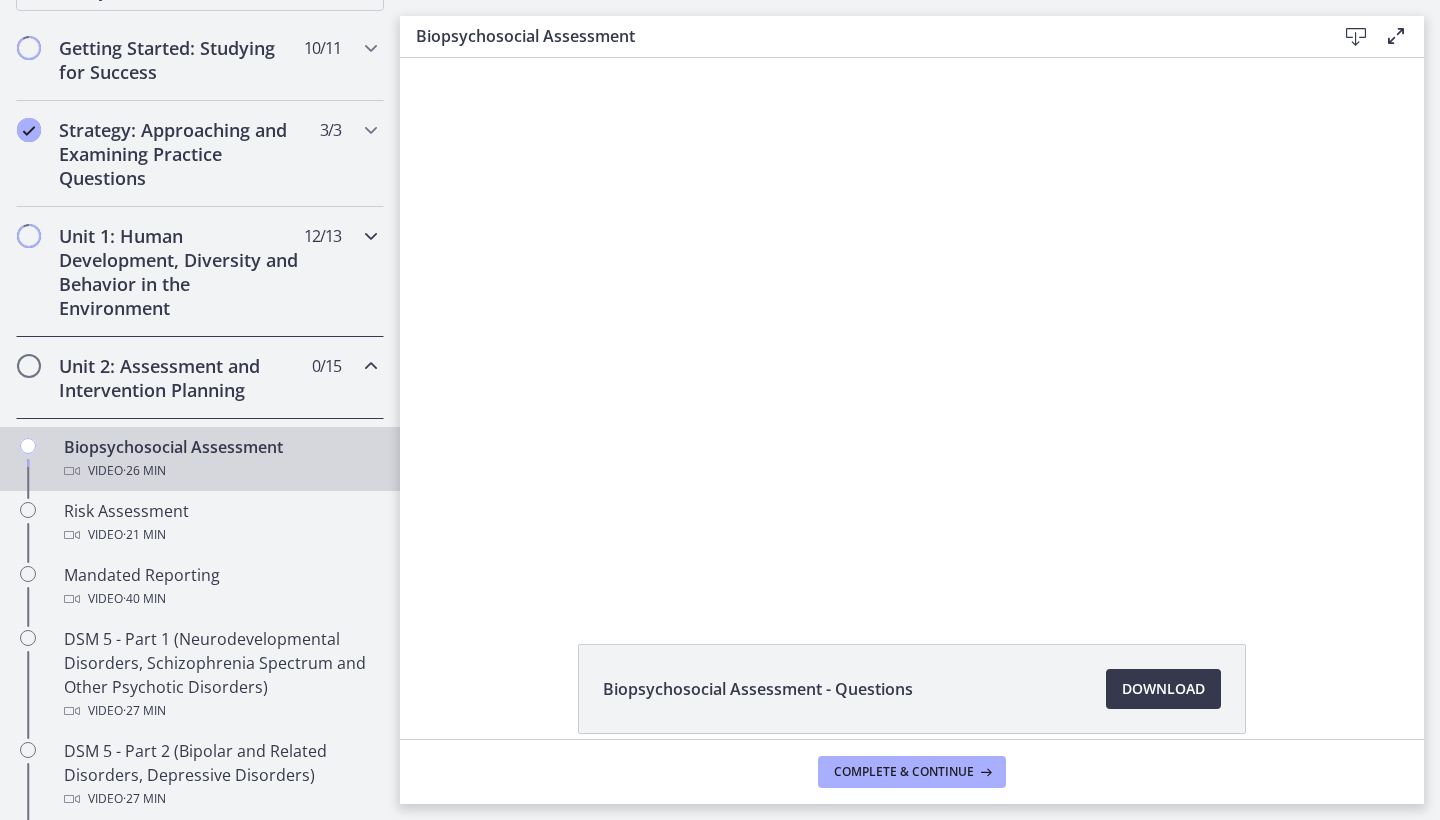 scroll, scrollTop: 363, scrollLeft: 0, axis: vertical 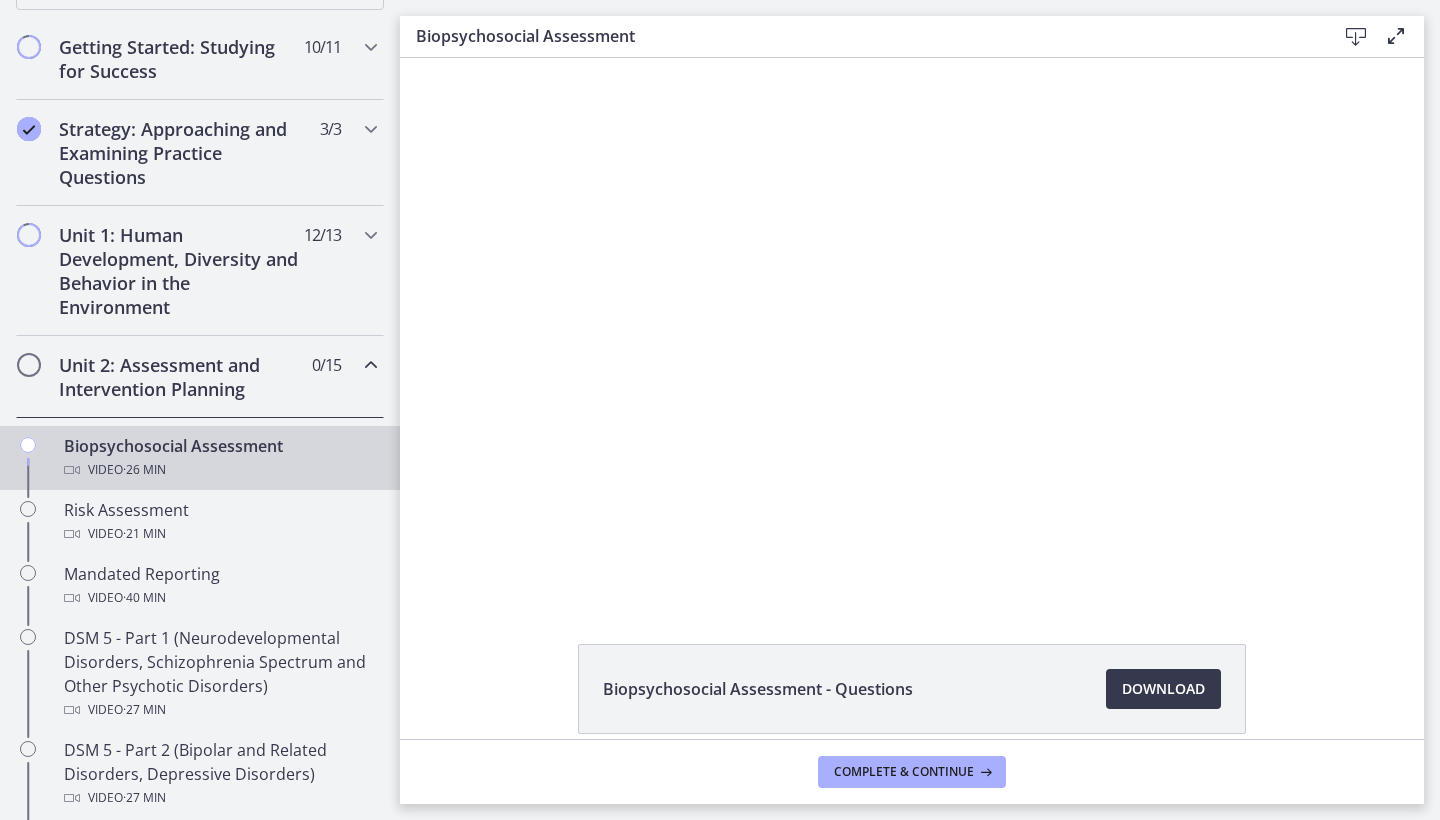 click at bounding box center [429, 58] 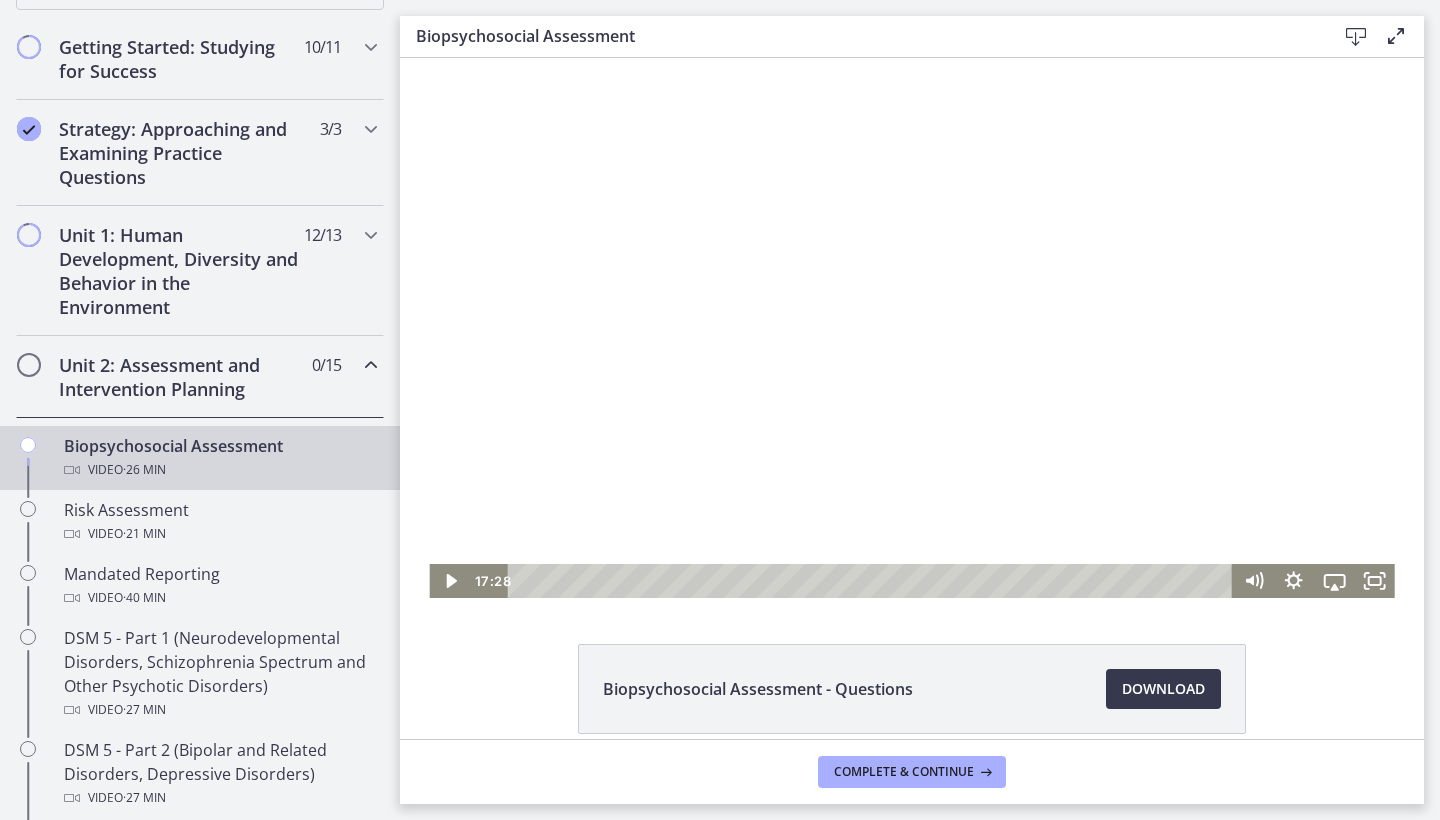 click at bounding box center (911, 328) 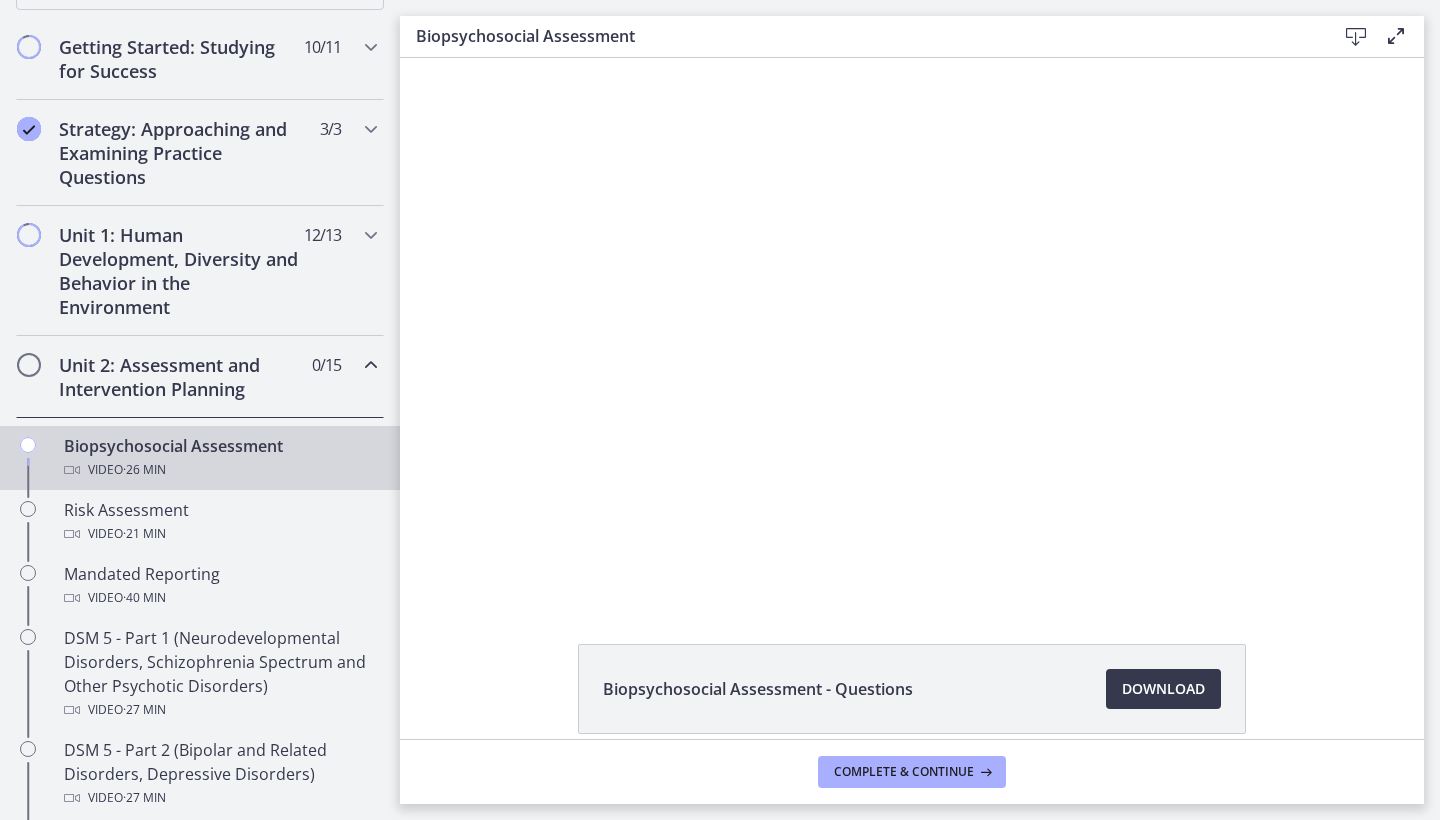 click at bounding box center (429, 58) 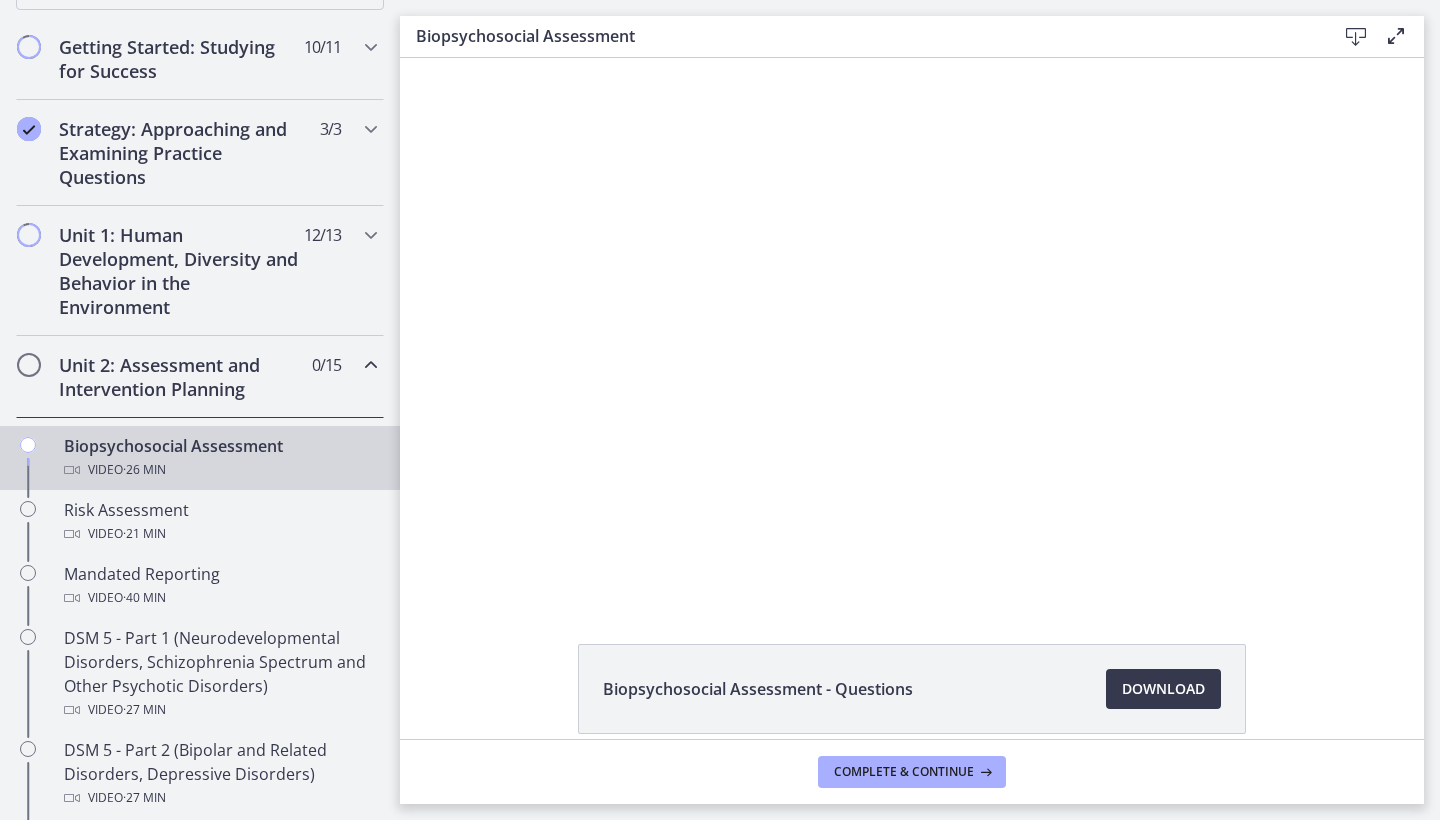 click at bounding box center [429, 58] 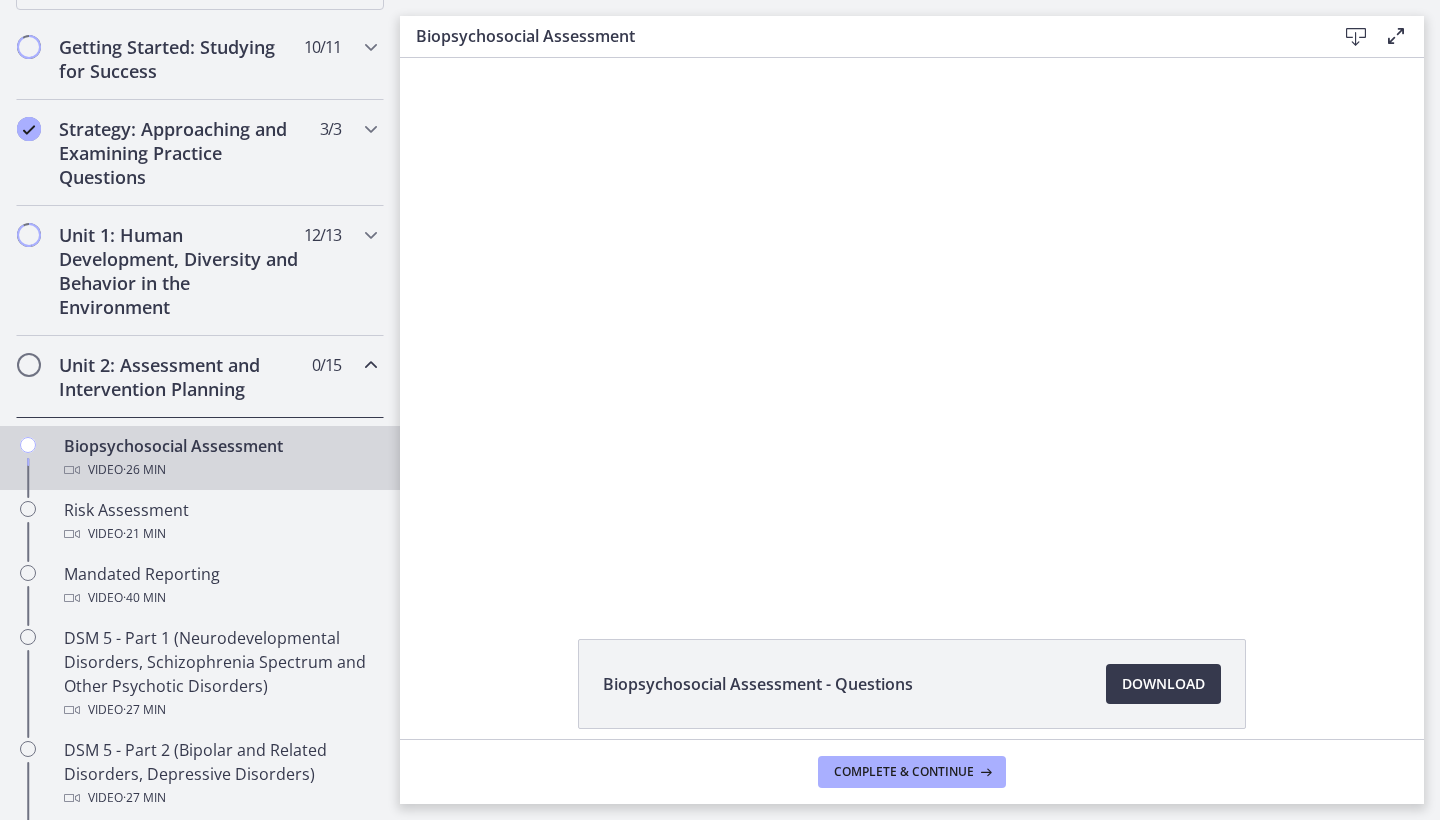 scroll, scrollTop: 0, scrollLeft: 0, axis: both 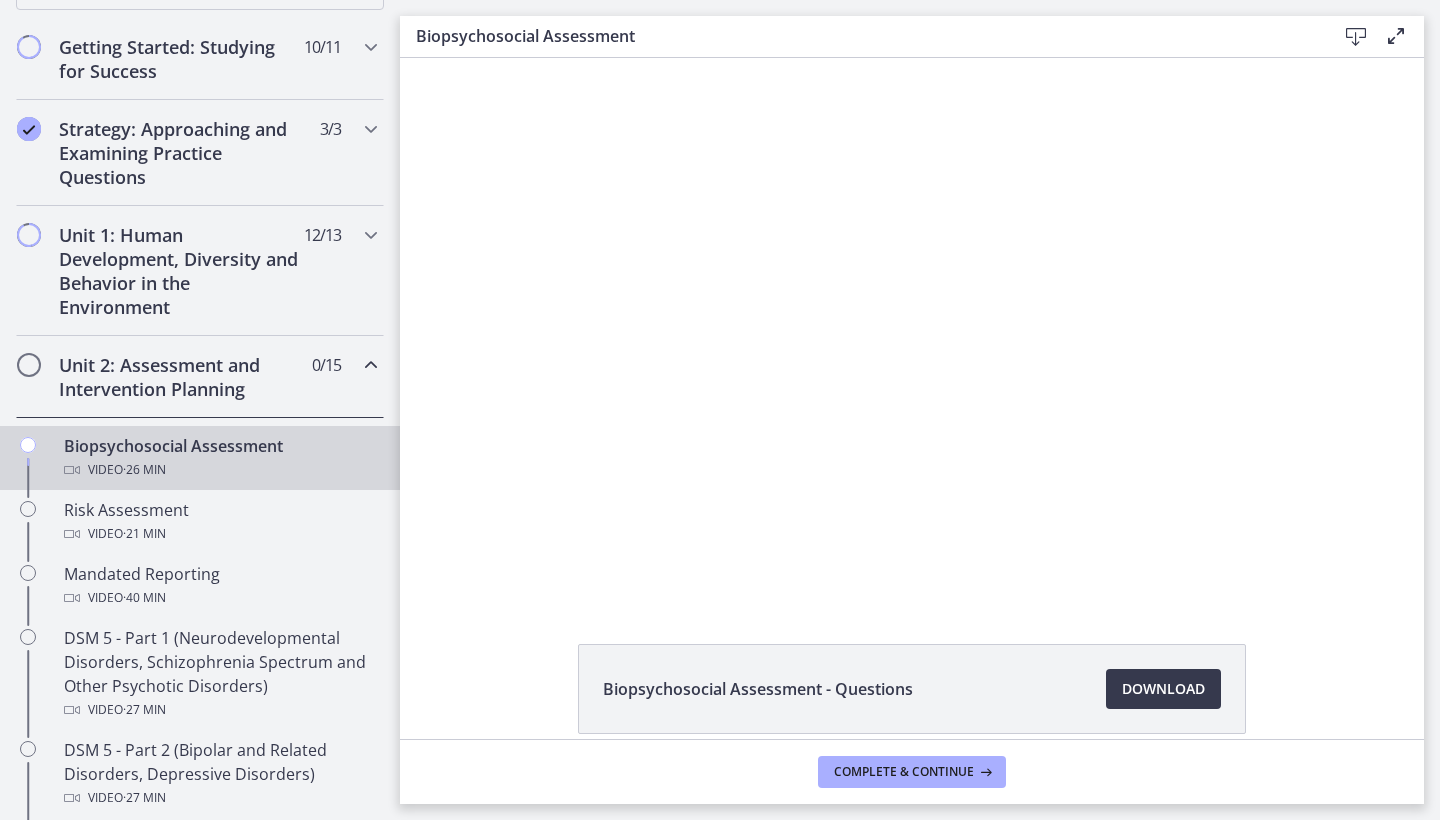 click at bounding box center (429, 58) 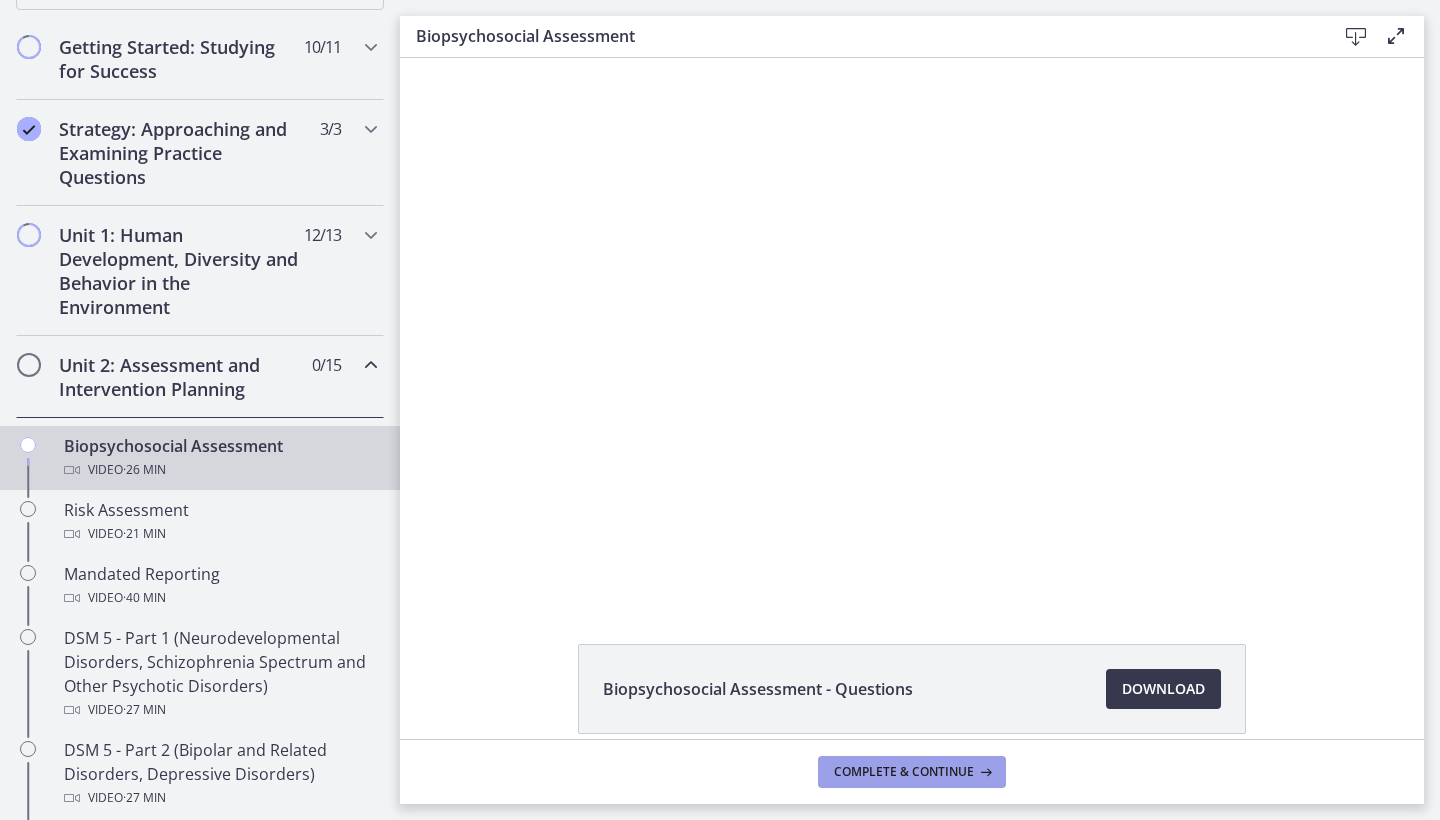 click on "Complete & continue" at bounding box center [912, 772] 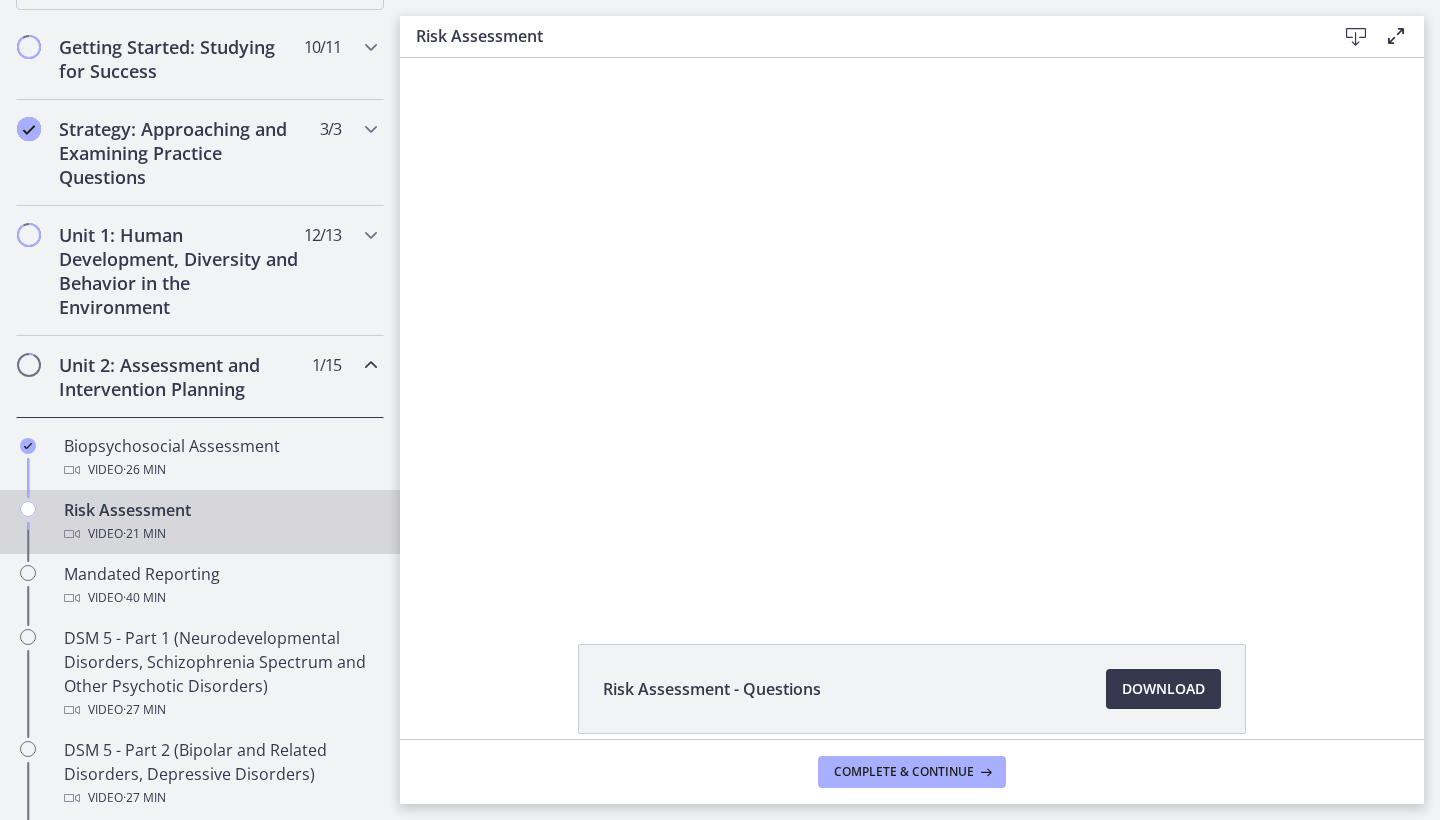 scroll, scrollTop: 0, scrollLeft: 0, axis: both 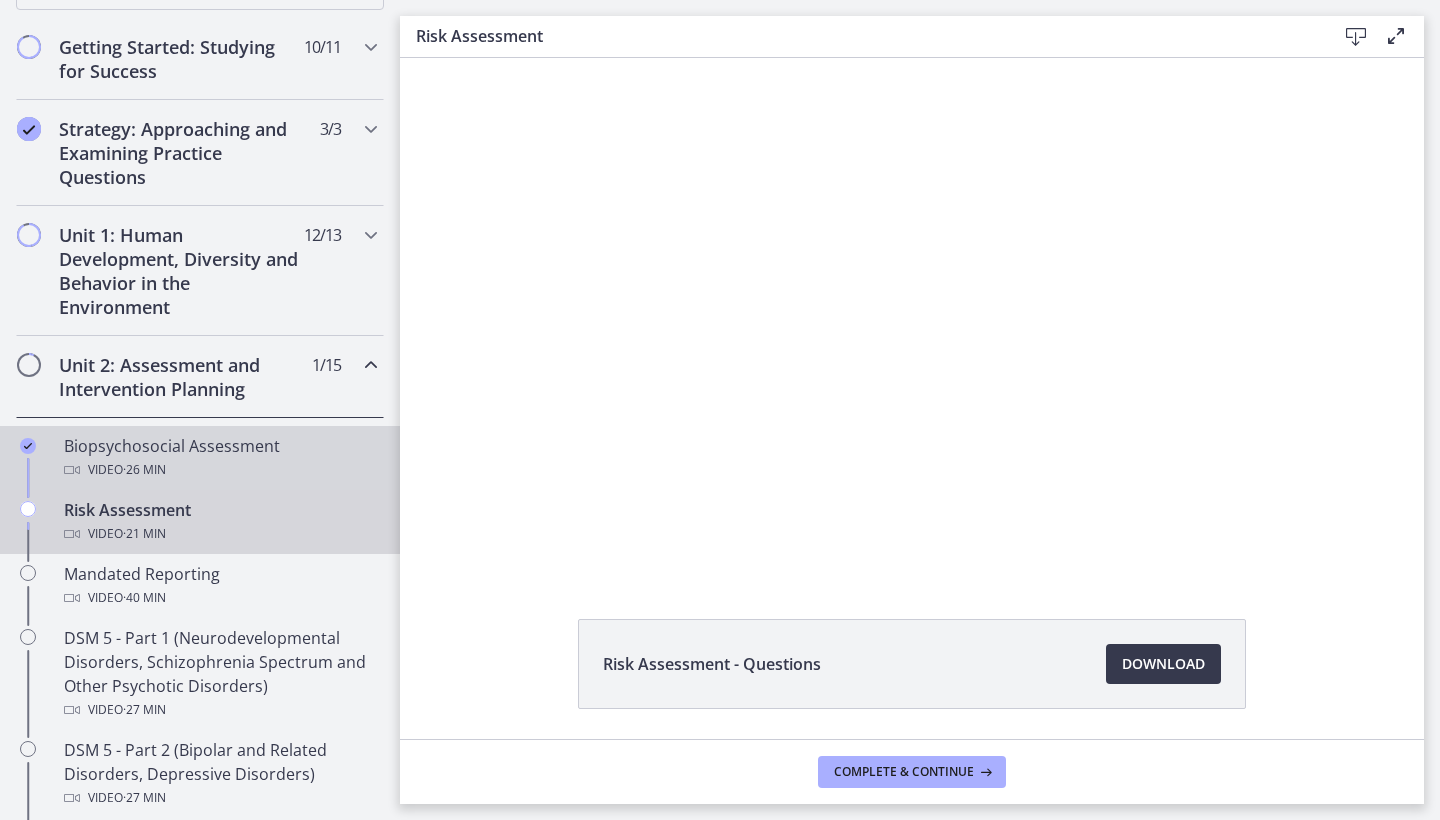 click on "Biopsychosocial Assessment
Video
·  26 min" at bounding box center (220, 458) 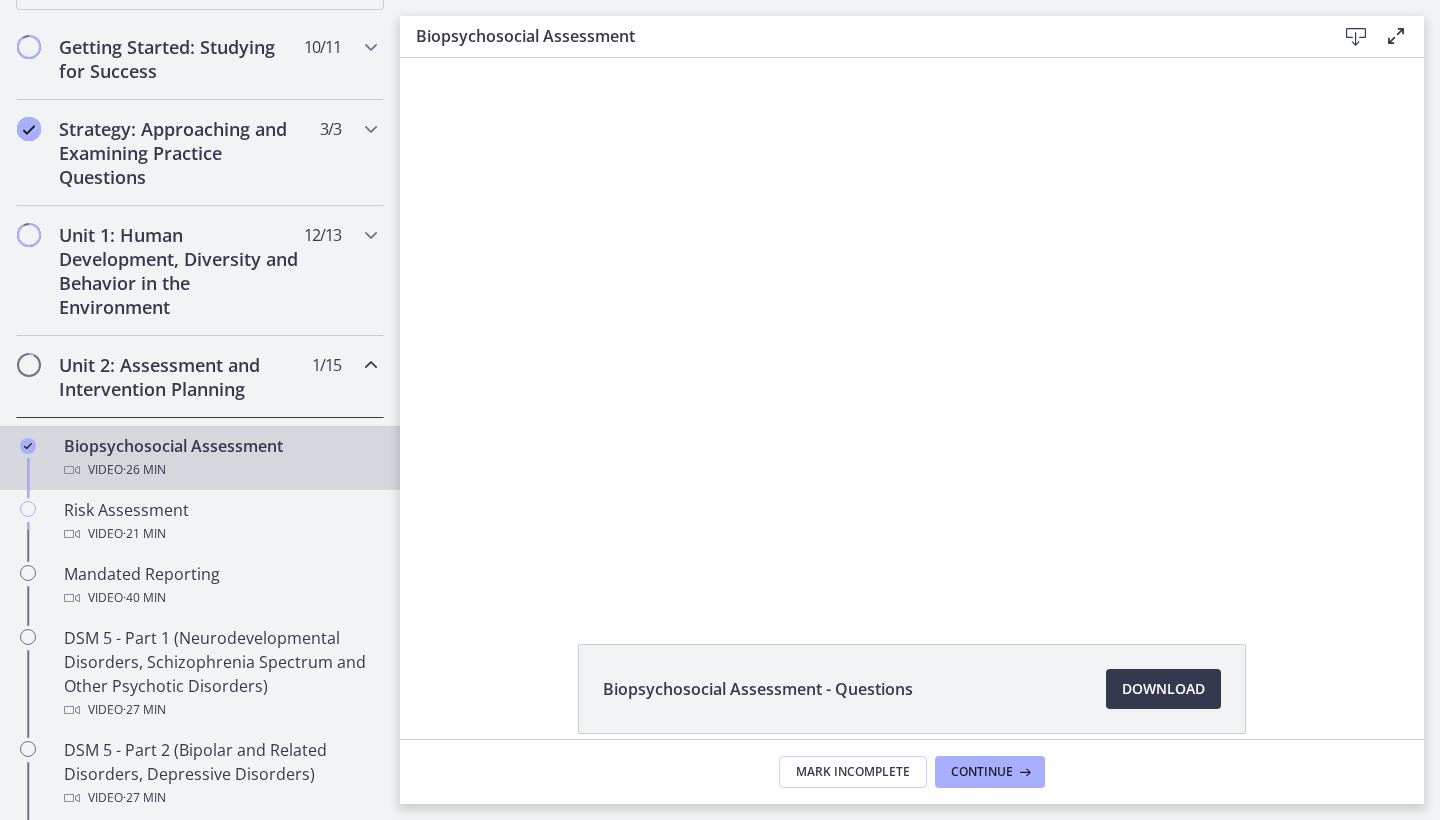 scroll, scrollTop: 0, scrollLeft: 0, axis: both 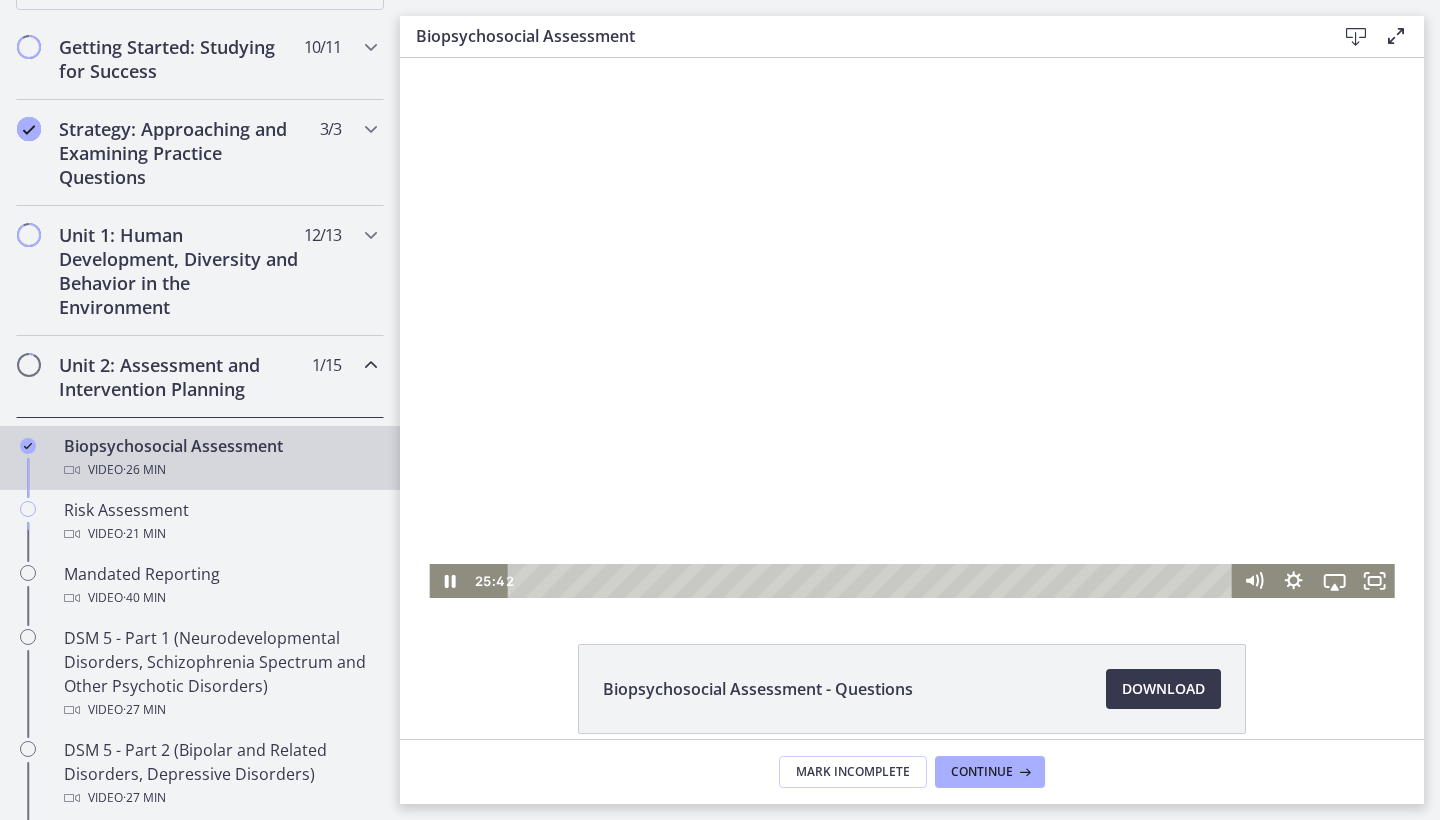 click at bounding box center (911, 328) 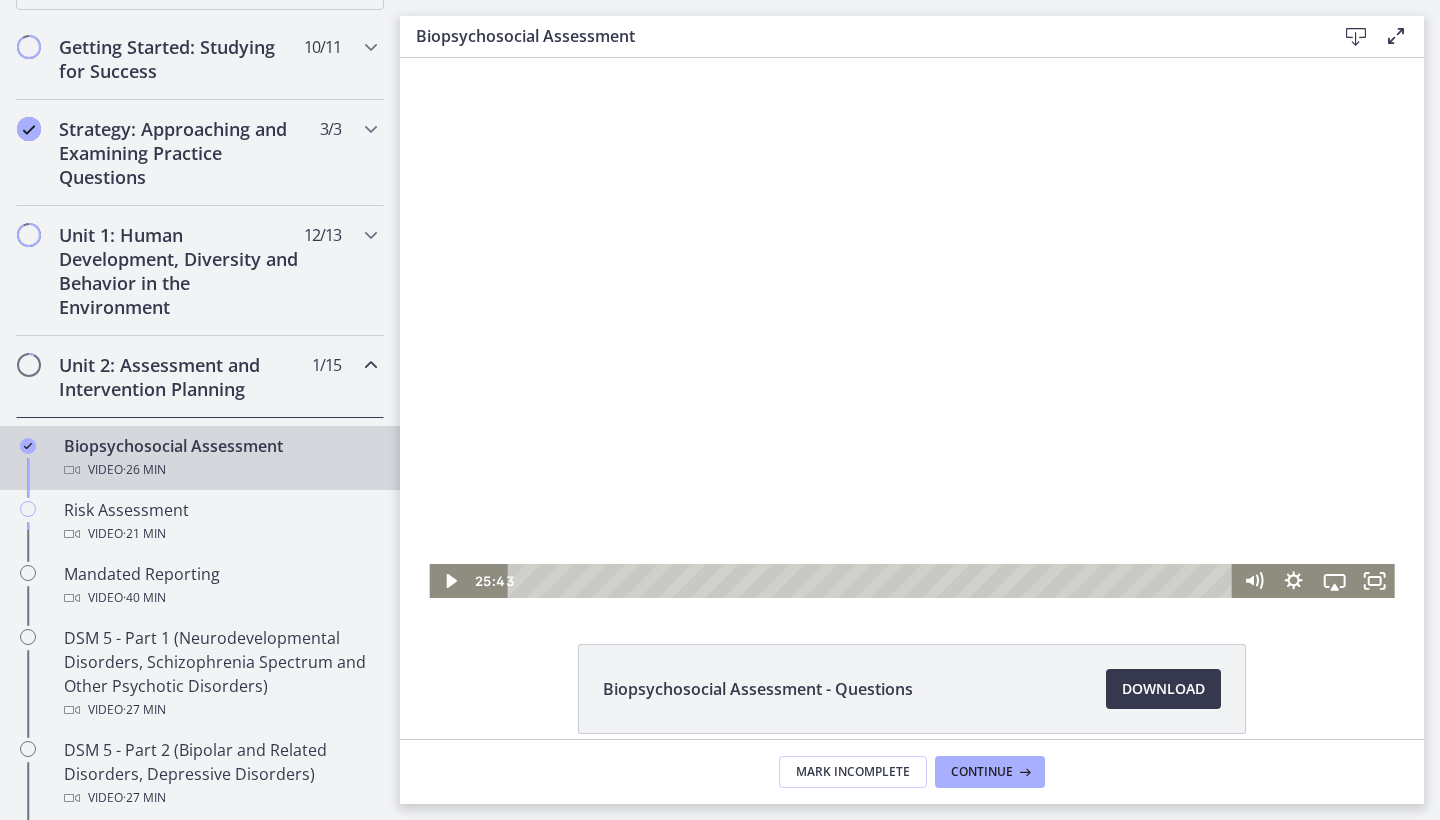 click at bounding box center (911, 328) 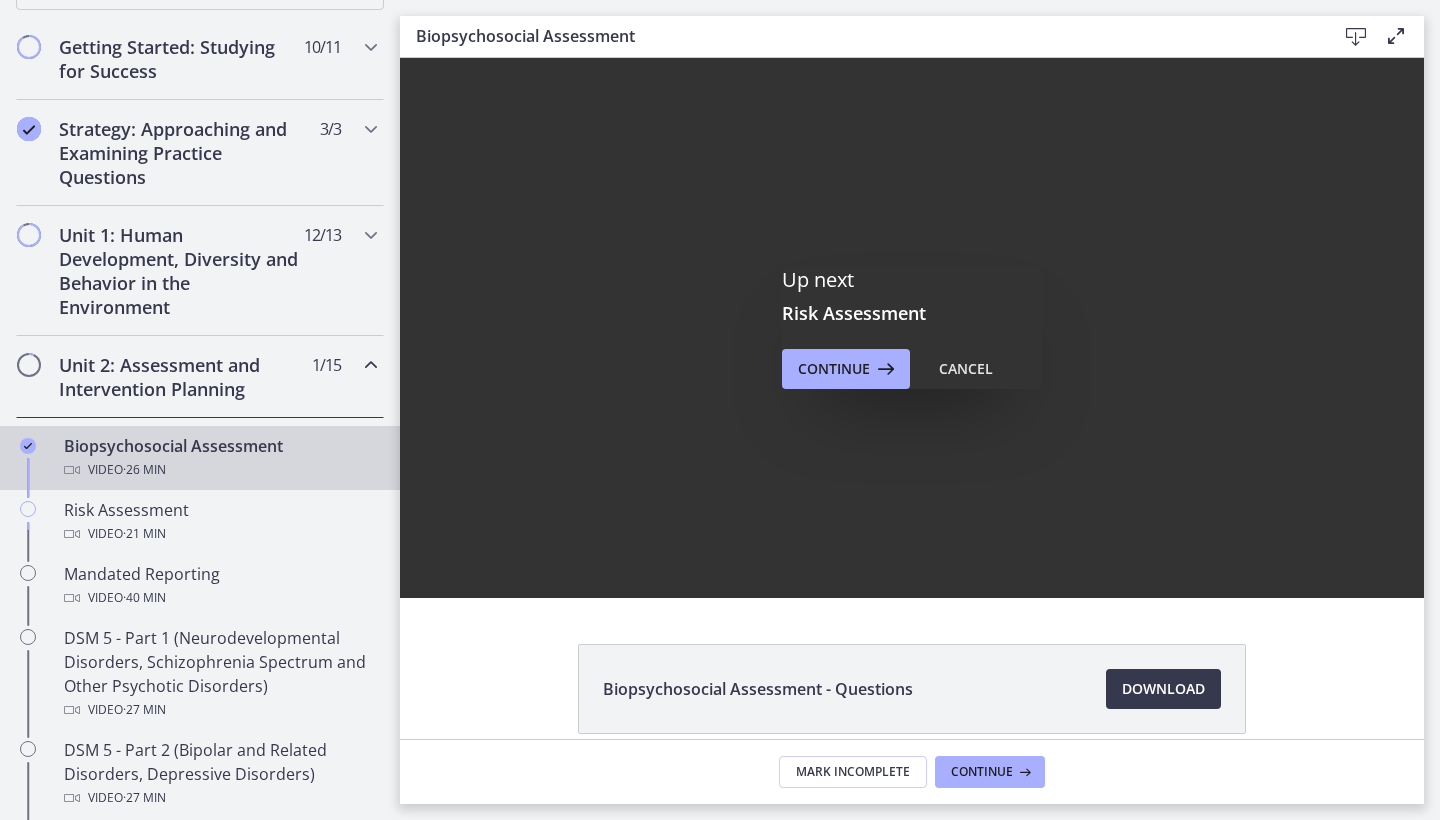 scroll, scrollTop: 0, scrollLeft: 0, axis: both 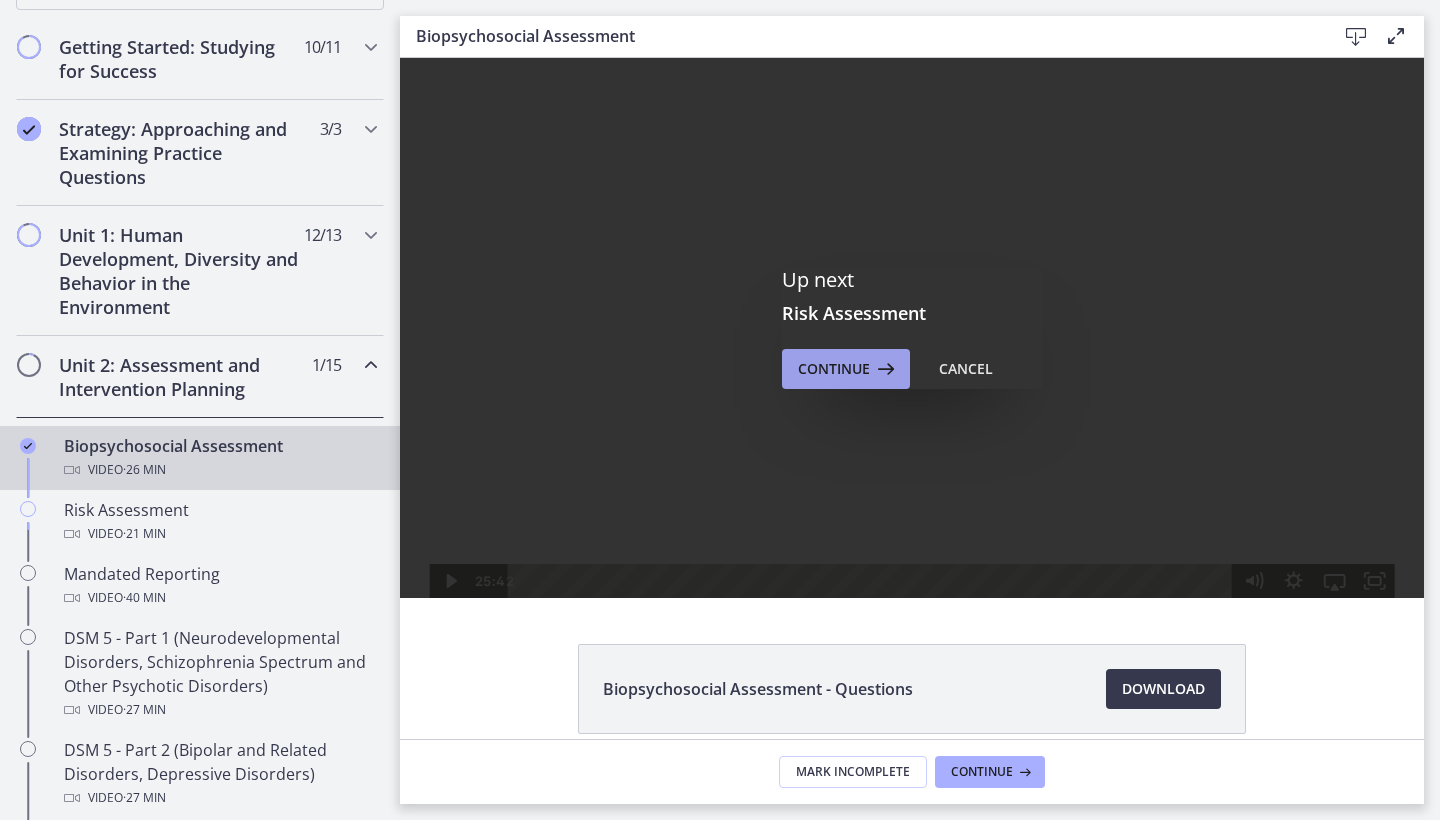 click on "Continue" at bounding box center [834, 369] 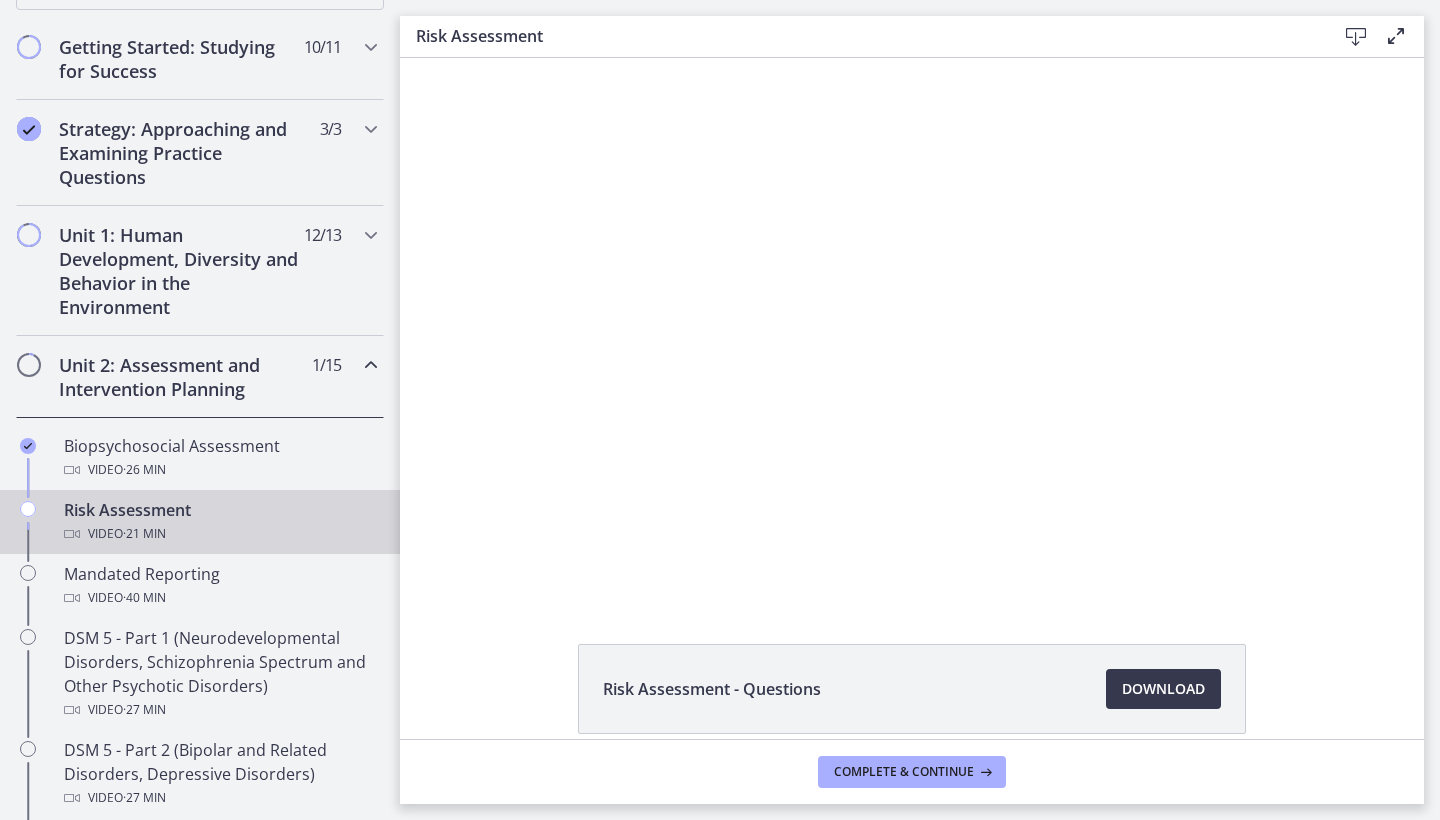 scroll, scrollTop: 0, scrollLeft: 0, axis: both 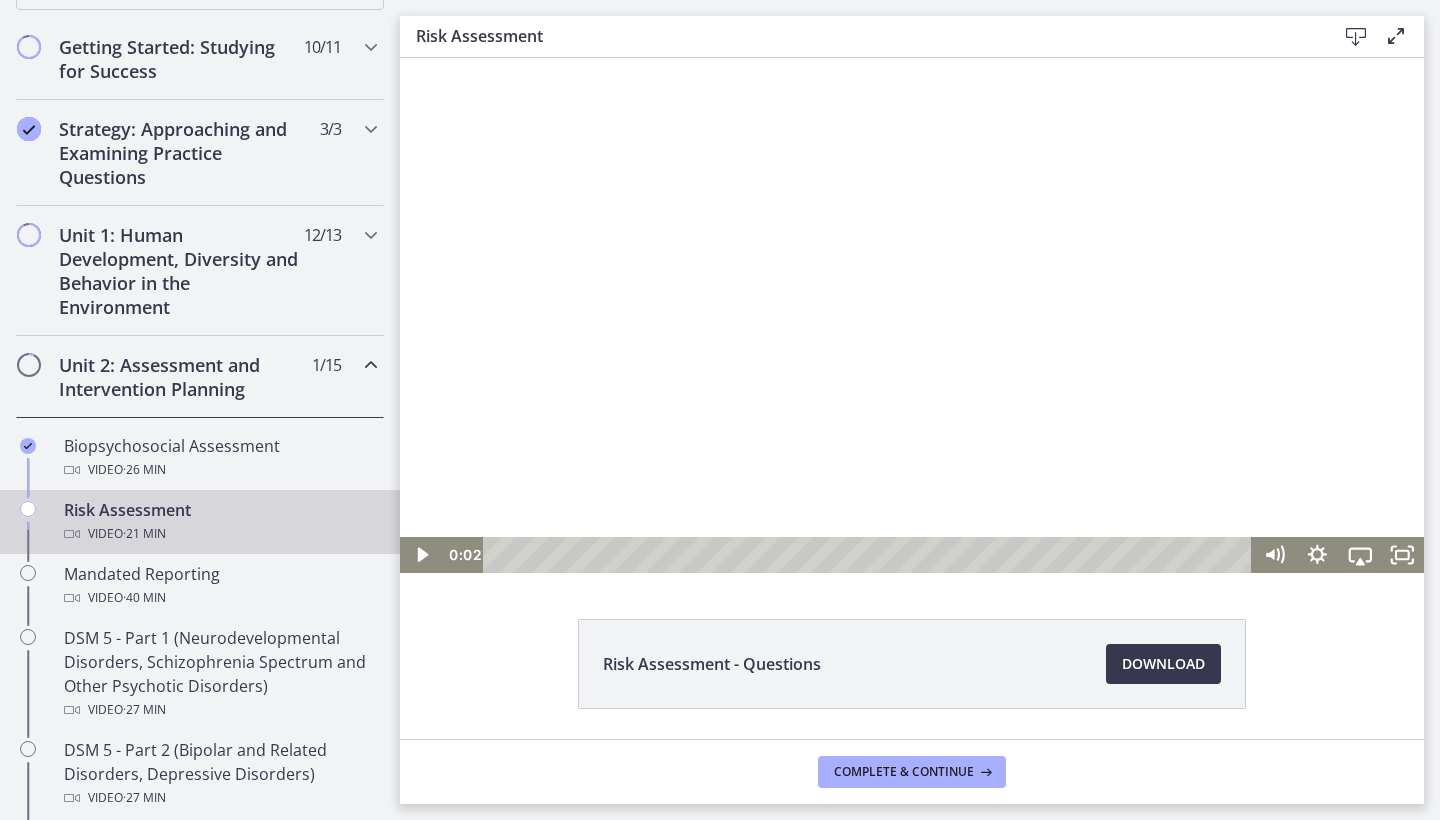 click at bounding box center [912, 315] 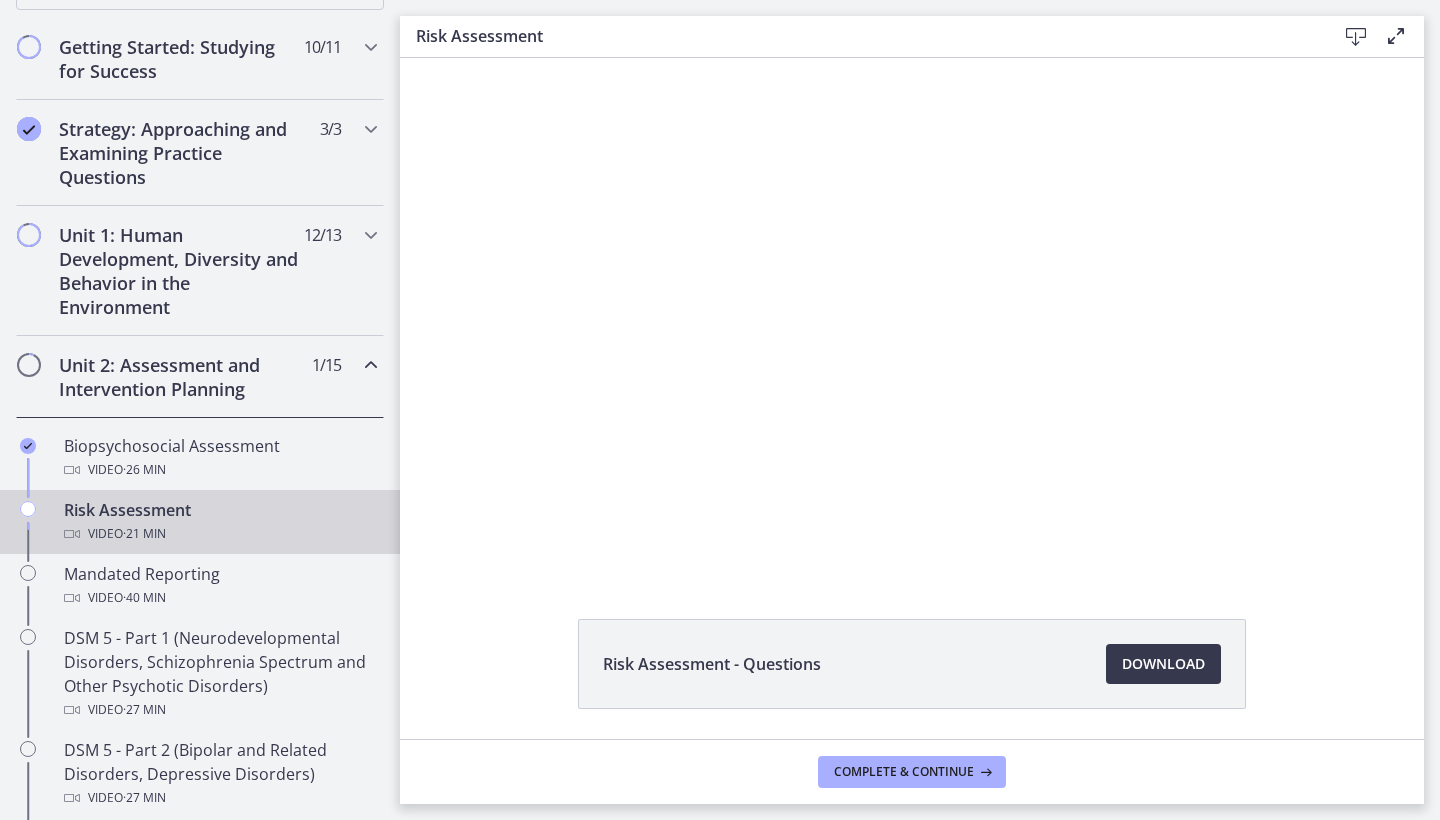 type 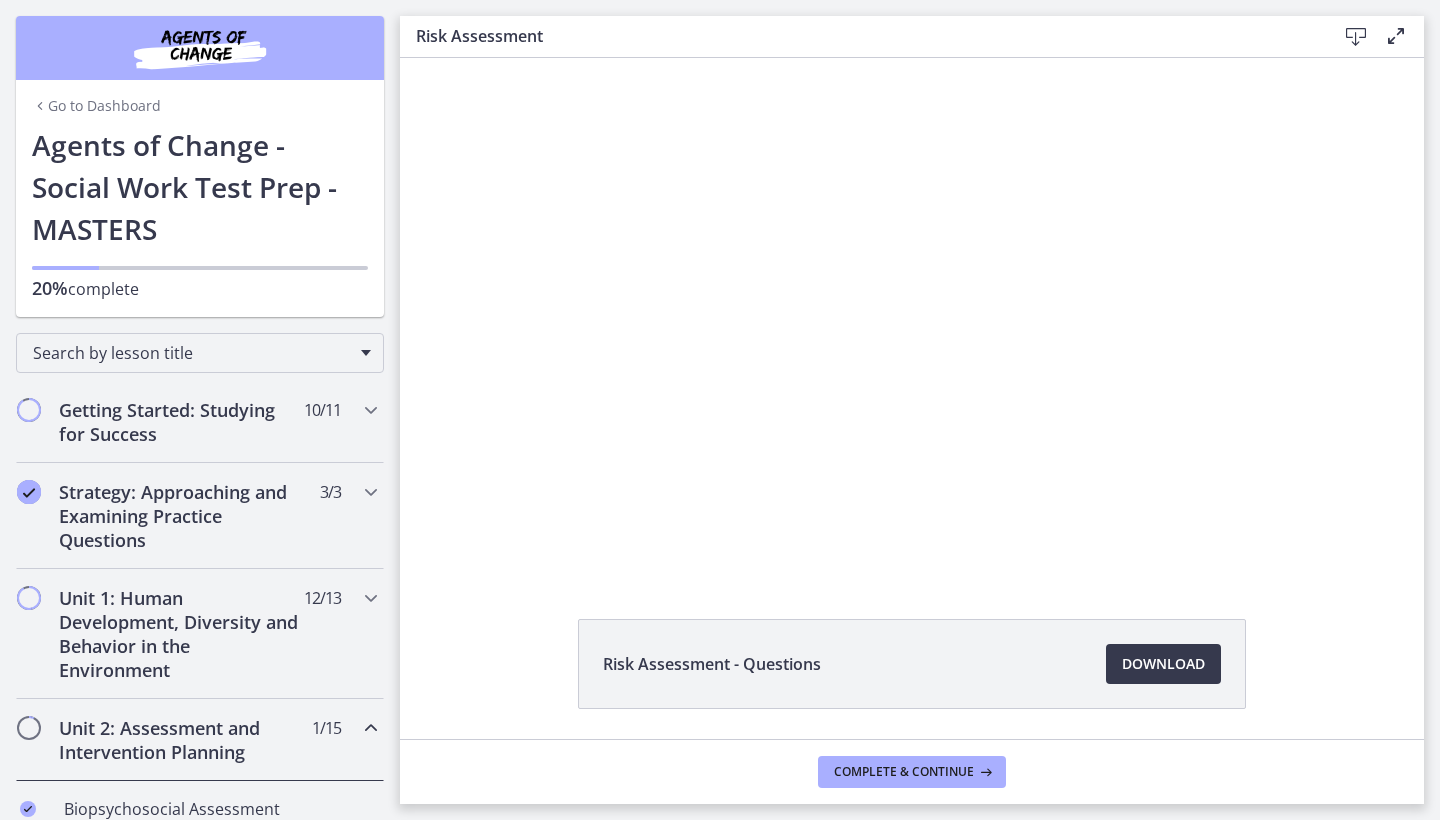 scroll, scrollTop: 0, scrollLeft: 0, axis: both 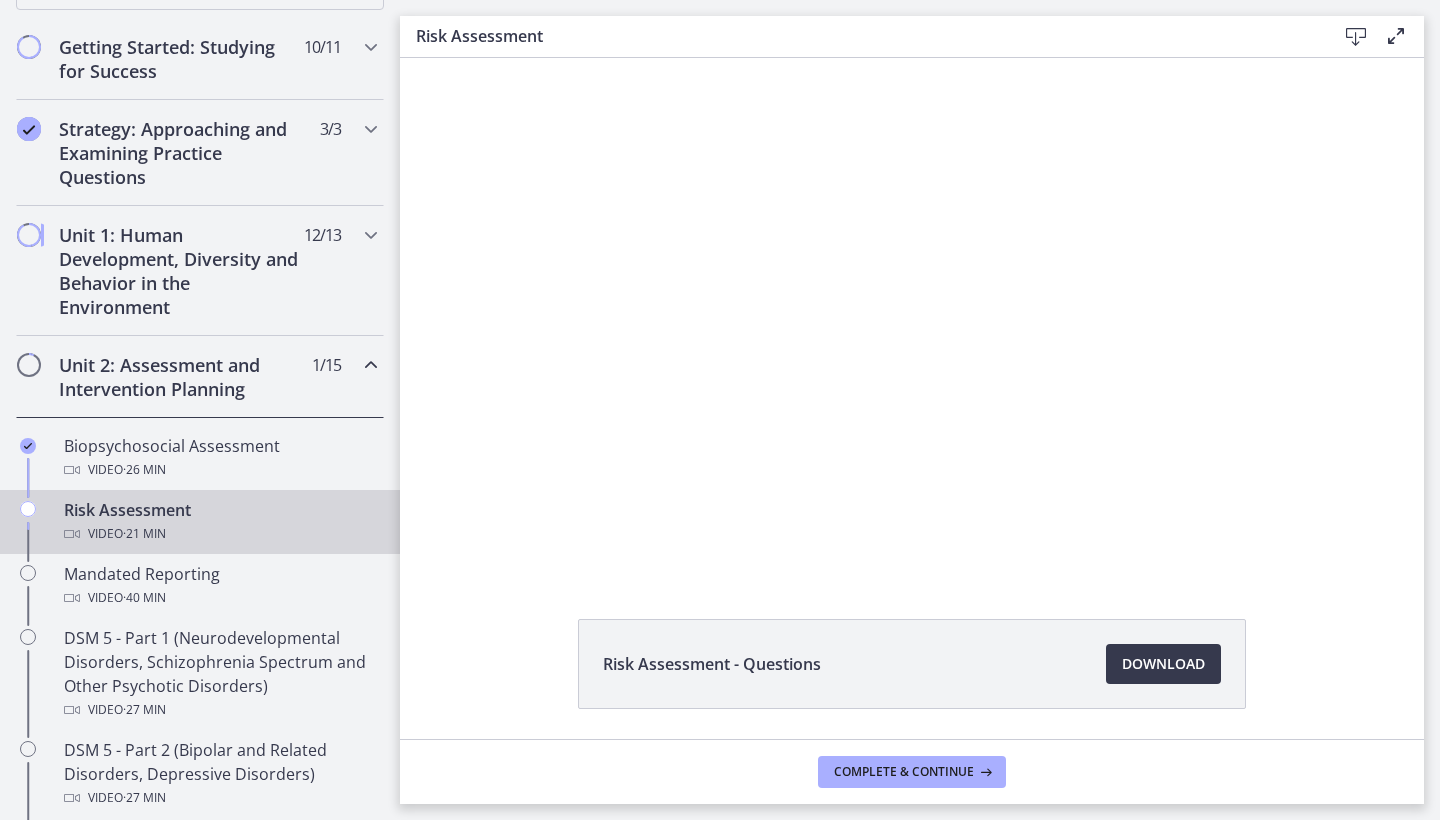 type 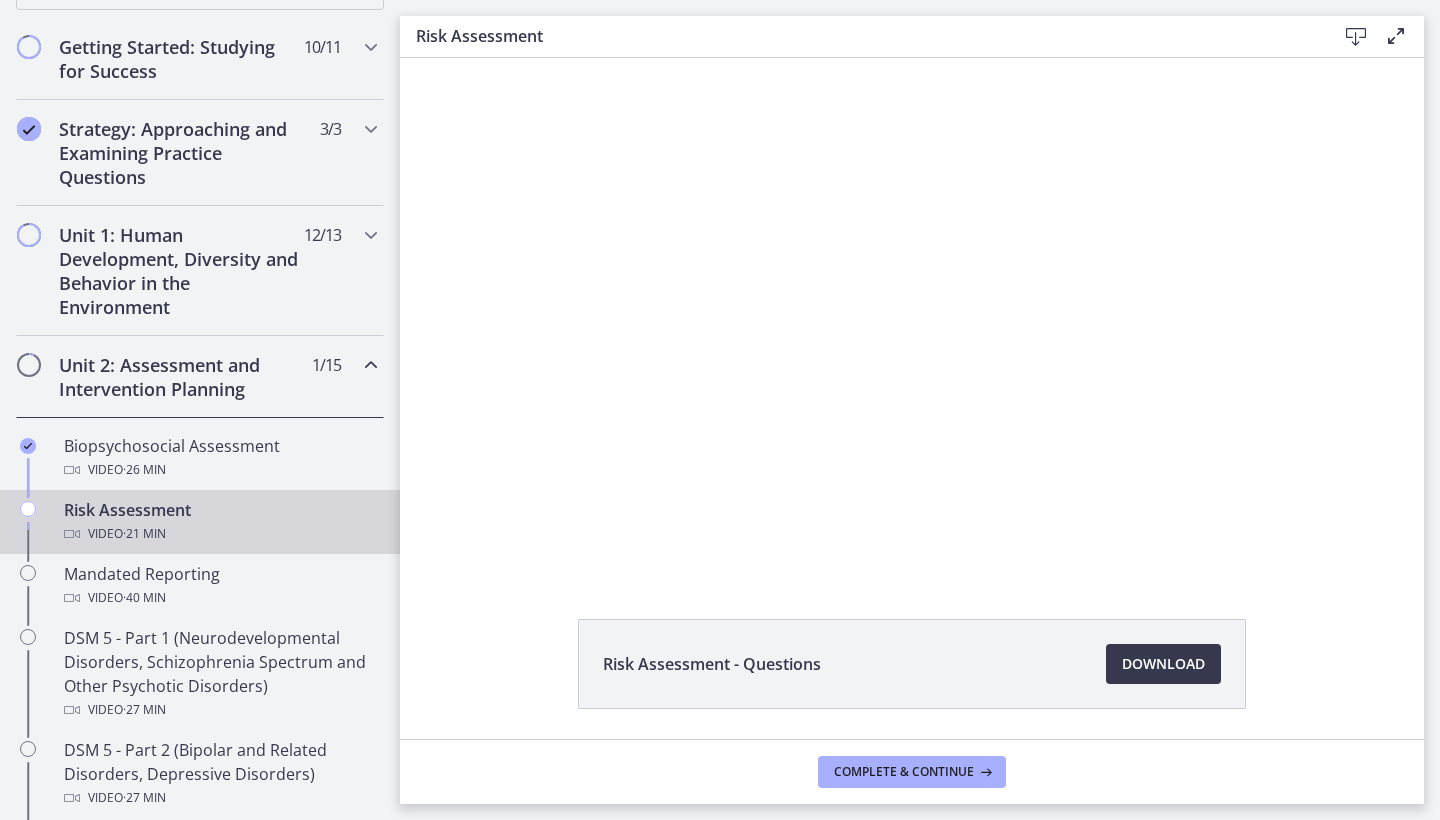 click at bounding box center (400, 58) 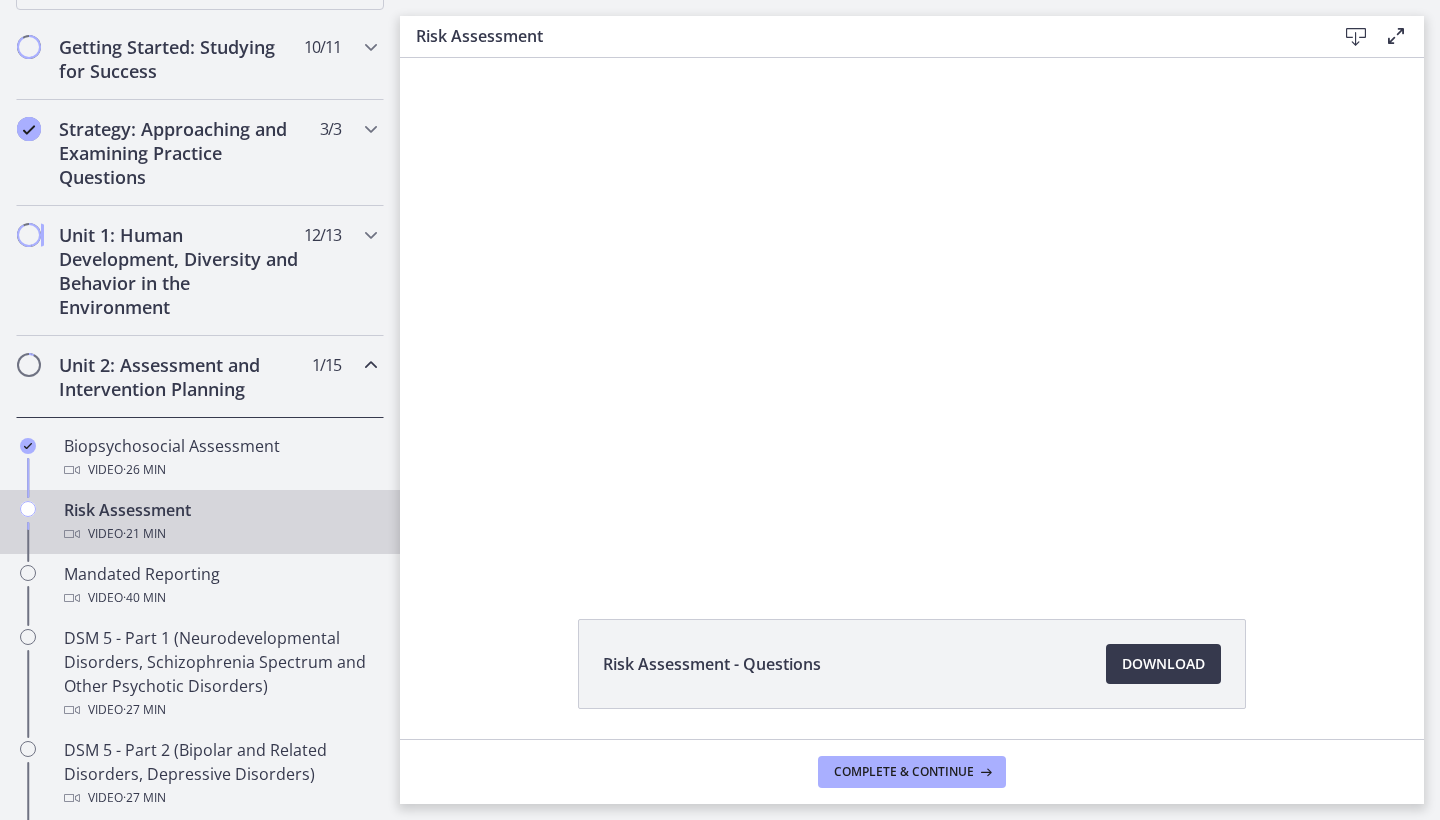 click at bounding box center (400, 58) 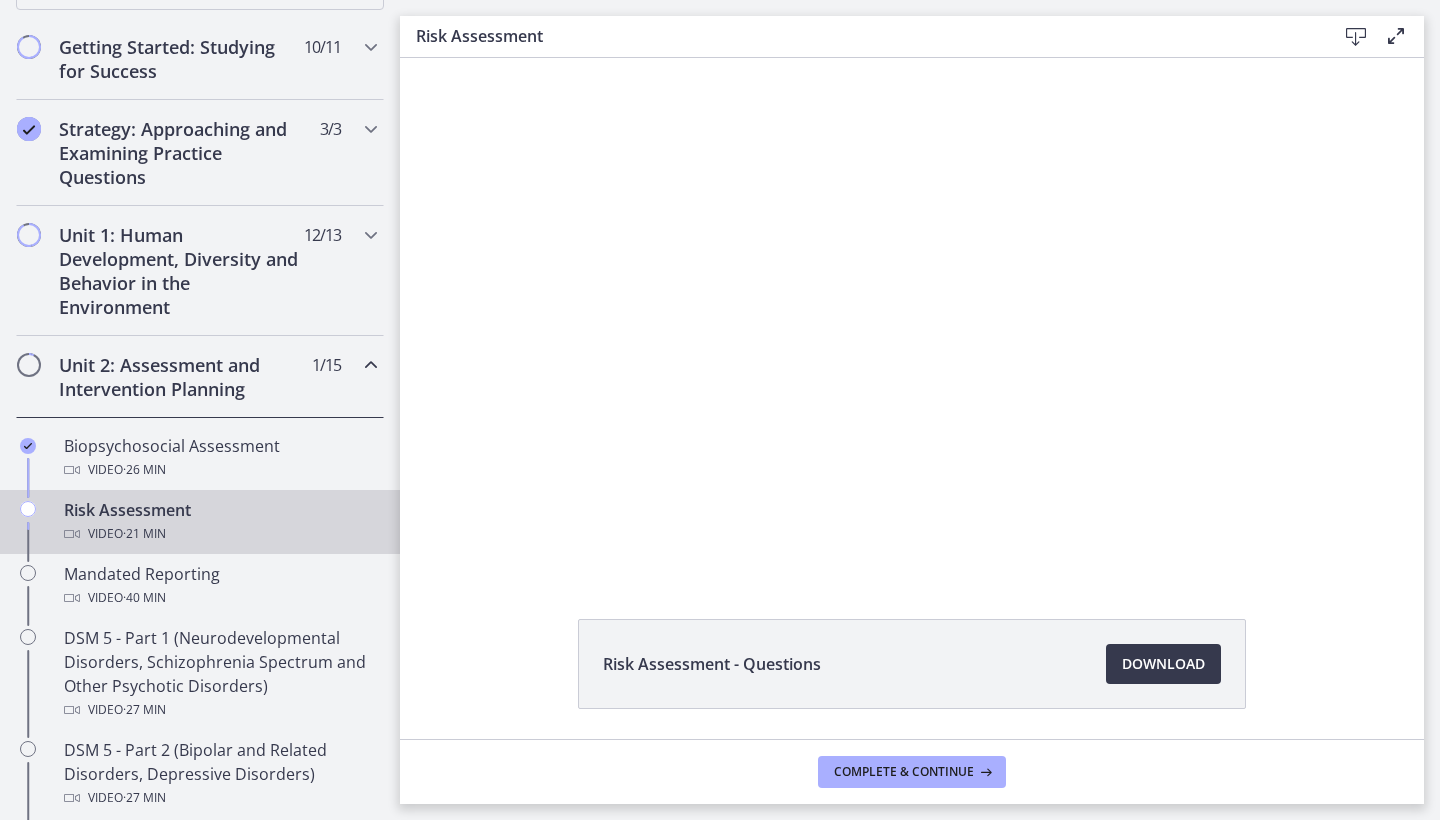 click at bounding box center (400, 58) 